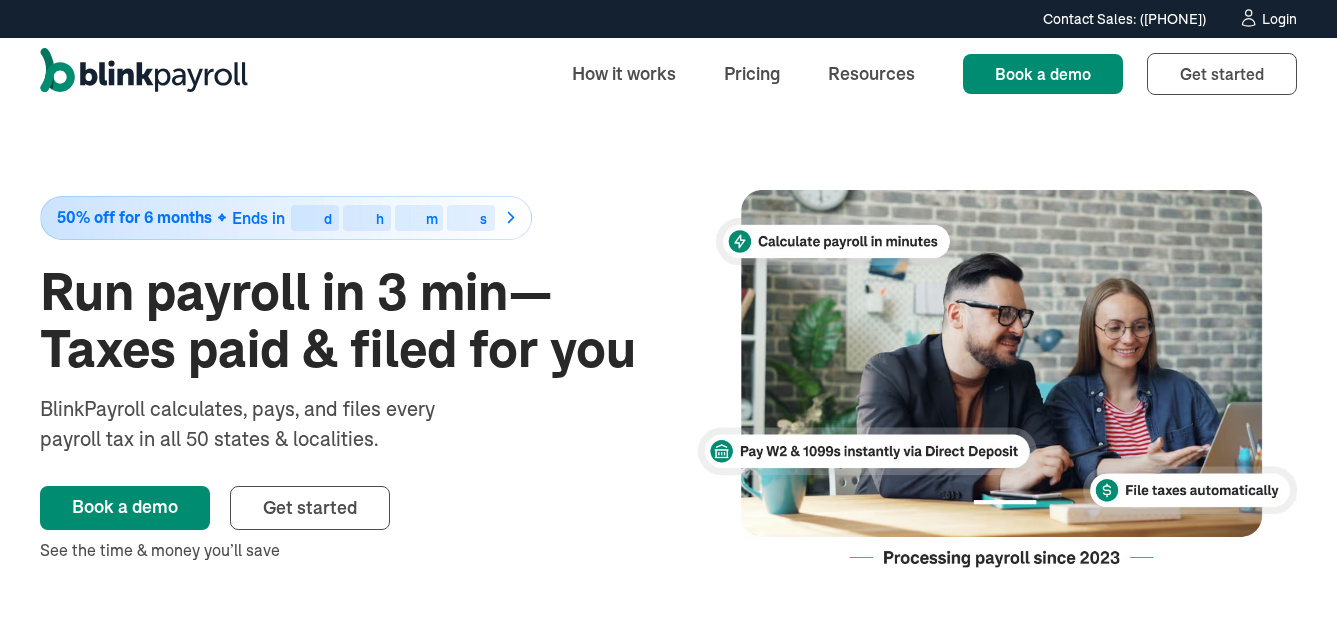 scroll, scrollTop: 0, scrollLeft: 0, axis: both 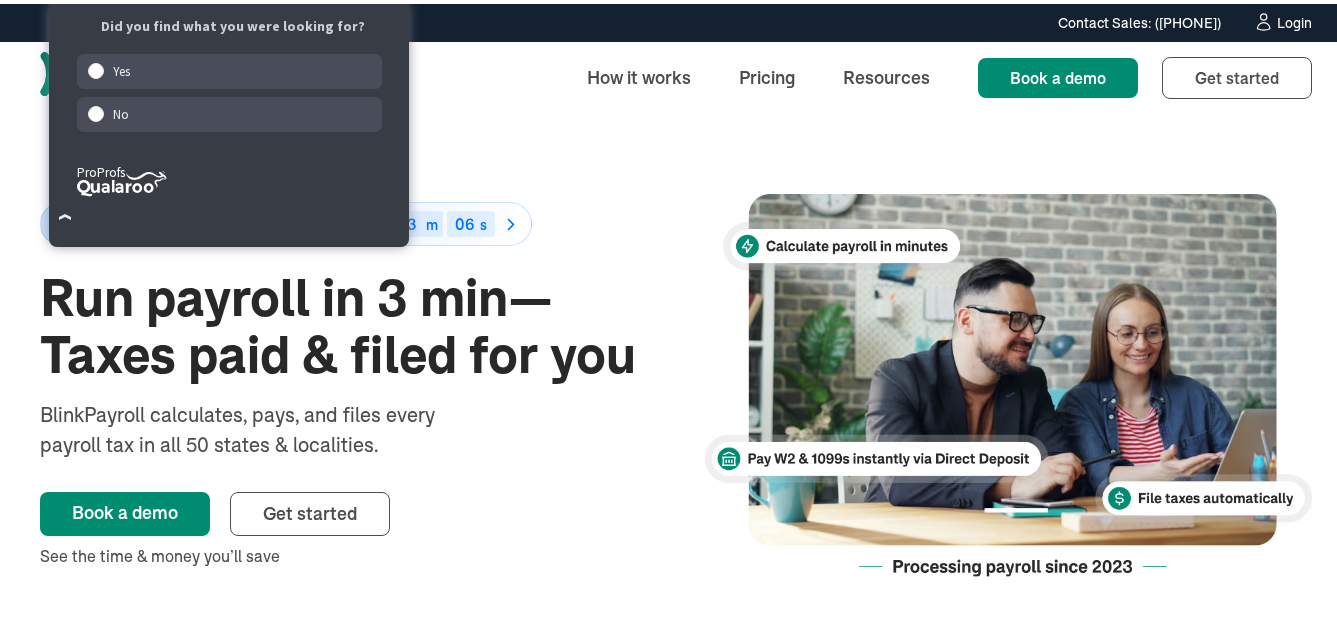 click on "Login" at bounding box center (1294, 19) 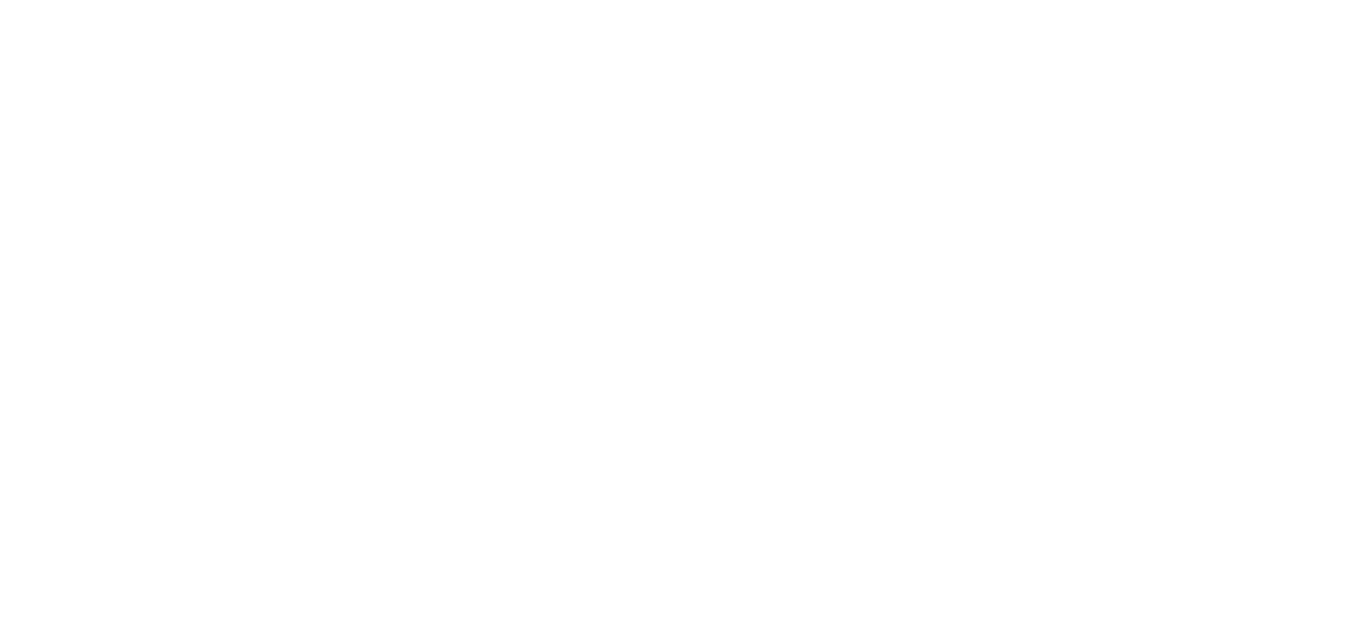 scroll, scrollTop: 0, scrollLeft: 0, axis: both 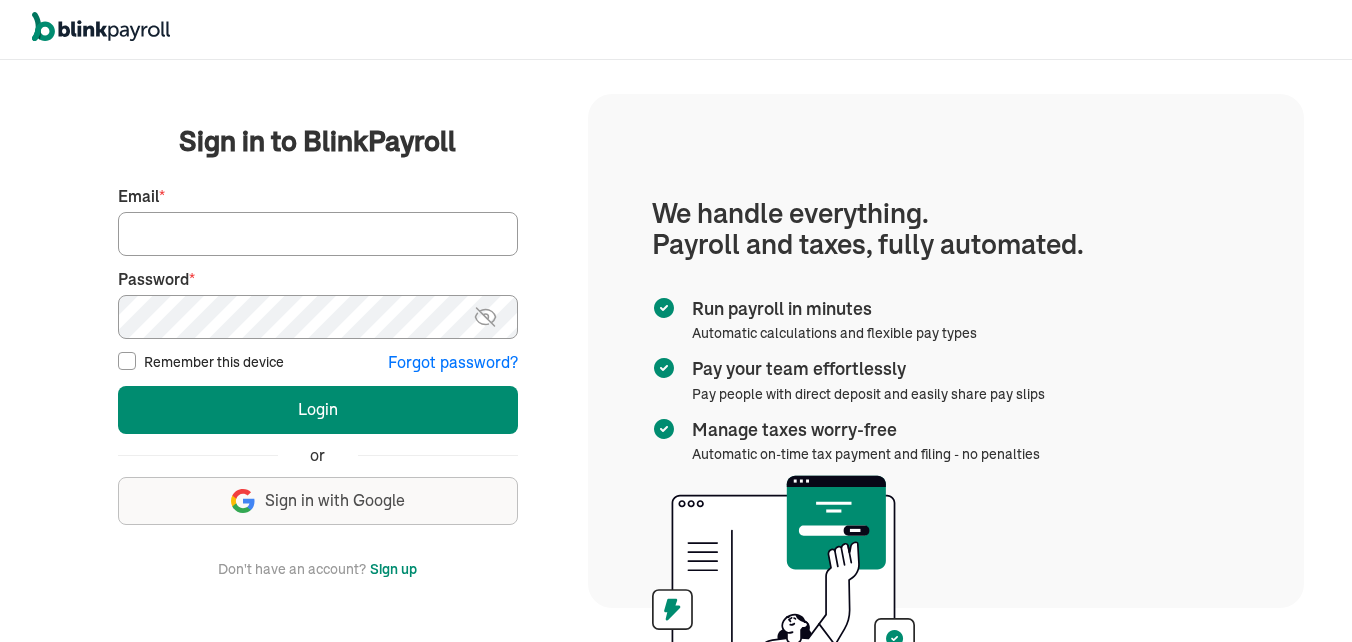 click on "Email  *" at bounding box center [318, 234] 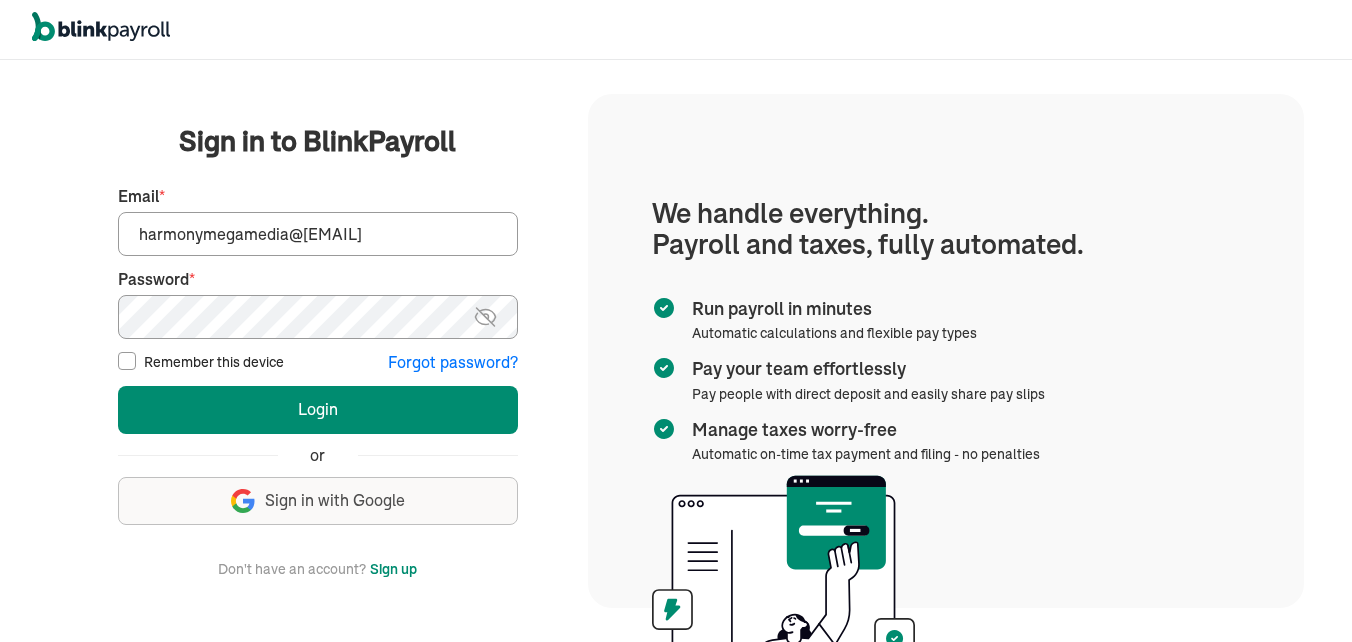 type on "harmonymegamedia@[EMAIL]" 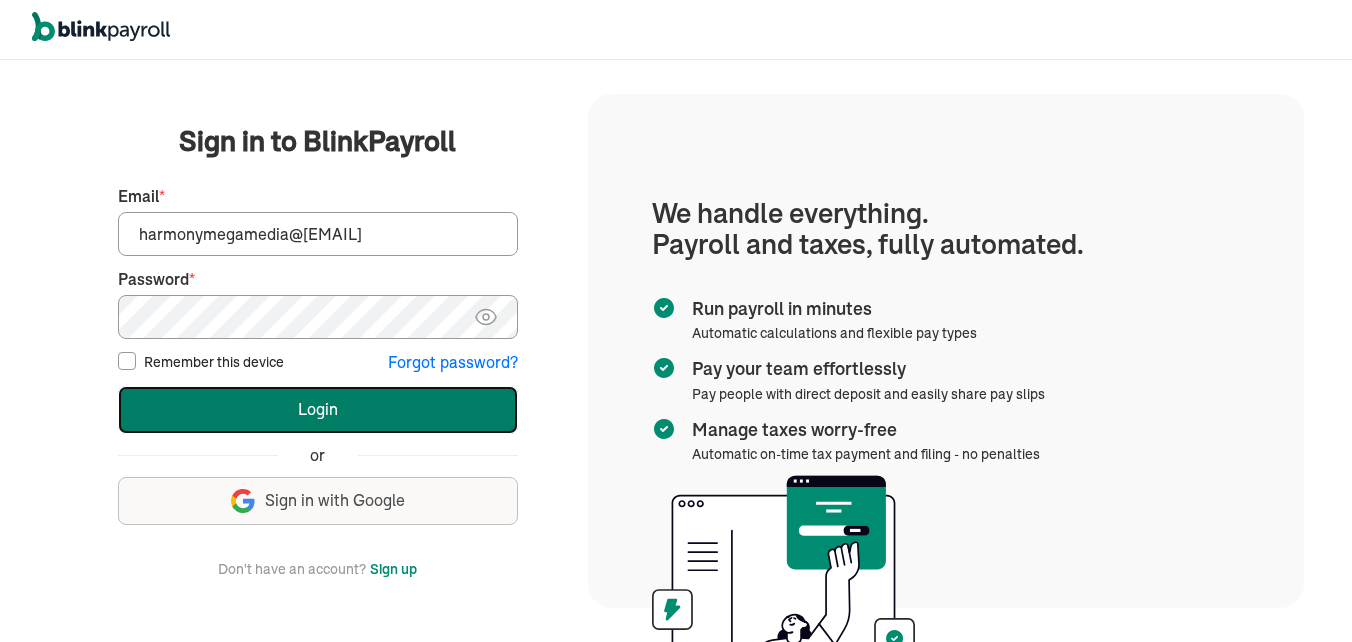 click on "Login" at bounding box center (318, 410) 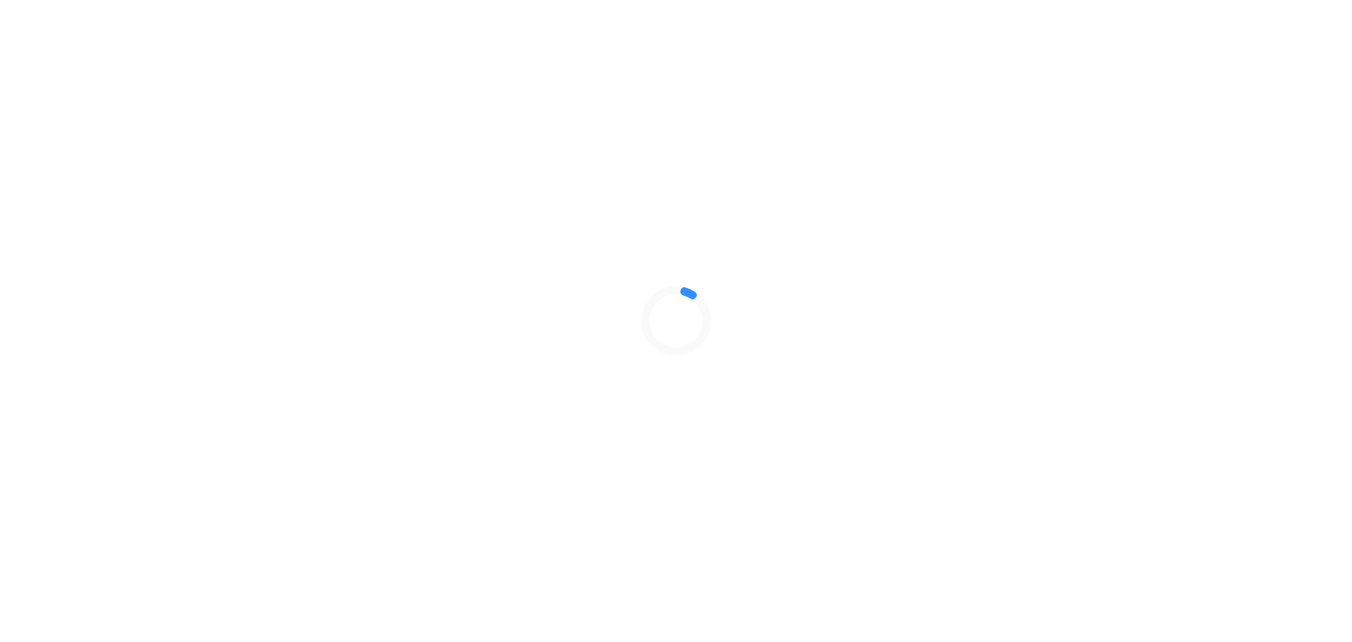scroll, scrollTop: 0, scrollLeft: 0, axis: both 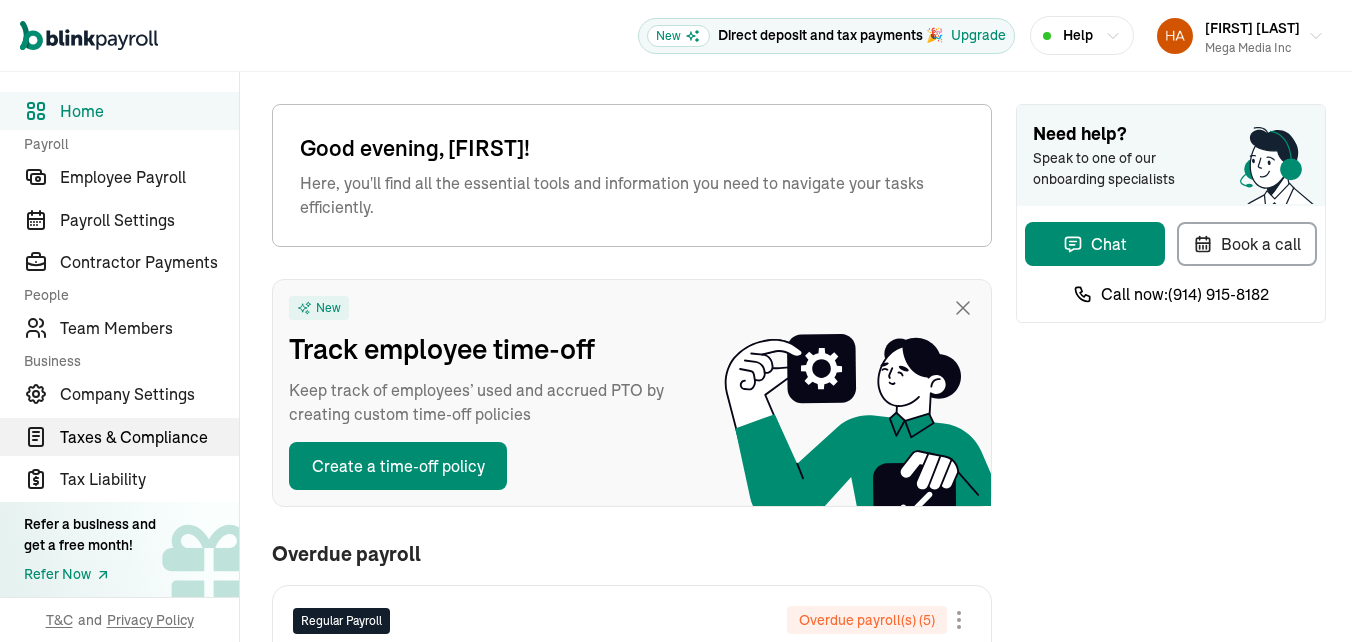 click on "Taxes & Compliance" at bounding box center [149, 437] 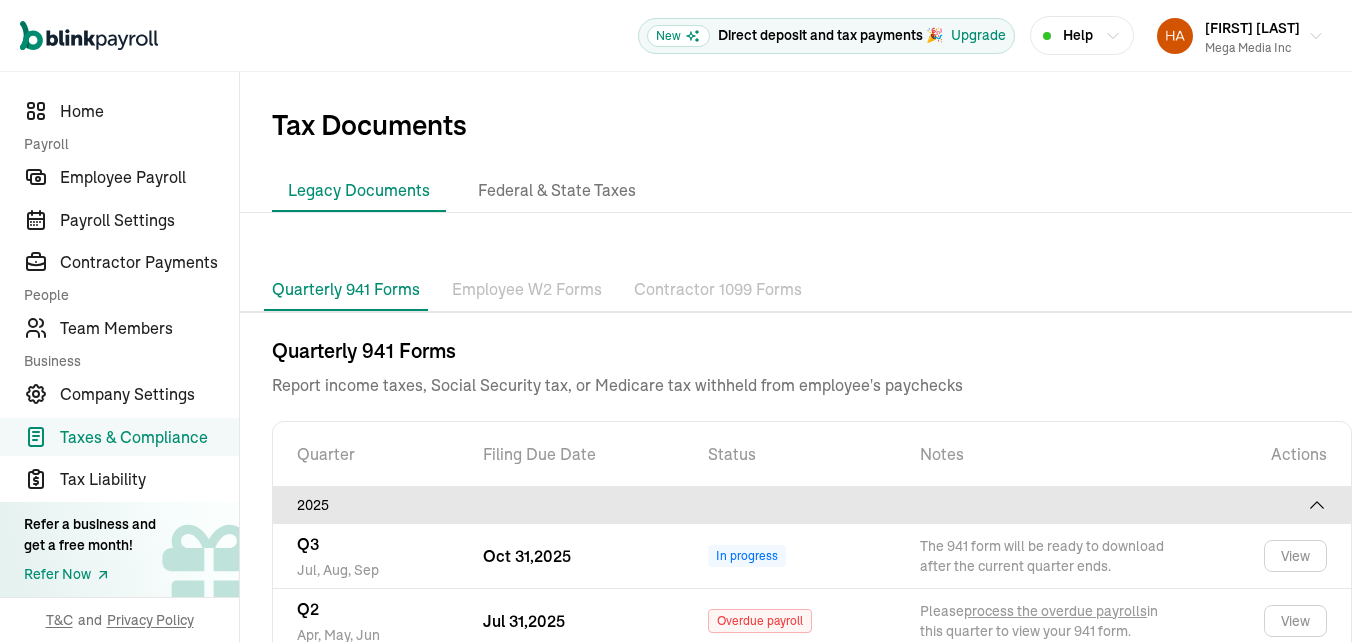 click on "2024" at bounding box center (812, 737) 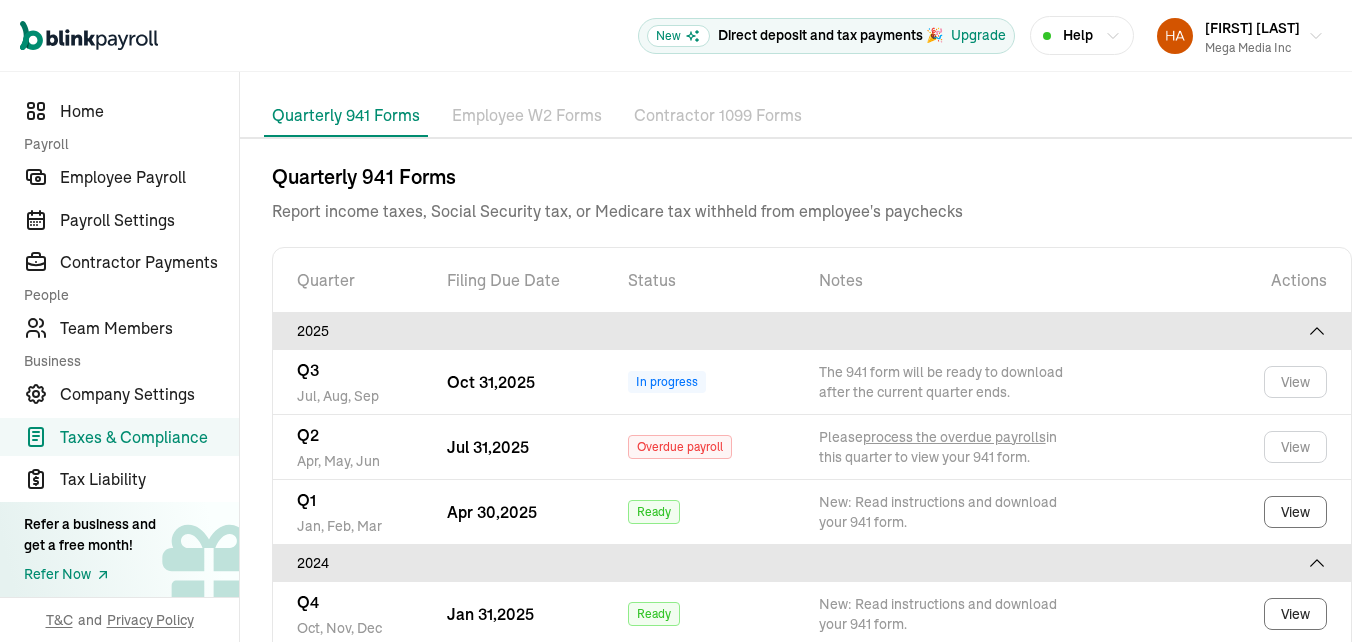 scroll, scrollTop: 191, scrollLeft: 0, axis: vertical 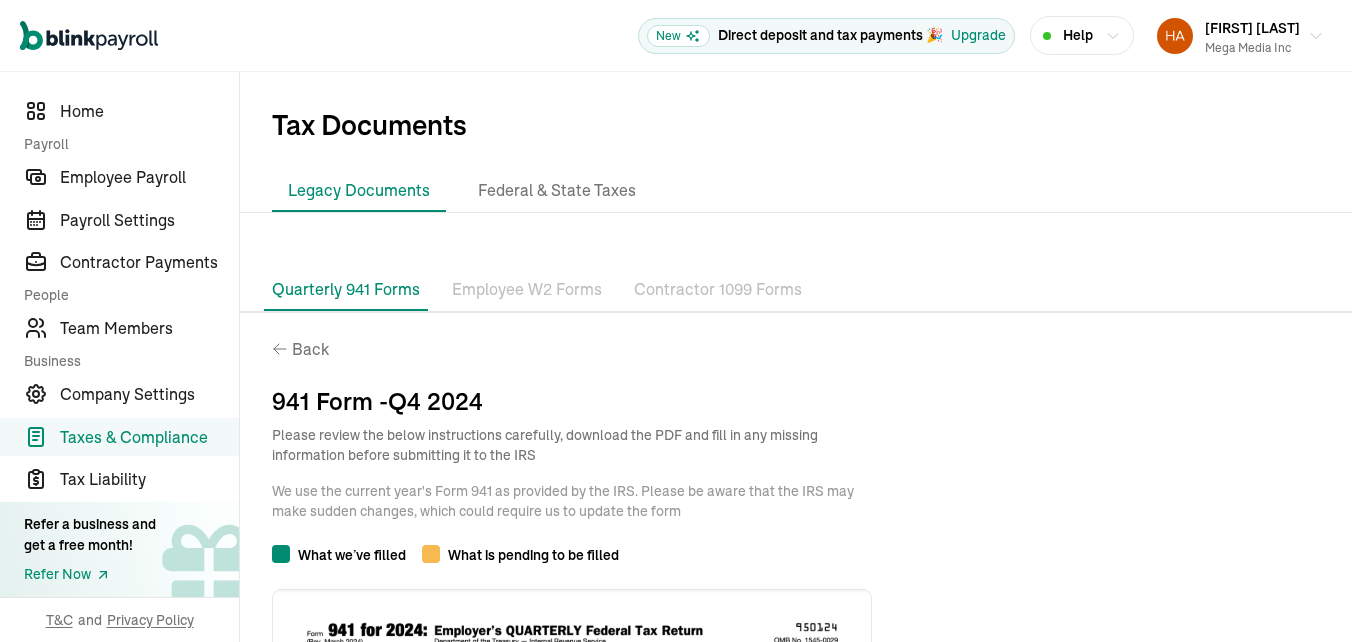 click on "Quarterly 941 Forms" at bounding box center [346, 289] 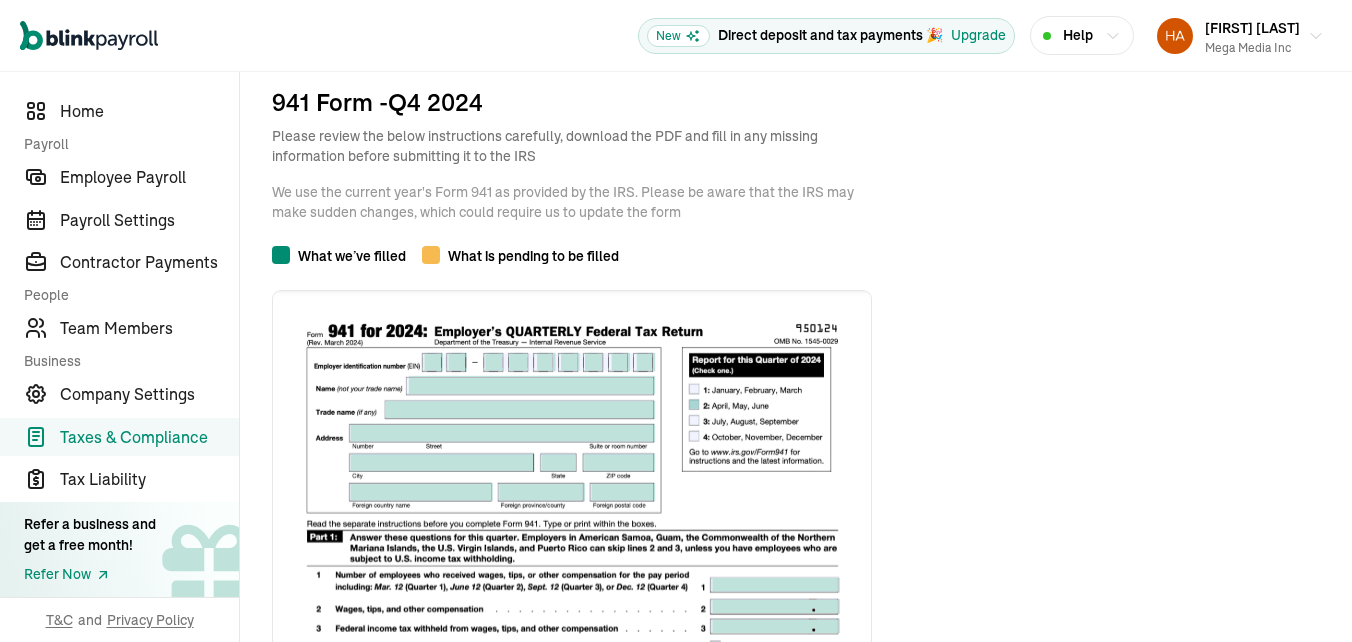 scroll, scrollTop: 0, scrollLeft: 0, axis: both 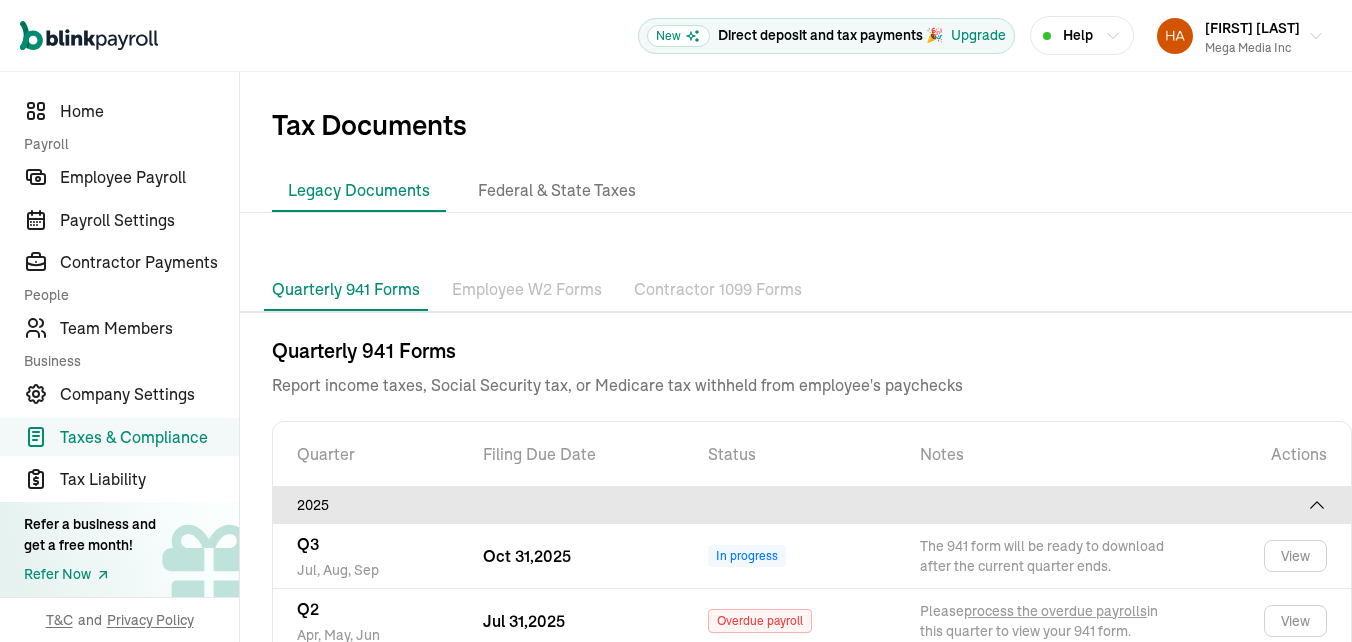 click on "2024" at bounding box center (812, 737) 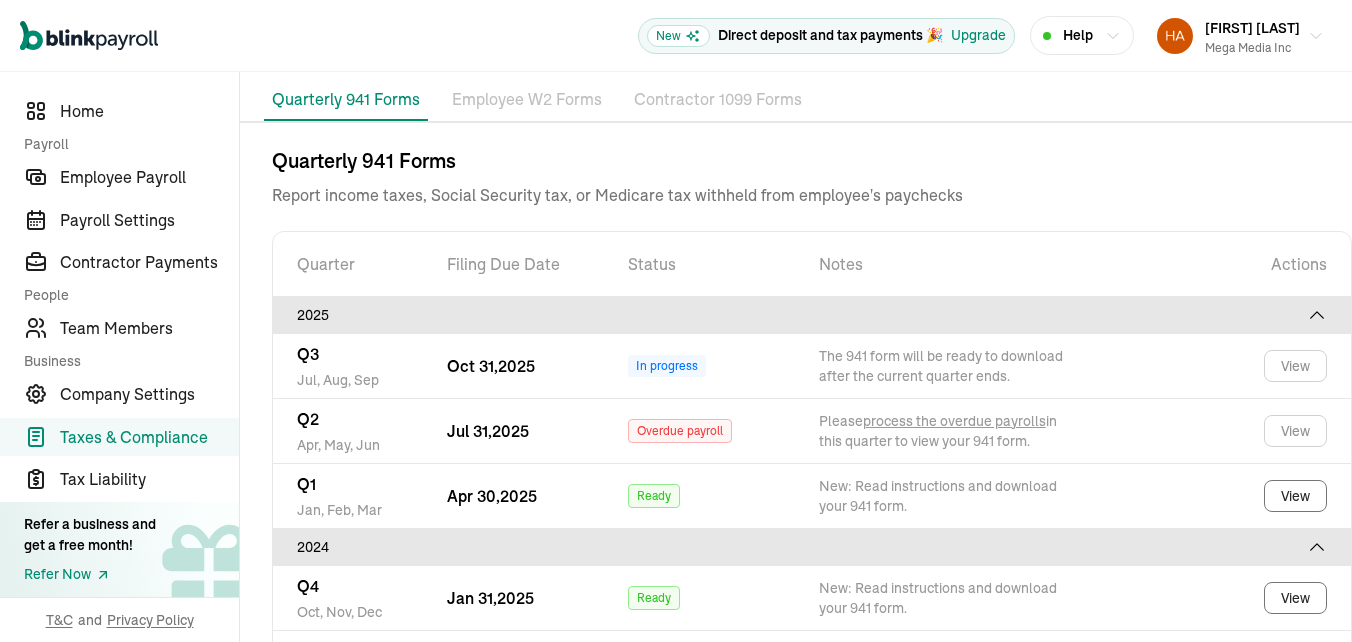 scroll, scrollTop: 191, scrollLeft: 0, axis: vertical 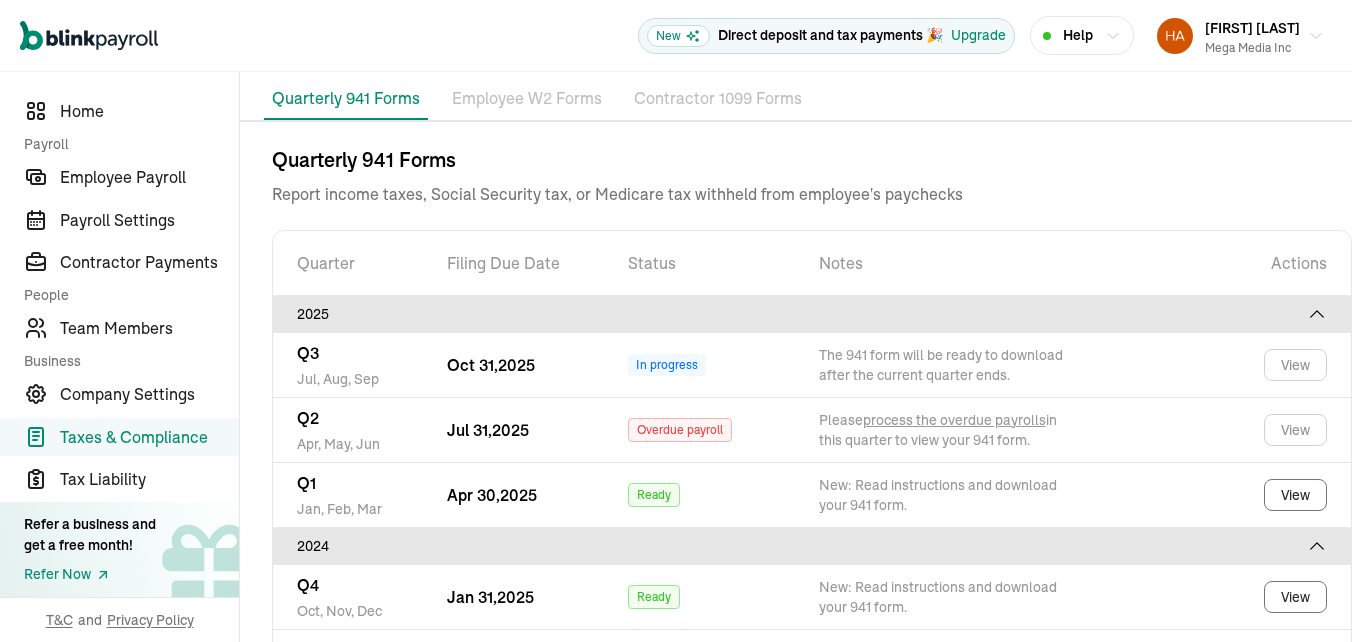 click on "Ready" at bounding box center [654, 597] 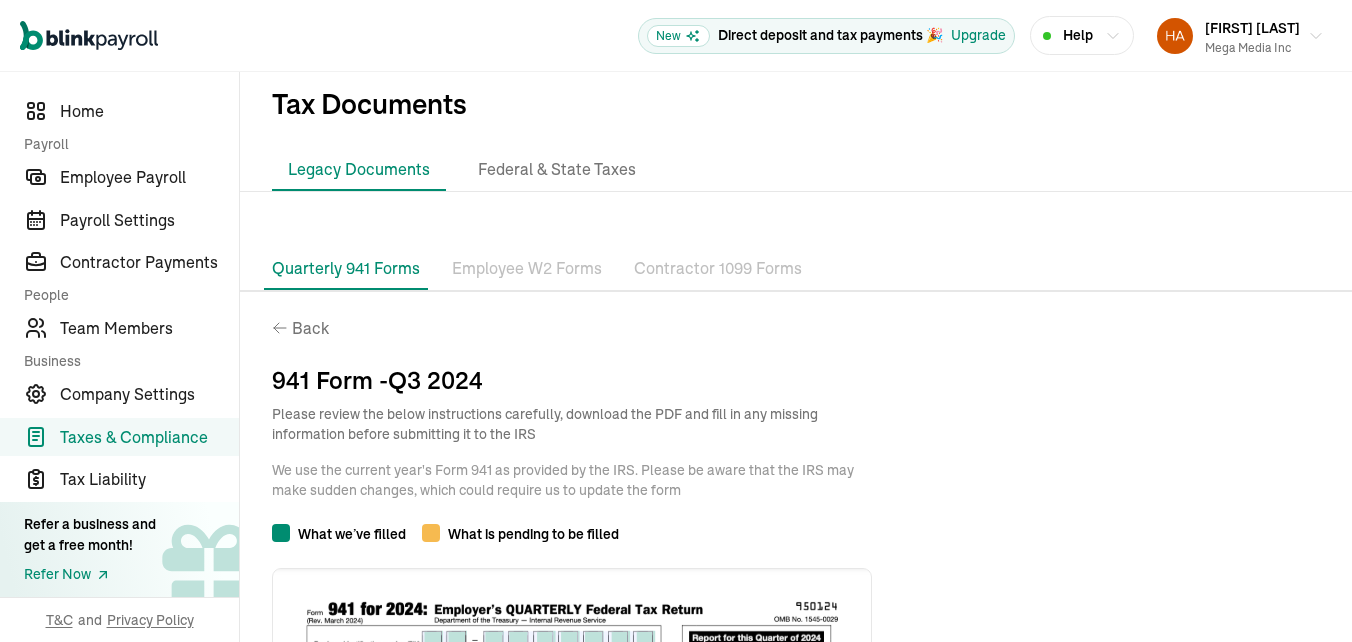 scroll, scrollTop: 0, scrollLeft: 0, axis: both 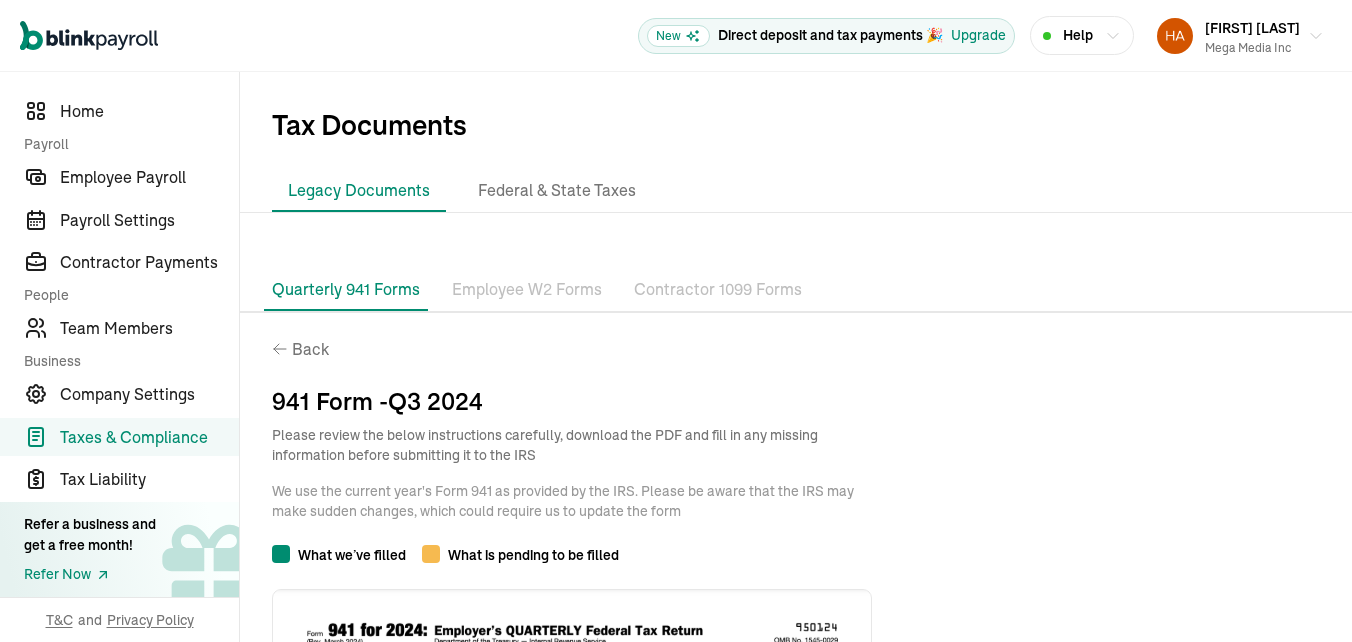 click on "Taxes & Compliance" at bounding box center [149, 437] 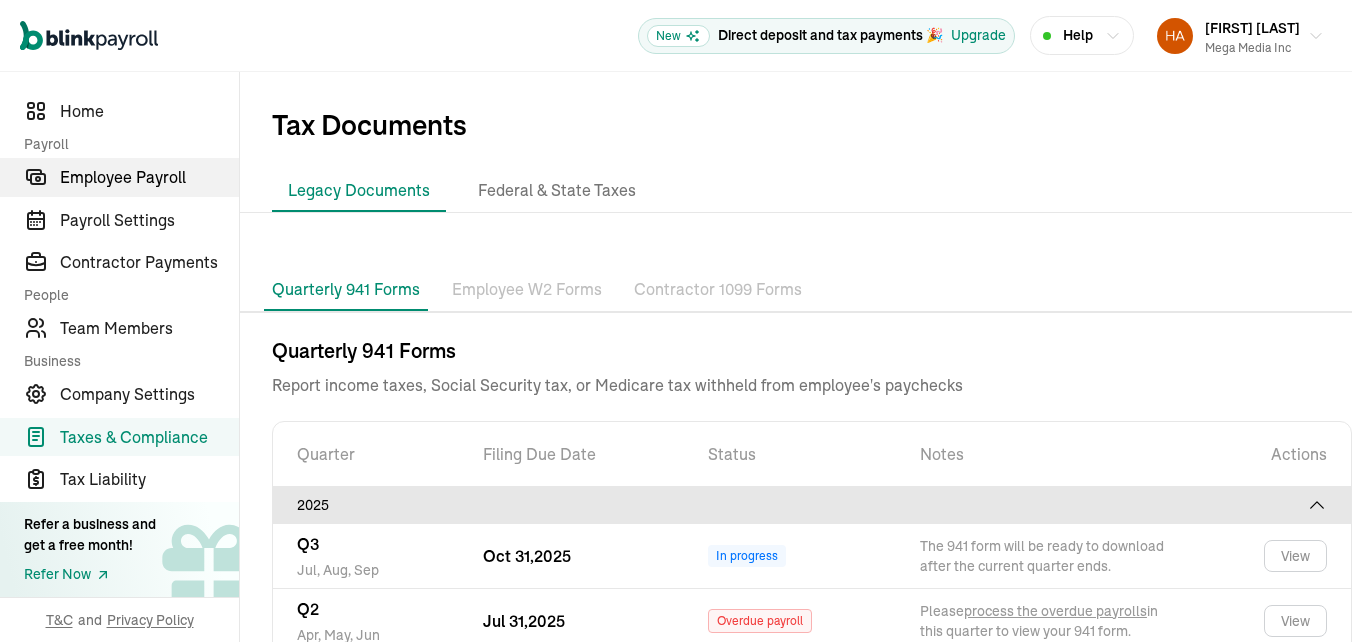 click on "Employee Payroll" at bounding box center [149, 177] 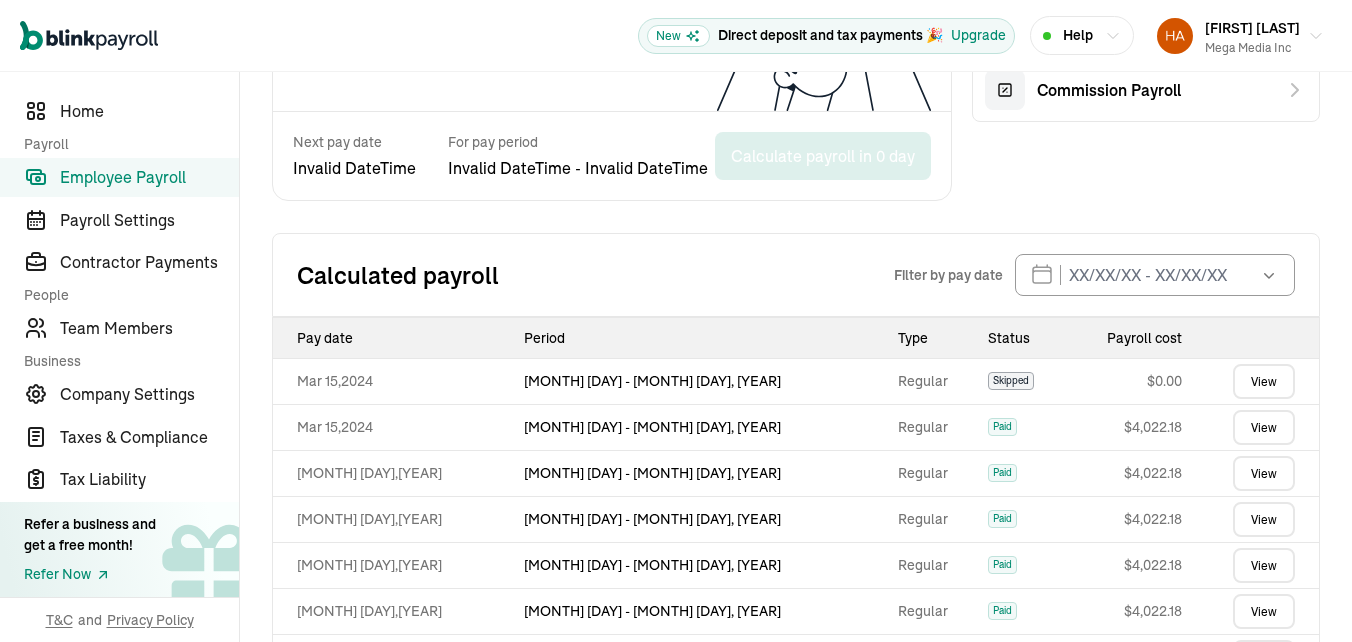 scroll, scrollTop: 973, scrollLeft: 0, axis: vertical 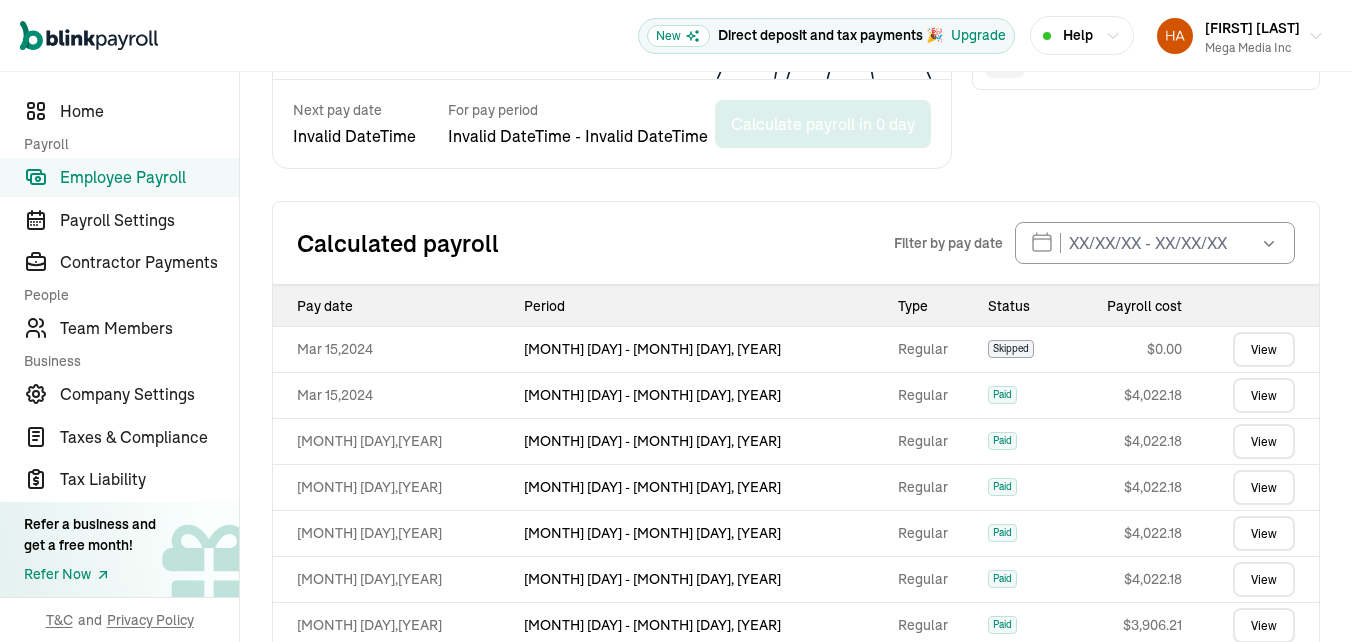 click on "View" at bounding box center (1264, 395) 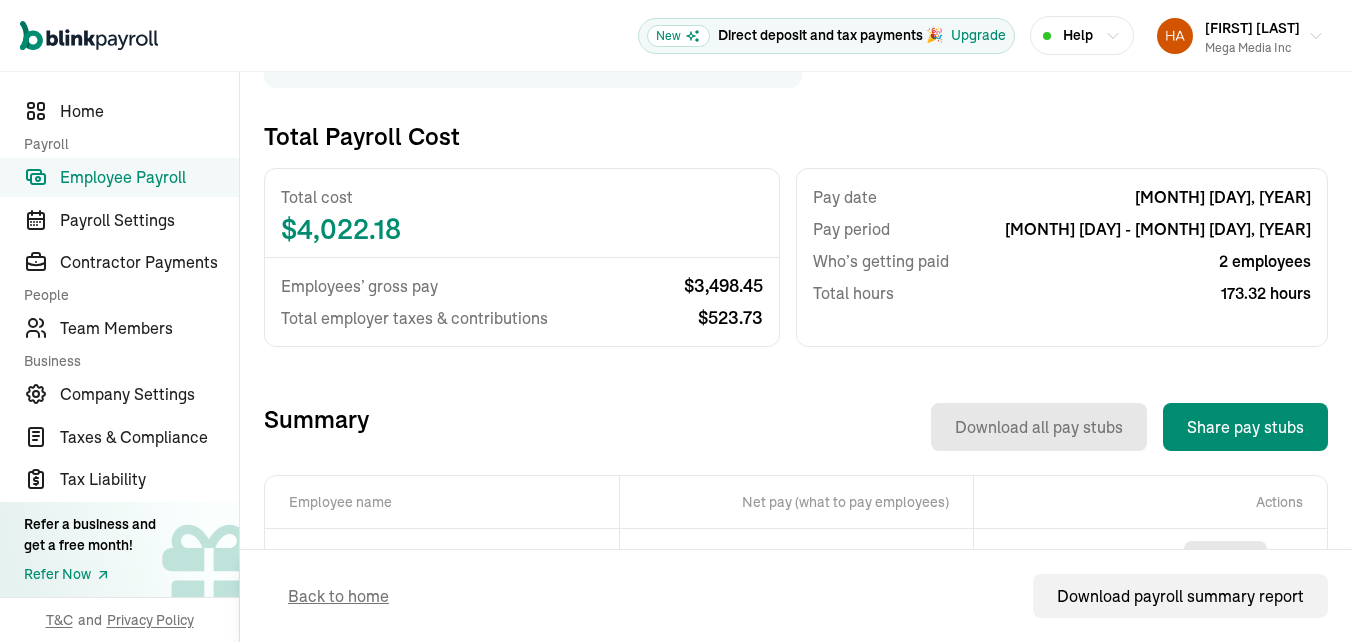 scroll, scrollTop: 395, scrollLeft: 0, axis: vertical 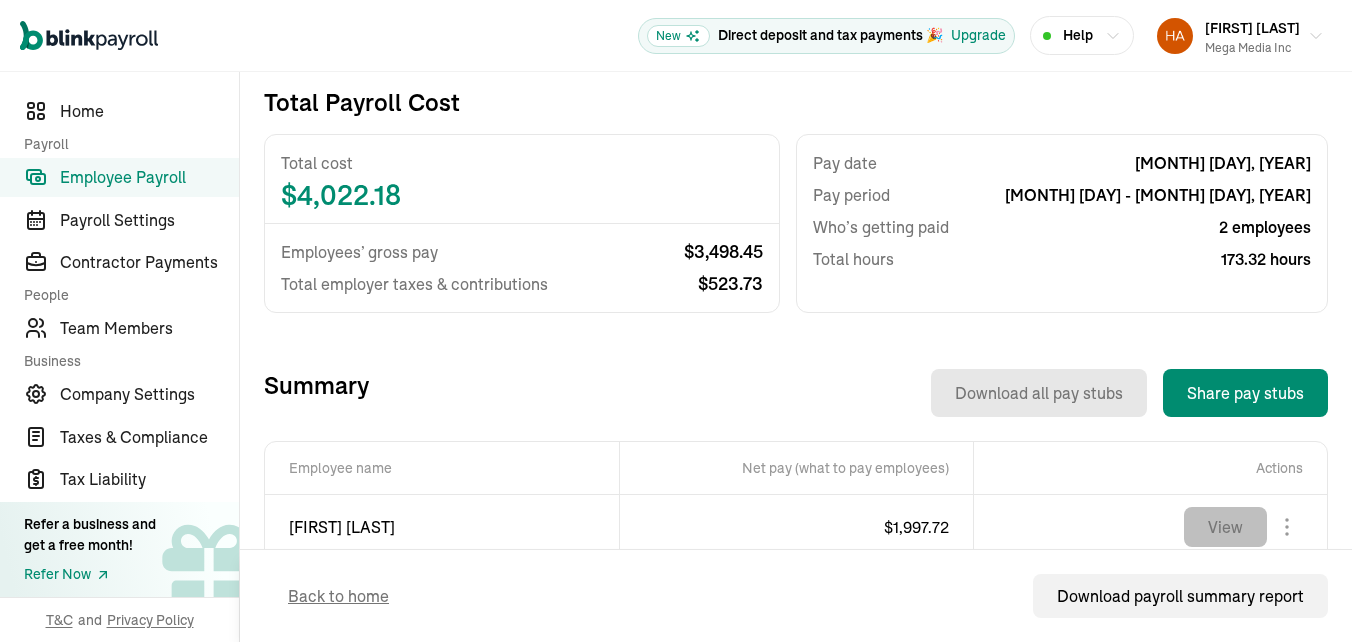click on "View" at bounding box center (1225, 527) 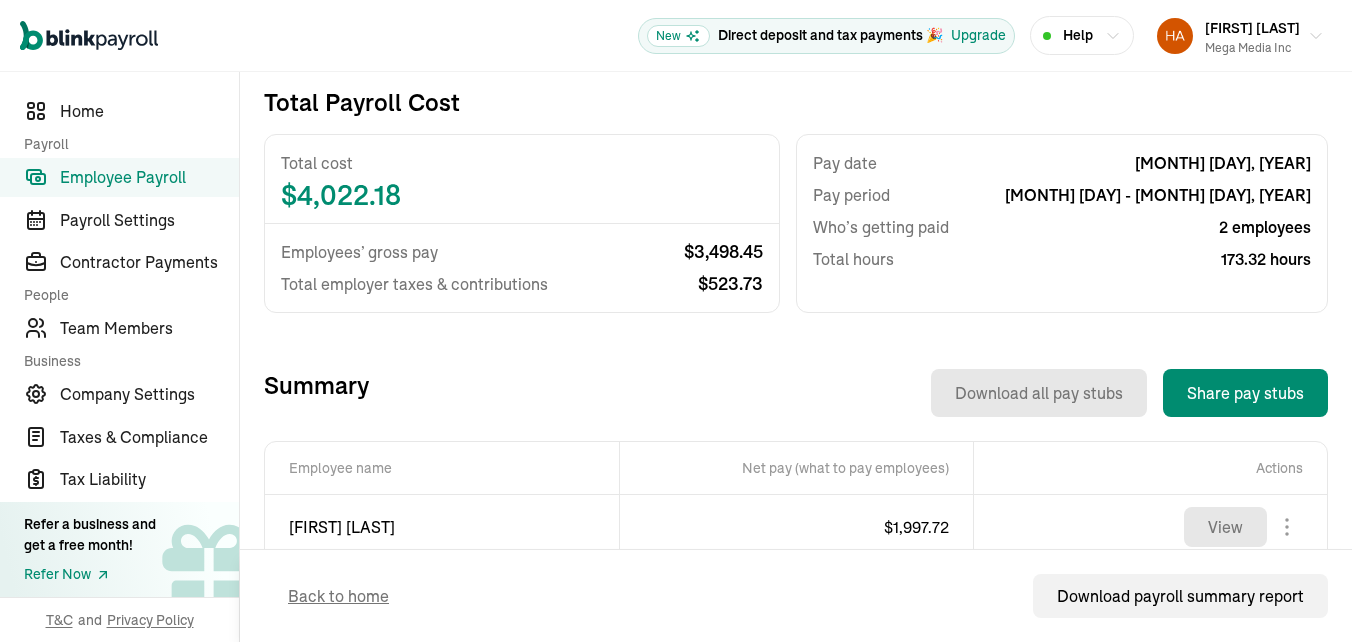 click on "View" at bounding box center [1225, 592] 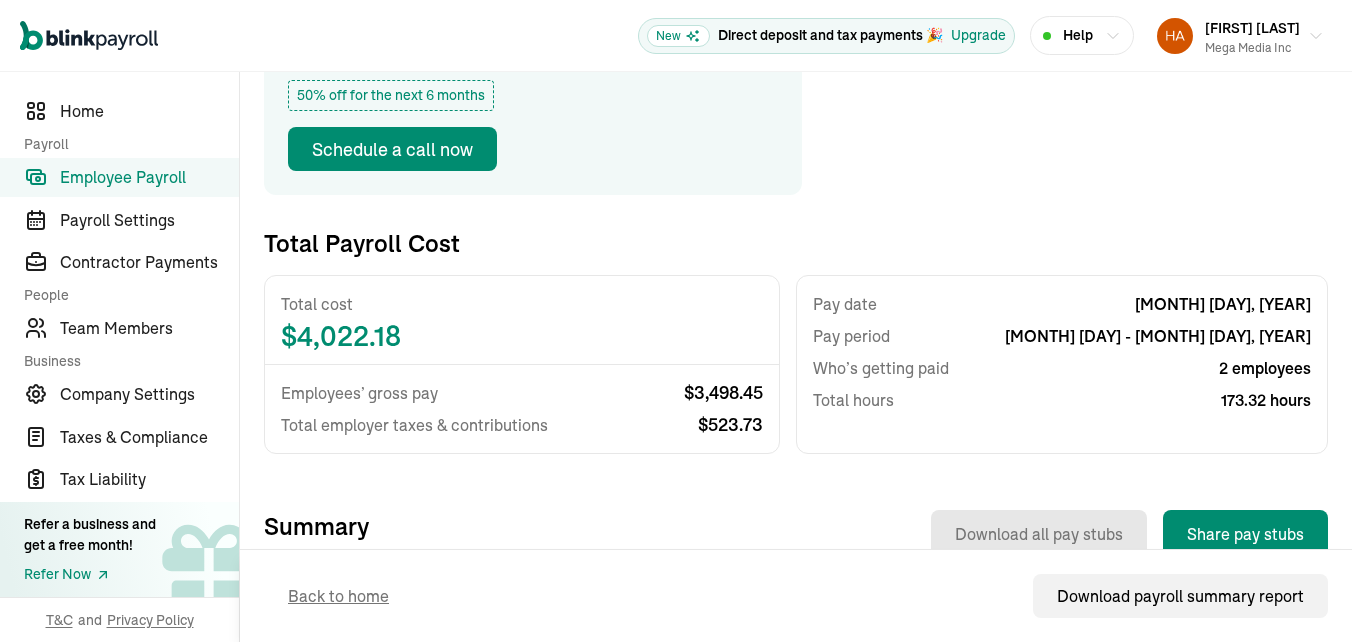 scroll, scrollTop: 300, scrollLeft: 0, axis: vertical 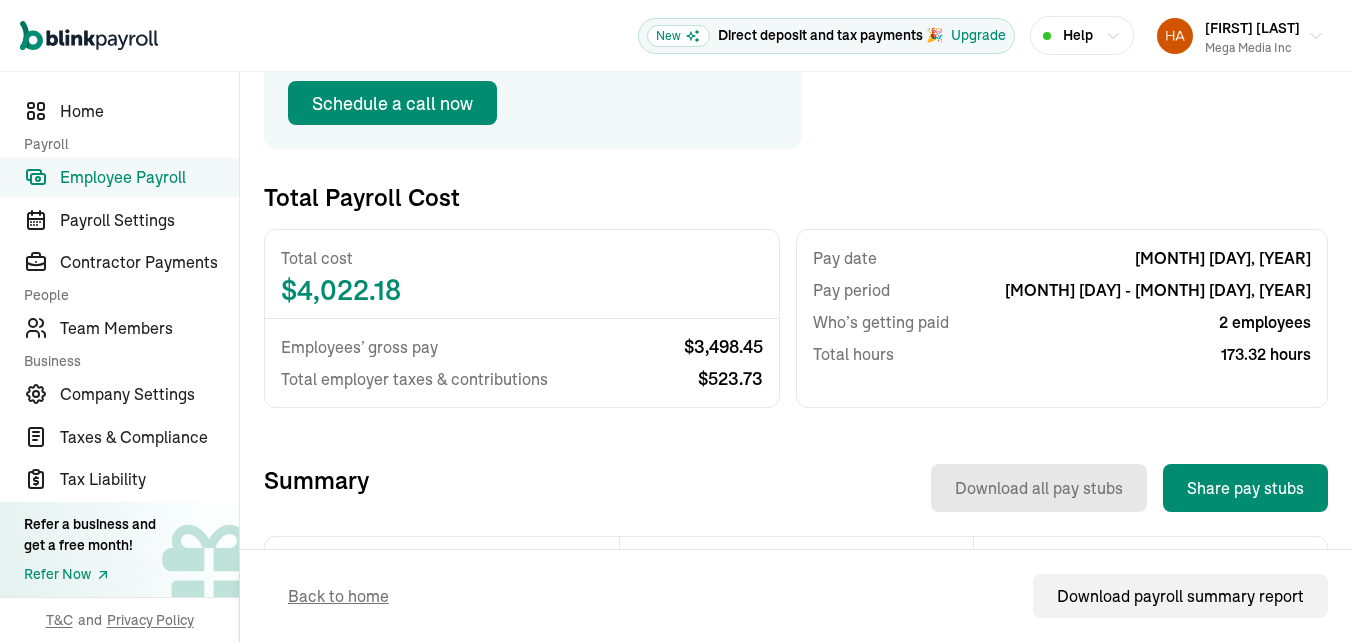 click on "Employee Payroll" at bounding box center [149, 177] 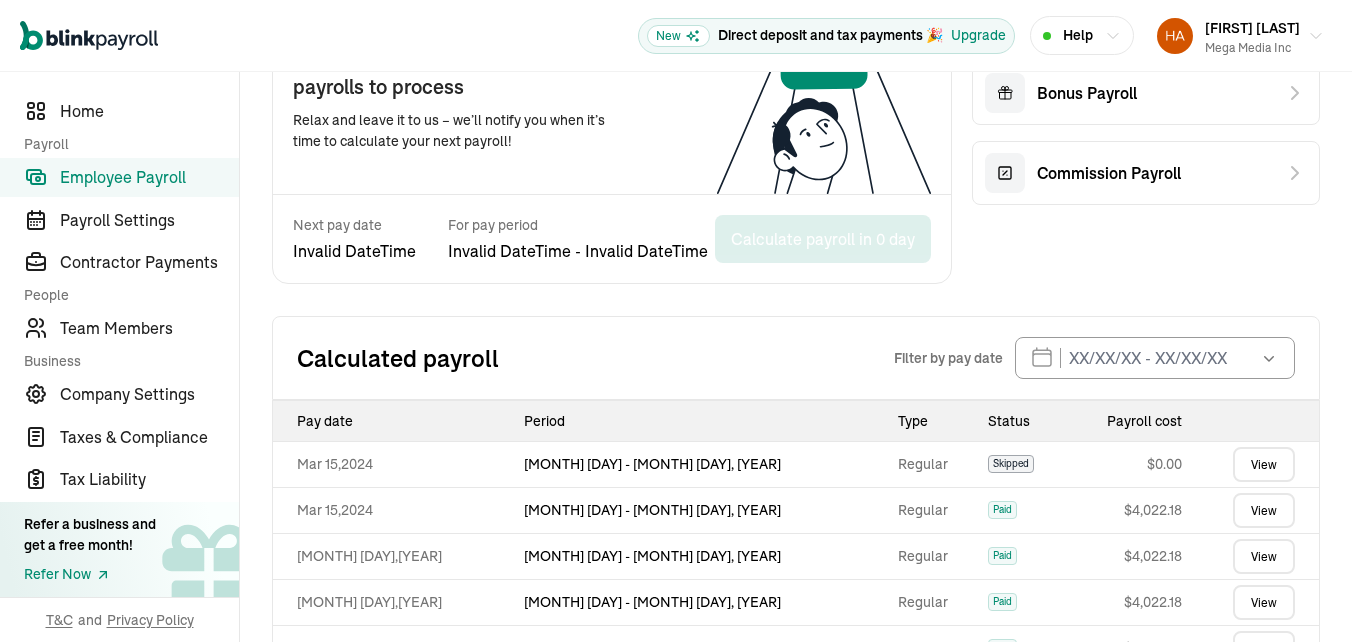 scroll, scrollTop: 900, scrollLeft: 0, axis: vertical 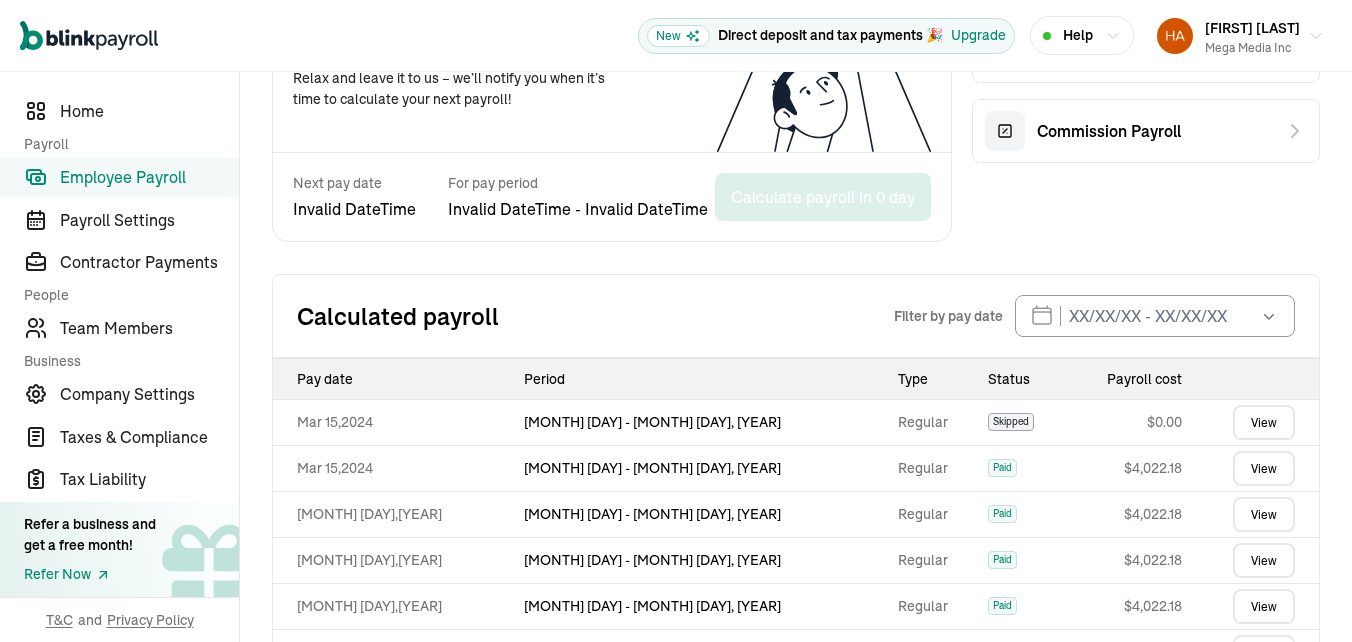 click on "View" at bounding box center (1264, 514) 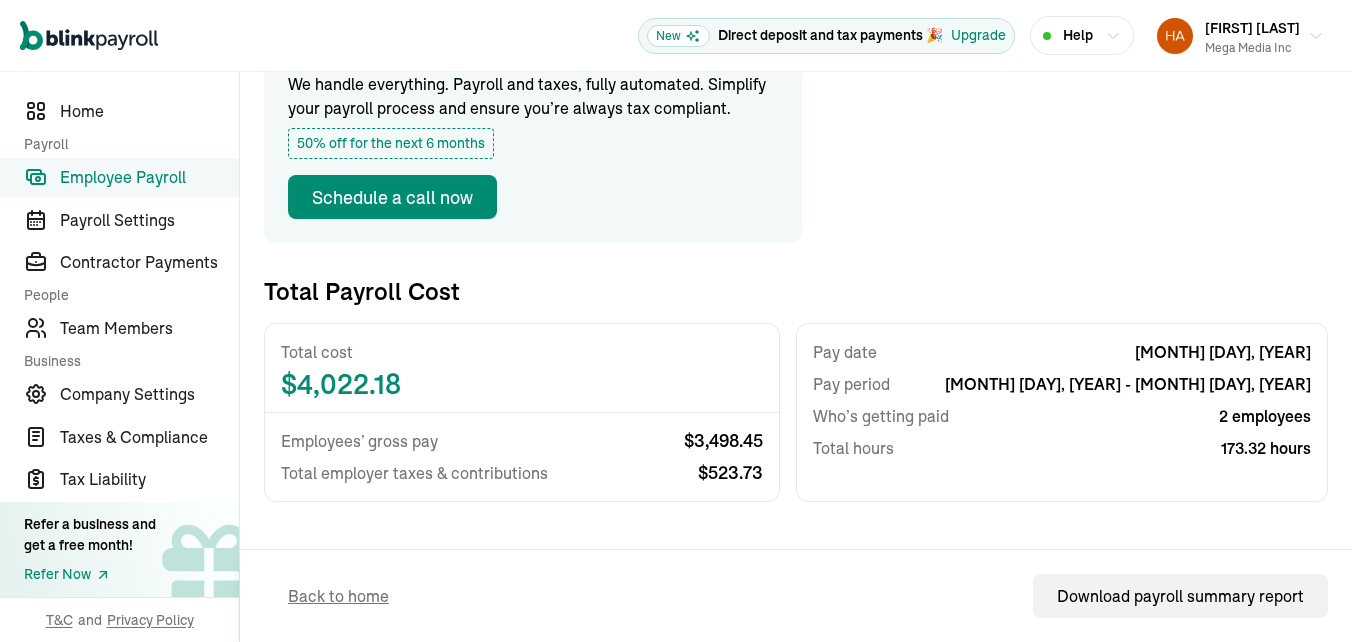 scroll, scrollTop: 300, scrollLeft: 0, axis: vertical 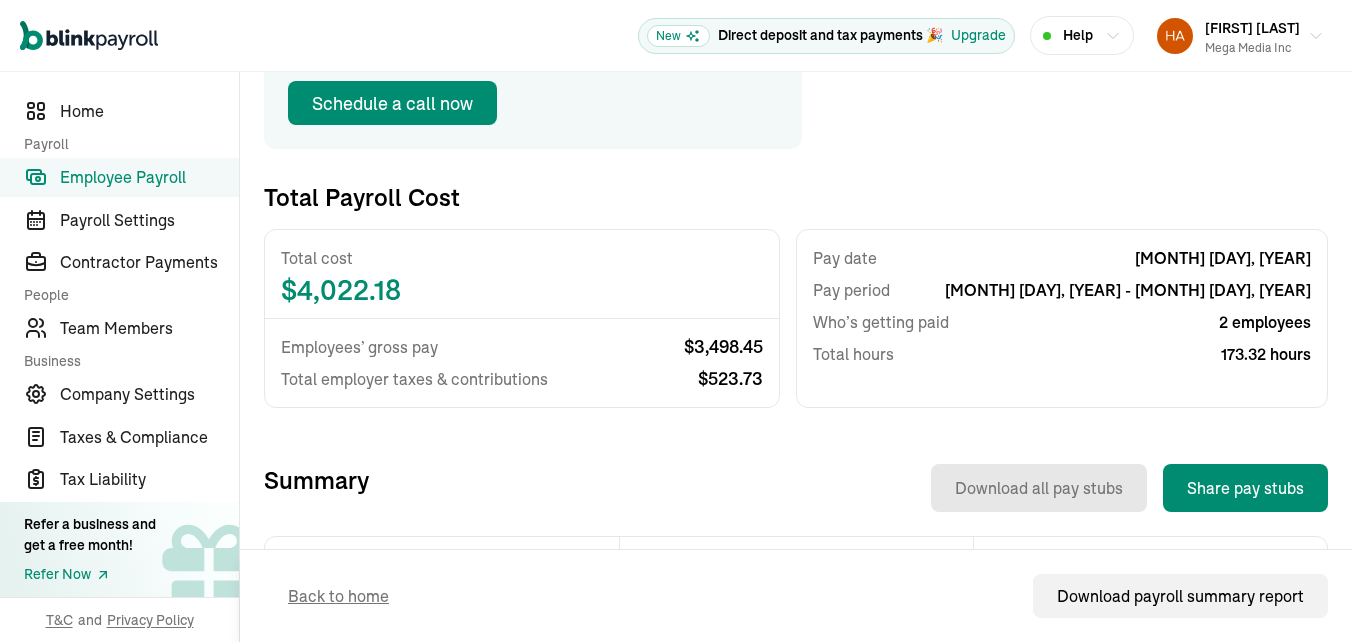 click on "View" at bounding box center [1225, 622] 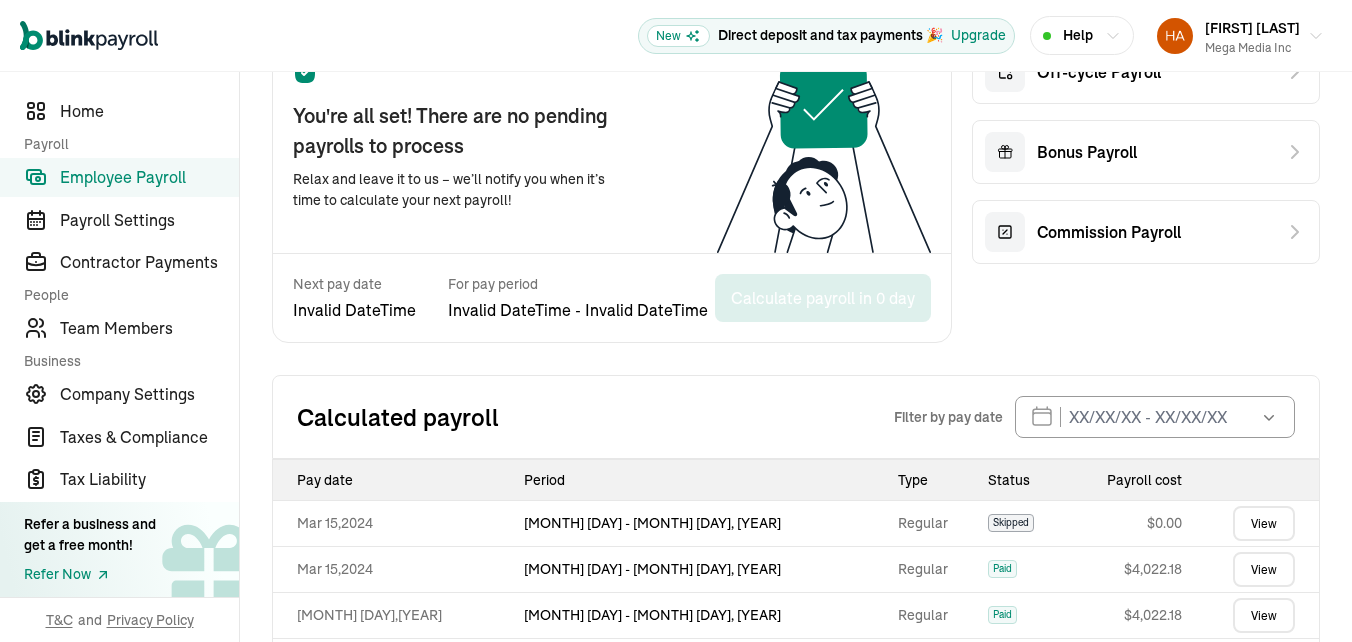 scroll, scrollTop: 800, scrollLeft: 0, axis: vertical 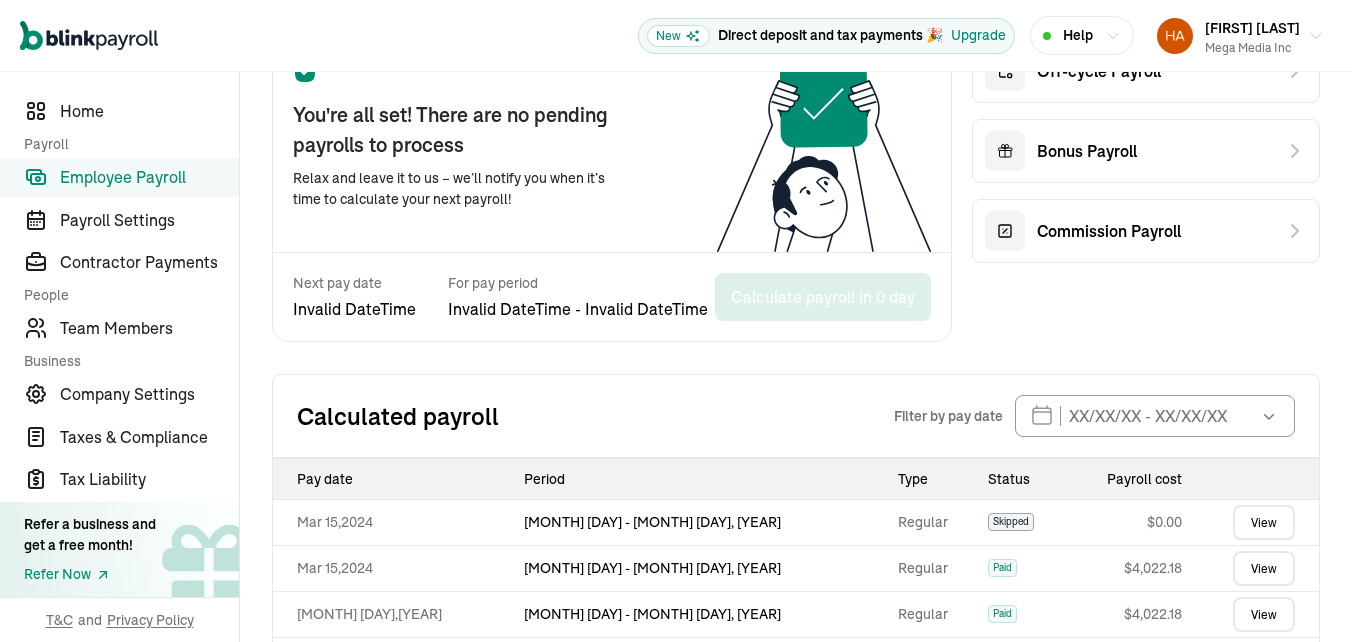 click on "View" at bounding box center [1264, 660] 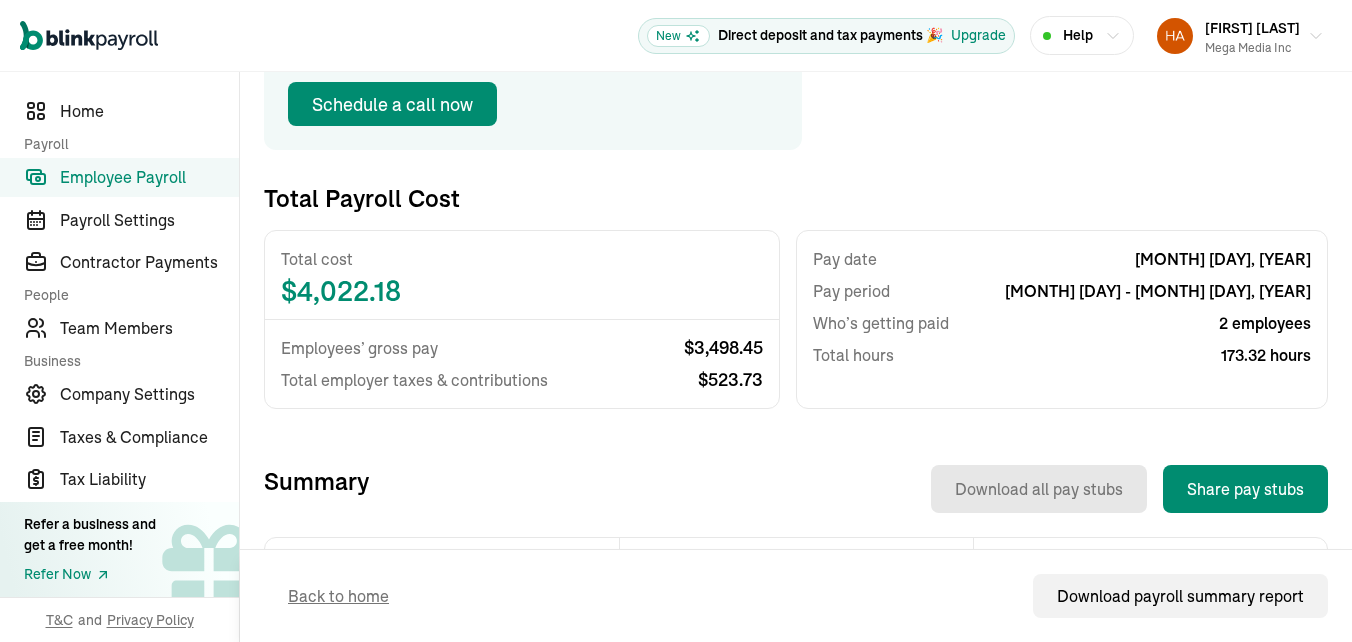 scroll, scrollTop: 300, scrollLeft: 0, axis: vertical 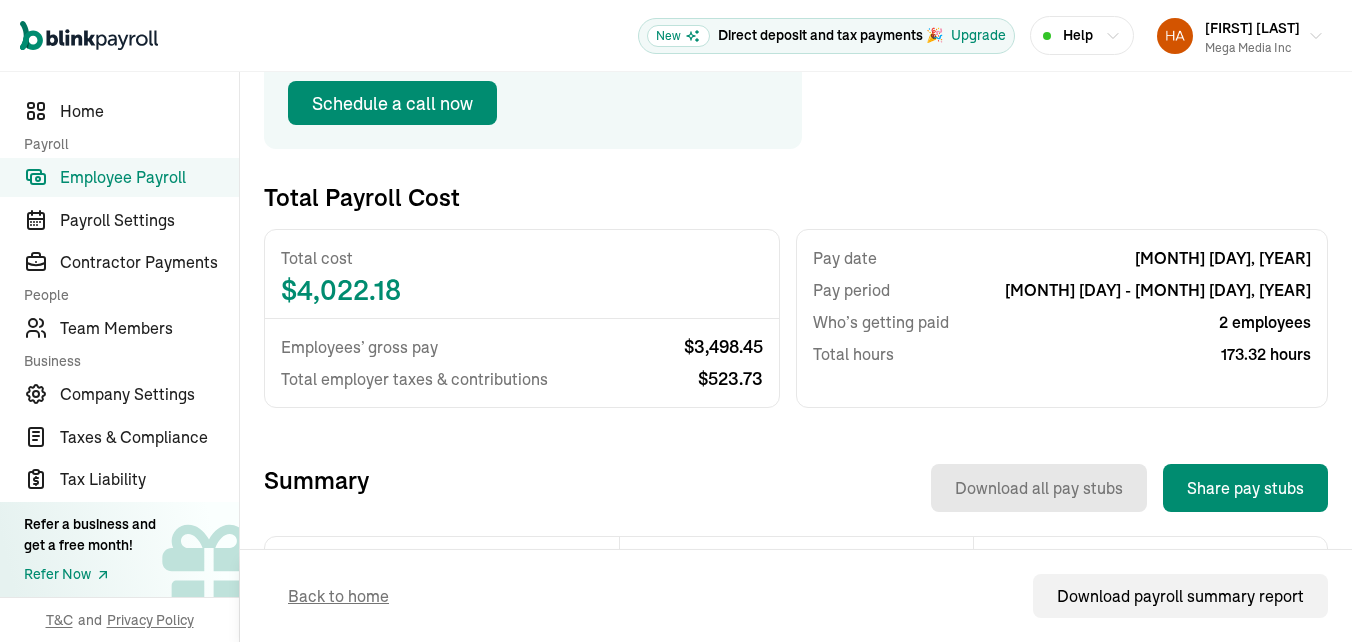 click on "View" at bounding box center (1225, 622) 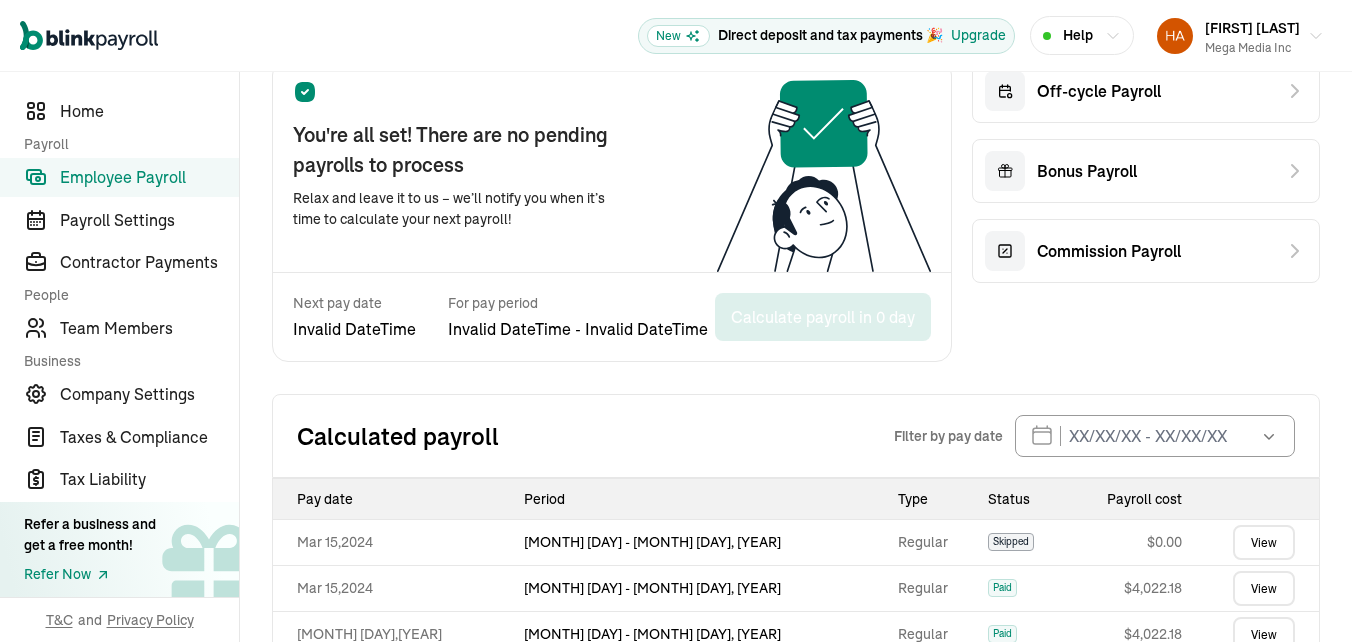 scroll, scrollTop: 973, scrollLeft: 0, axis: vertical 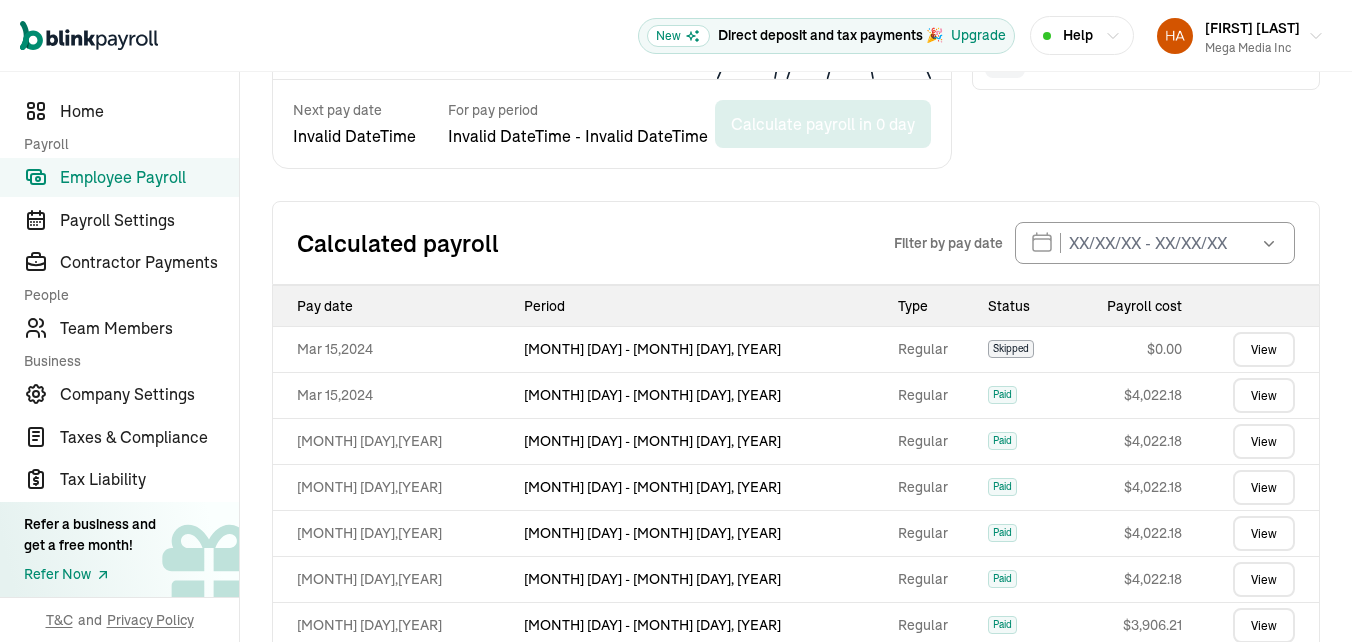 click on "View" at bounding box center [1264, 533] 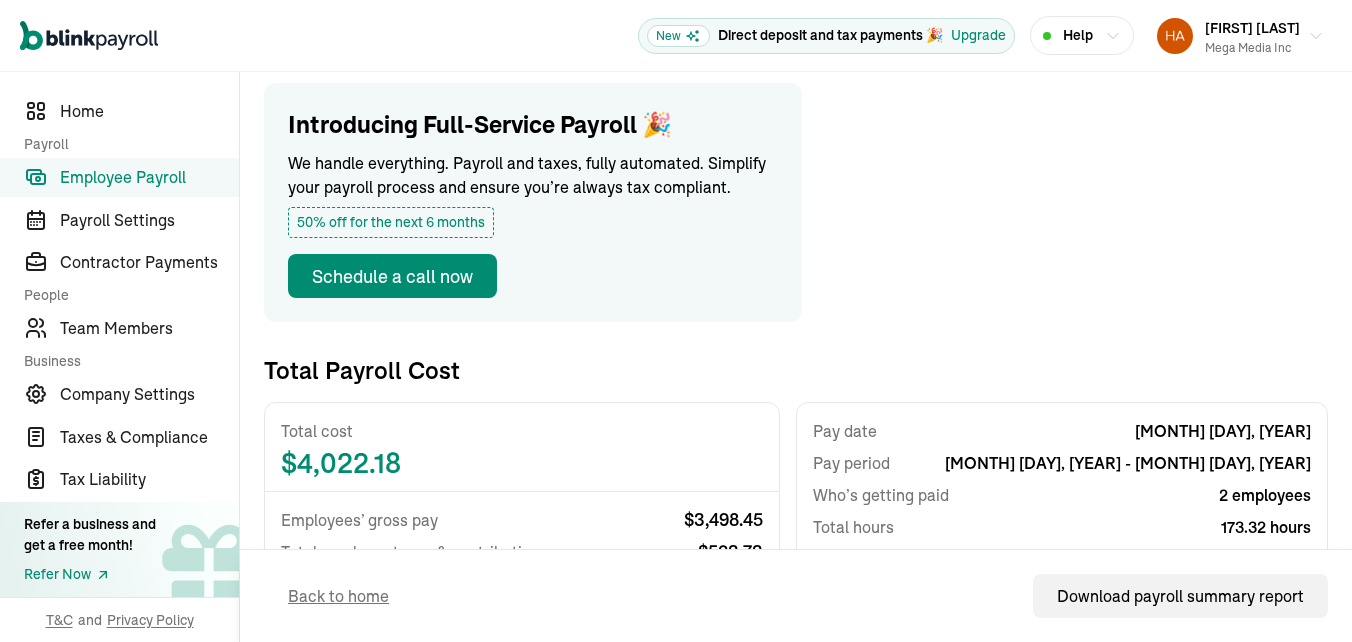 scroll, scrollTop: 300, scrollLeft: 0, axis: vertical 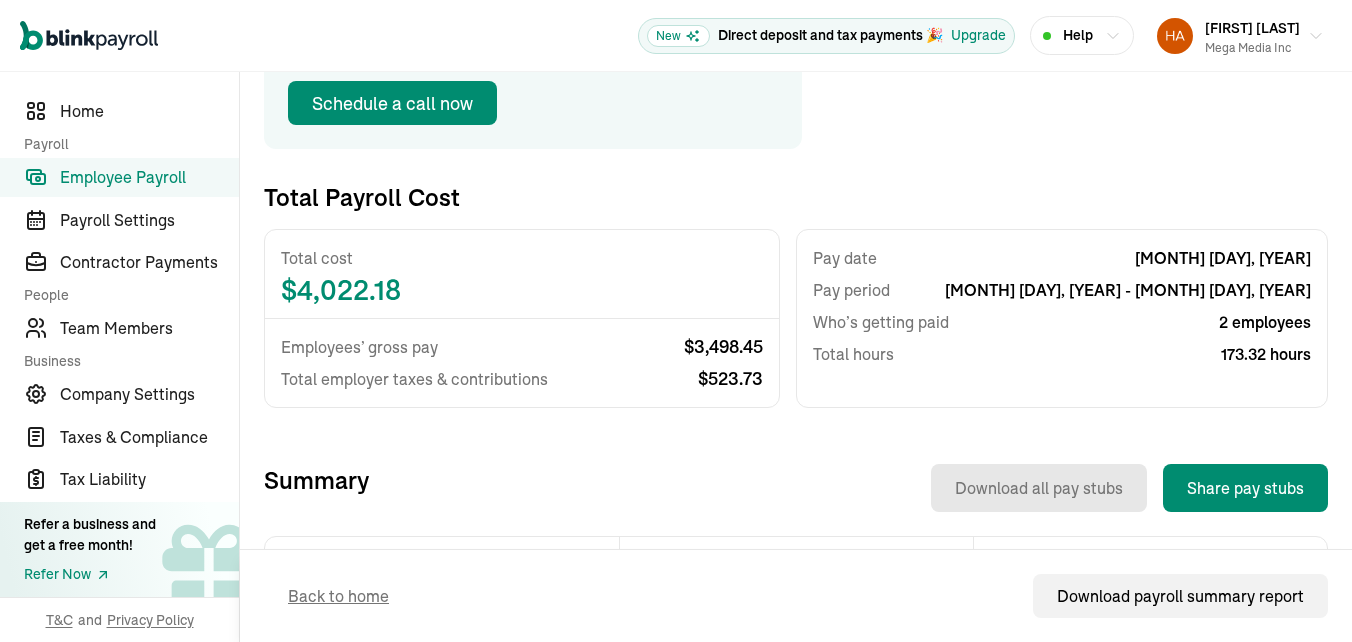 click on "View" at bounding box center (1225, 622) 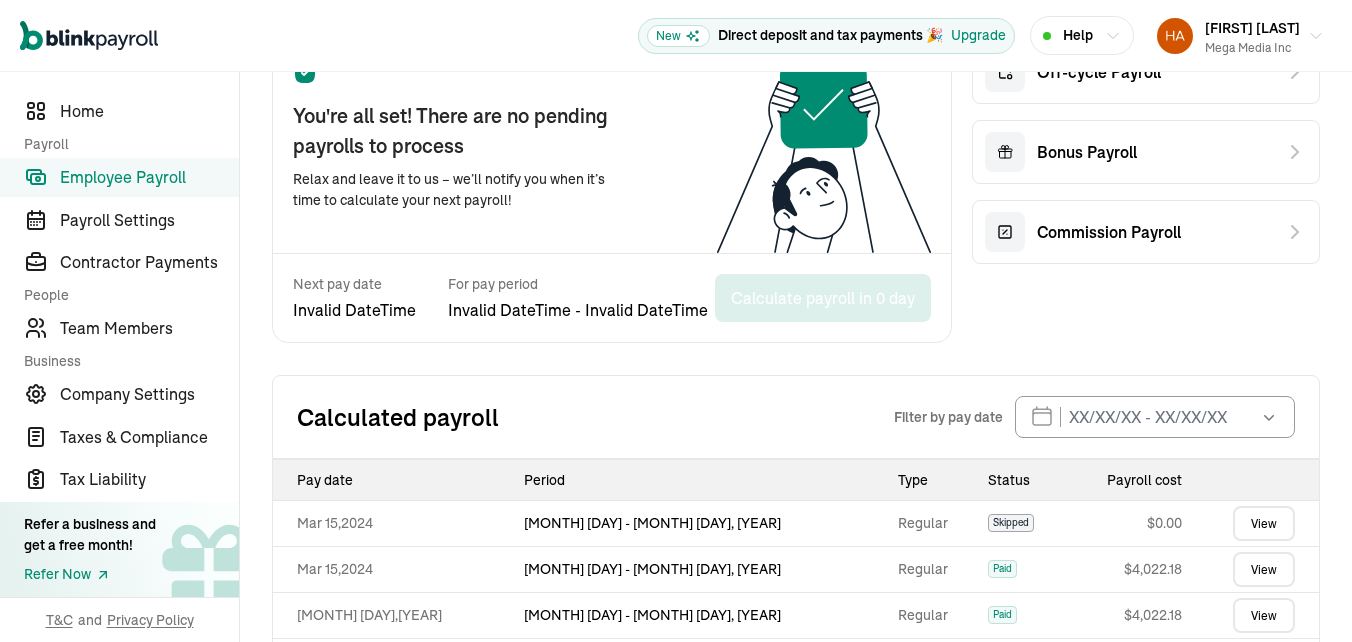 scroll, scrollTop: 900, scrollLeft: 0, axis: vertical 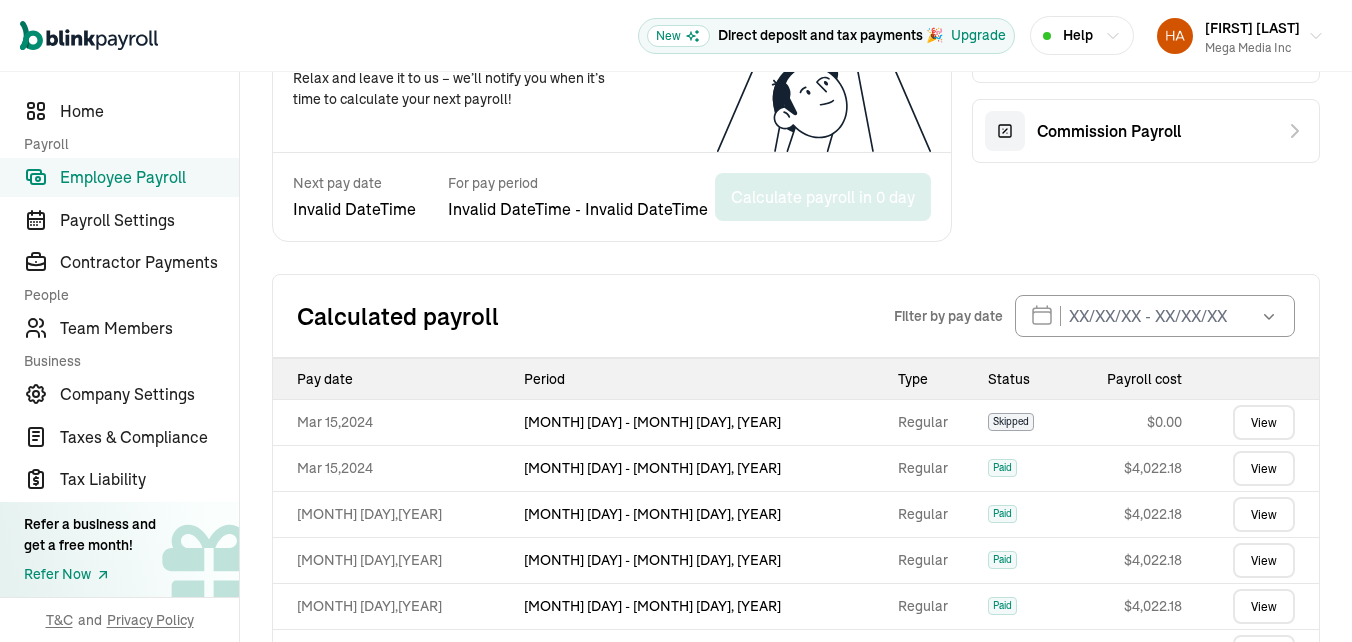click on "View" at bounding box center [1264, 652] 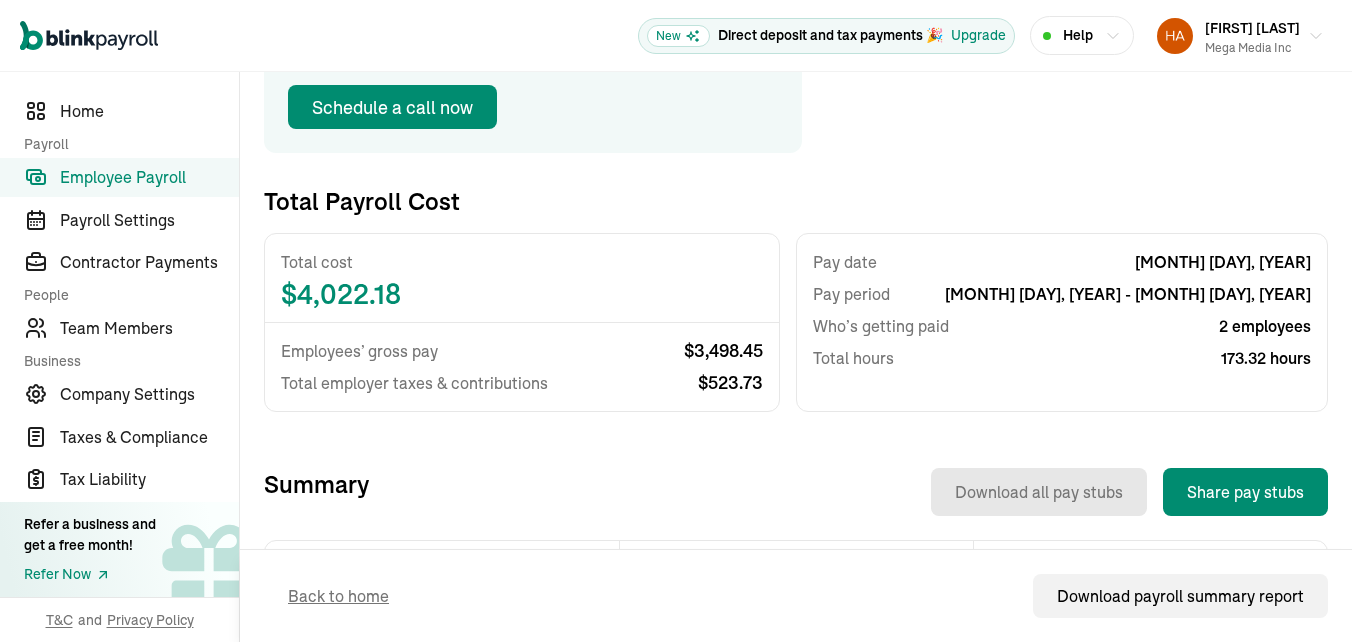 scroll, scrollTop: 300, scrollLeft: 0, axis: vertical 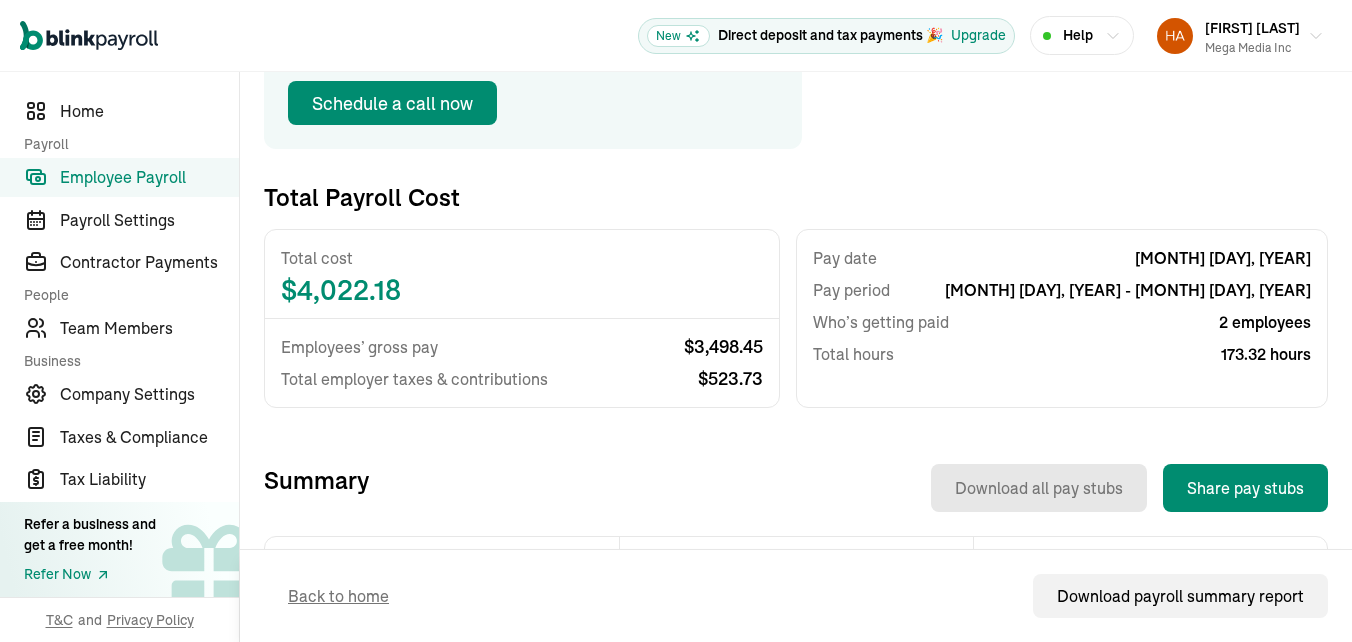 click on "View" at bounding box center [1225, 622] 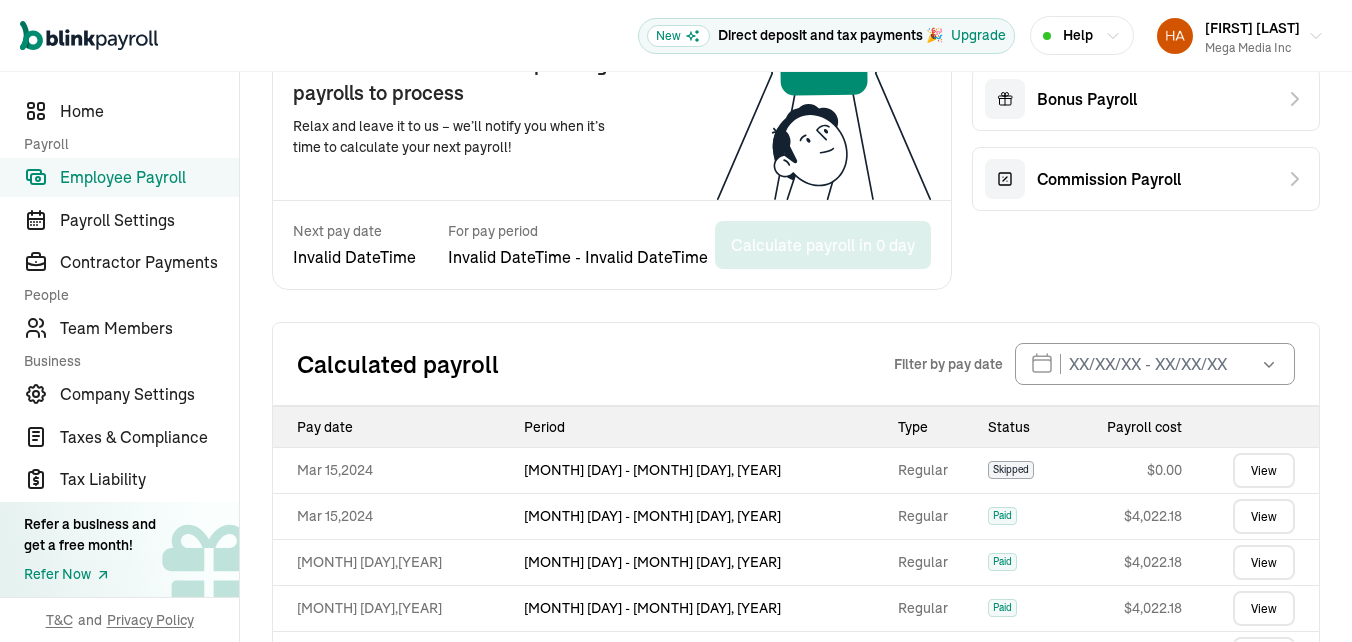 scroll, scrollTop: 872, scrollLeft: 0, axis: vertical 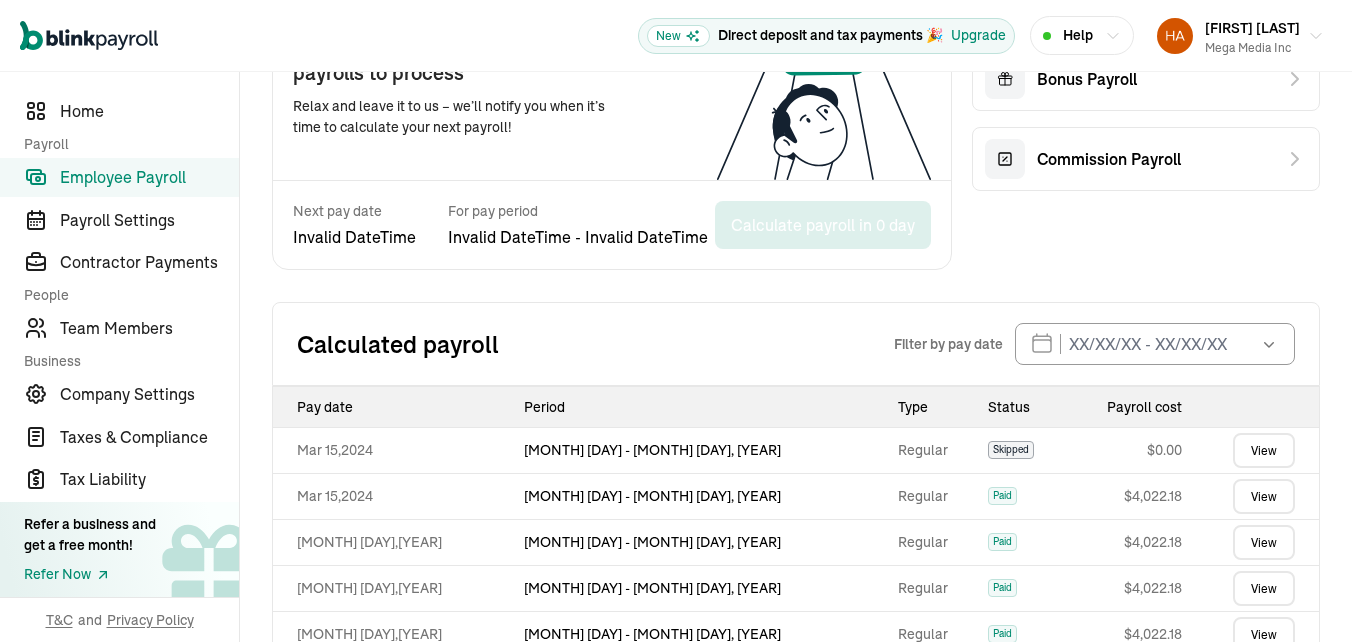click on "View" at bounding box center (1264, 726) 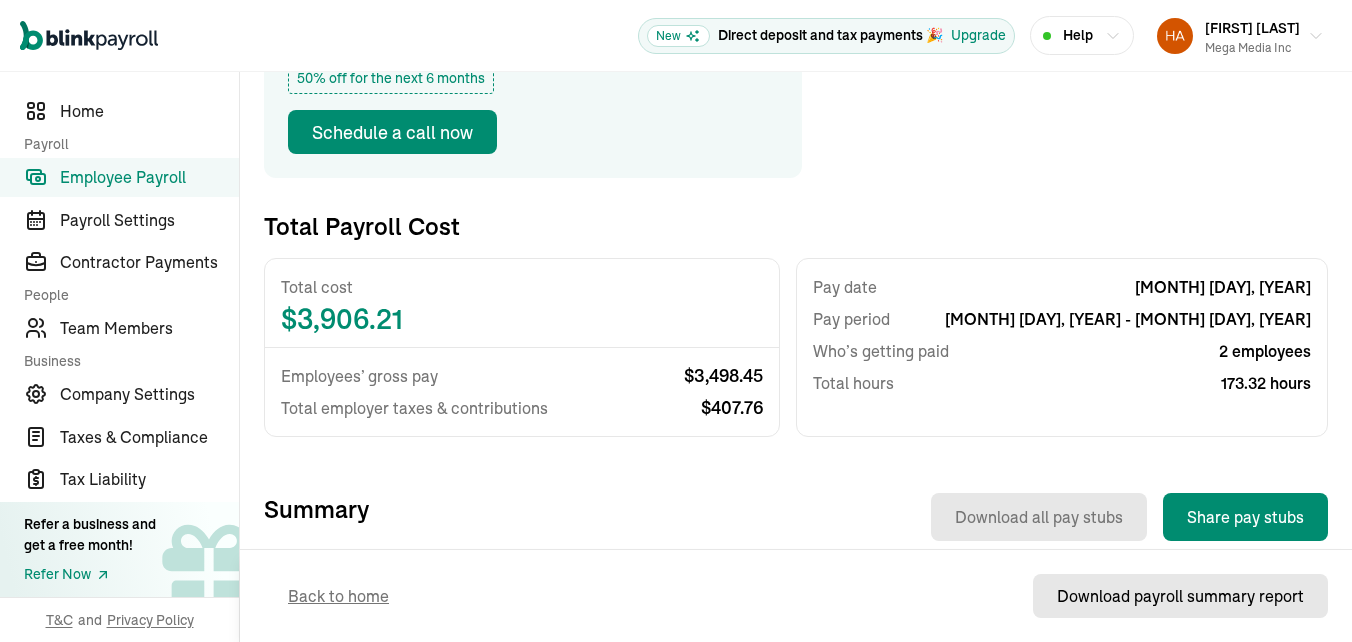 scroll, scrollTop: 300, scrollLeft: 0, axis: vertical 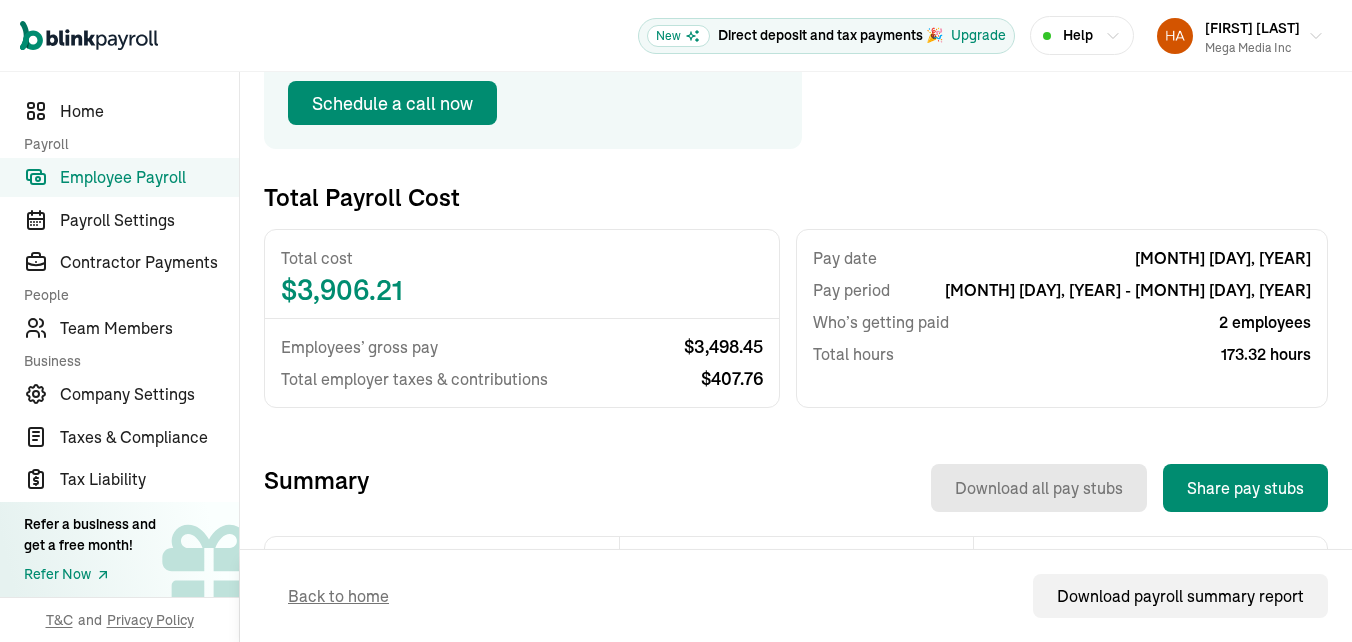 click on "View" at bounding box center (1225, 622) 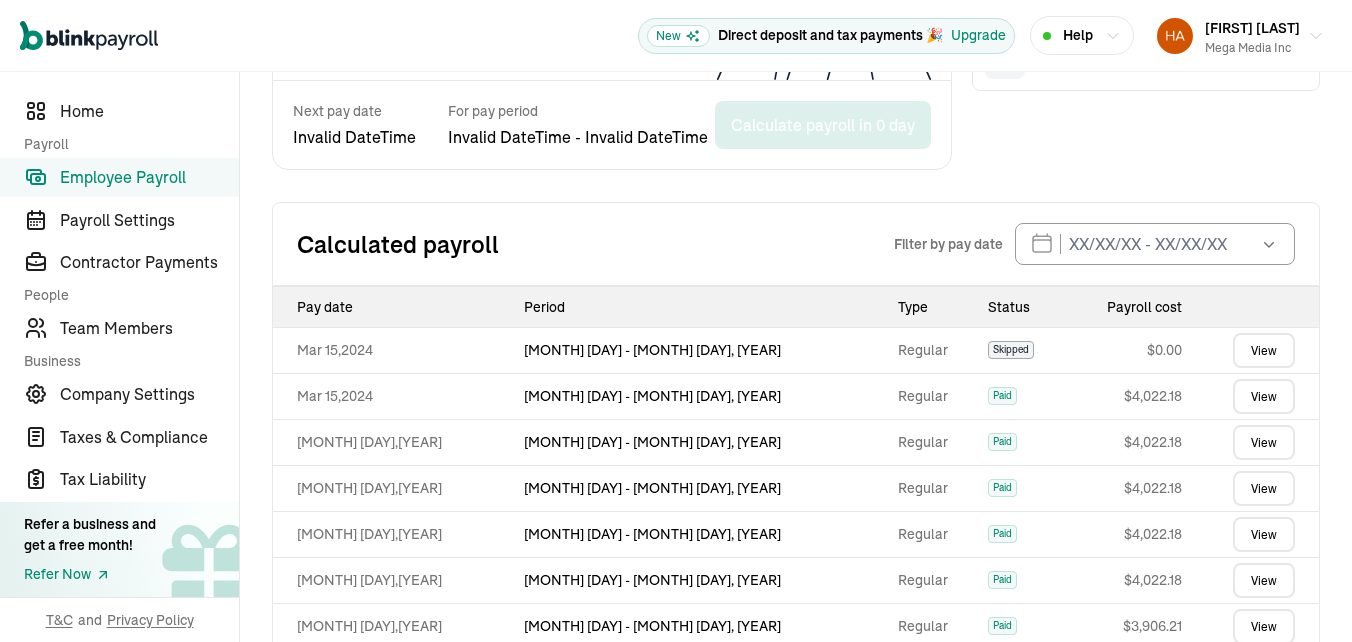 scroll, scrollTop: 973, scrollLeft: 0, axis: vertical 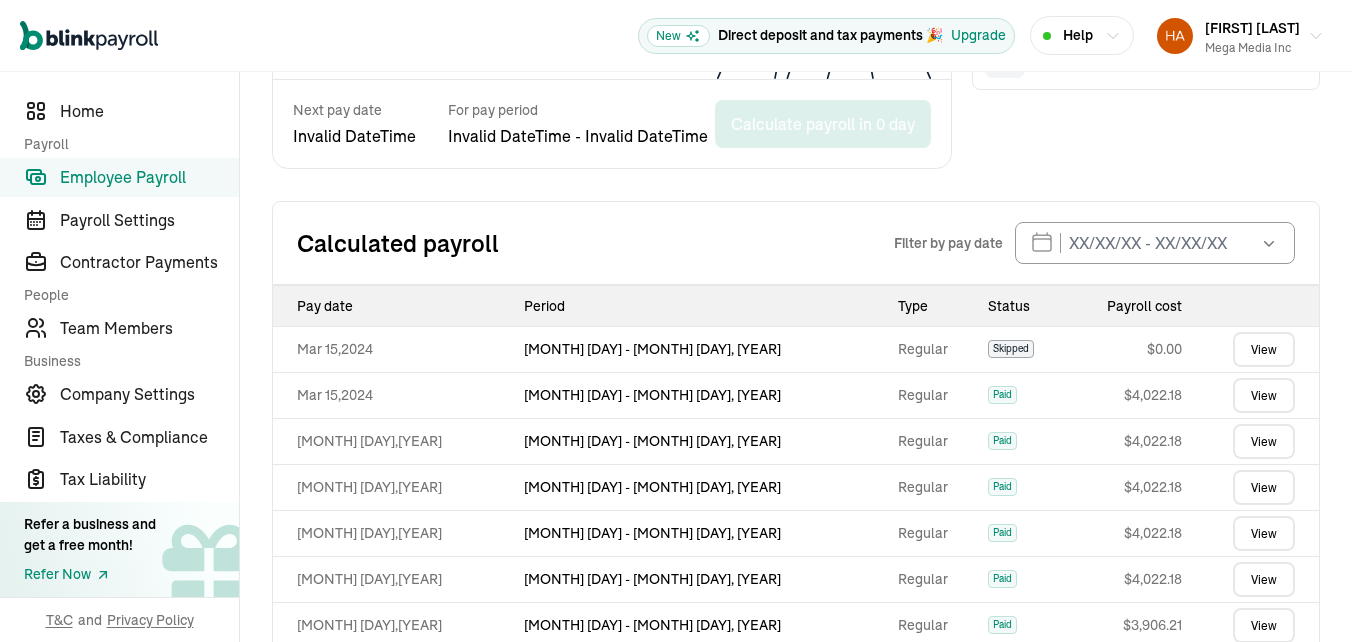 click on "View" at bounding box center [1264, 671] 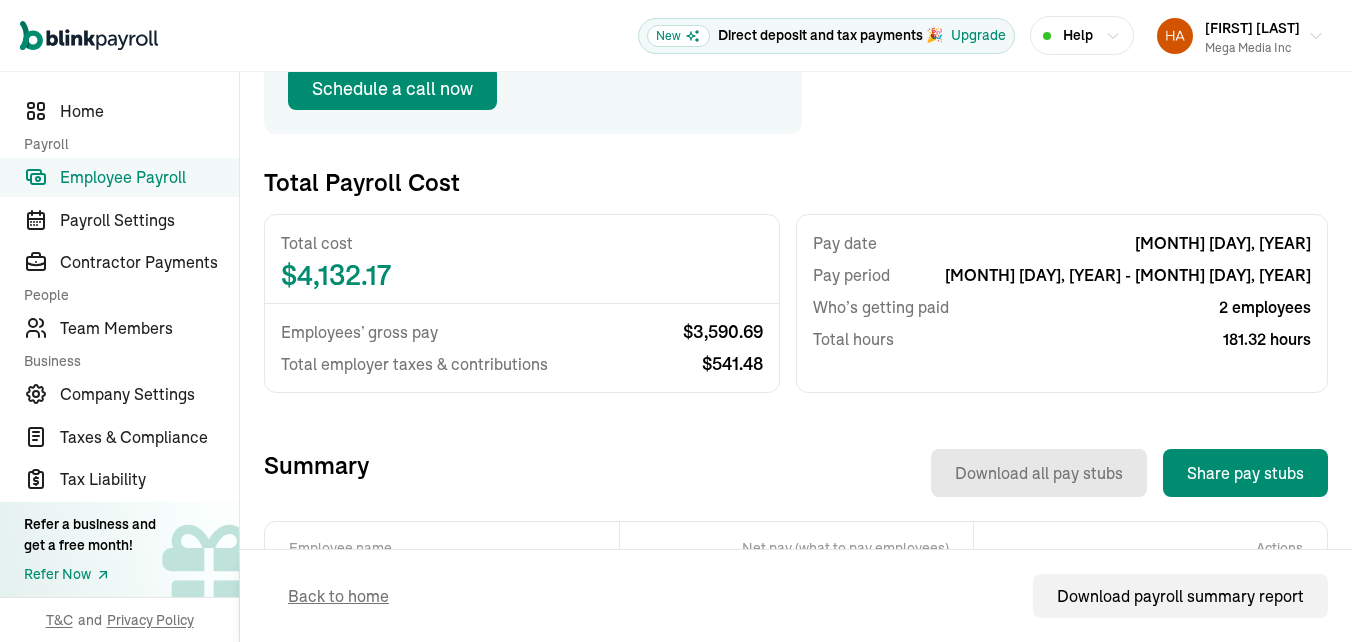 scroll, scrollTop: 395, scrollLeft: 0, axis: vertical 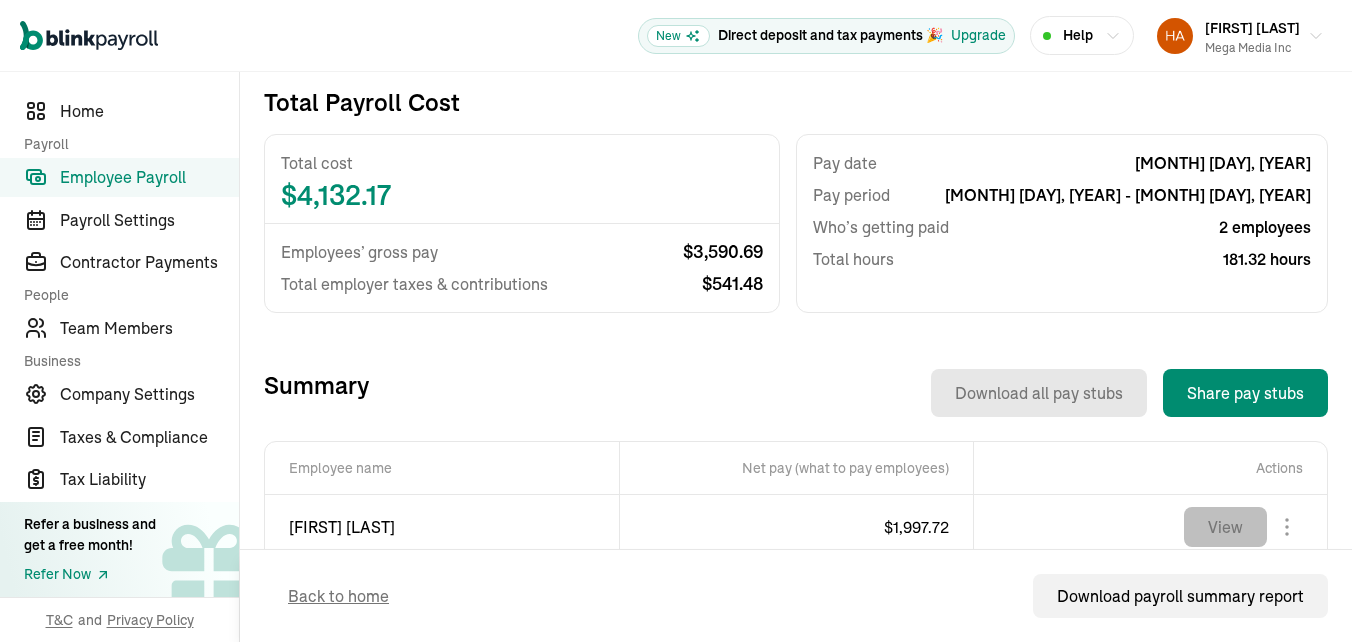 click on "View" at bounding box center (1225, 527) 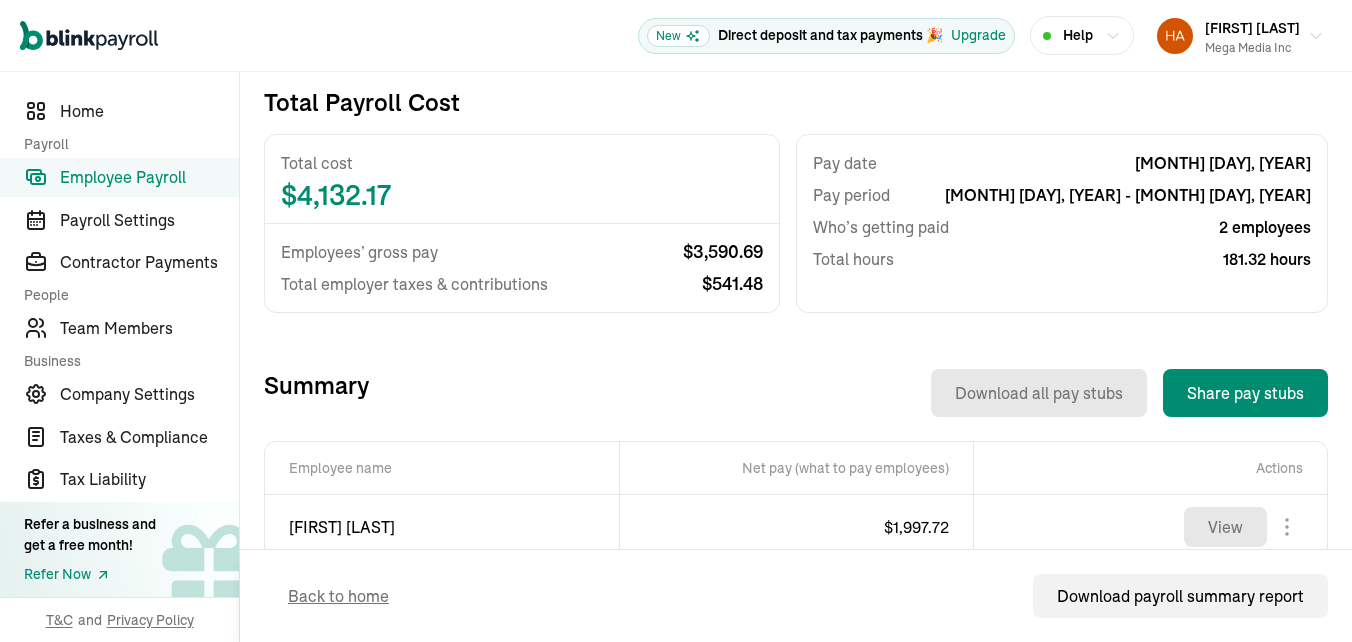 click on "View" at bounding box center [1225, 592] 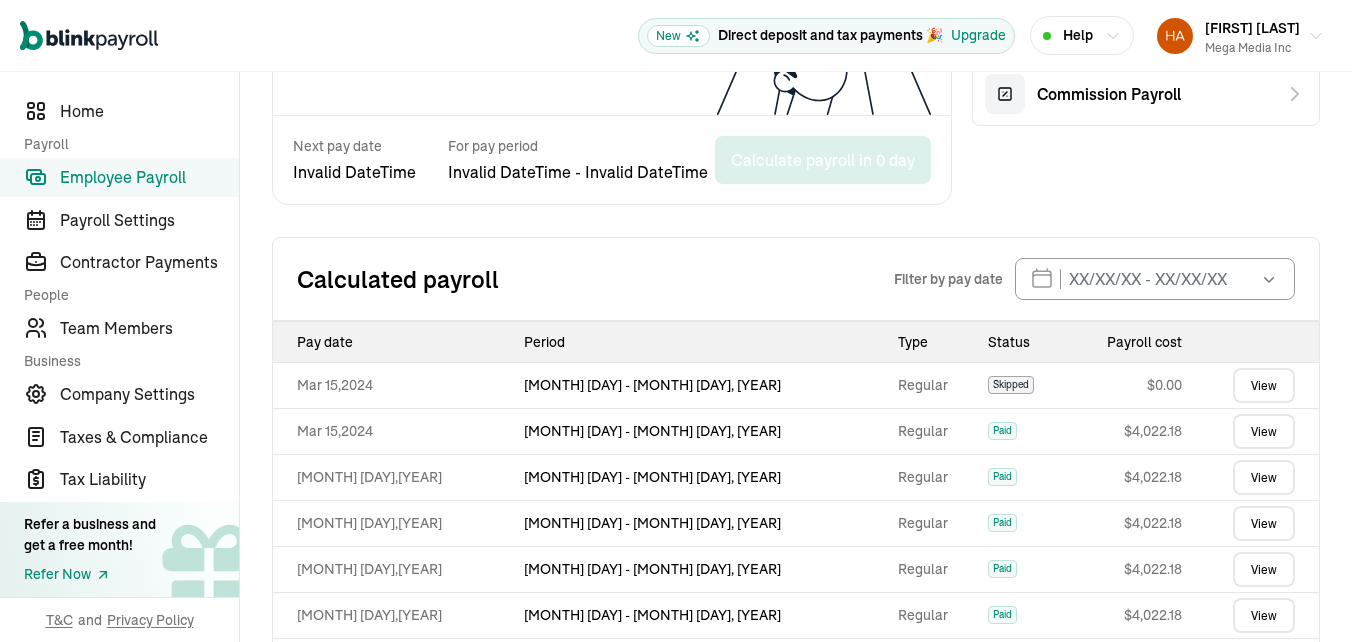 scroll, scrollTop: 972, scrollLeft: 0, axis: vertical 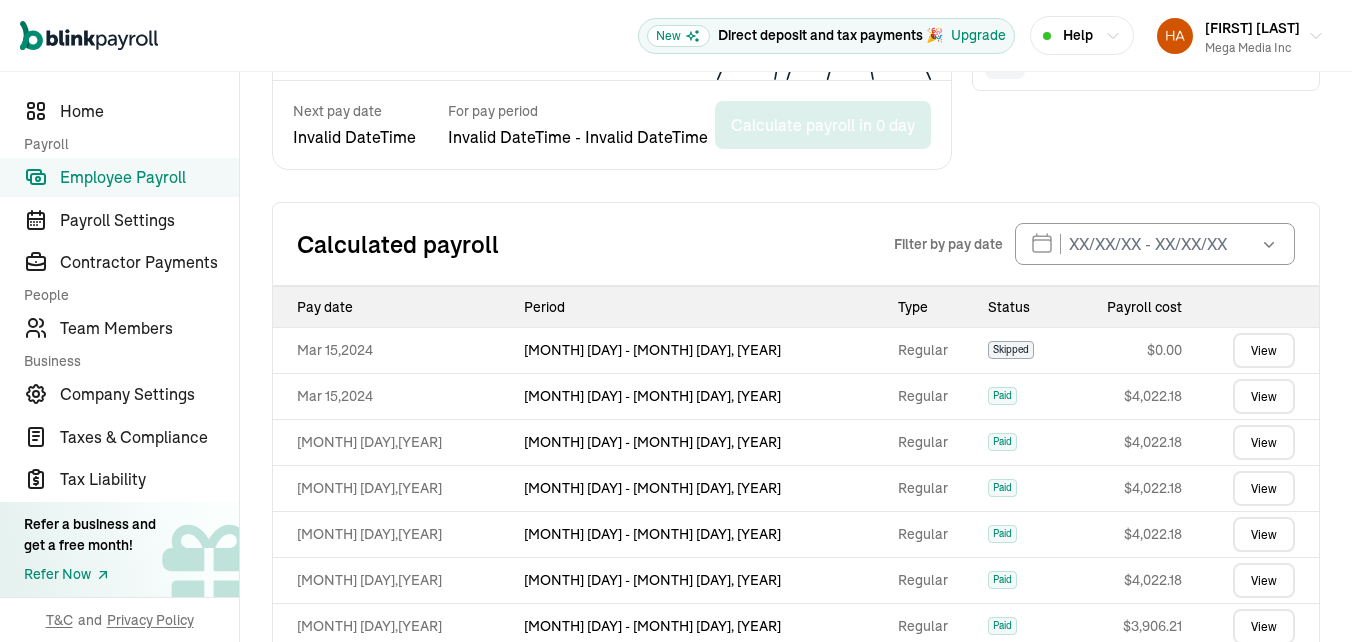 click on "View" at bounding box center (1264, 718) 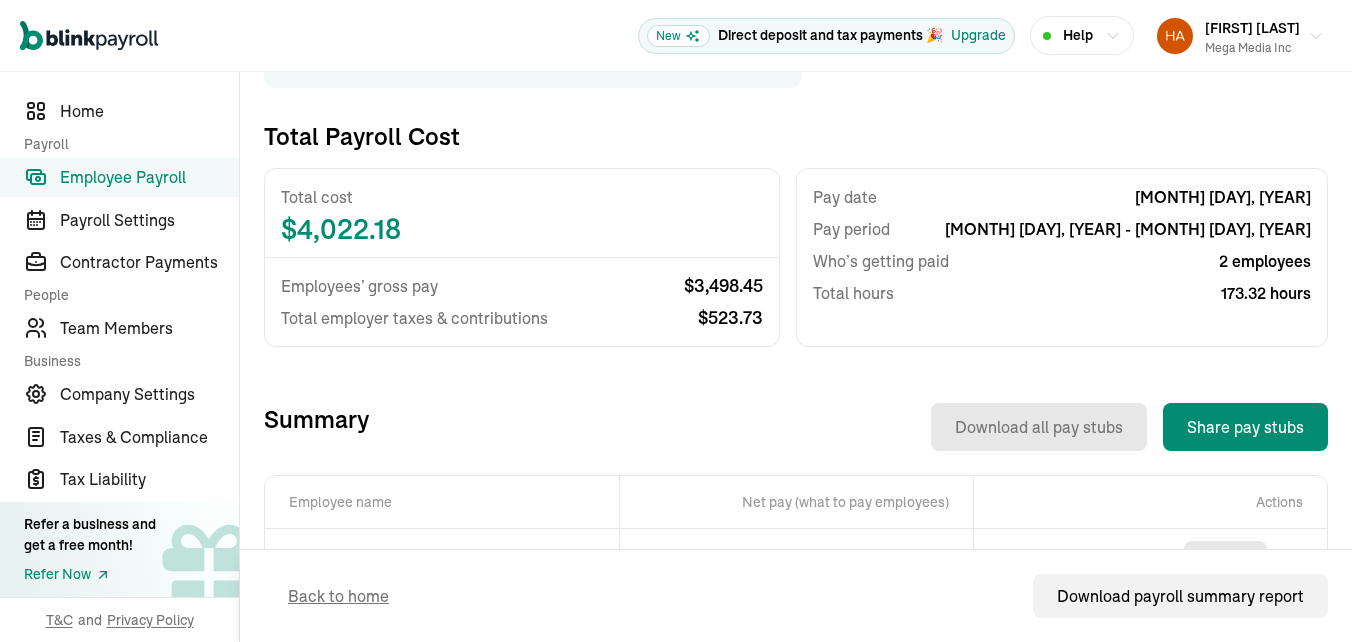 scroll, scrollTop: 395, scrollLeft: 0, axis: vertical 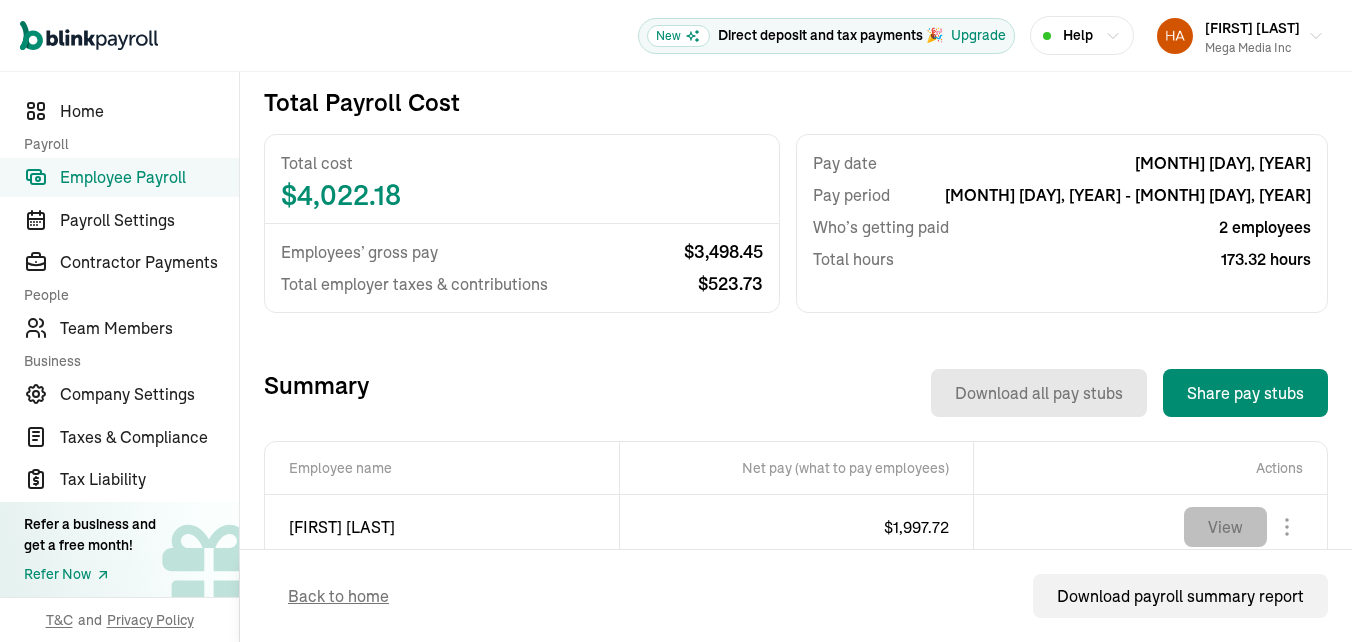 click on "View" at bounding box center [1225, 527] 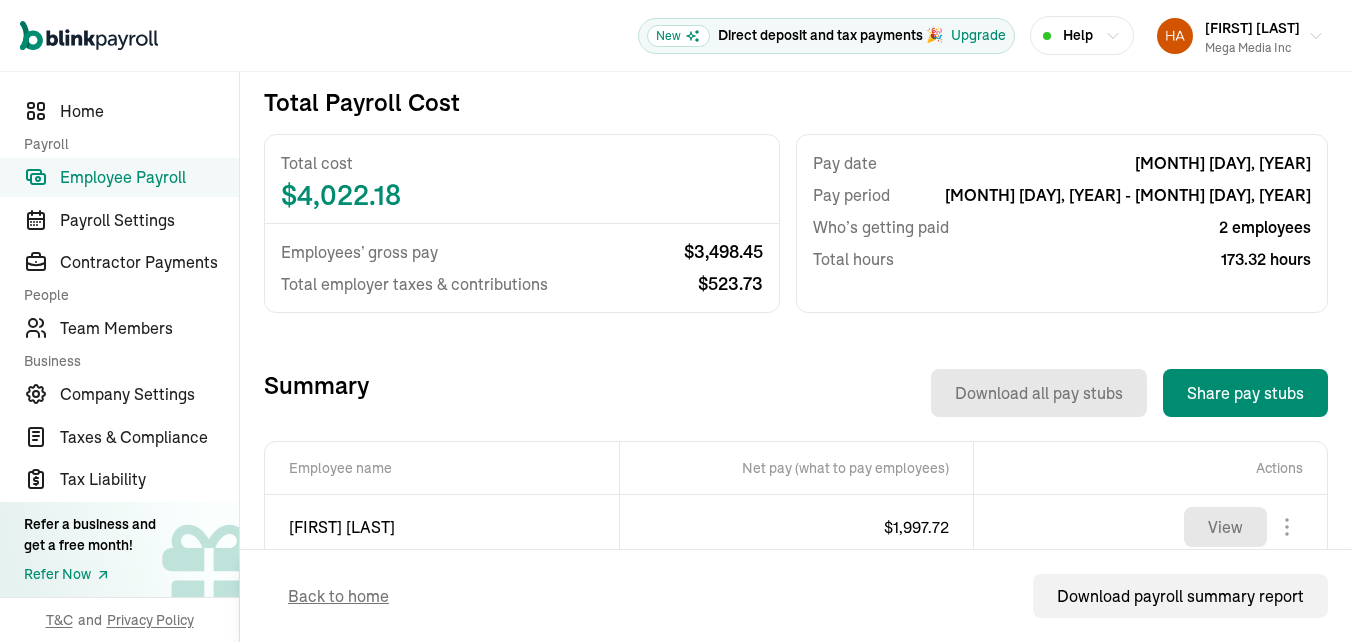 click on "View" at bounding box center (1225, 592) 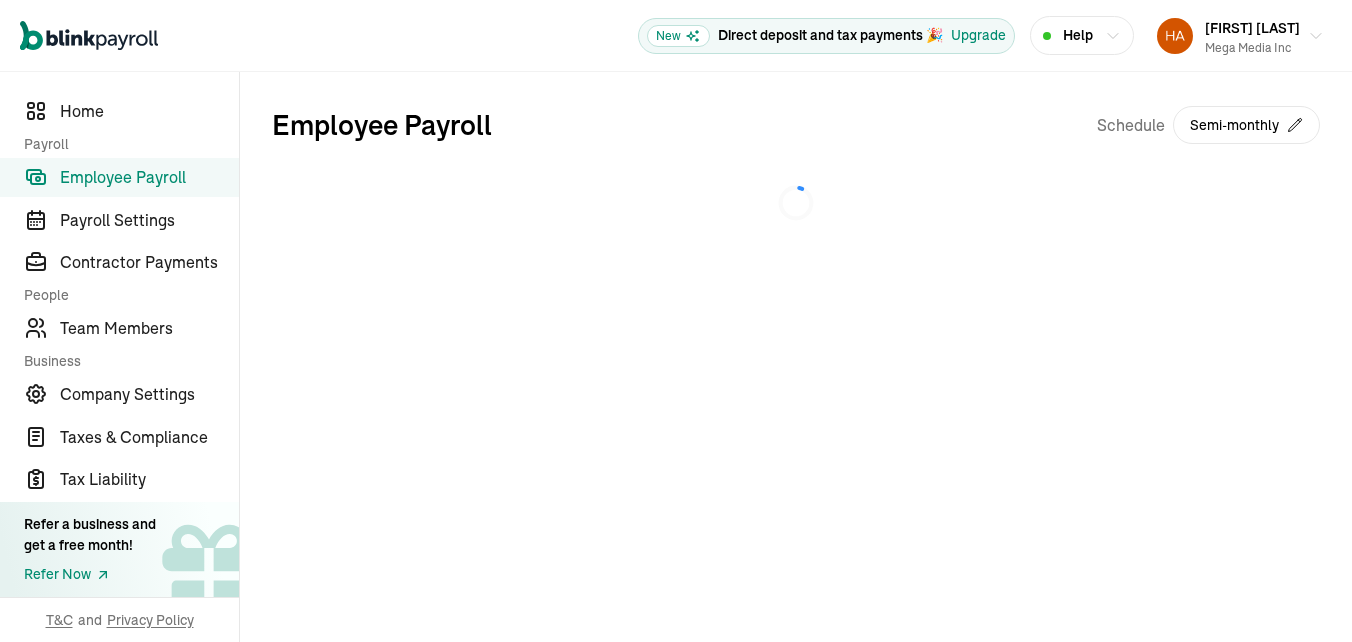 scroll, scrollTop: 0, scrollLeft: 0, axis: both 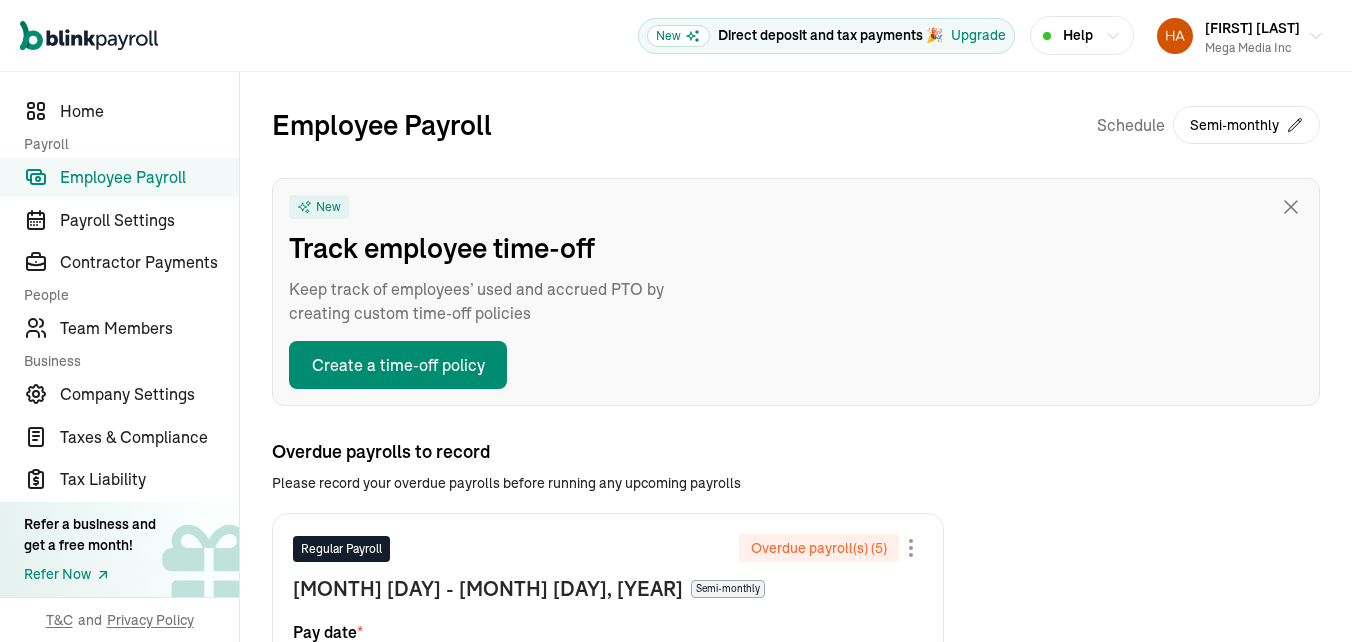 type on "05/30/2025" 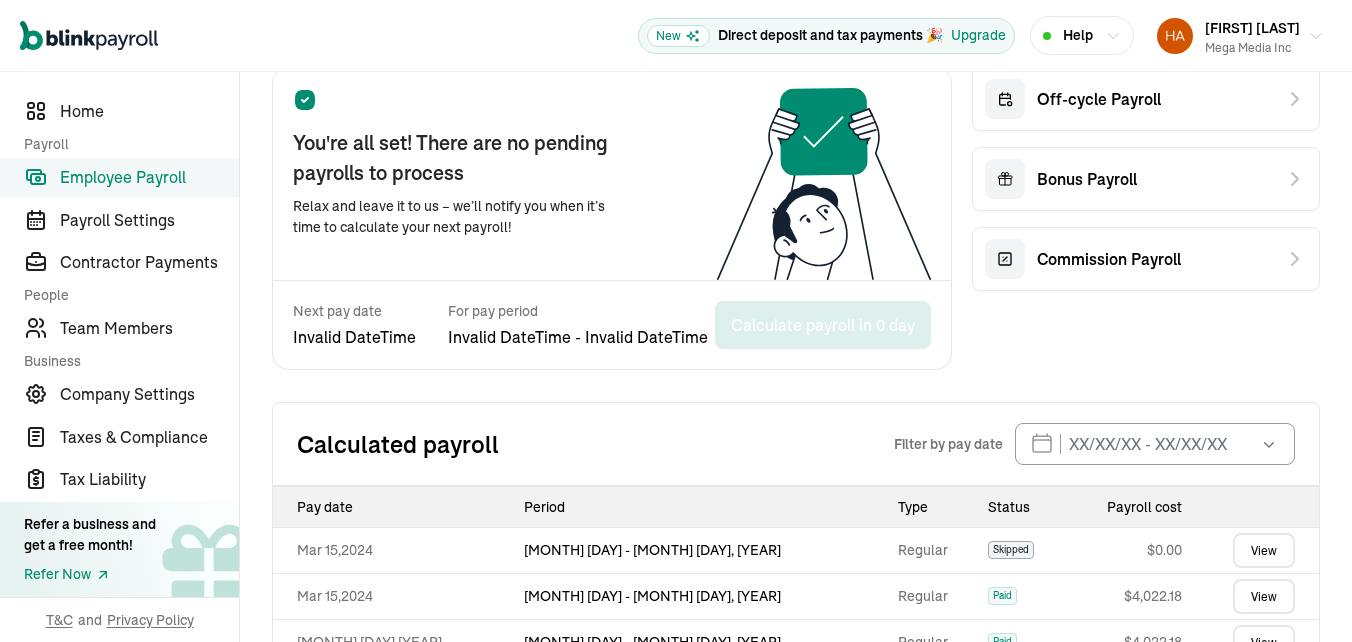 scroll, scrollTop: 972, scrollLeft: 0, axis: vertical 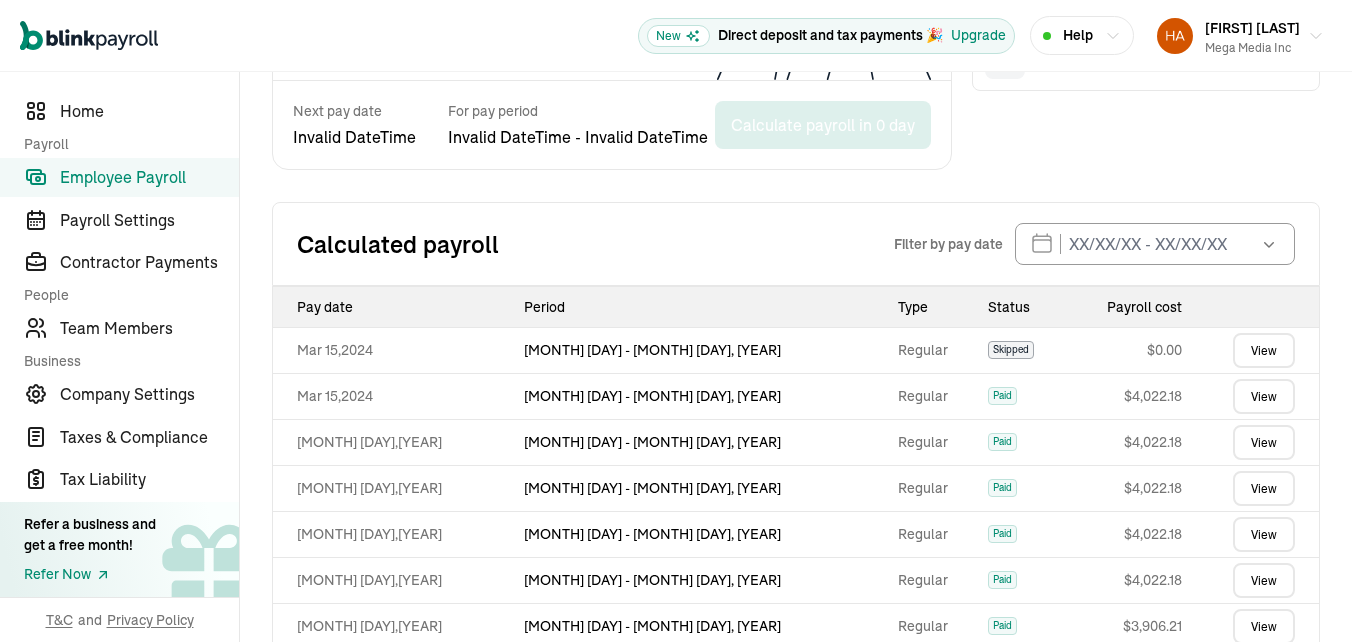 click on "View" at bounding box center [1264, 764] 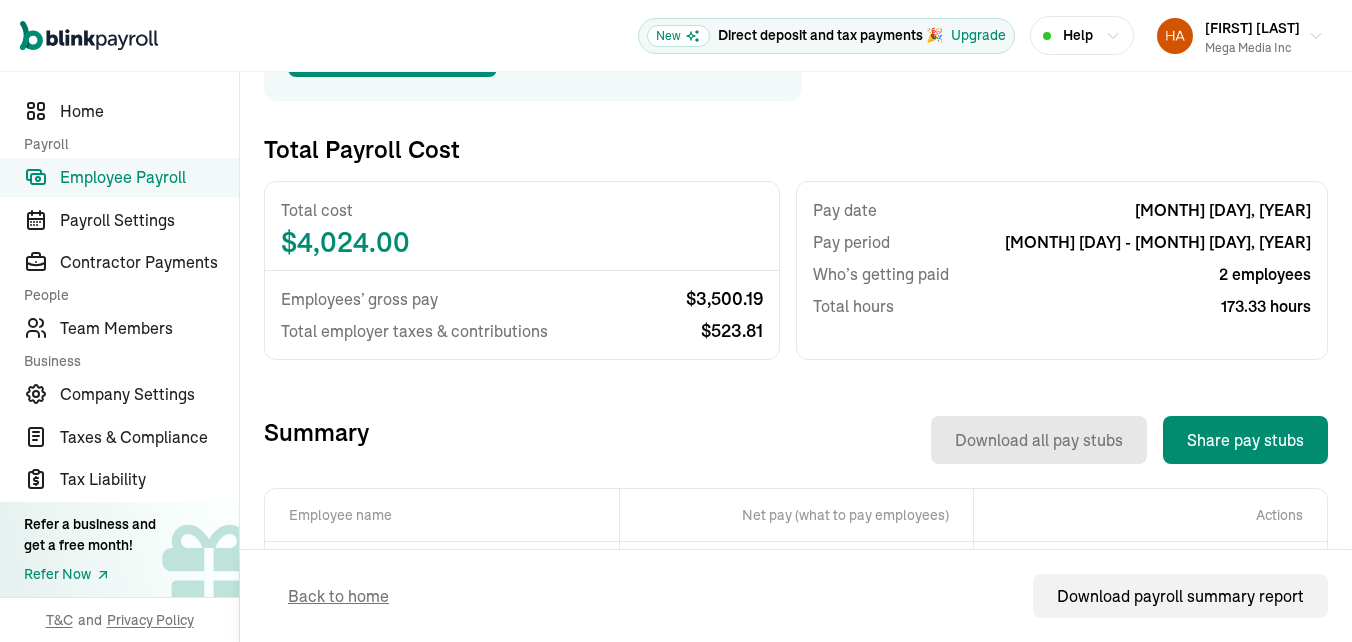 scroll, scrollTop: 395, scrollLeft: 0, axis: vertical 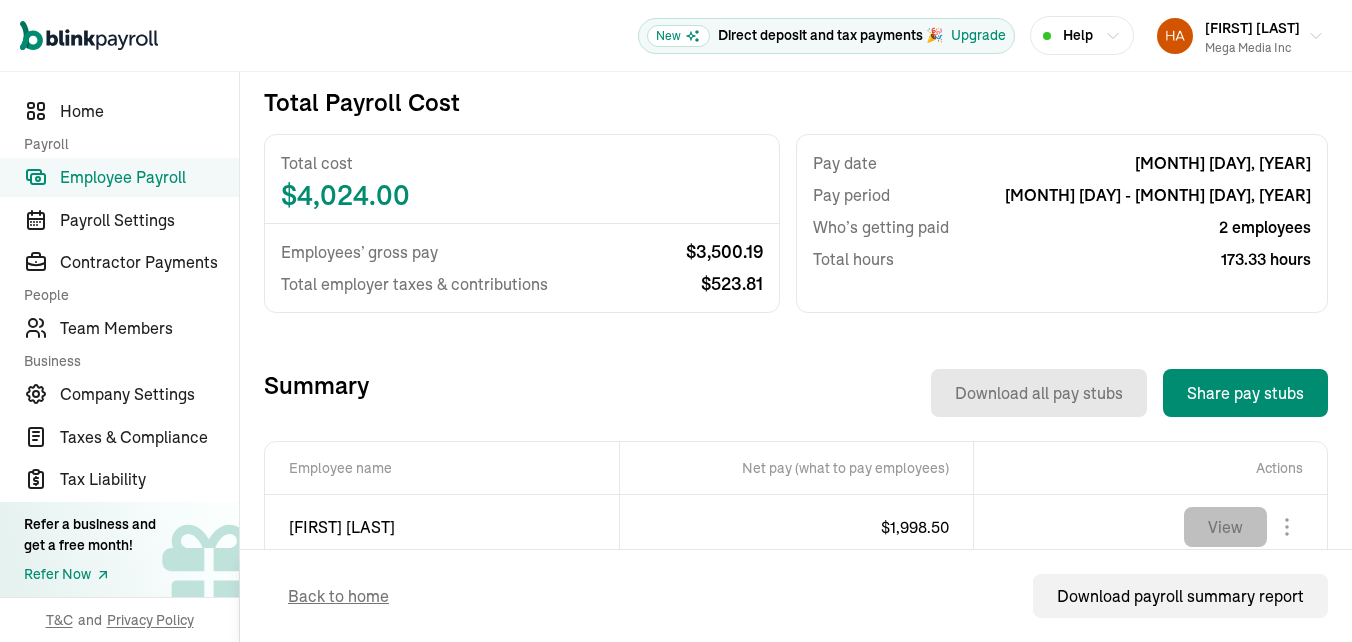 click on "View" at bounding box center [1225, 527] 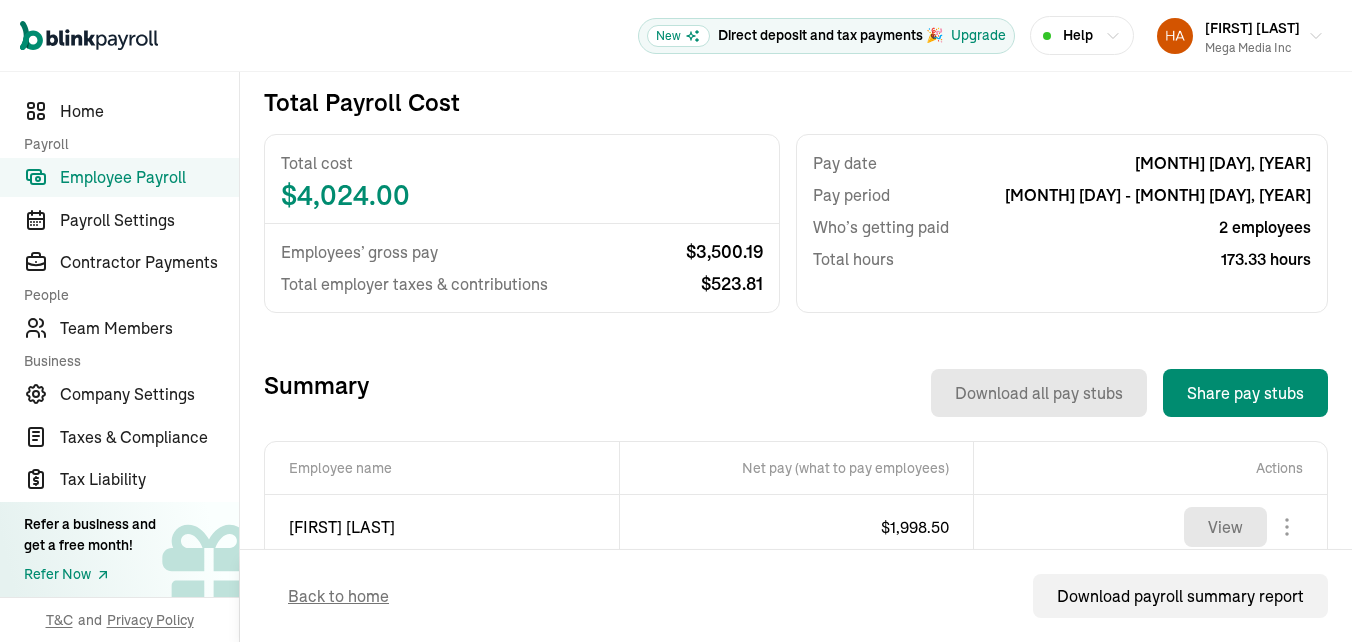 click on "View" at bounding box center (1225, 592) 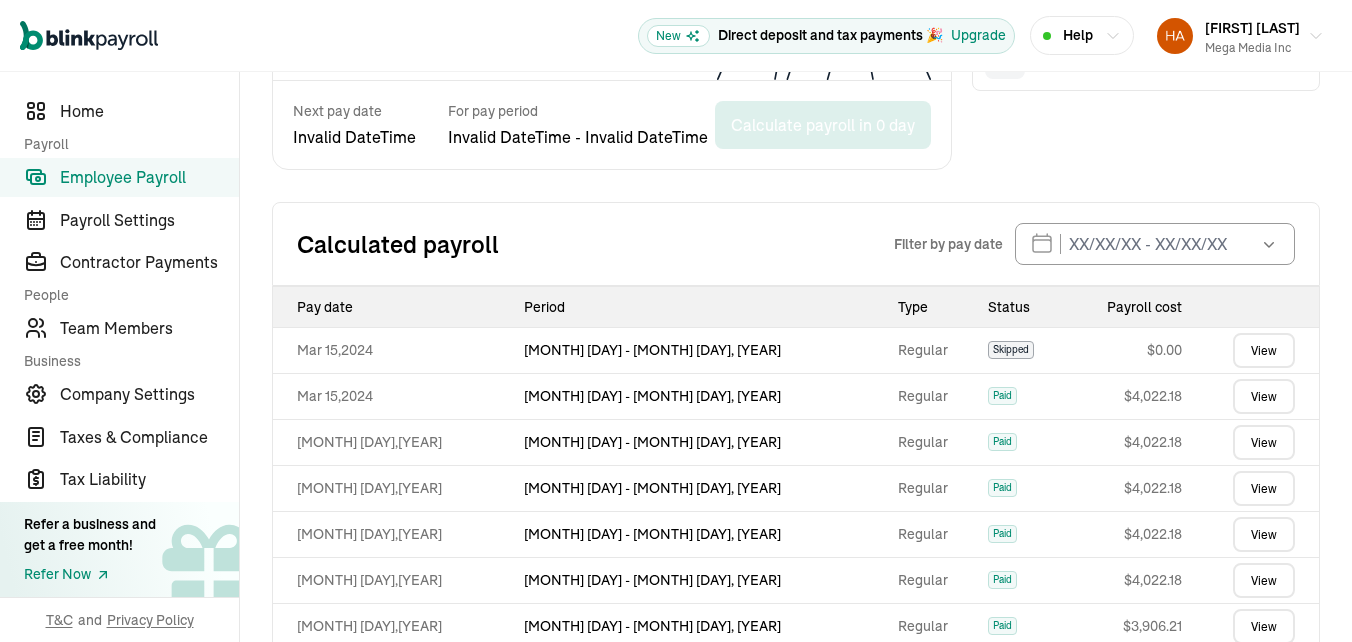 scroll, scrollTop: 973, scrollLeft: 0, axis: vertical 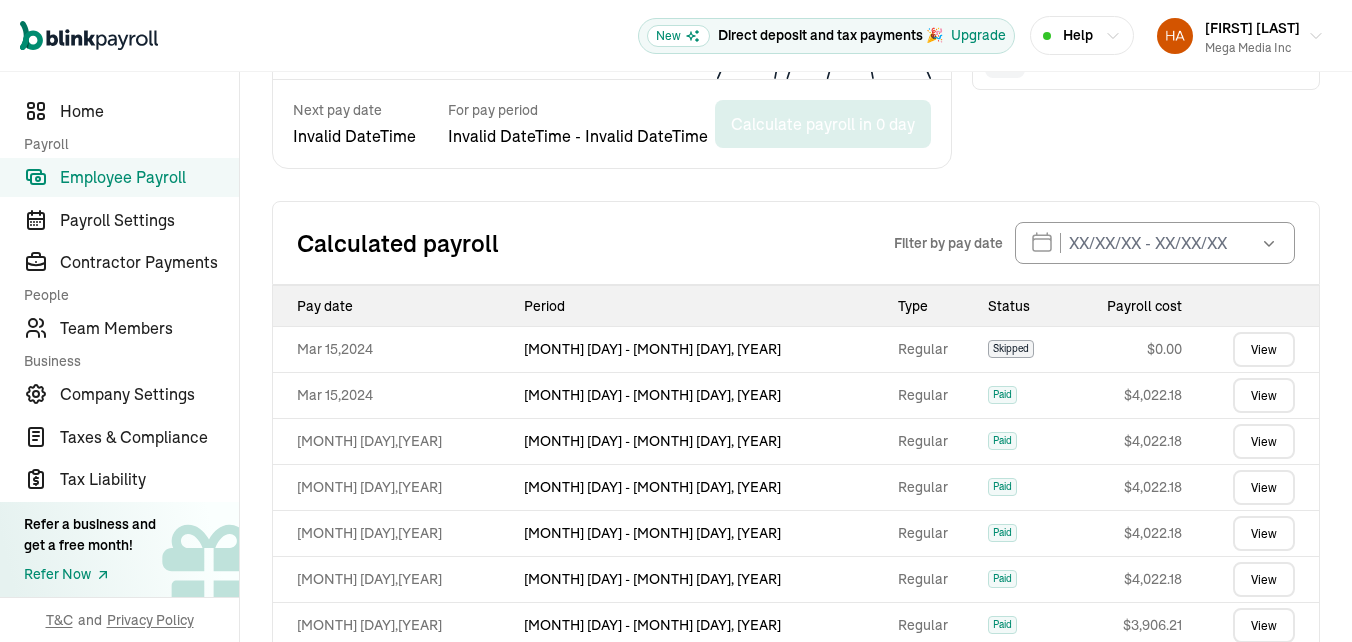 click on "View more" at bounding box center (796, 812) 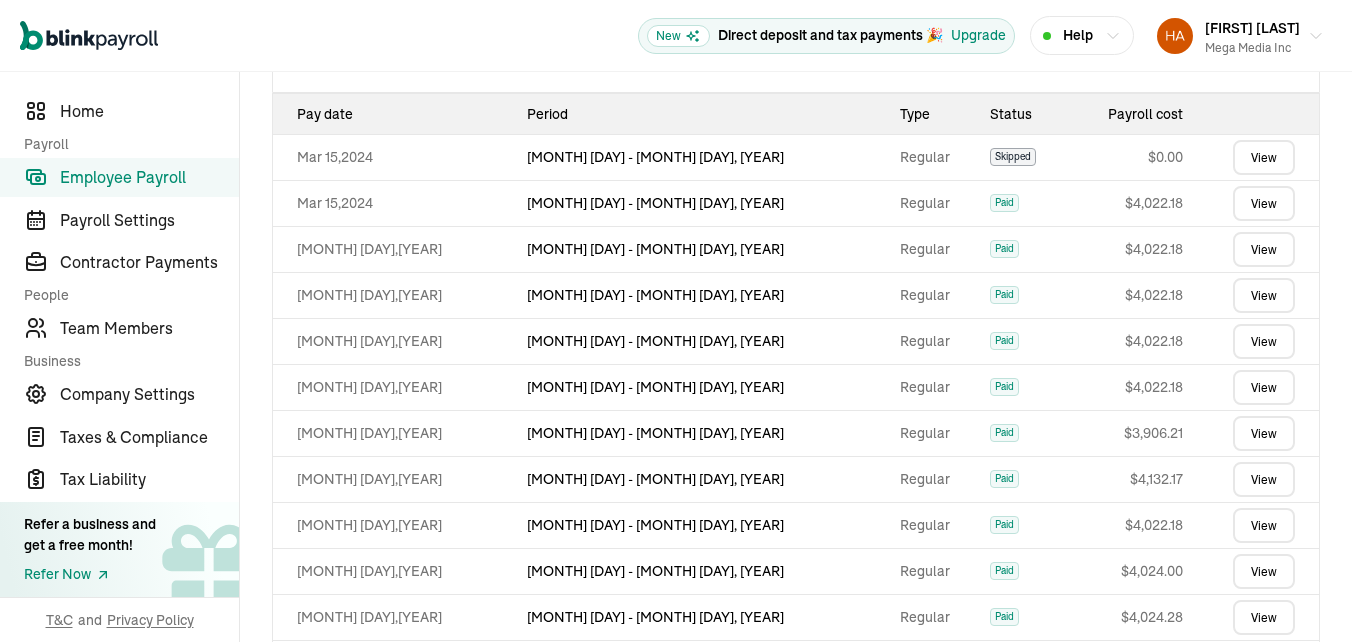 scroll, scrollTop: 1173, scrollLeft: 0, axis: vertical 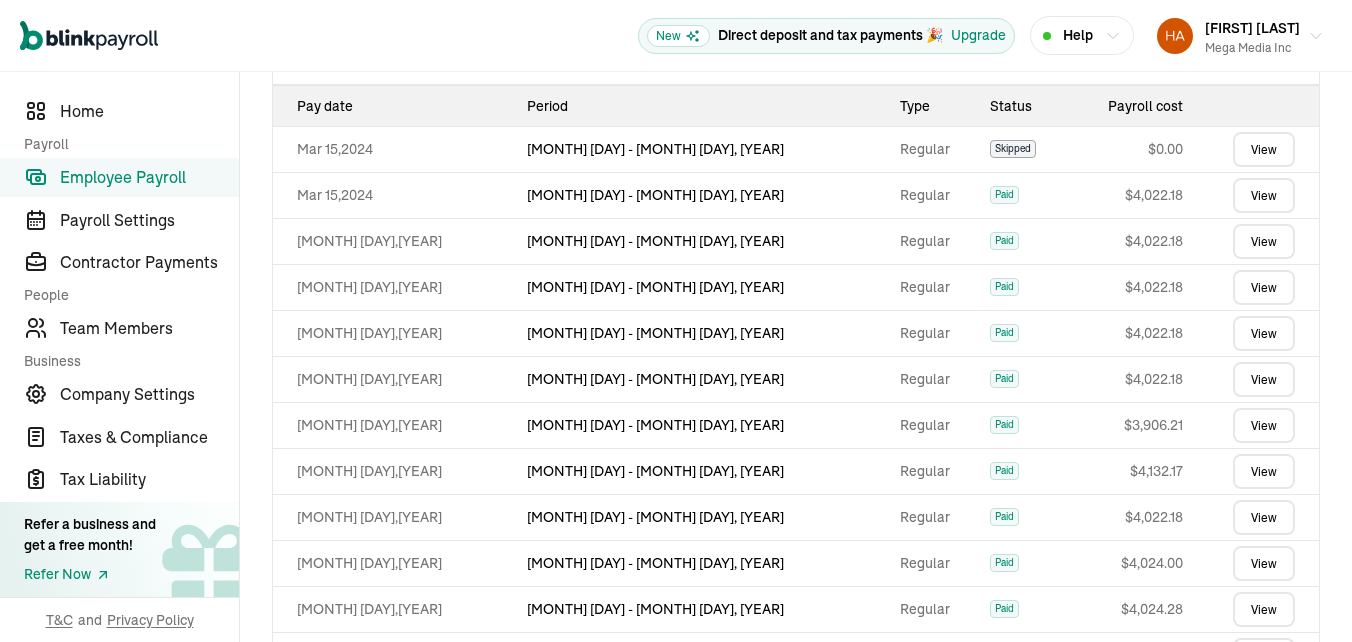 click on "View" at bounding box center (1264, 655) 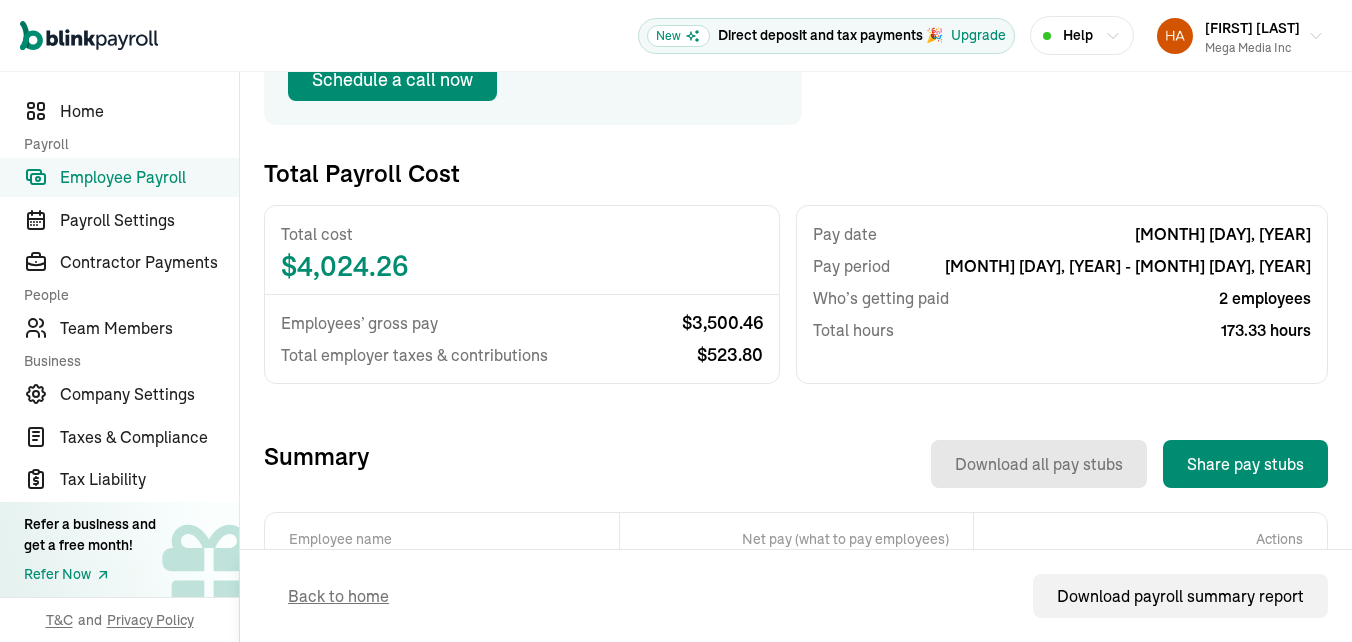scroll, scrollTop: 395, scrollLeft: 0, axis: vertical 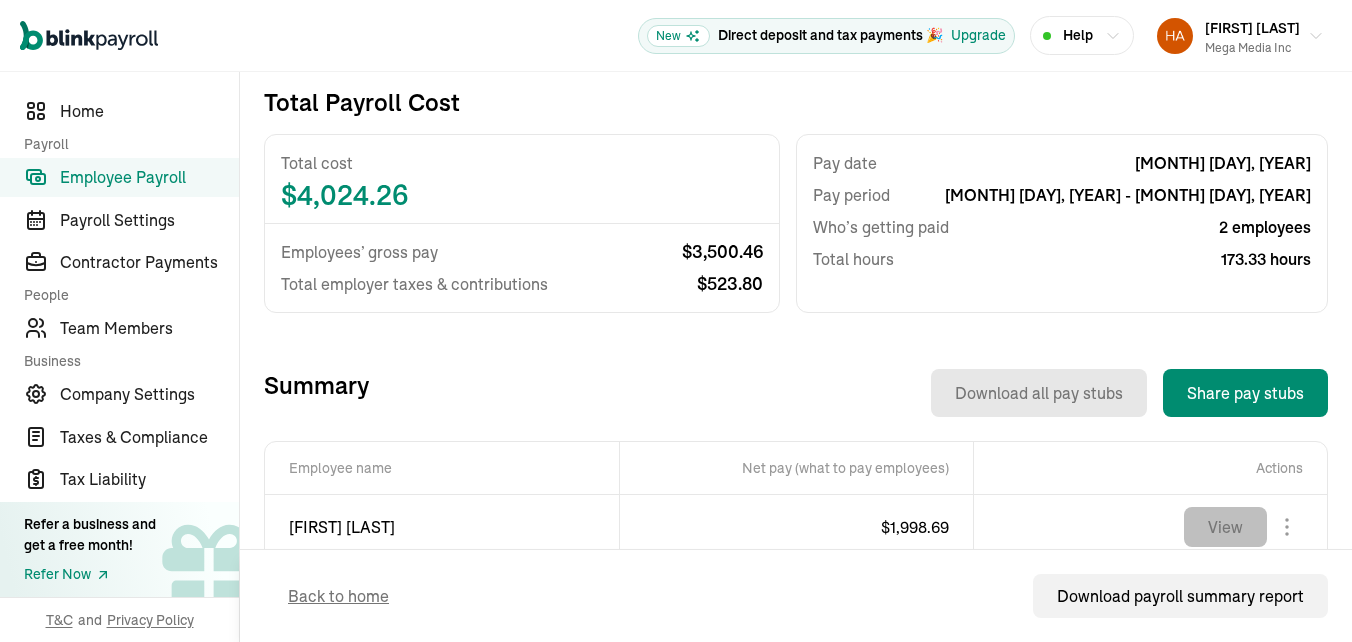 click on "View" at bounding box center (1225, 527) 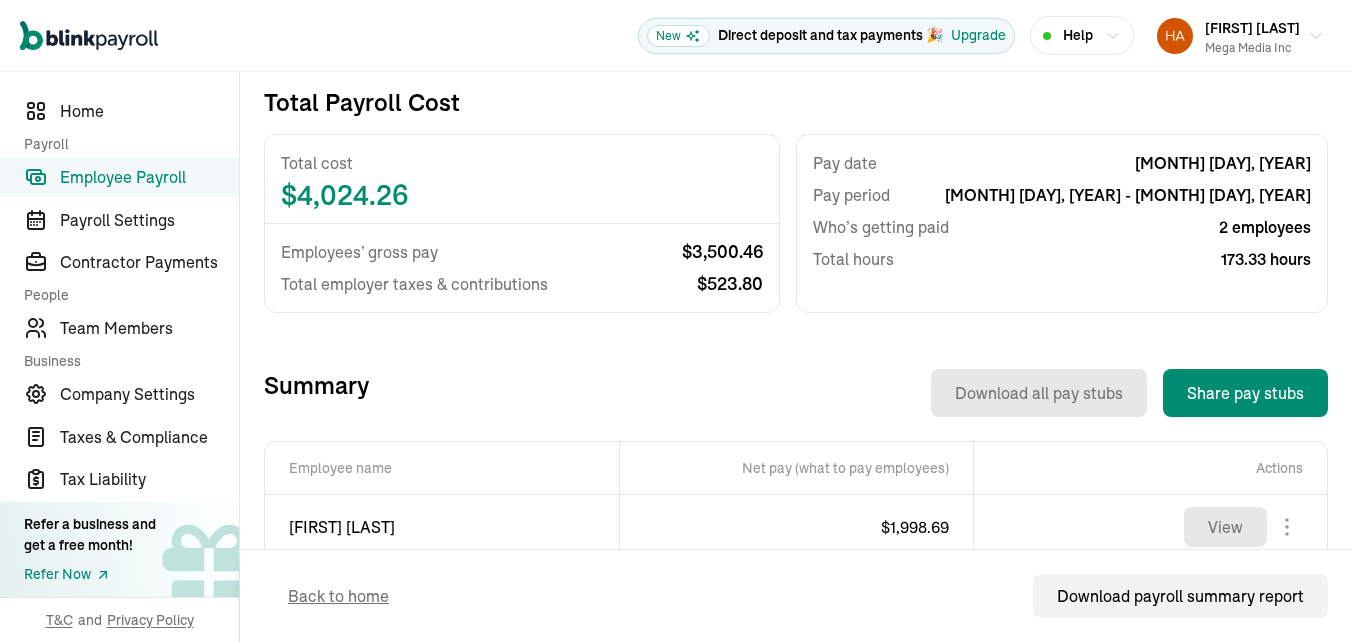click on "View" at bounding box center (1225, 592) 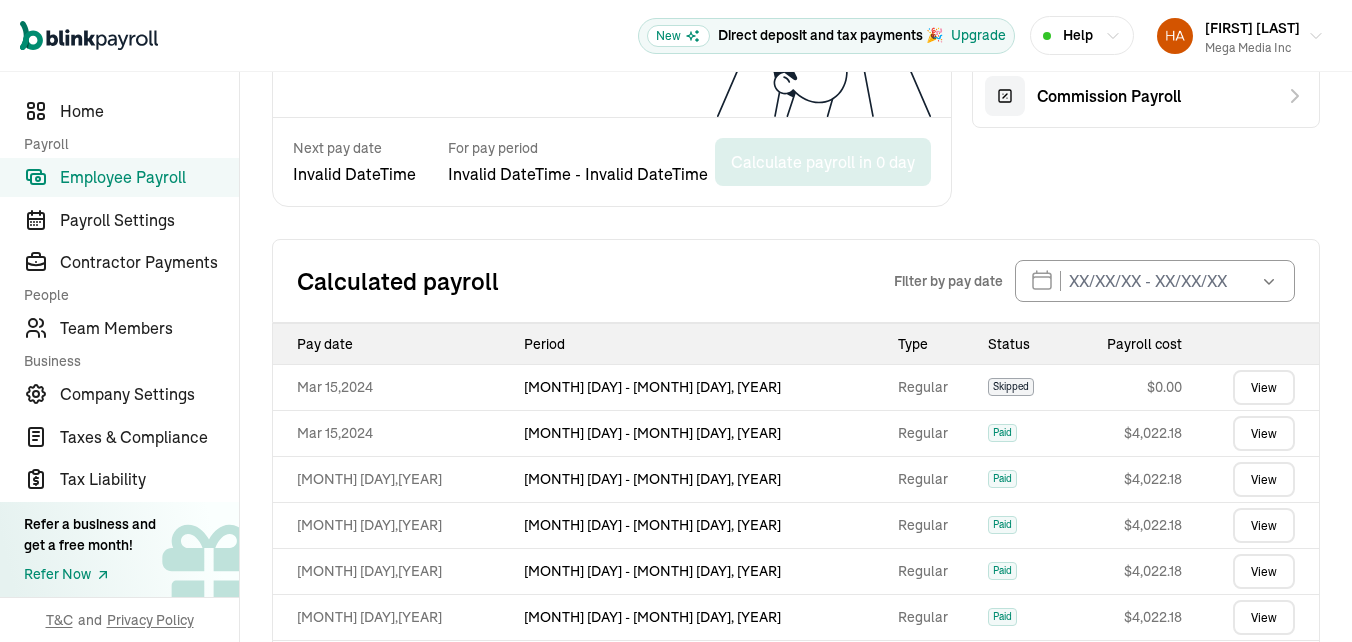 scroll, scrollTop: 973, scrollLeft: 0, axis: vertical 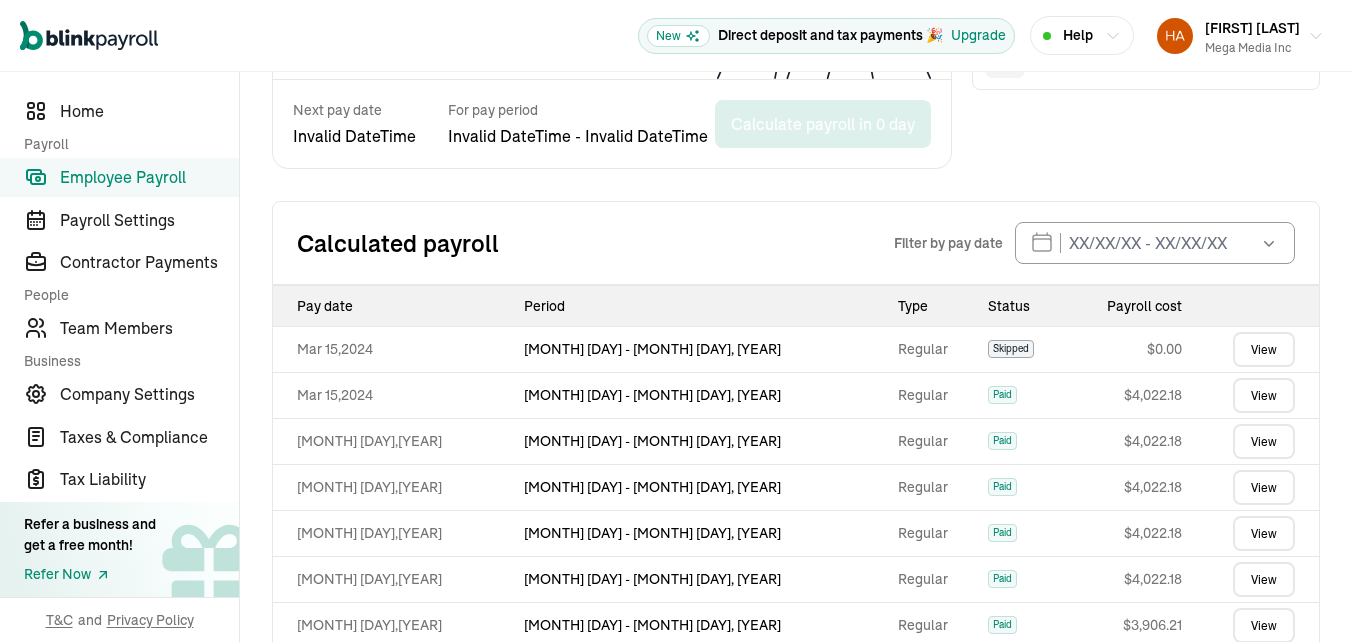 click on "View more" at bounding box center (796, 812) 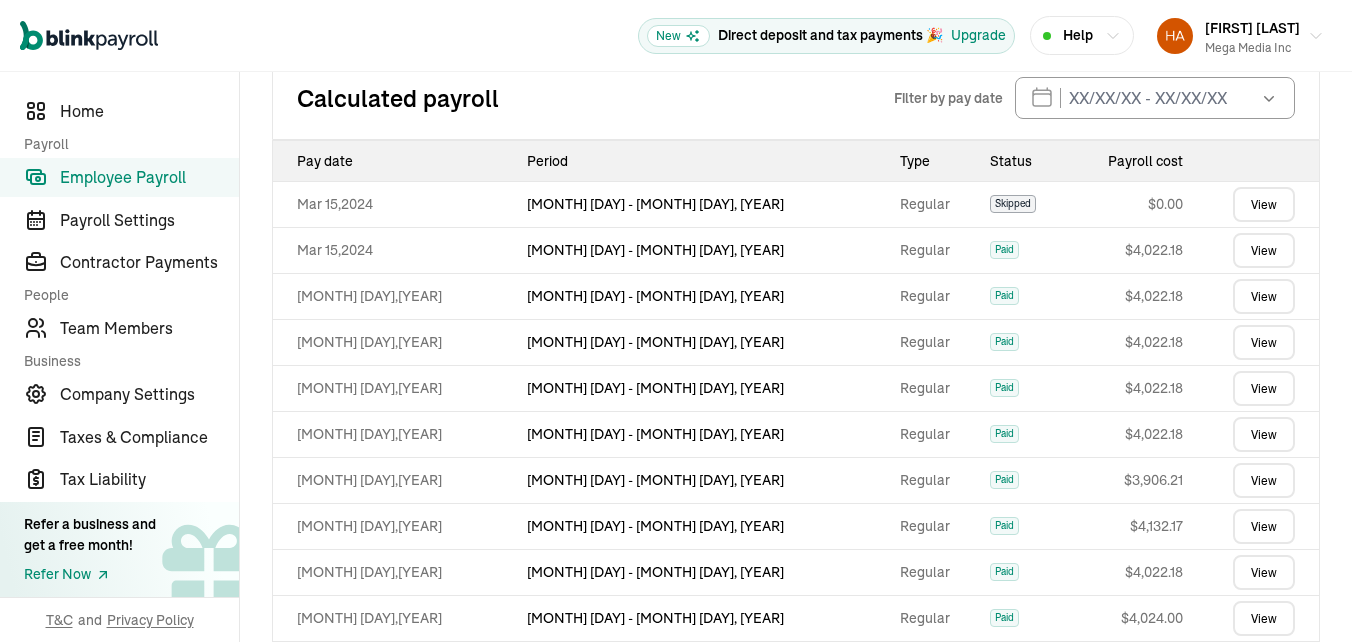 scroll, scrollTop: 1073, scrollLeft: 0, axis: vertical 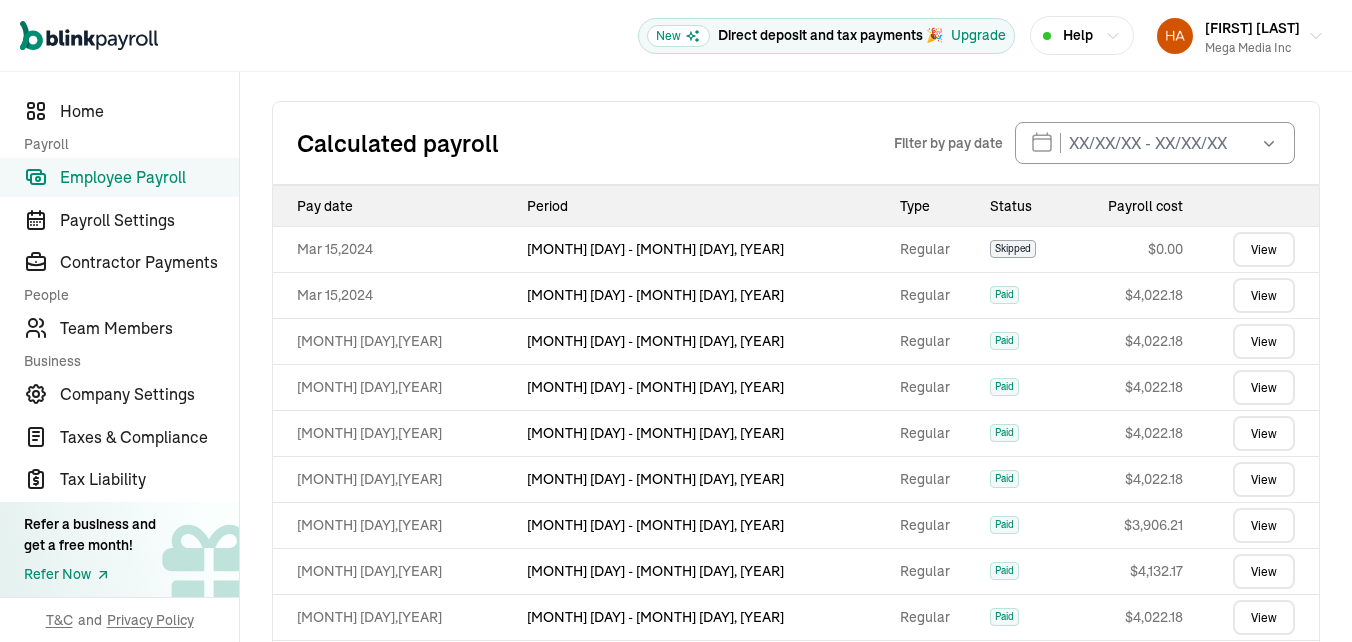 click on "View" at bounding box center (1264, 709) 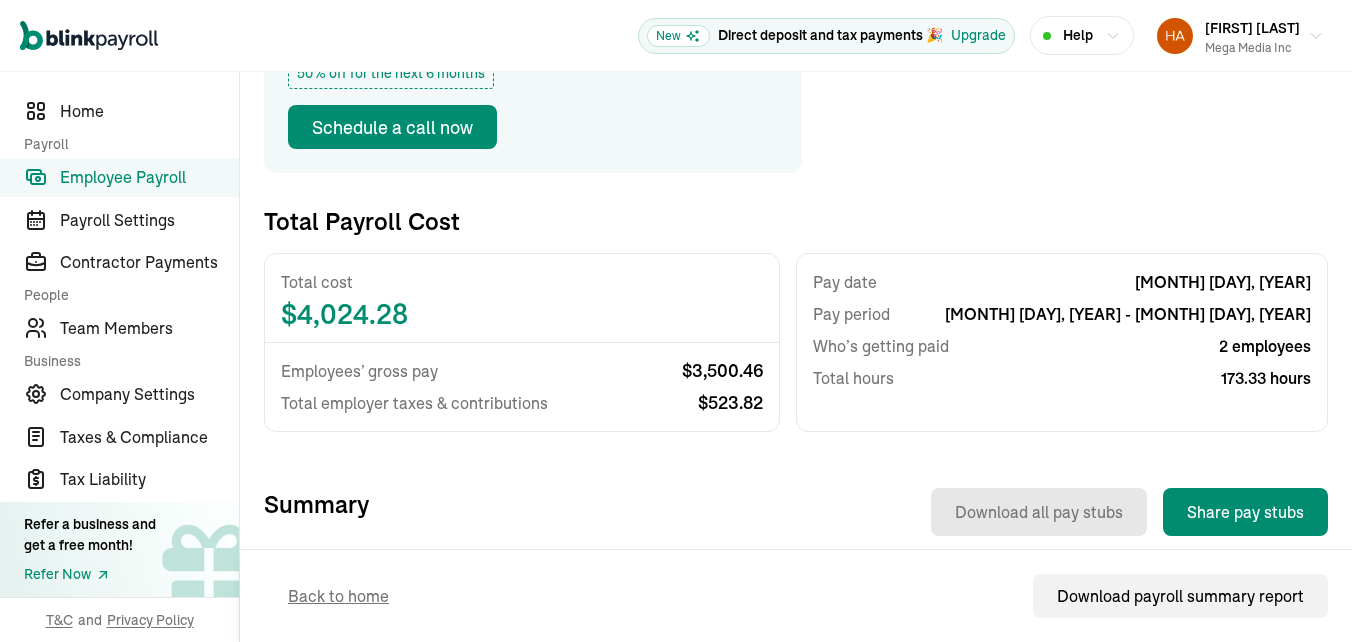 scroll, scrollTop: 300, scrollLeft: 0, axis: vertical 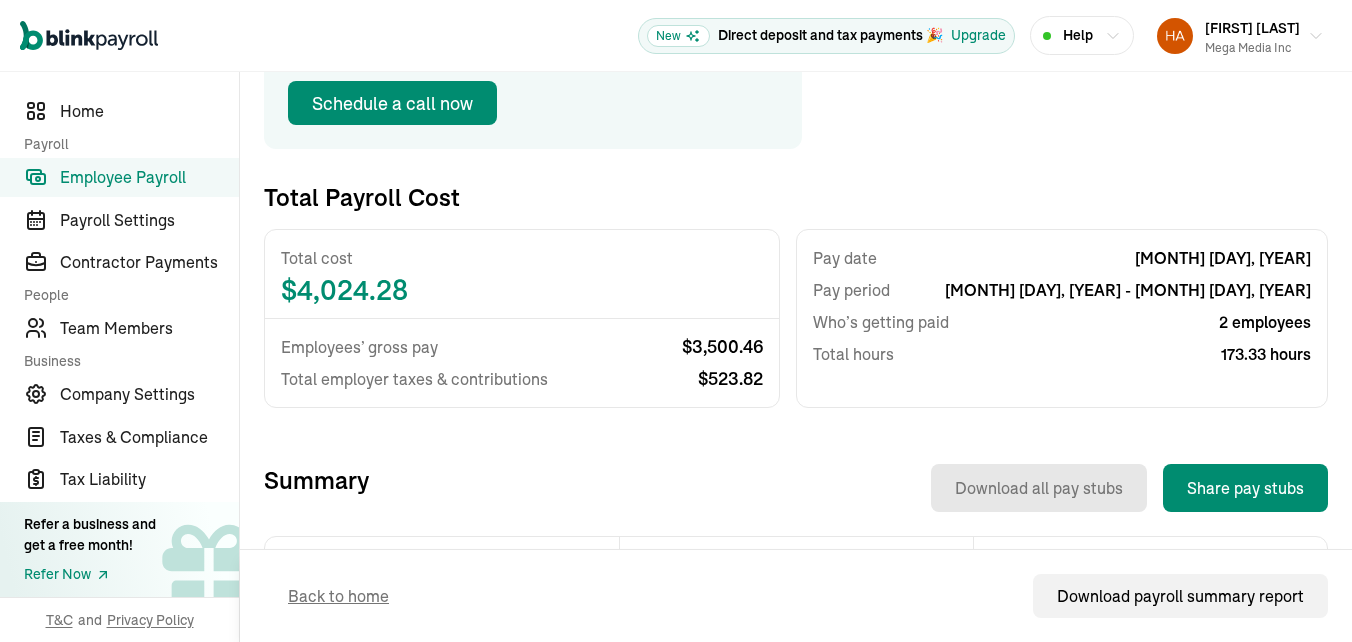 click on "View" at bounding box center [1225, 622] 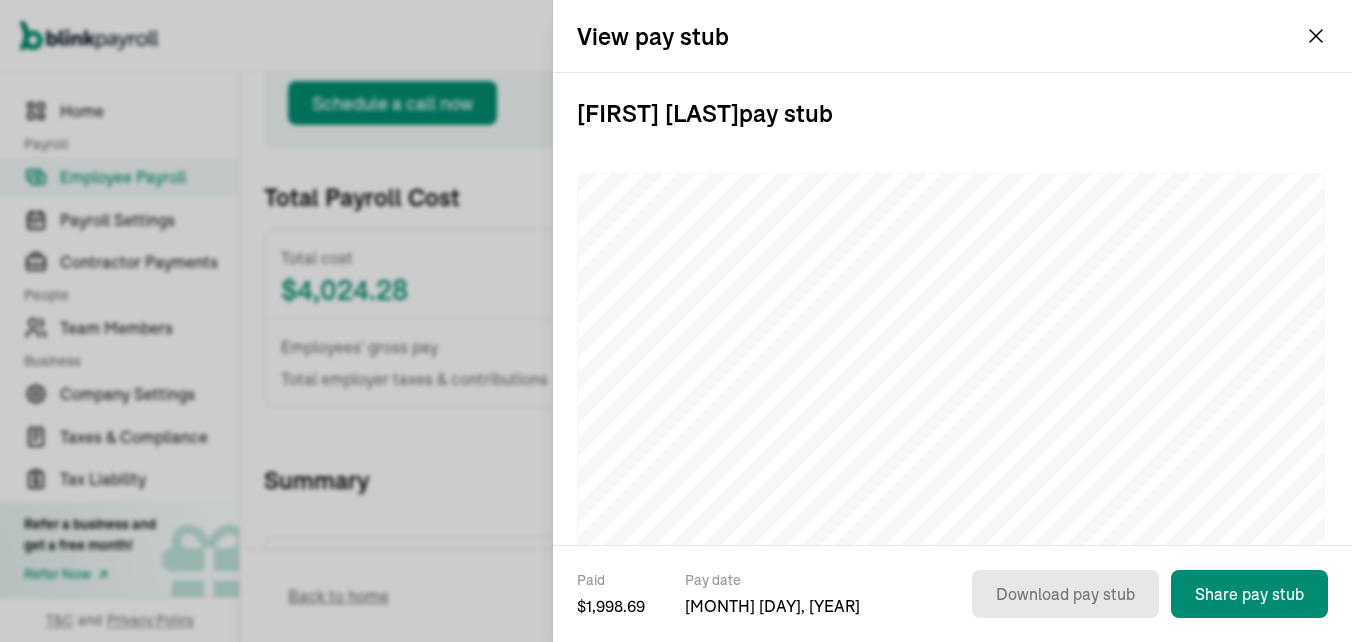 click on "View pay stub" at bounding box center [952, 36] 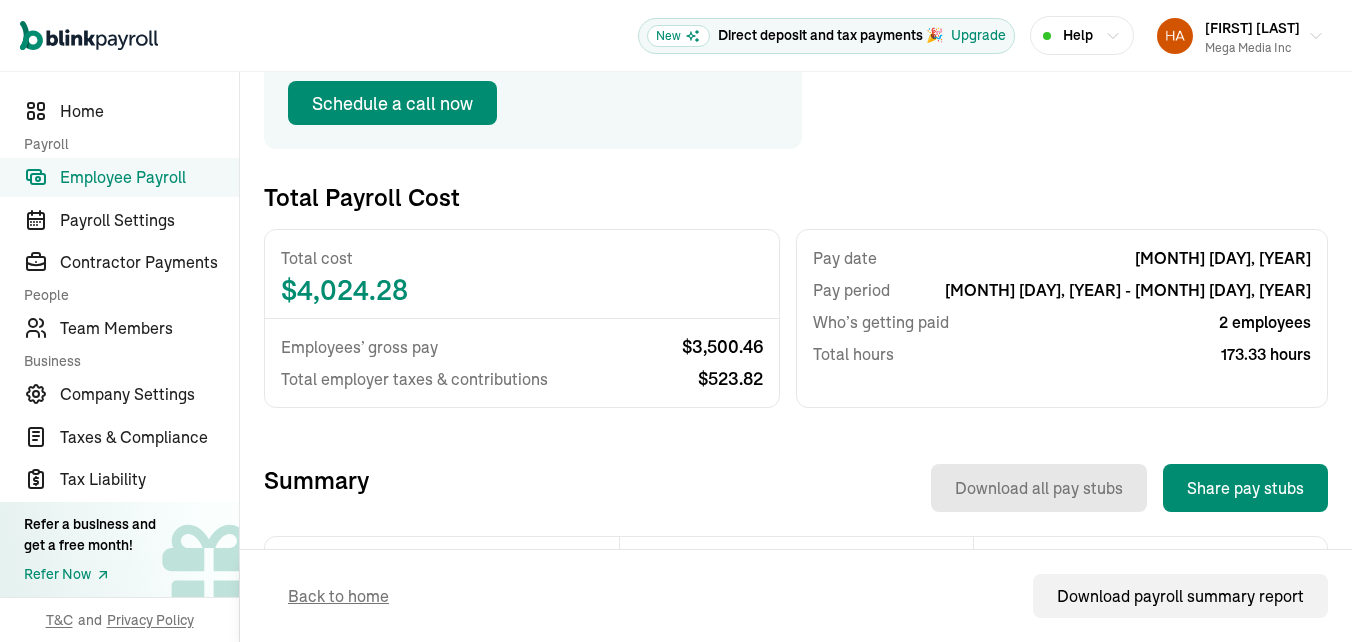 click on "View" at bounding box center [1225, 687] 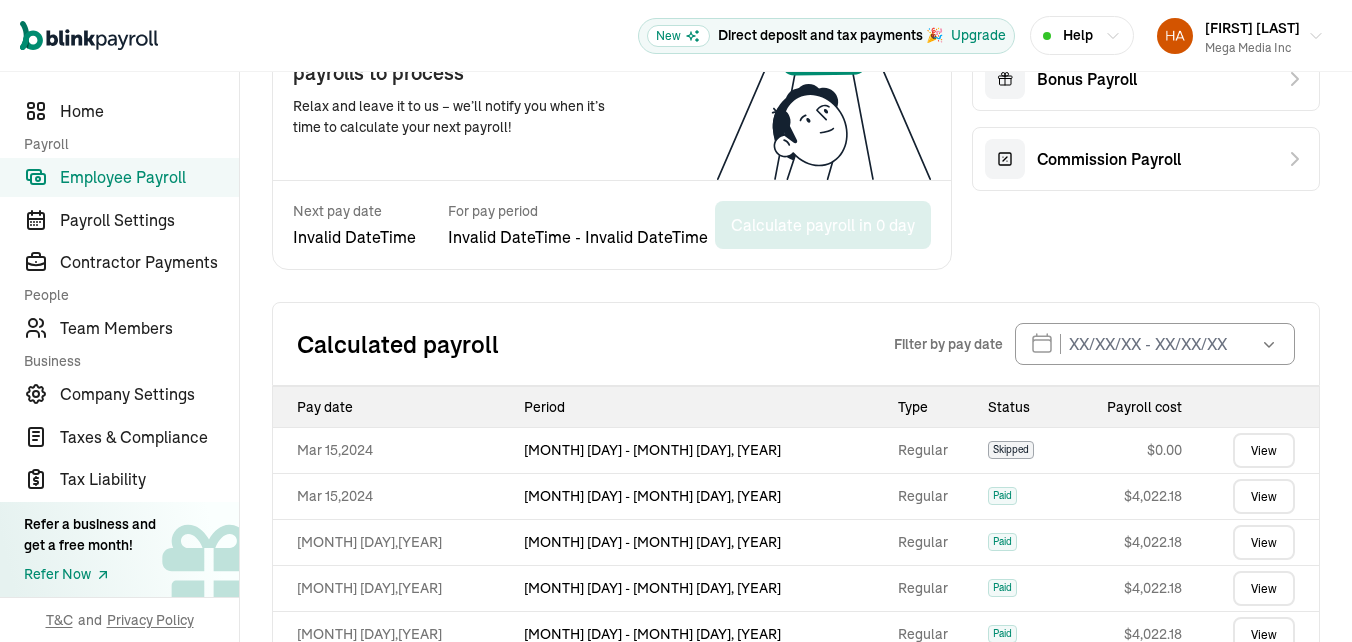 scroll, scrollTop: 973, scrollLeft: 0, axis: vertical 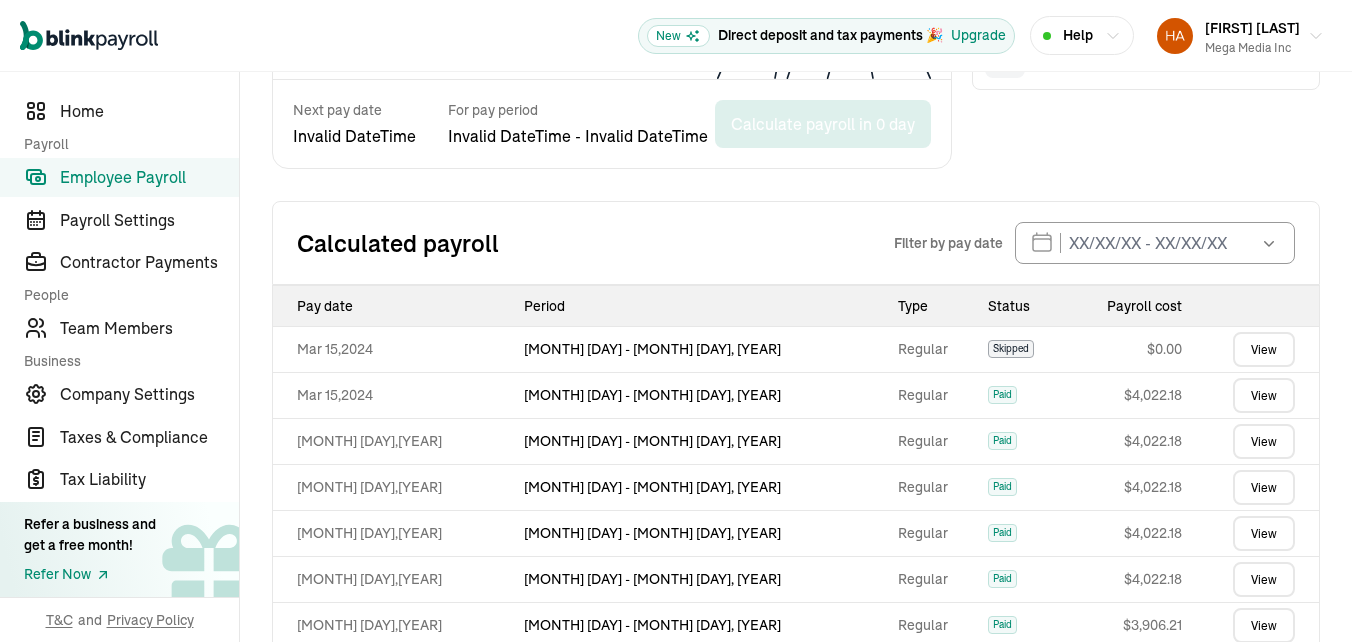 click on "View more" at bounding box center [796, 812] 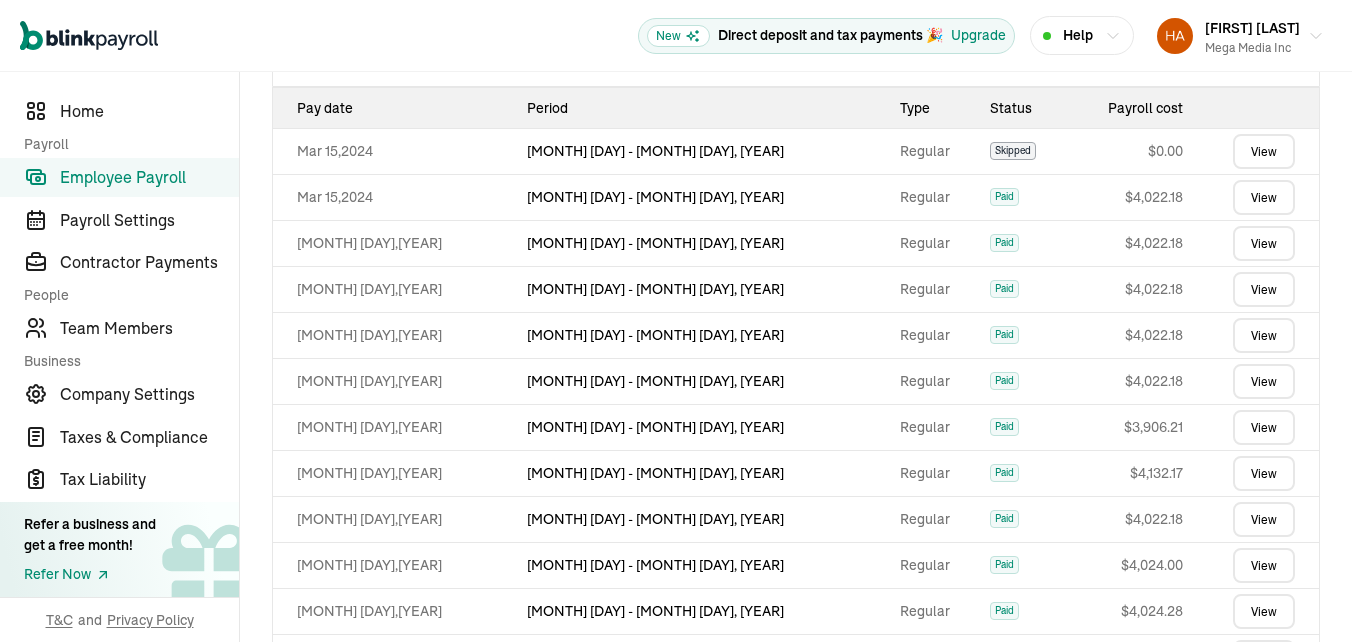 scroll, scrollTop: 1173, scrollLeft: 0, axis: vertical 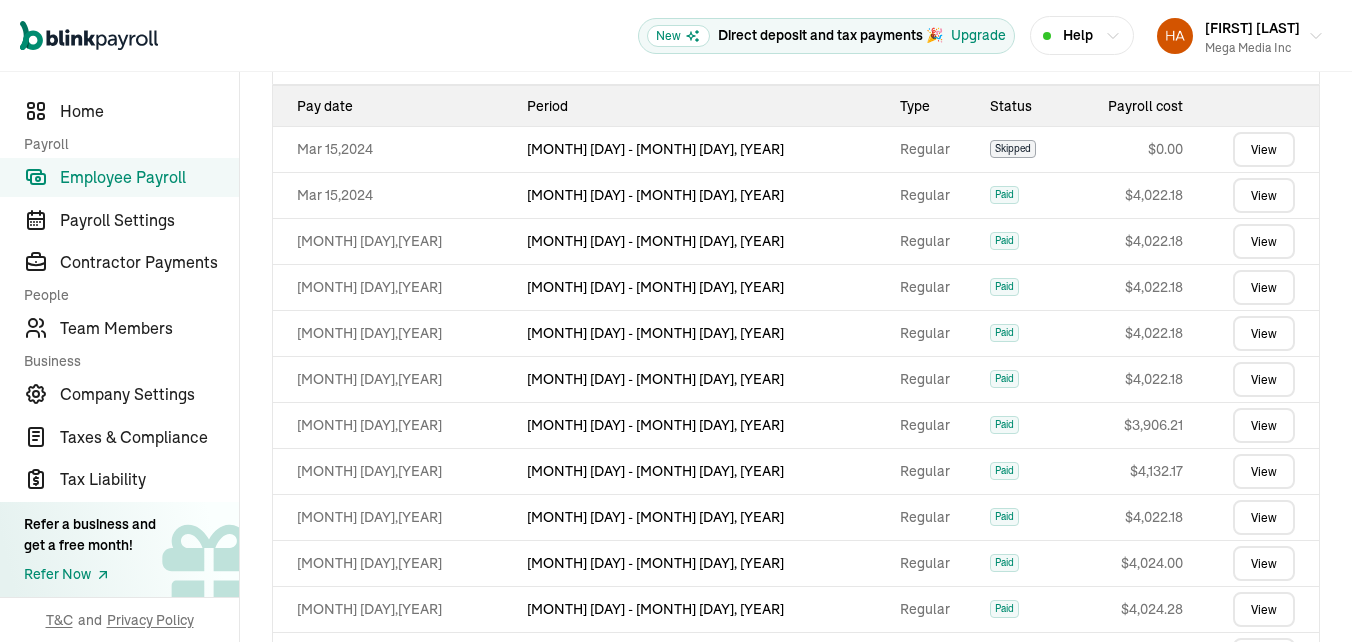 click on "View" at bounding box center [1264, 701] 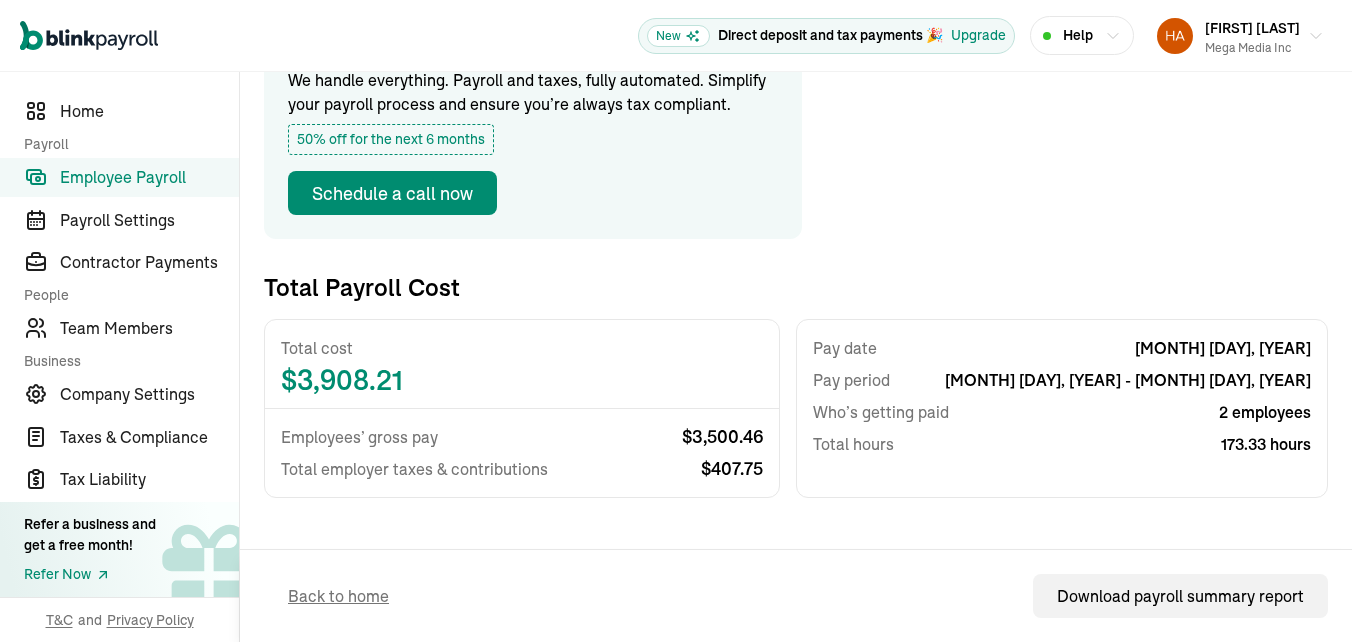 scroll, scrollTop: 300, scrollLeft: 0, axis: vertical 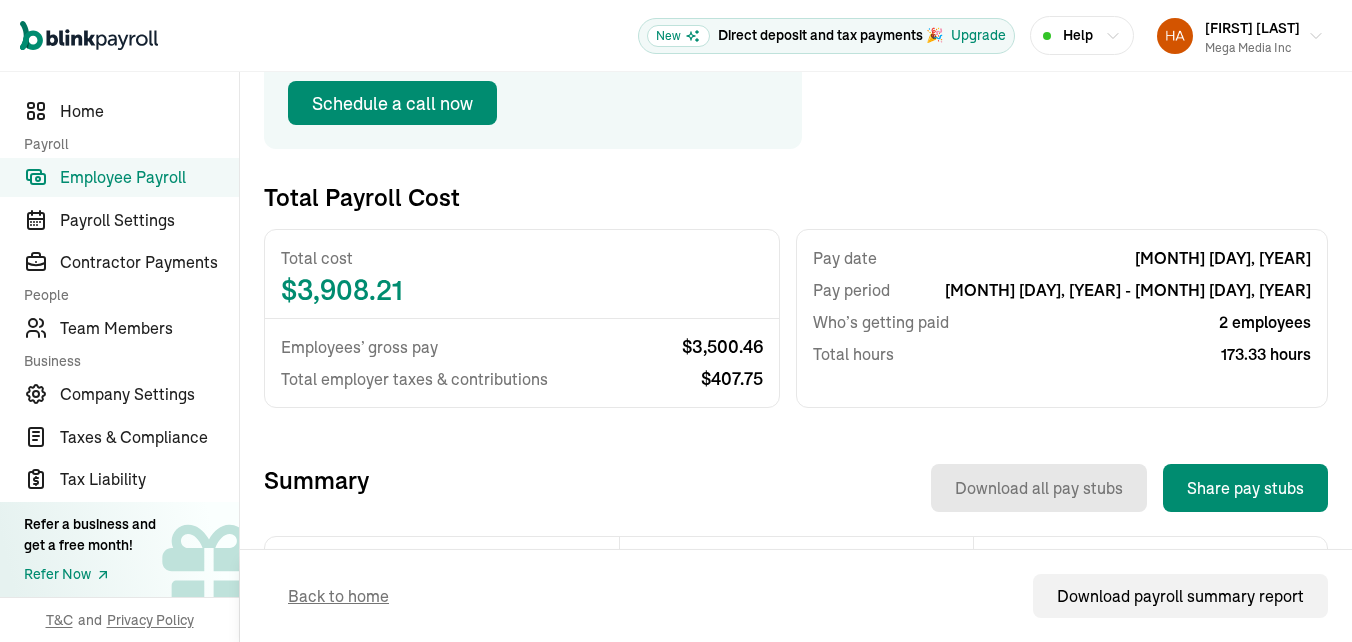 click on "View" at bounding box center [1225, 622] 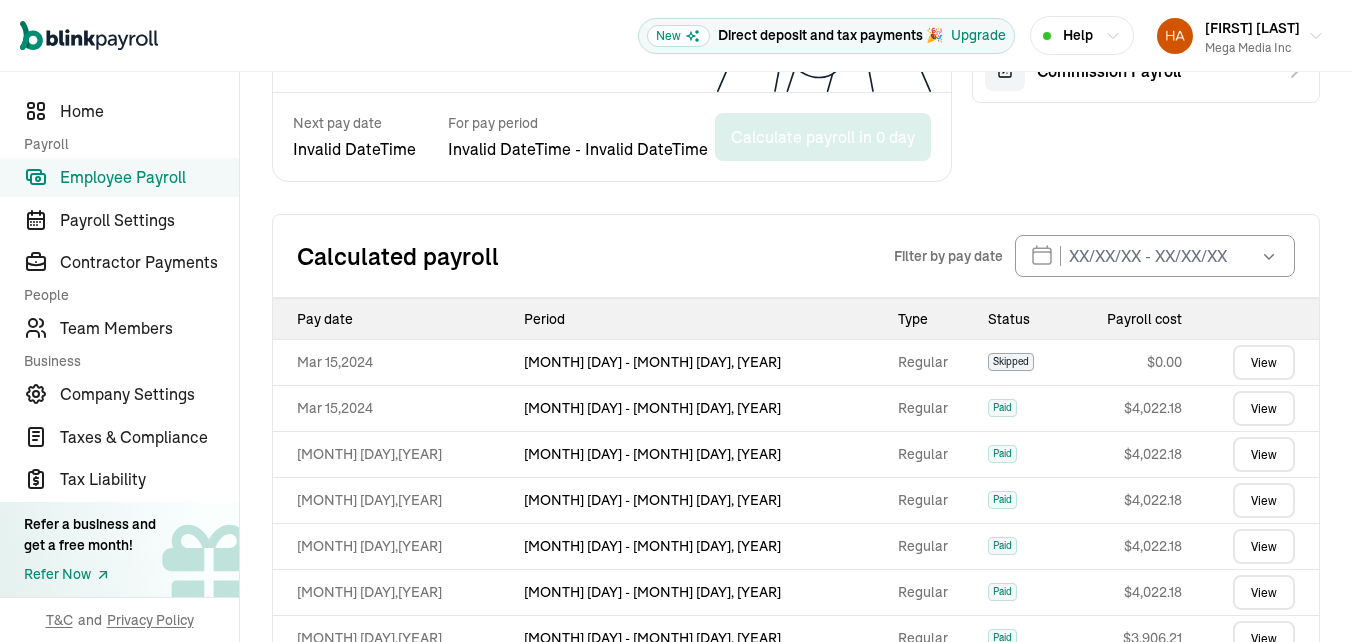 scroll, scrollTop: 973, scrollLeft: 0, axis: vertical 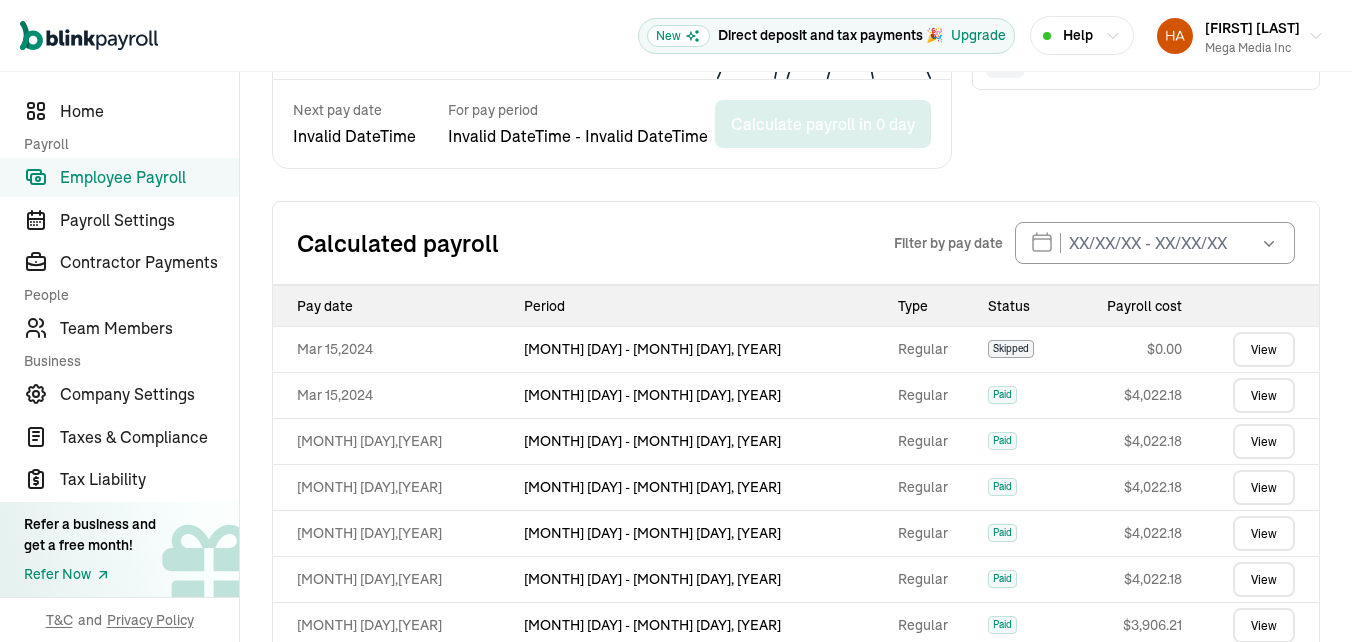 click on "View more" at bounding box center [796, 812] 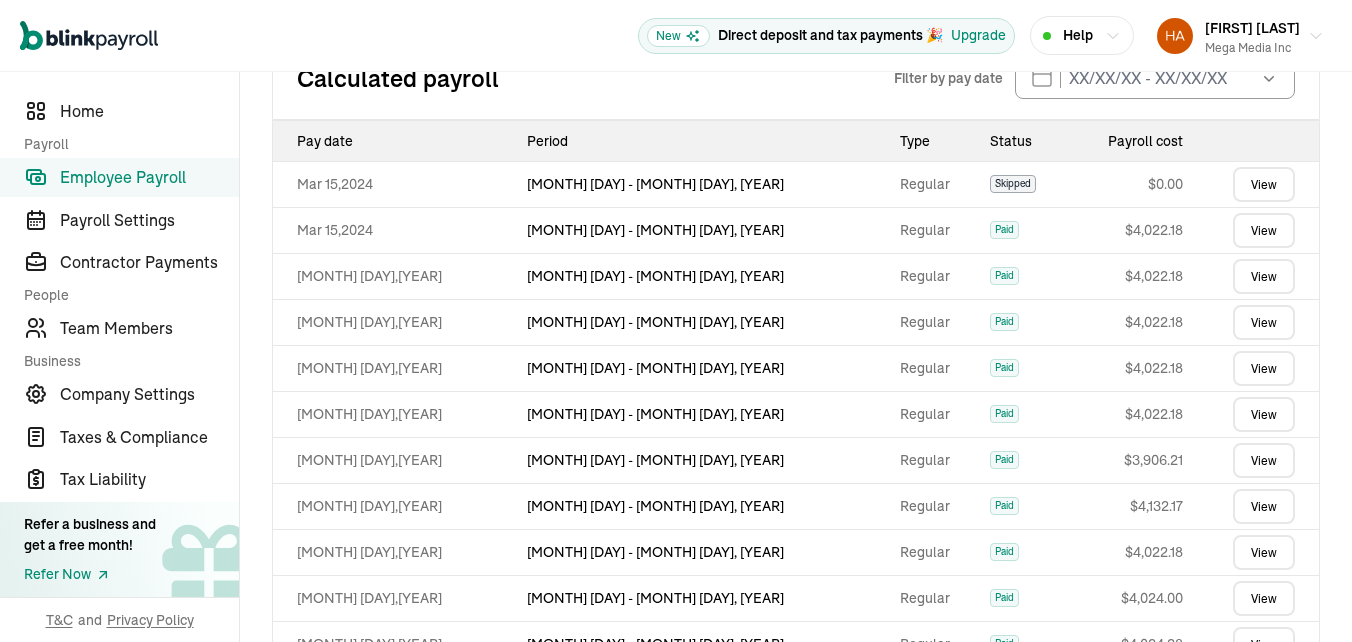 scroll, scrollTop: 1173, scrollLeft: 0, axis: vertical 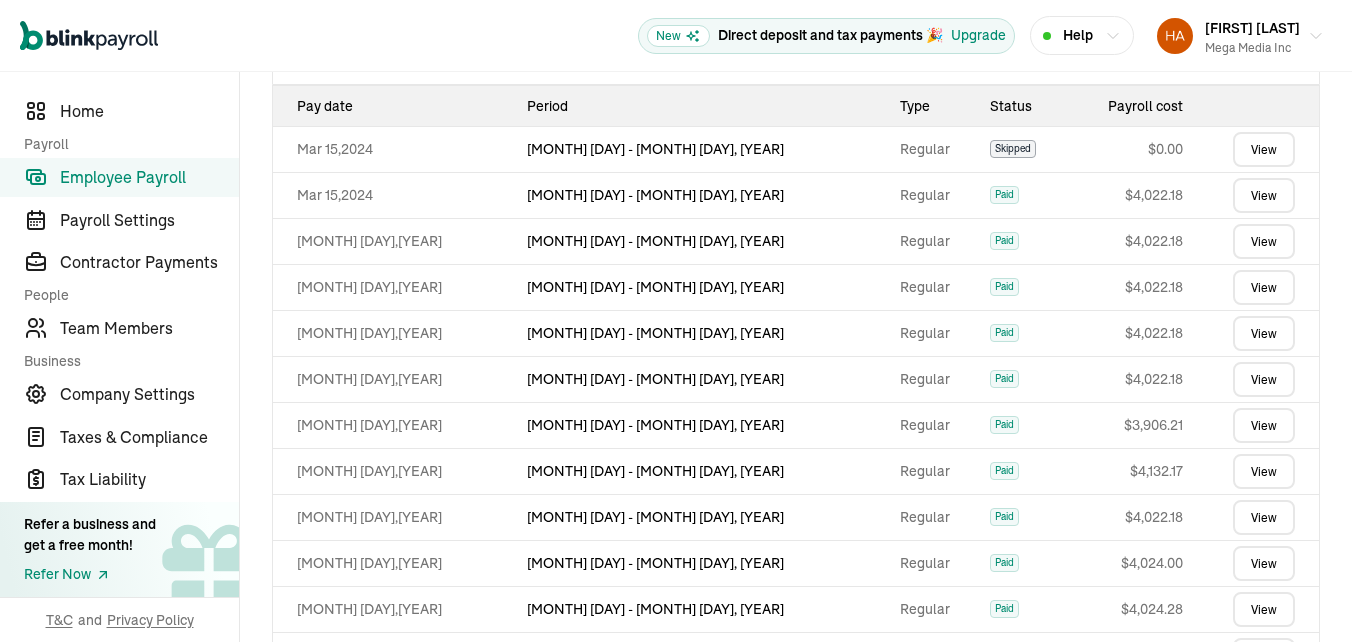 click on "View" at bounding box center [1264, 747] 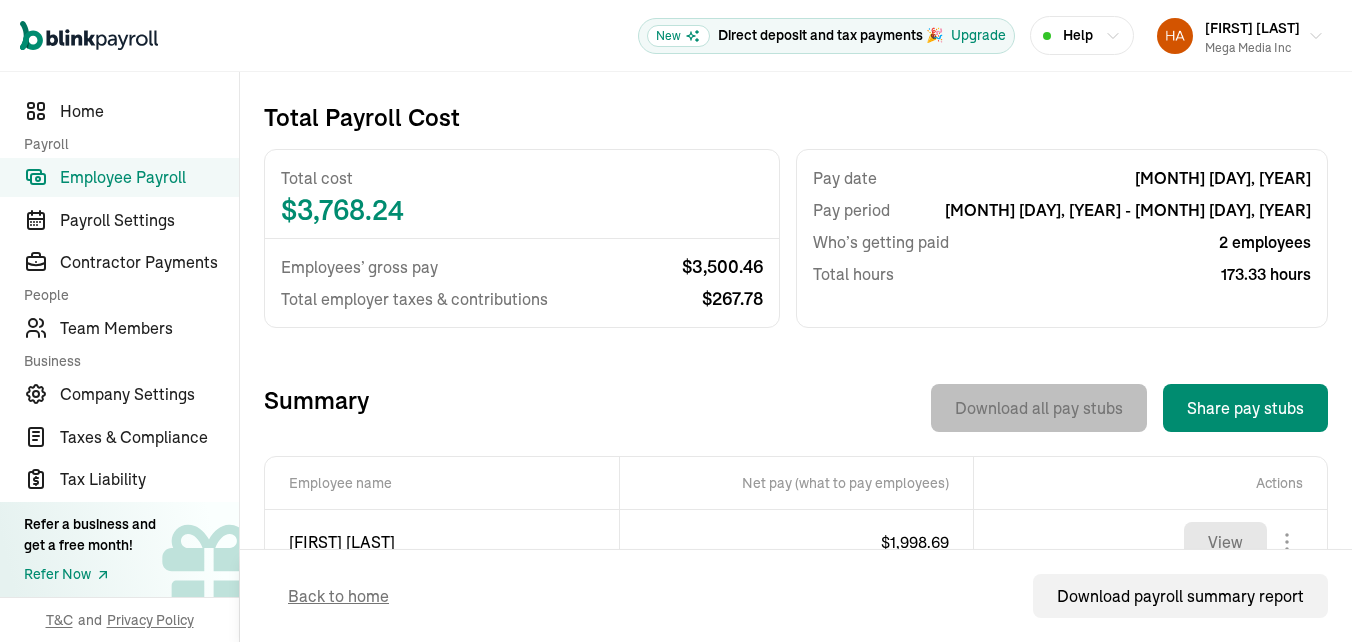 scroll, scrollTop: 395, scrollLeft: 0, axis: vertical 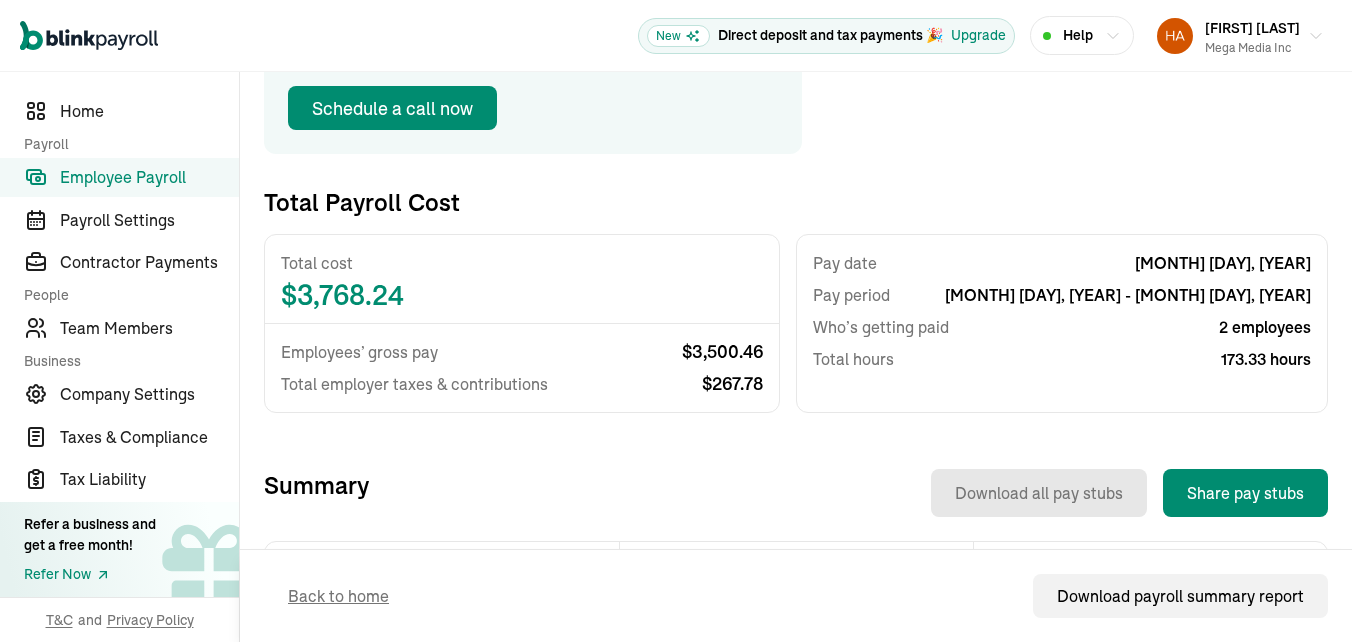 click on "Employee Payroll" at bounding box center (149, 177) 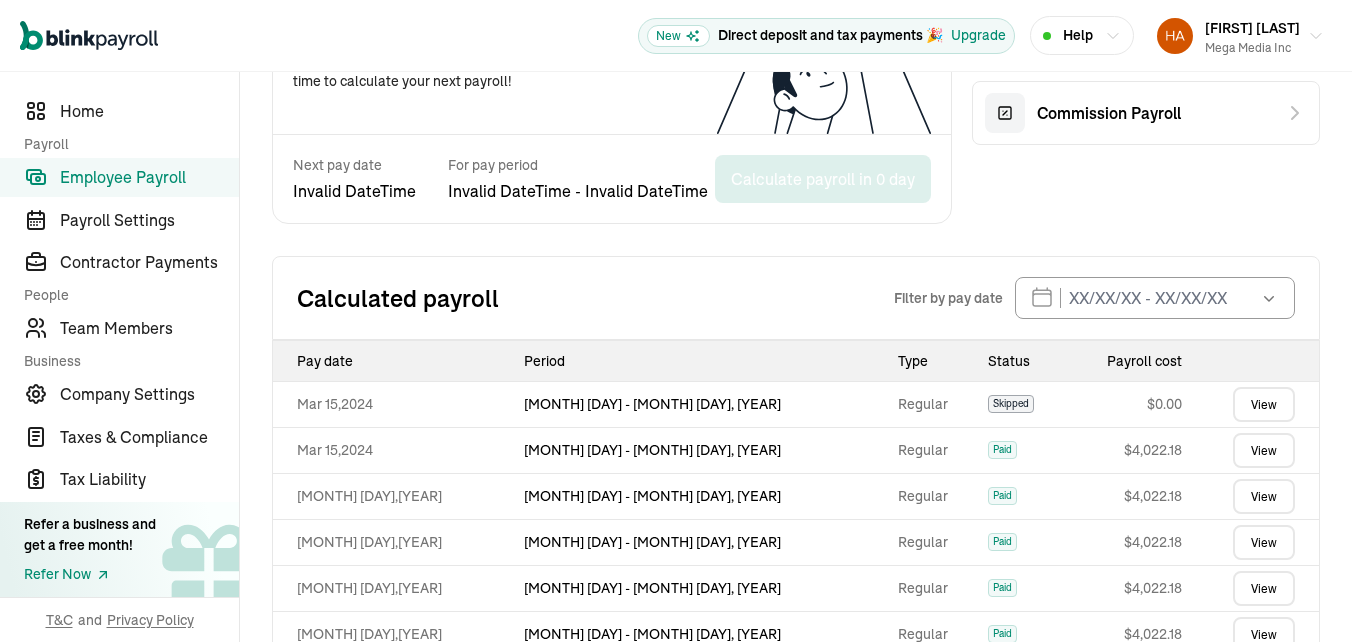 scroll, scrollTop: 973, scrollLeft: 0, axis: vertical 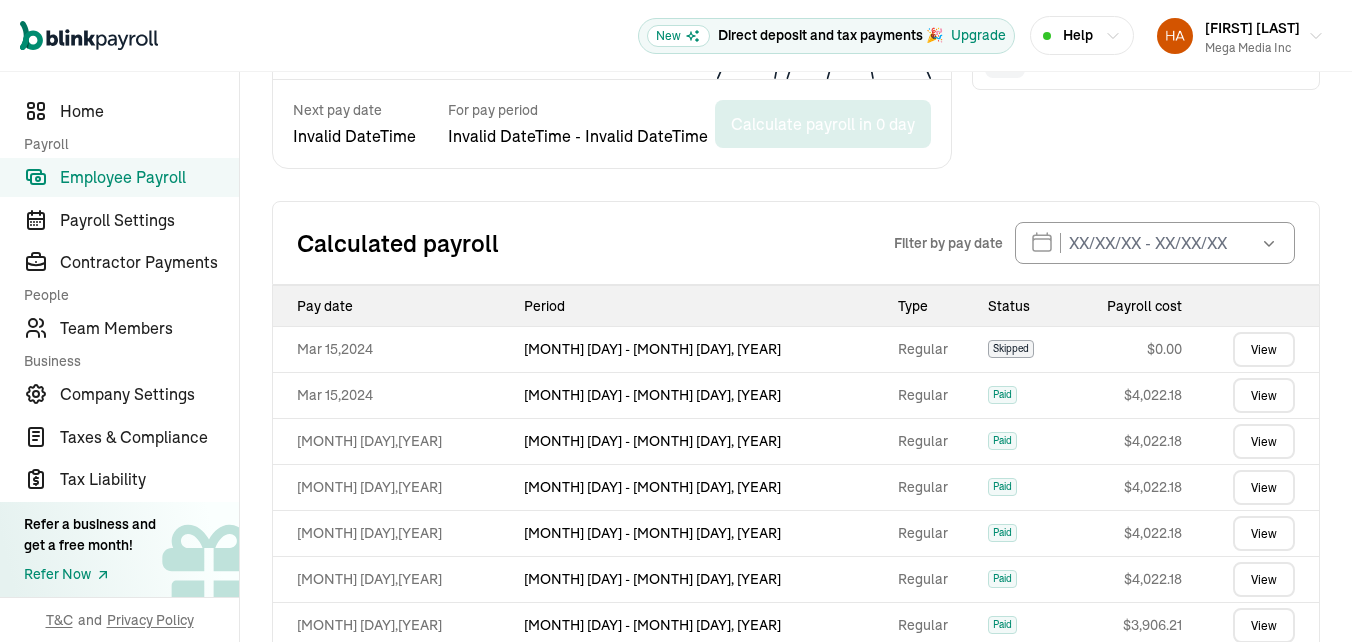 click on "View more" at bounding box center (796, 812) 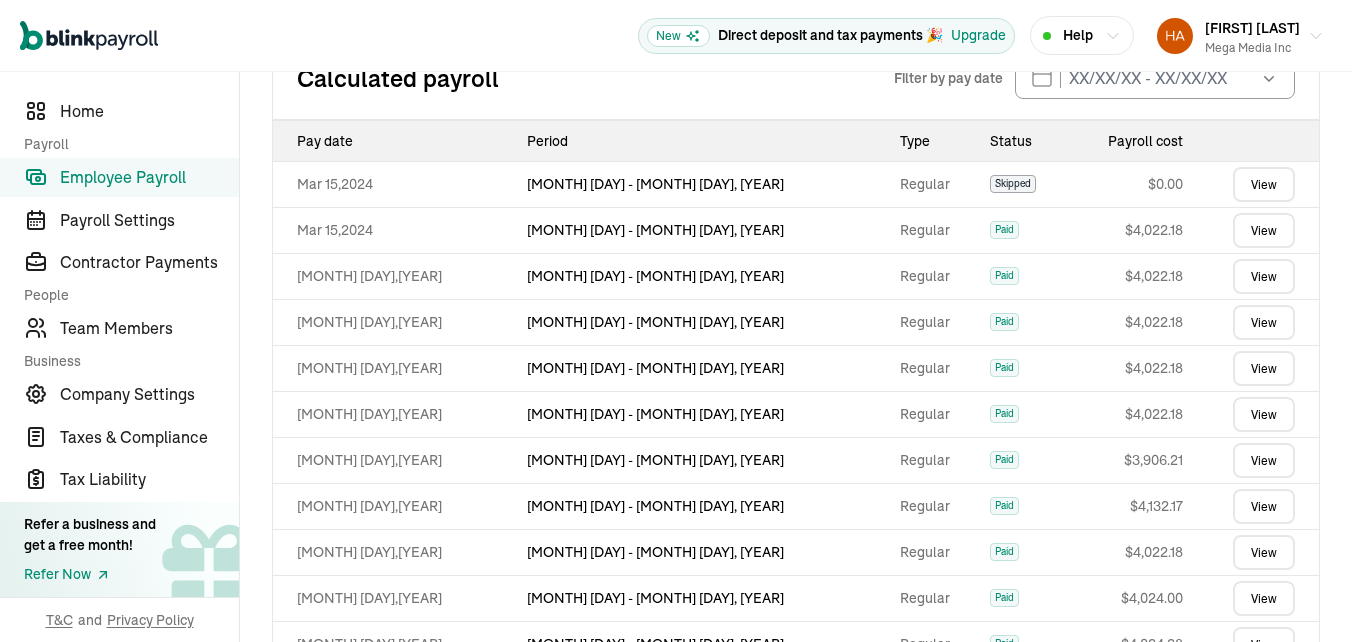 scroll, scrollTop: 1173, scrollLeft: 0, axis: vertical 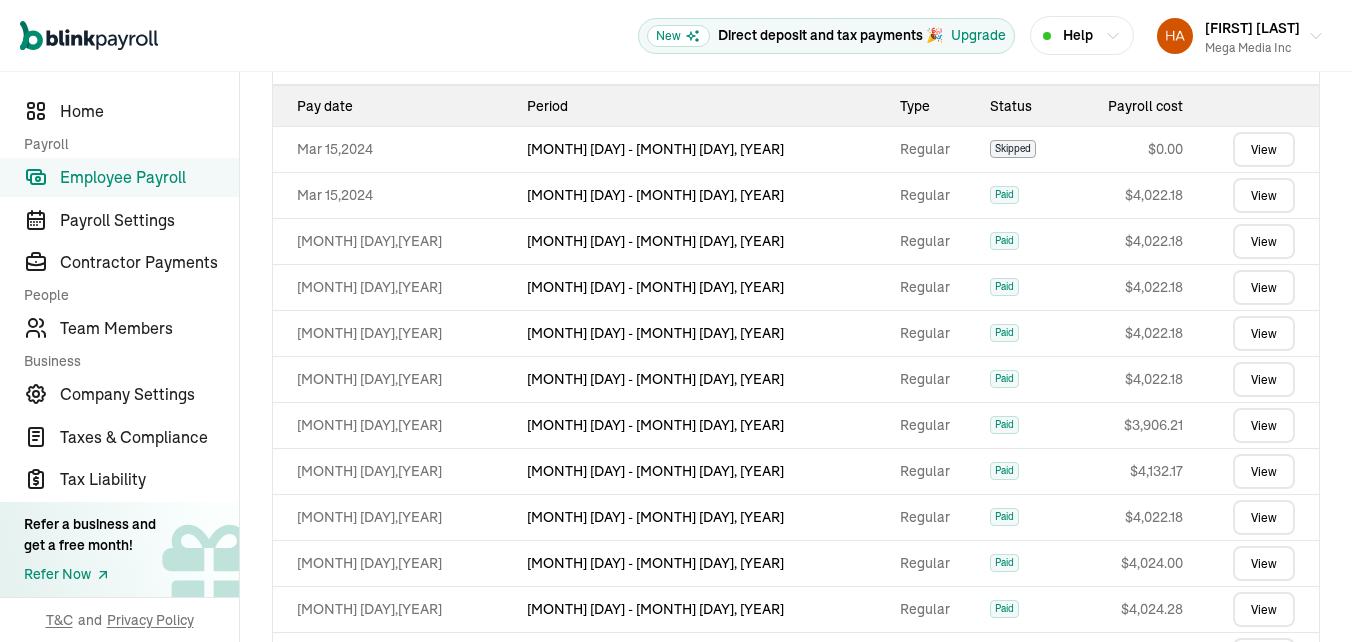 click on "View" at bounding box center [1264, 793] 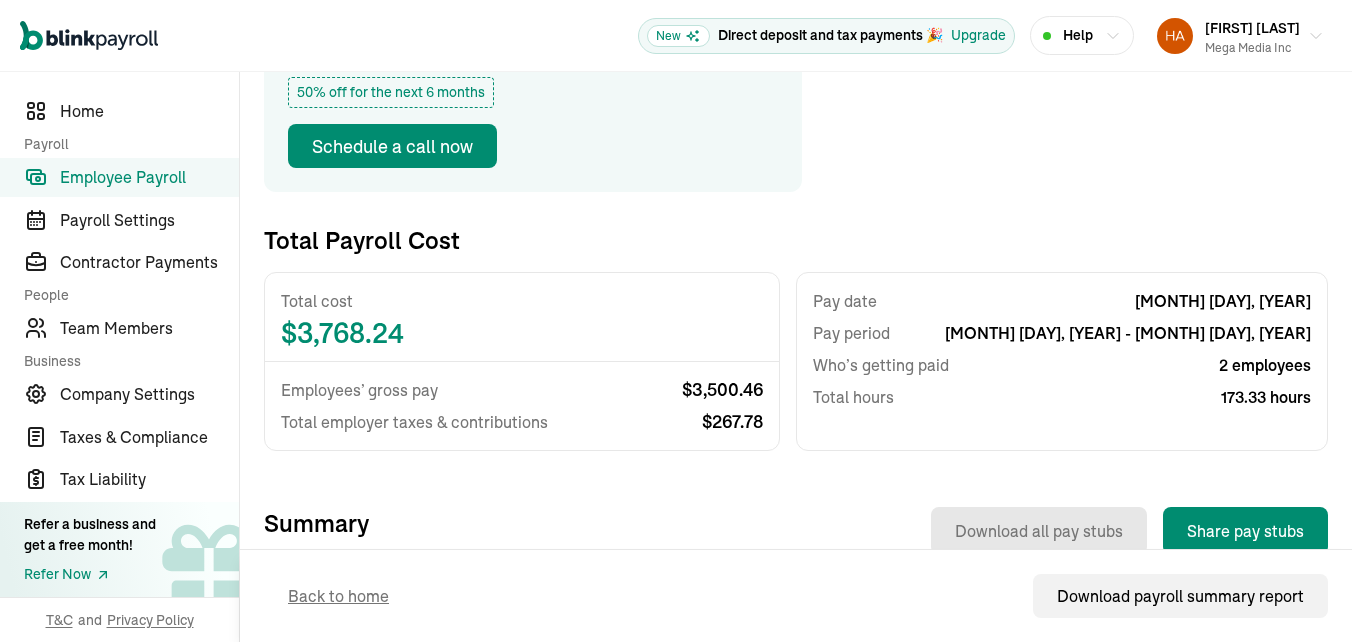 scroll, scrollTop: 300, scrollLeft: 0, axis: vertical 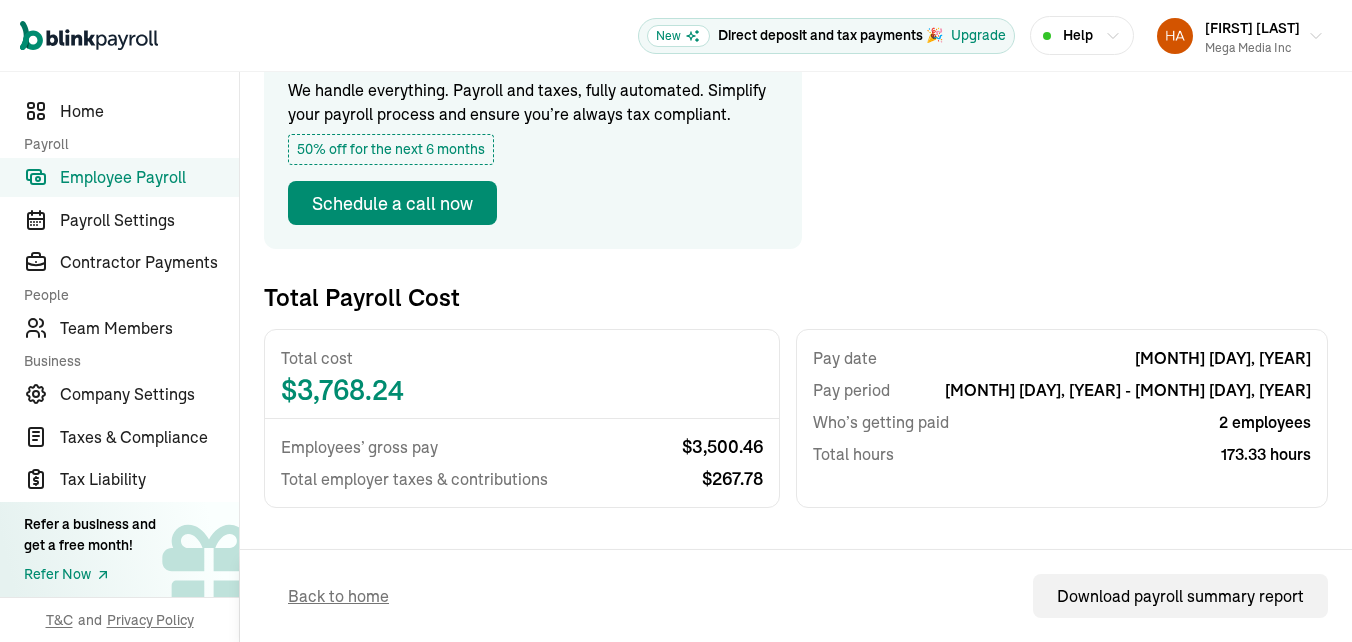 click on "Employee Payroll" at bounding box center [149, 177] 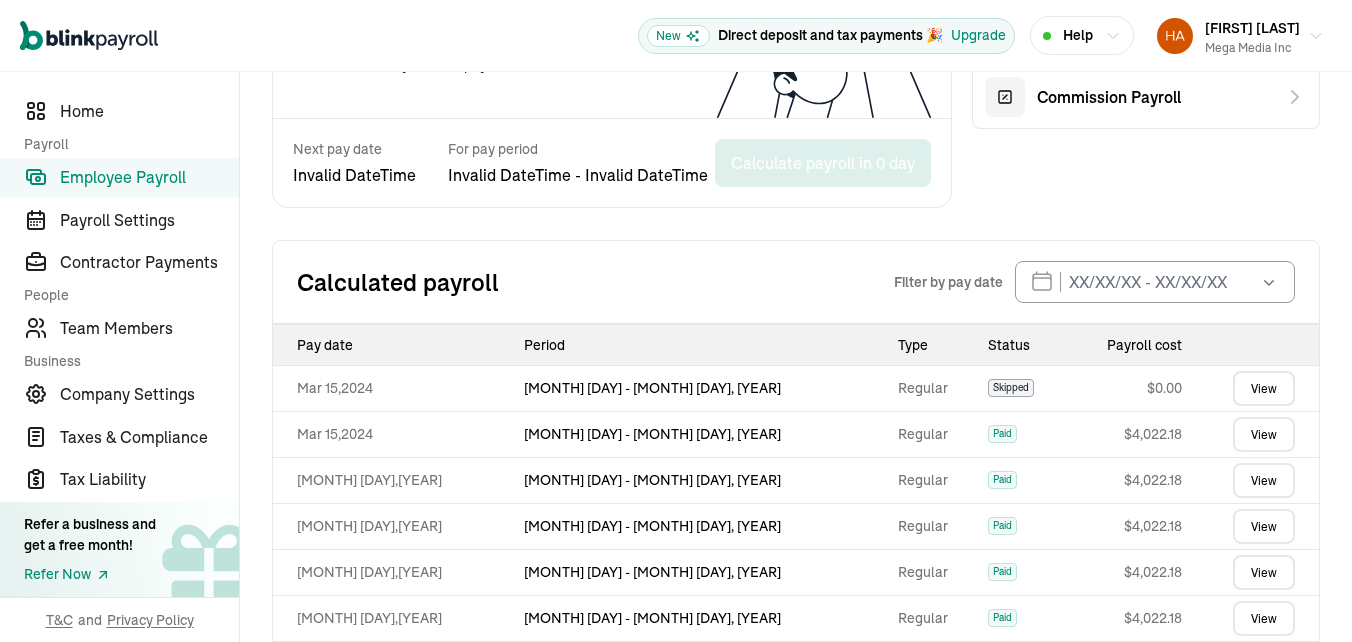 scroll, scrollTop: 973, scrollLeft: 0, axis: vertical 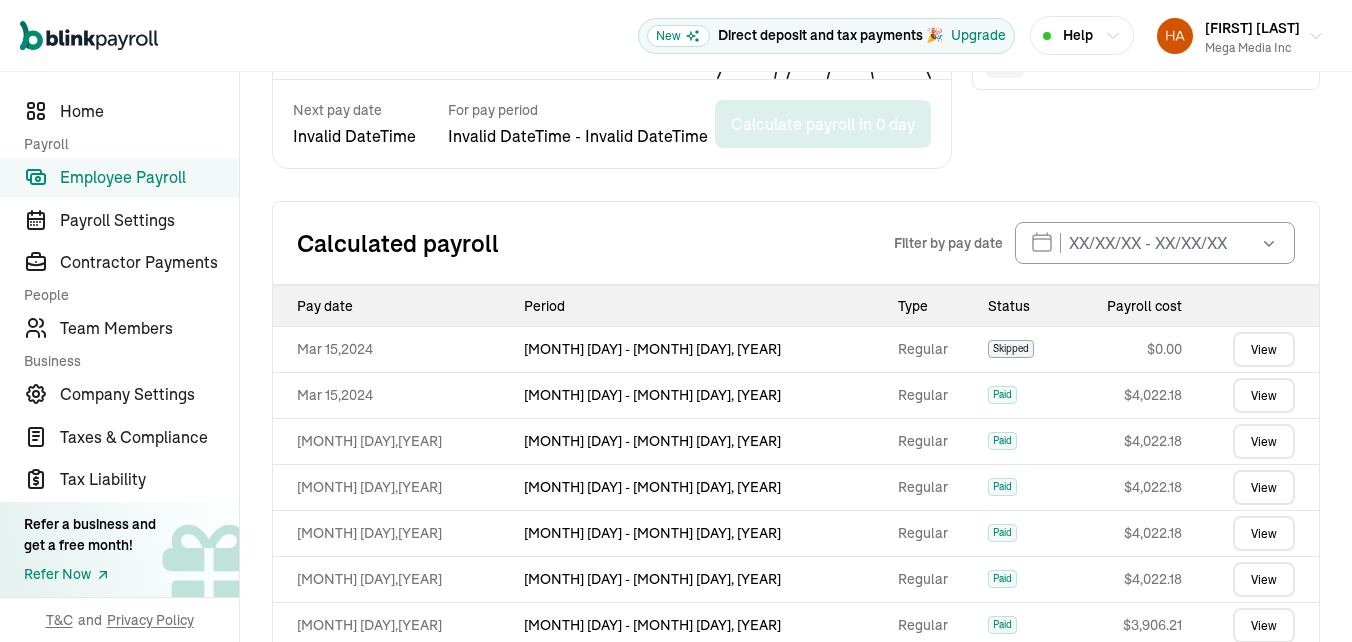 click on "View more" at bounding box center [796, 812] 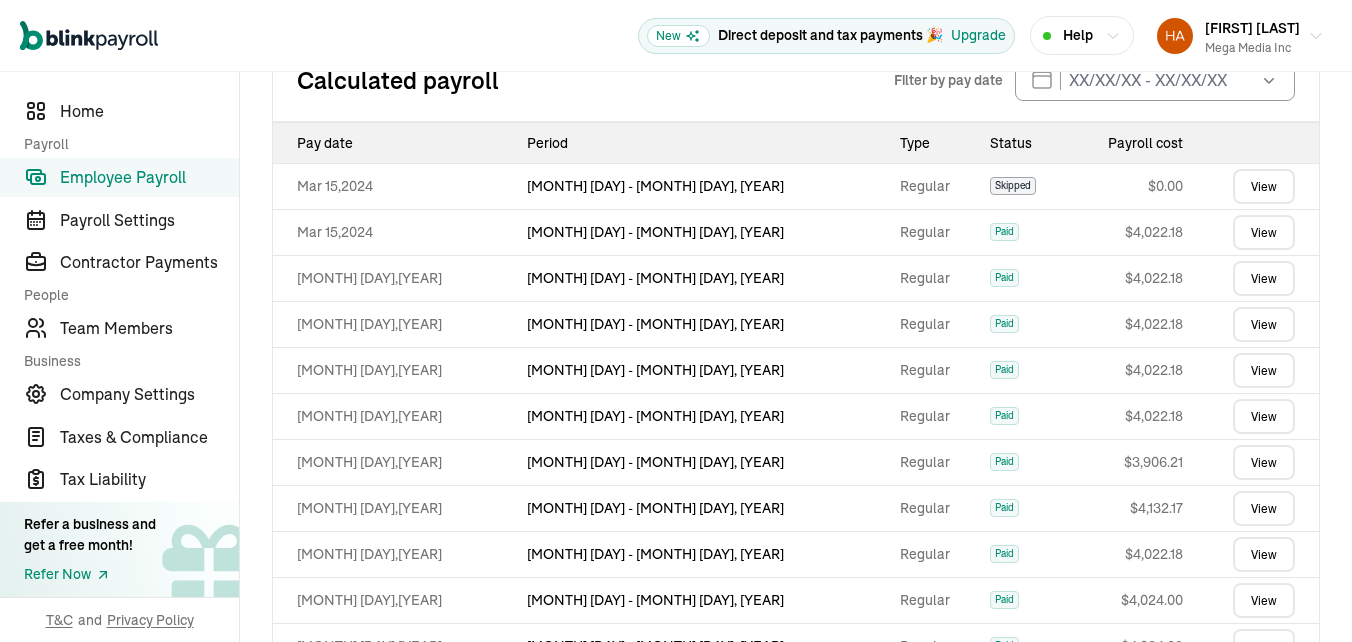 scroll, scrollTop: 1173, scrollLeft: 0, axis: vertical 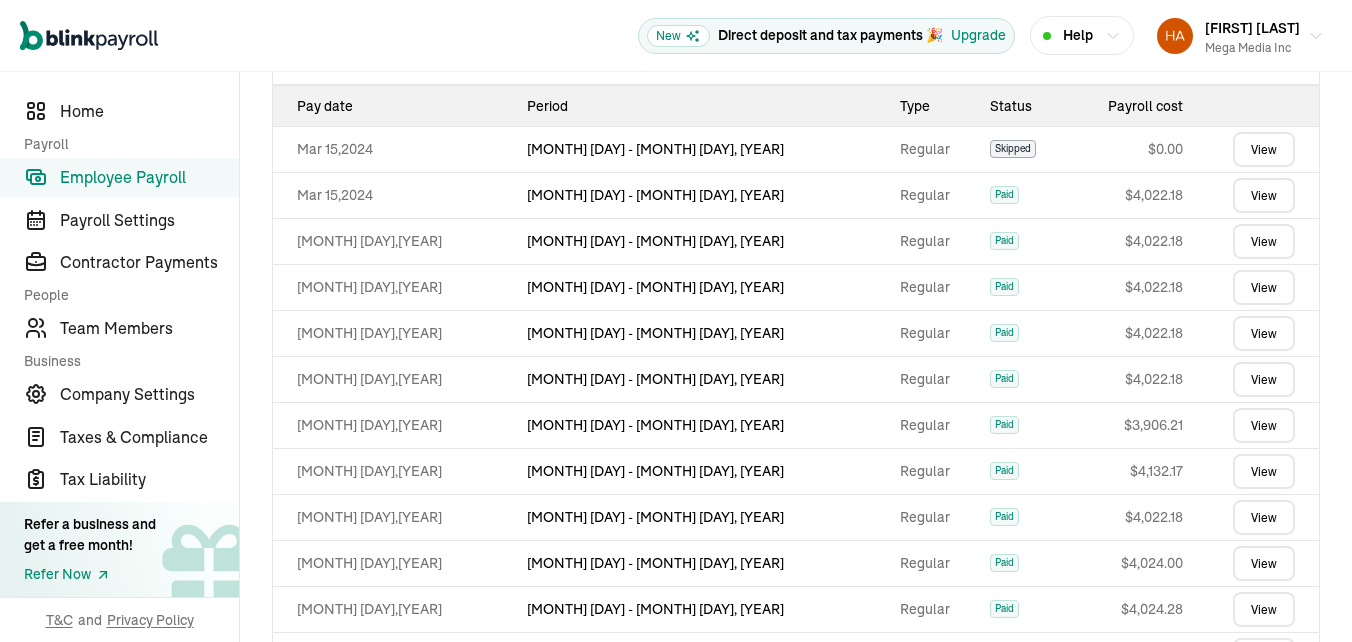 click on "View" at bounding box center (1264, 839) 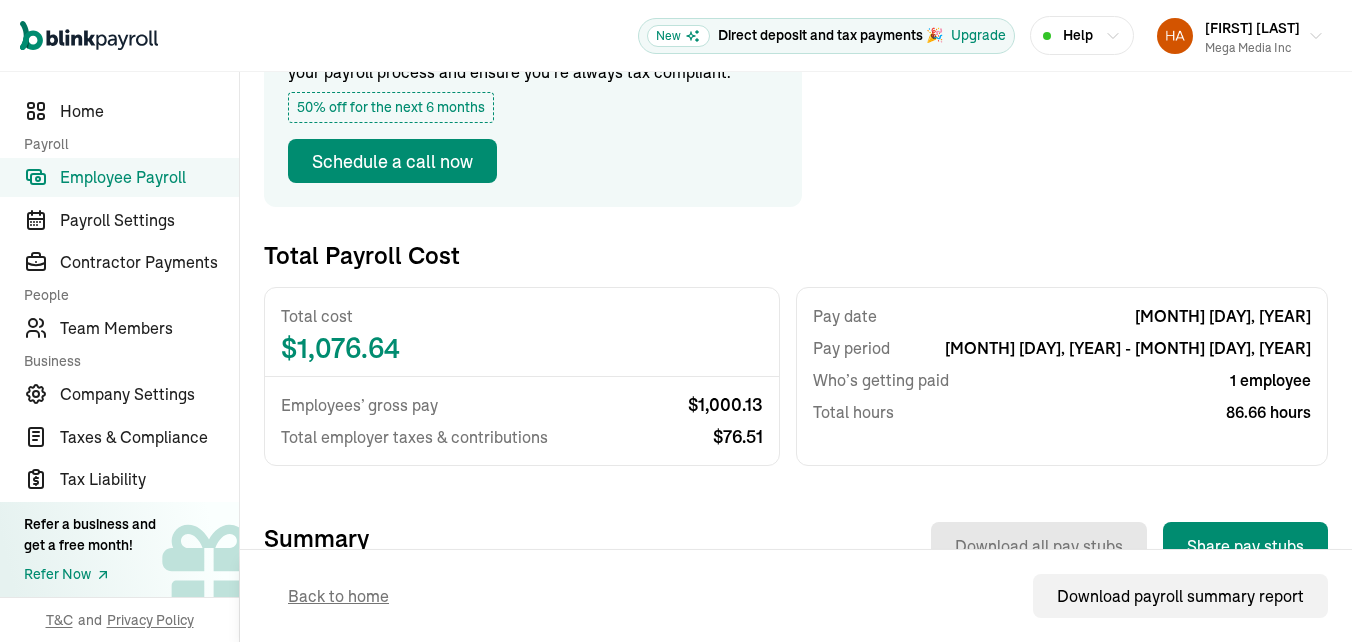 scroll, scrollTop: 300, scrollLeft: 0, axis: vertical 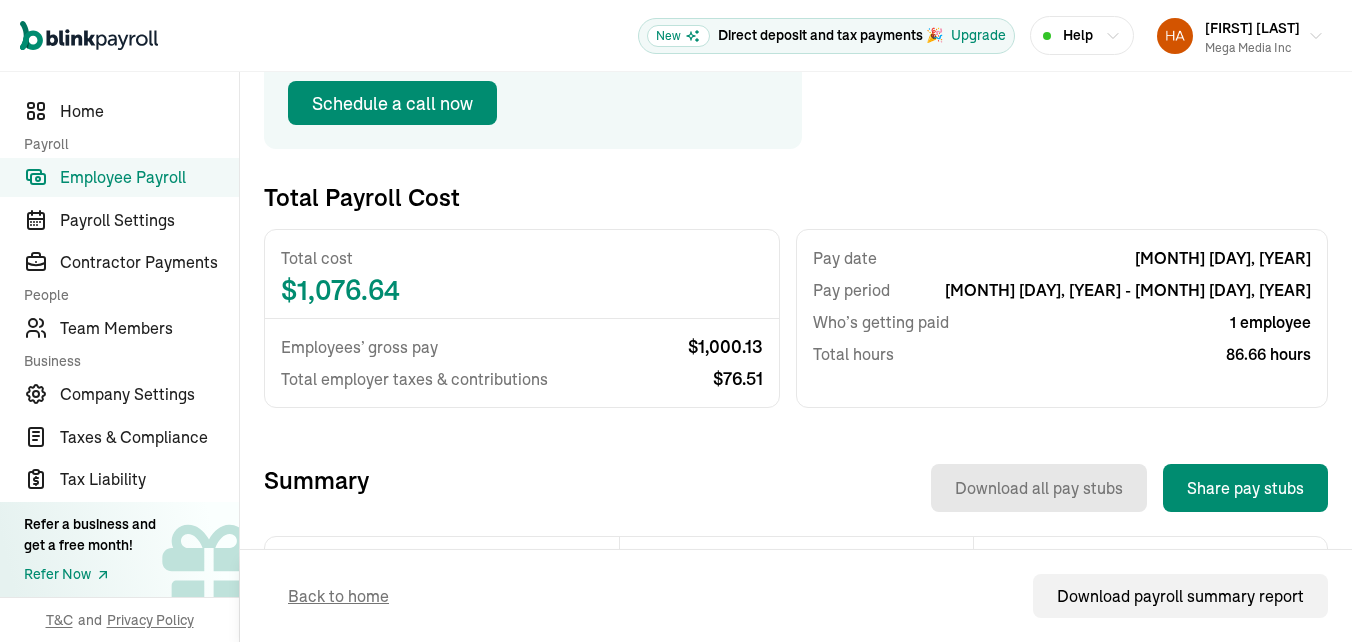 click on "View" at bounding box center (1225, 622) 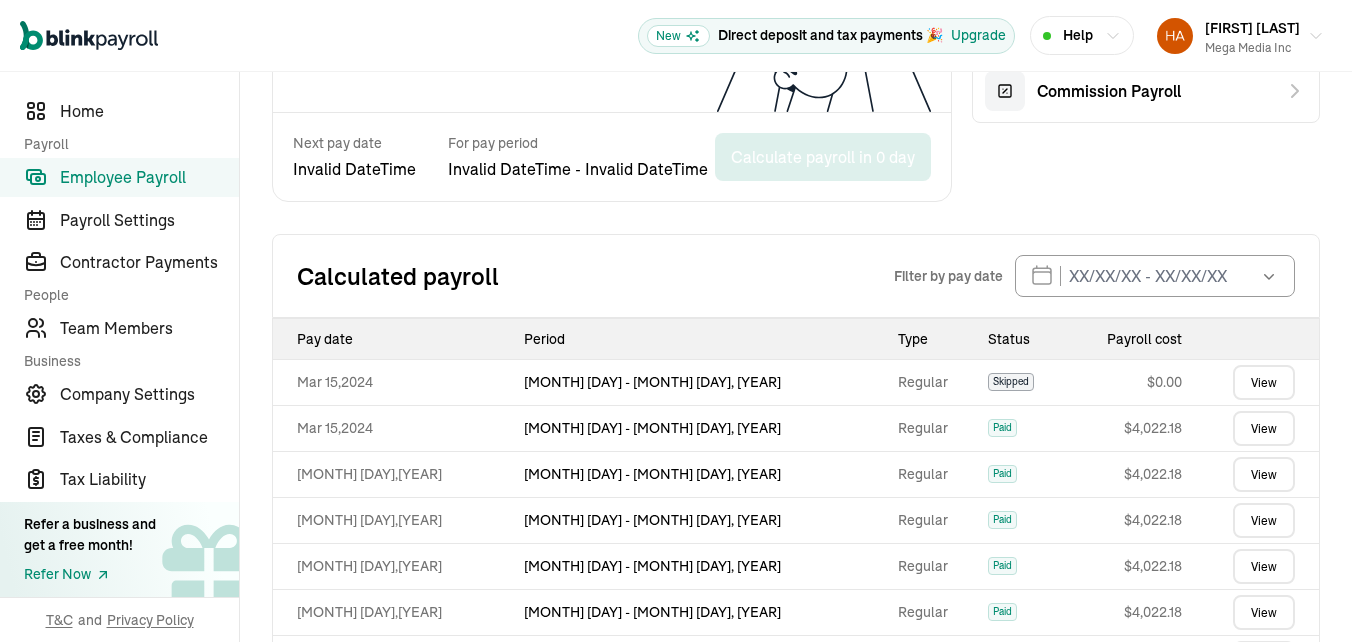 scroll, scrollTop: 973, scrollLeft: 0, axis: vertical 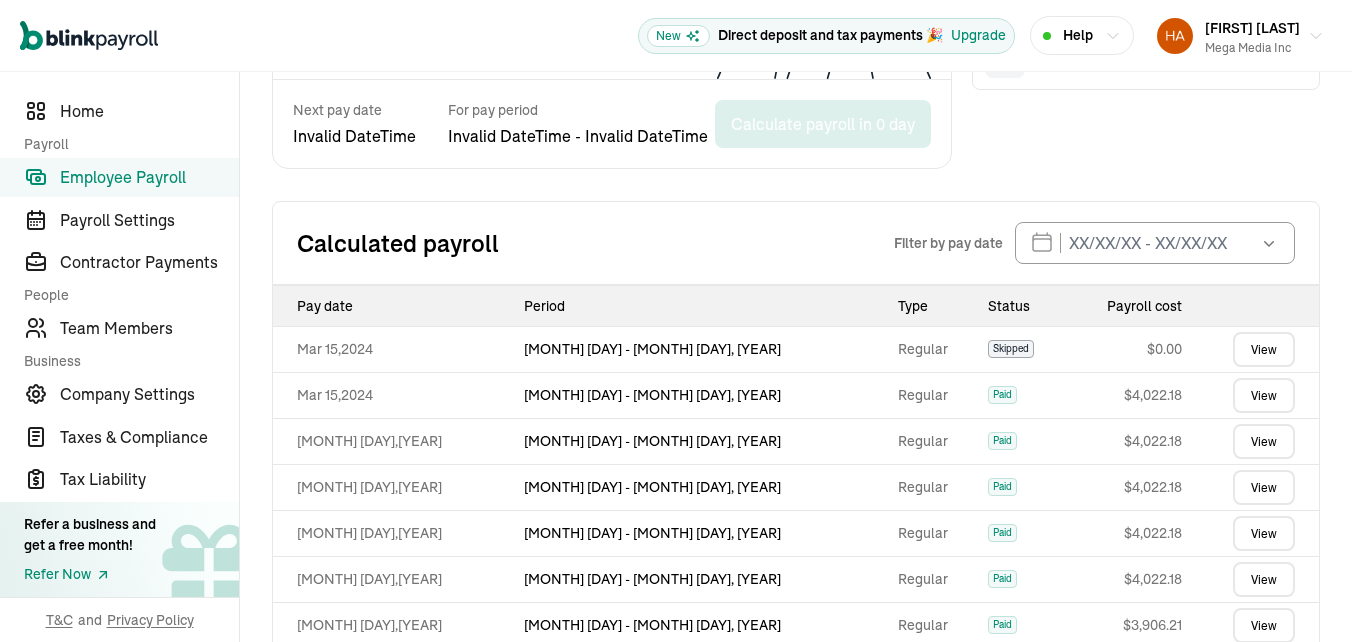 click on "View more" at bounding box center (796, 812) 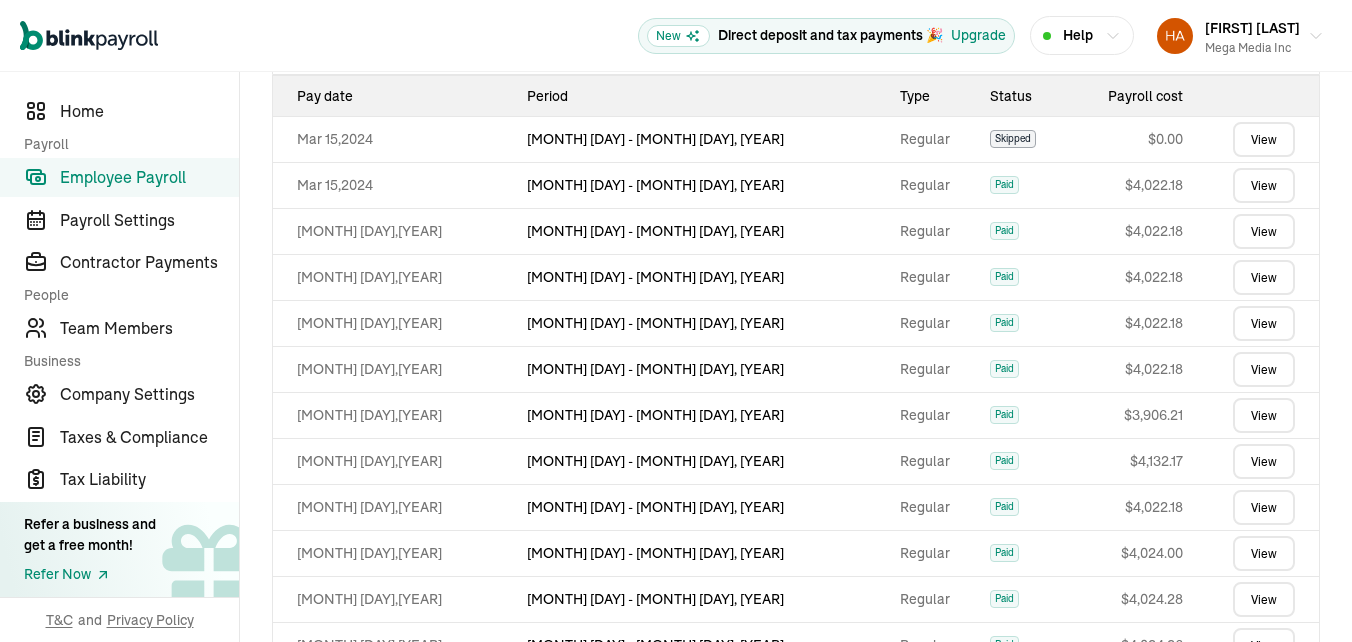 scroll, scrollTop: 1273, scrollLeft: 0, axis: vertical 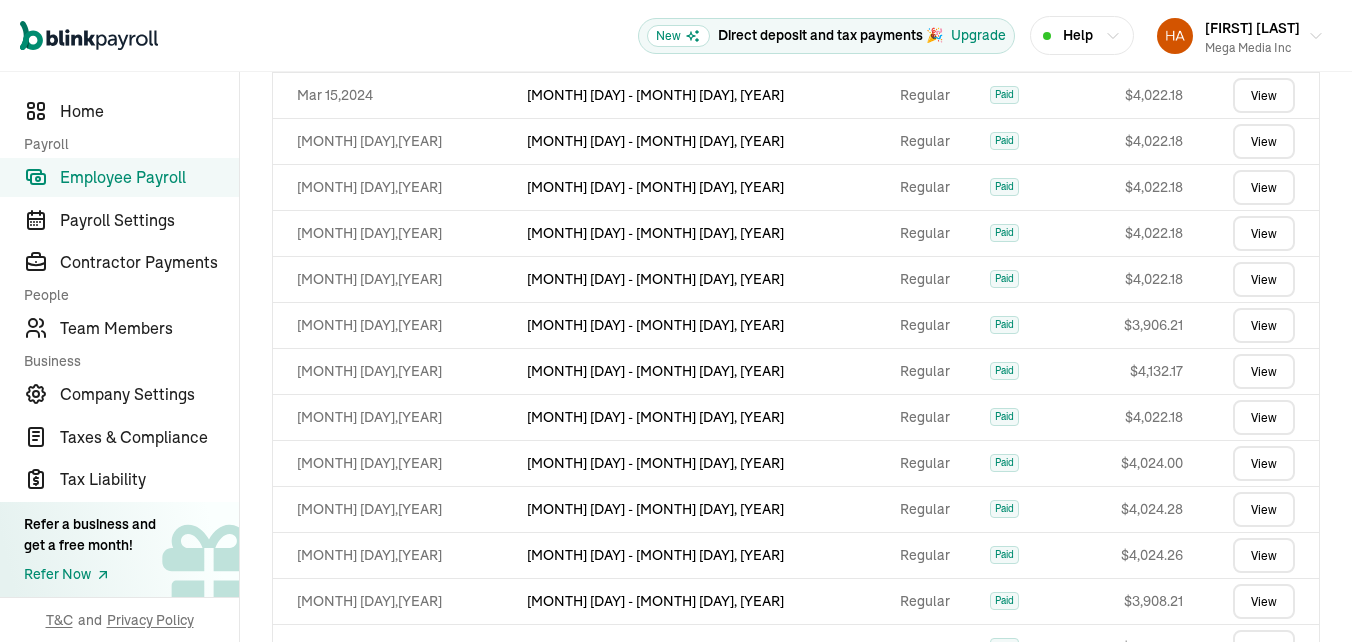 click on "View" at bounding box center (1264, 785) 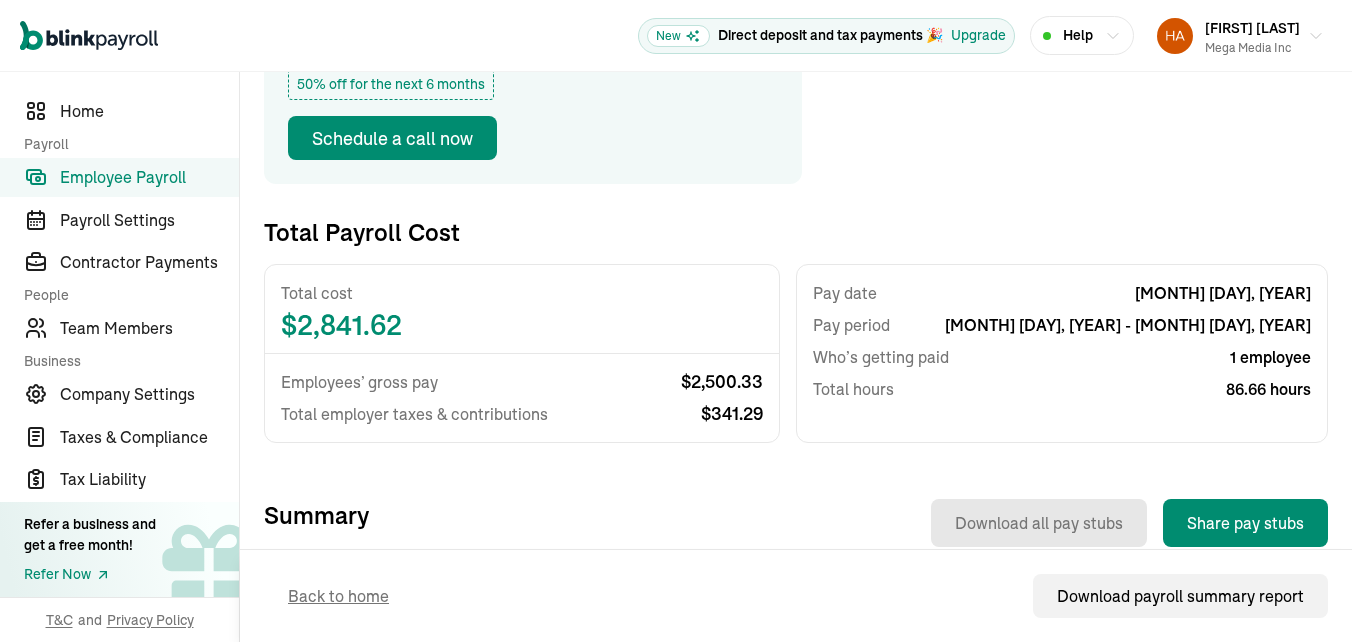 scroll, scrollTop: 300, scrollLeft: 0, axis: vertical 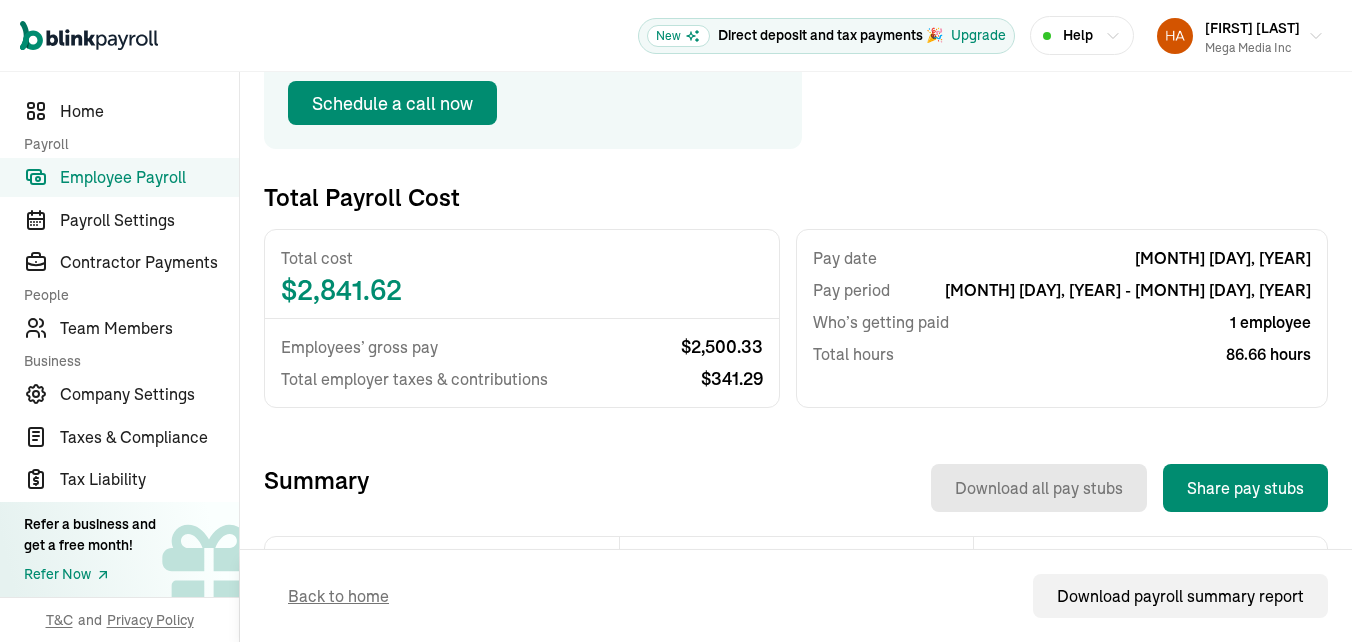 click on "Employee Payroll" at bounding box center [149, 177] 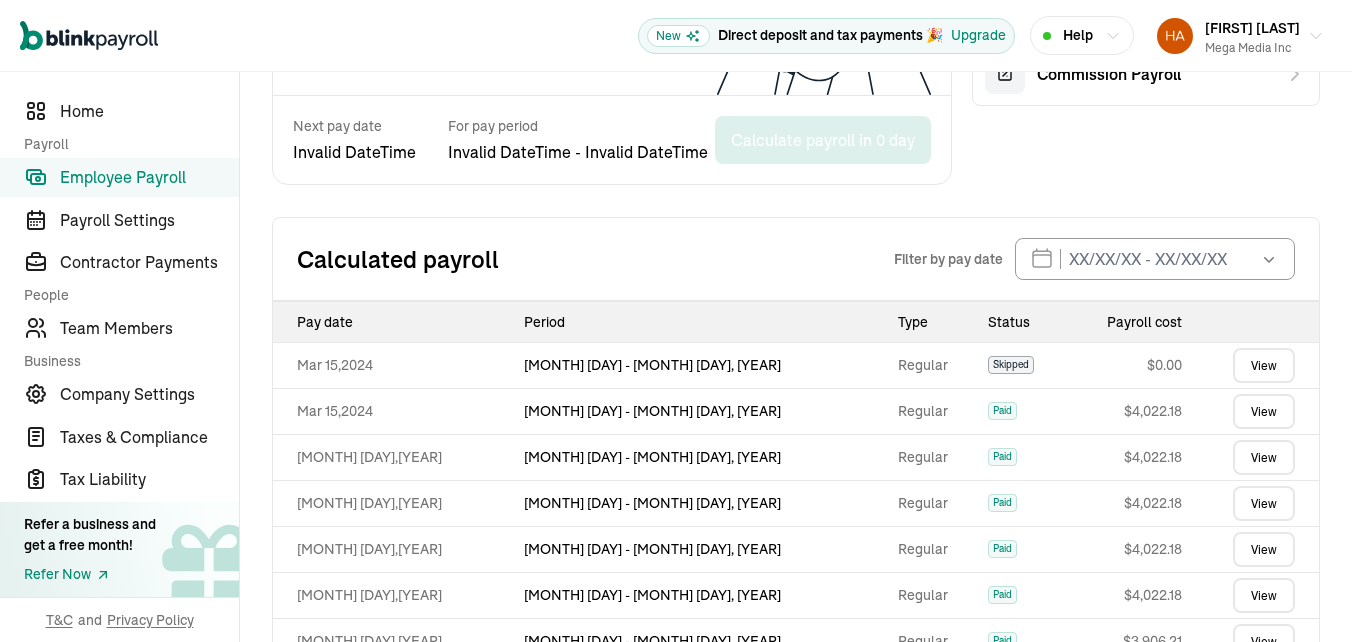 scroll, scrollTop: 973, scrollLeft: 0, axis: vertical 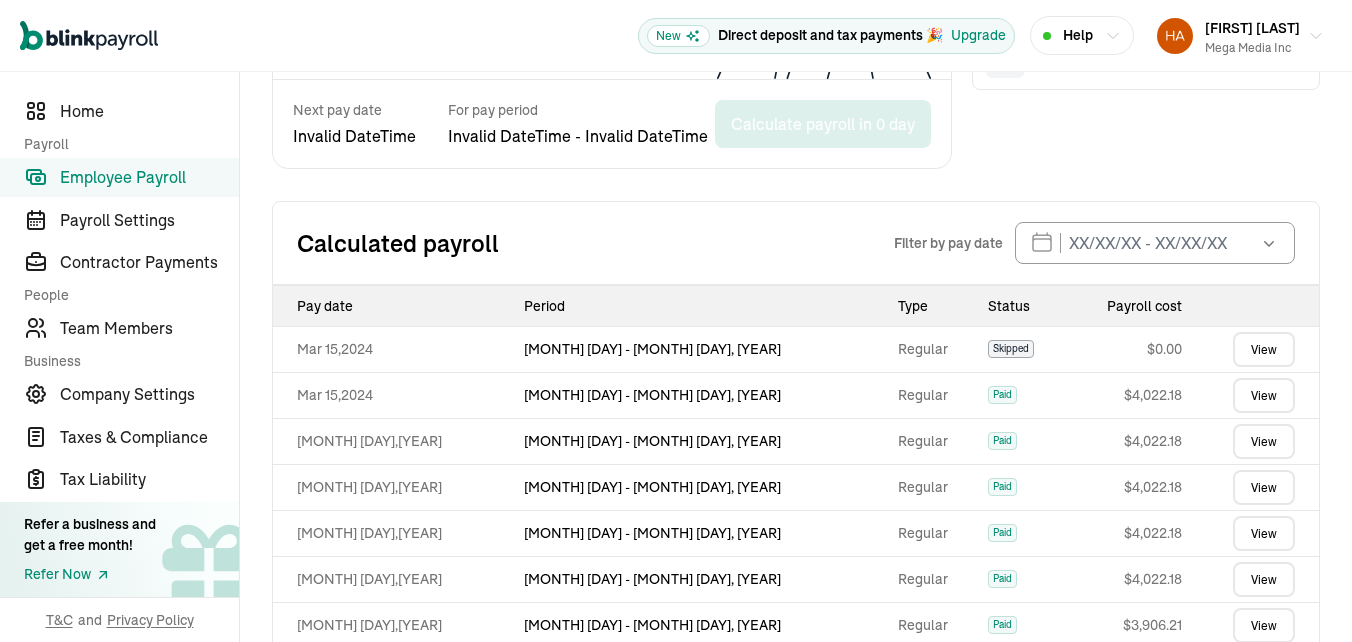 click on "View more" at bounding box center [796, 812] 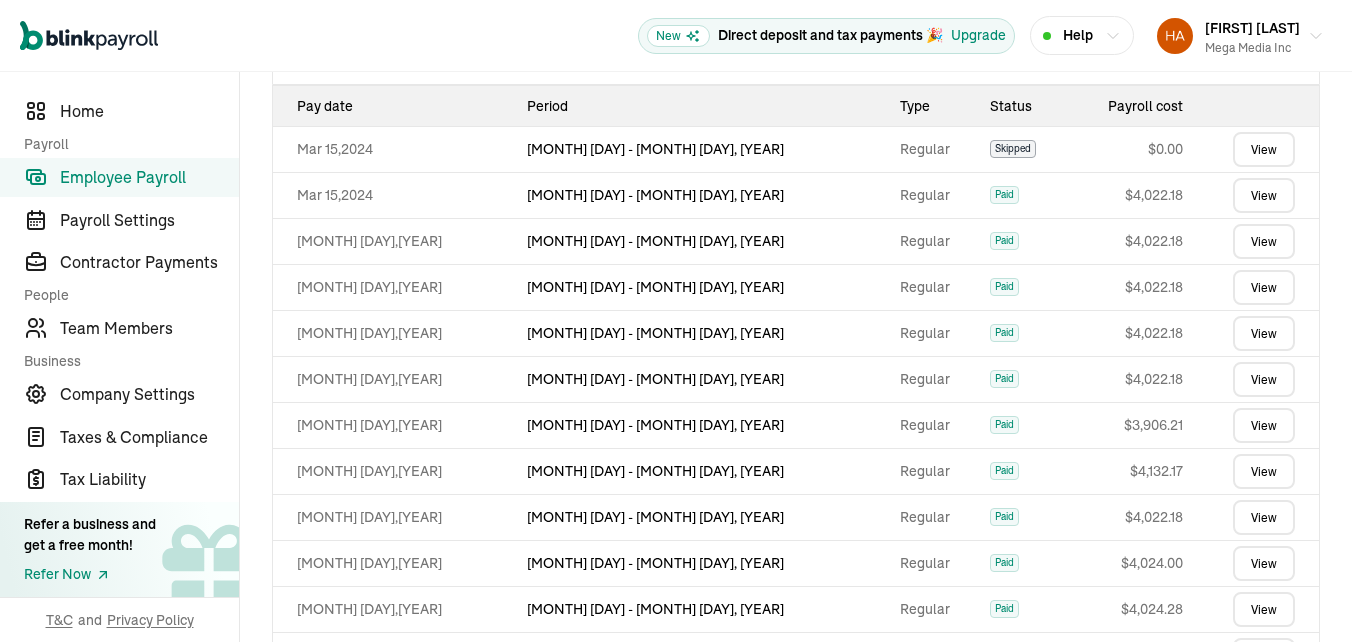 scroll, scrollTop: 1273, scrollLeft: 0, axis: vertical 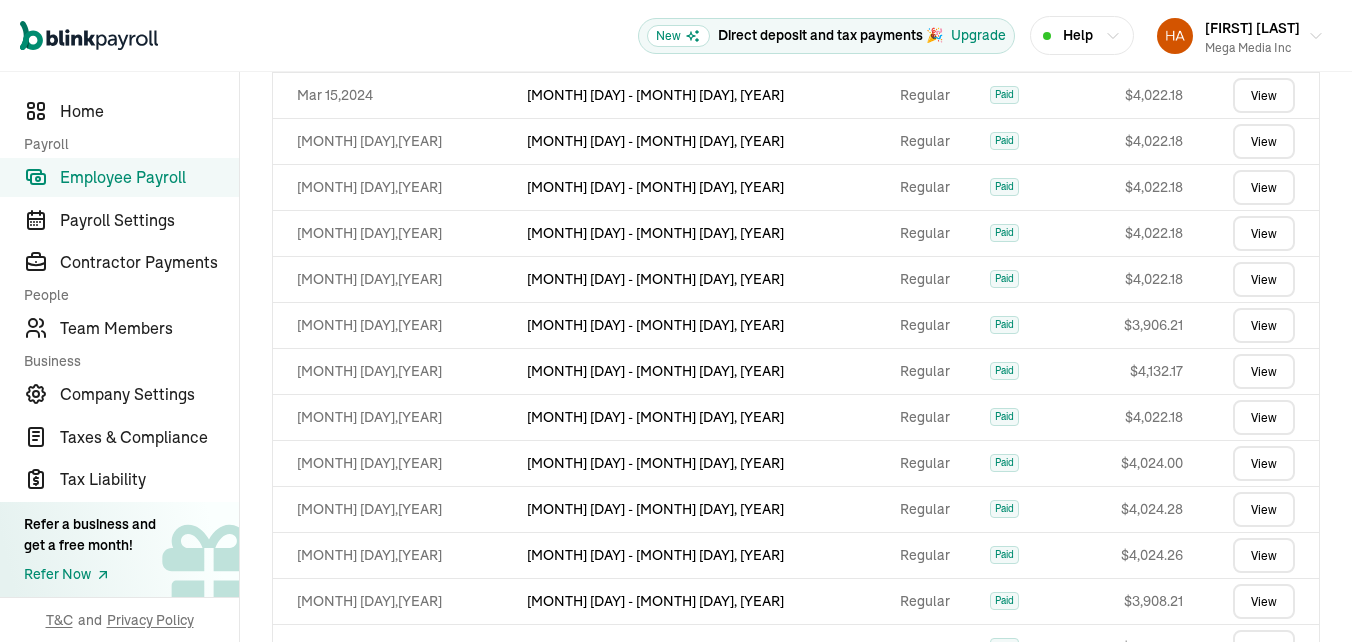 click on "View" at bounding box center [1264, 785] 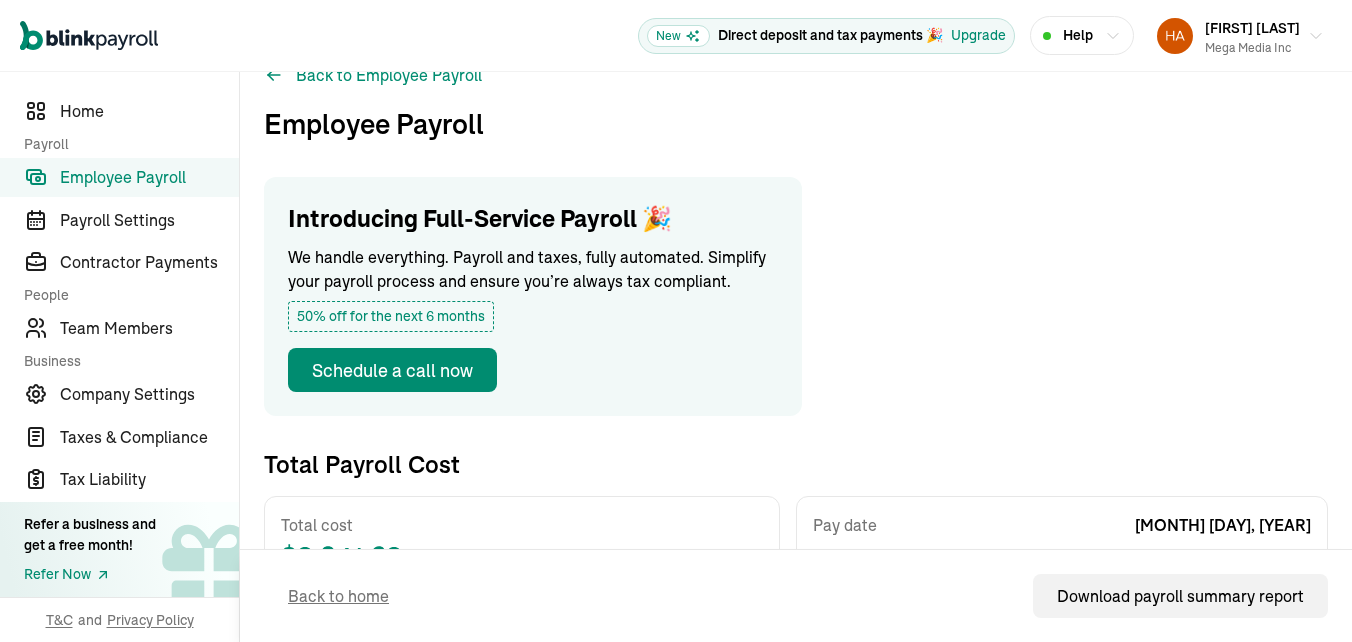 scroll, scrollTop: 0, scrollLeft: 0, axis: both 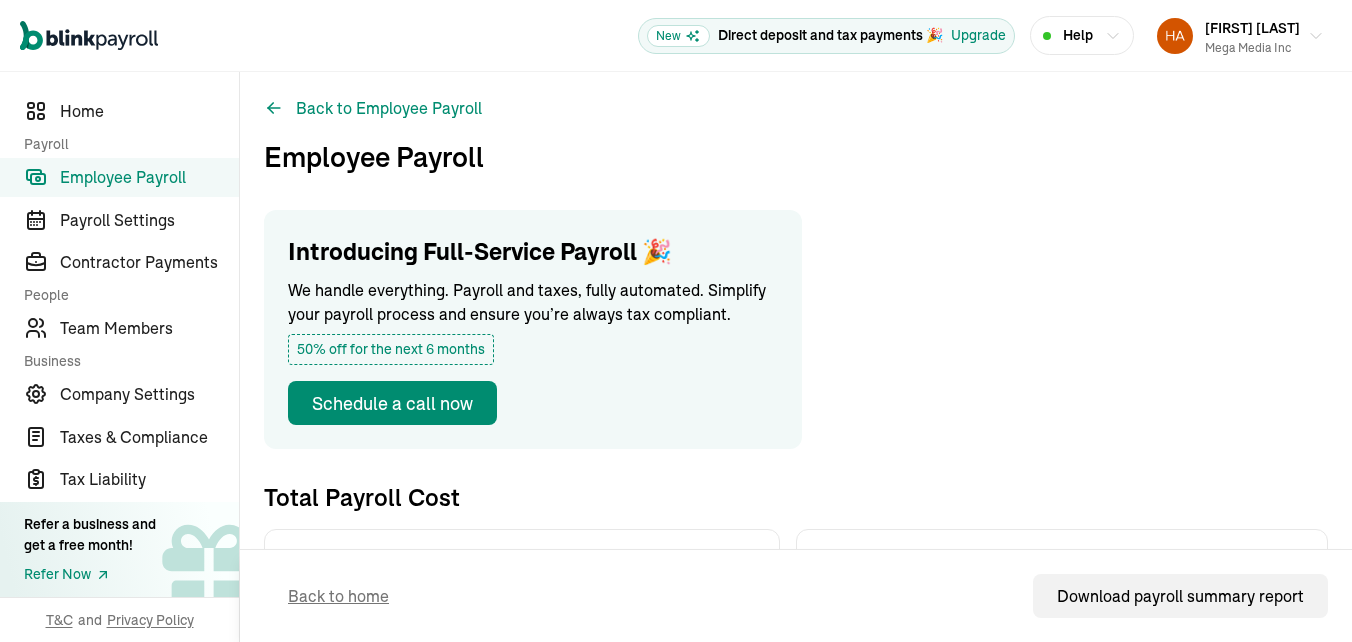 click on "Employee Payroll" at bounding box center (149, 177) 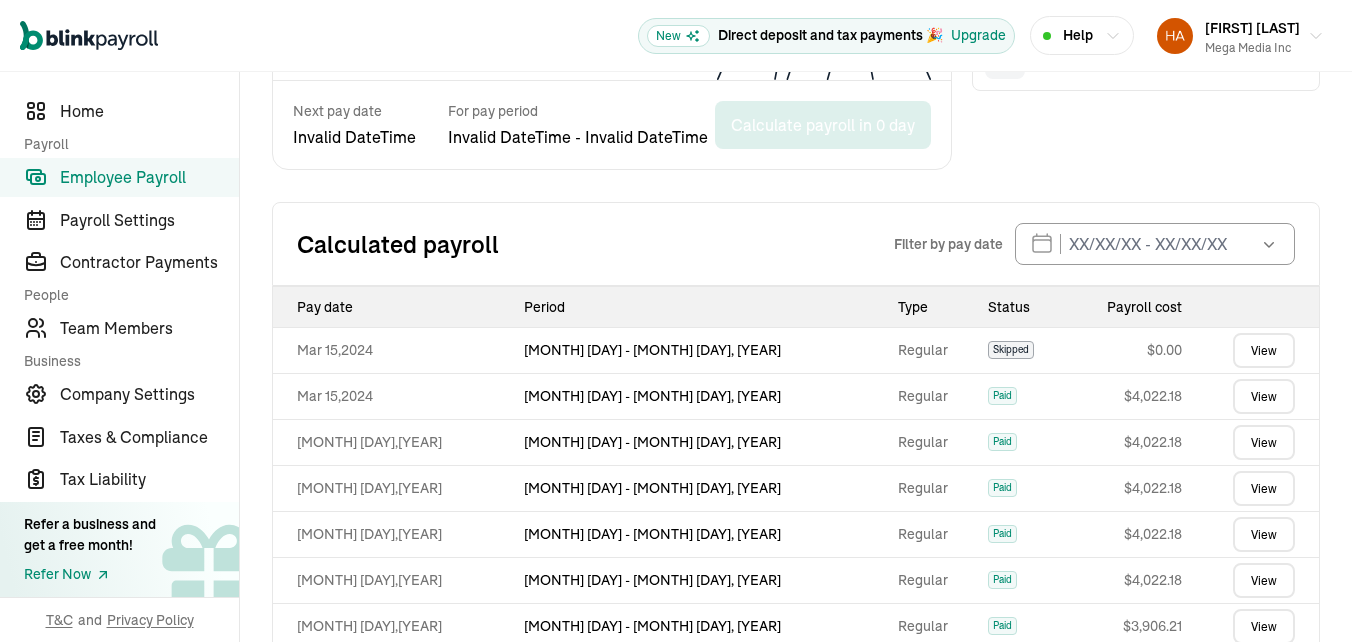 scroll, scrollTop: 973, scrollLeft: 0, axis: vertical 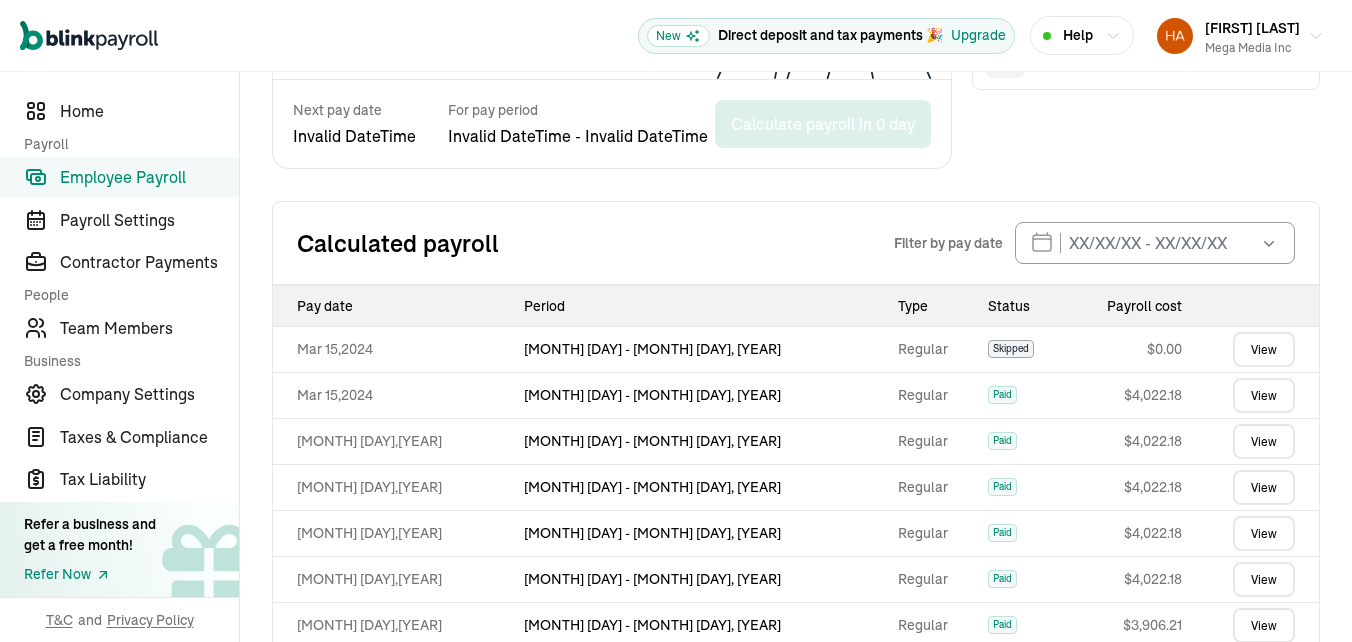 click on "View more" at bounding box center [796, 812] 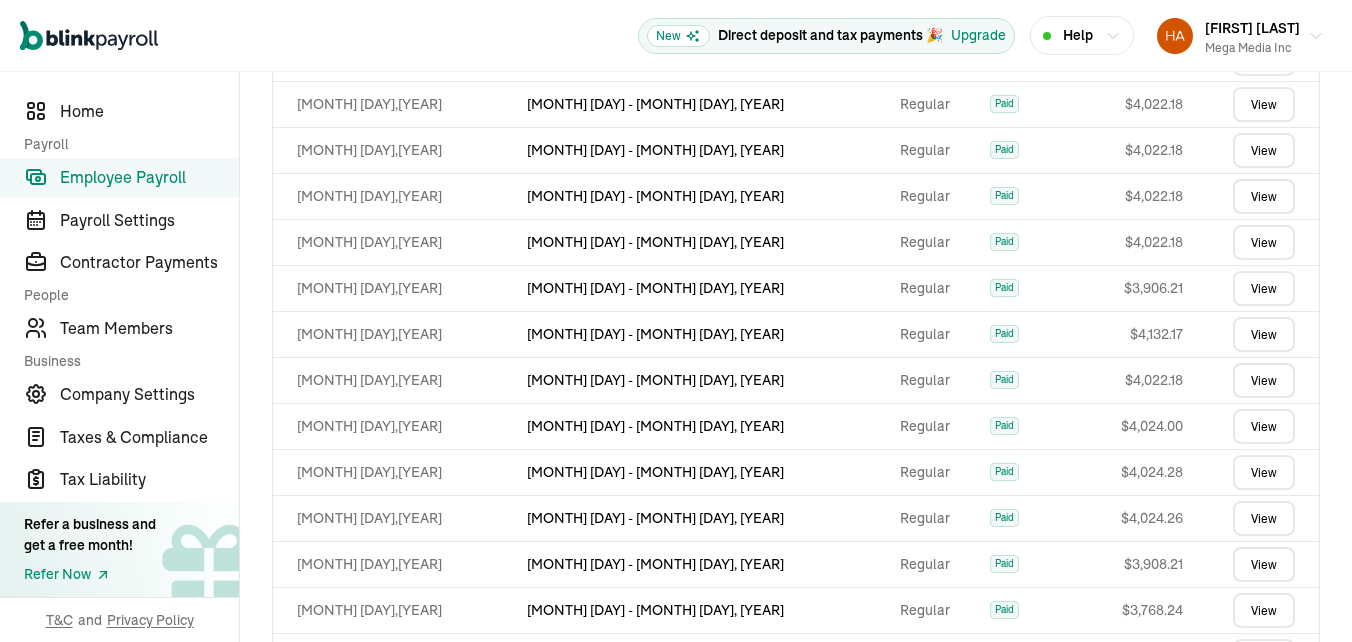scroll, scrollTop: 1343, scrollLeft: 0, axis: vertical 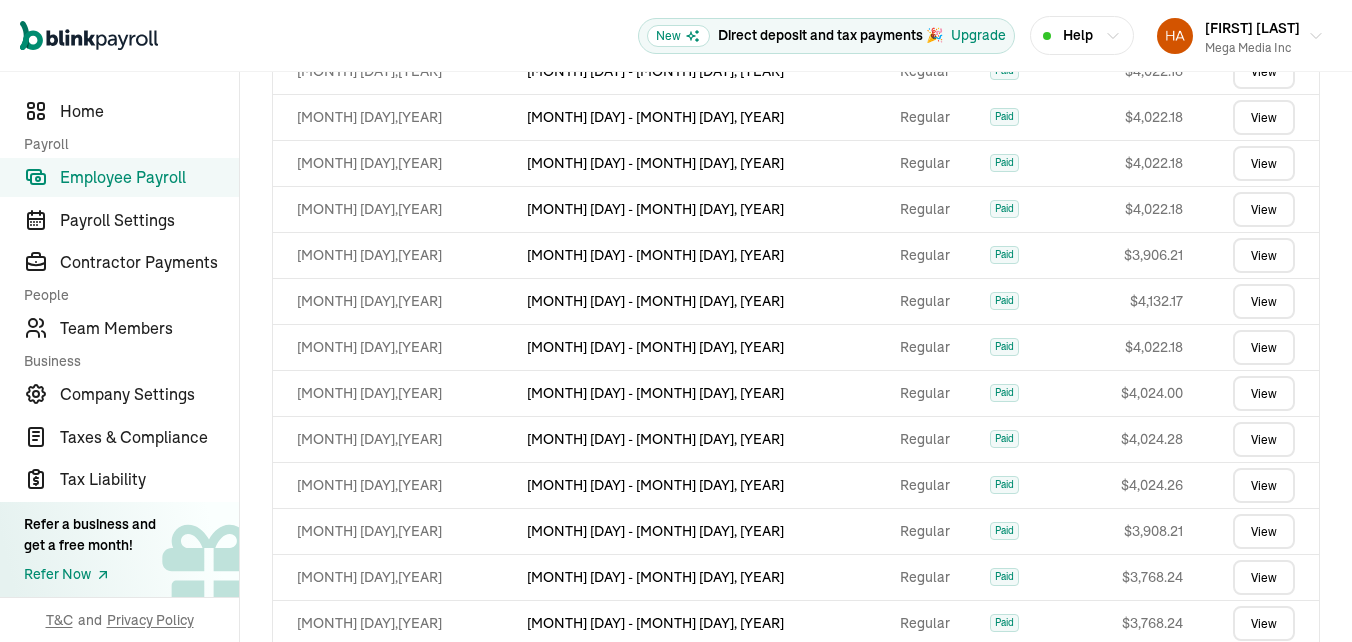click on "View" at bounding box center (1264, 761) 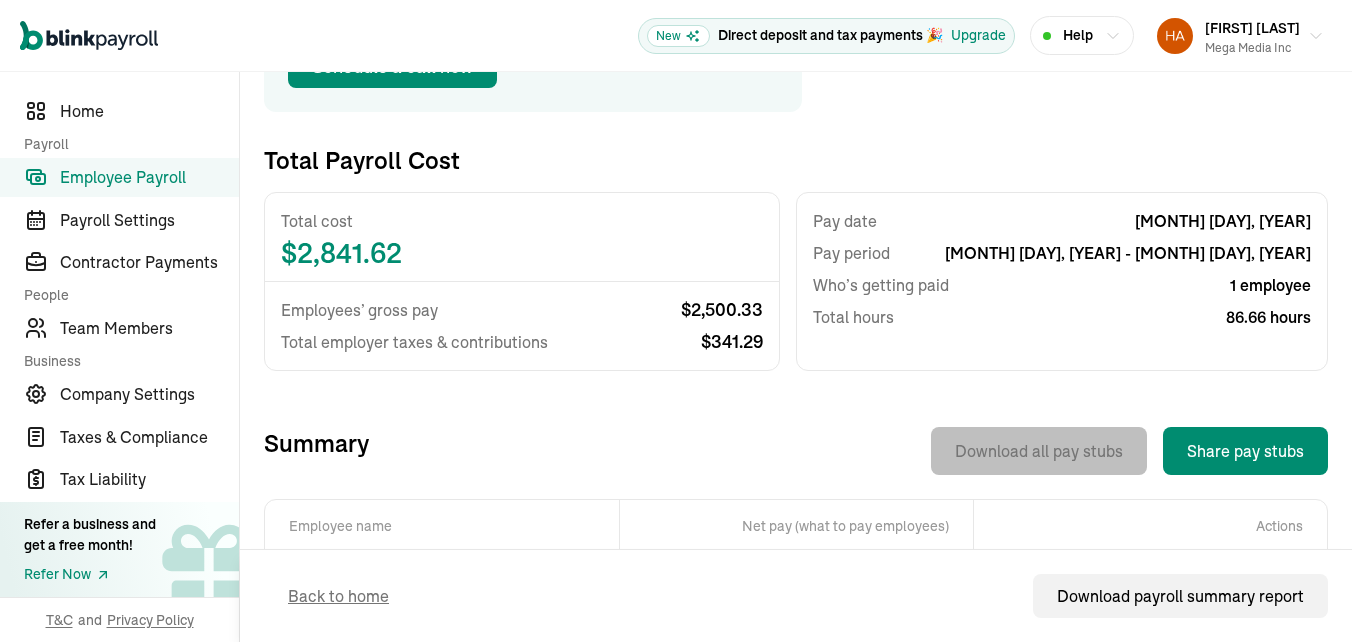 scroll, scrollTop: 344, scrollLeft: 0, axis: vertical 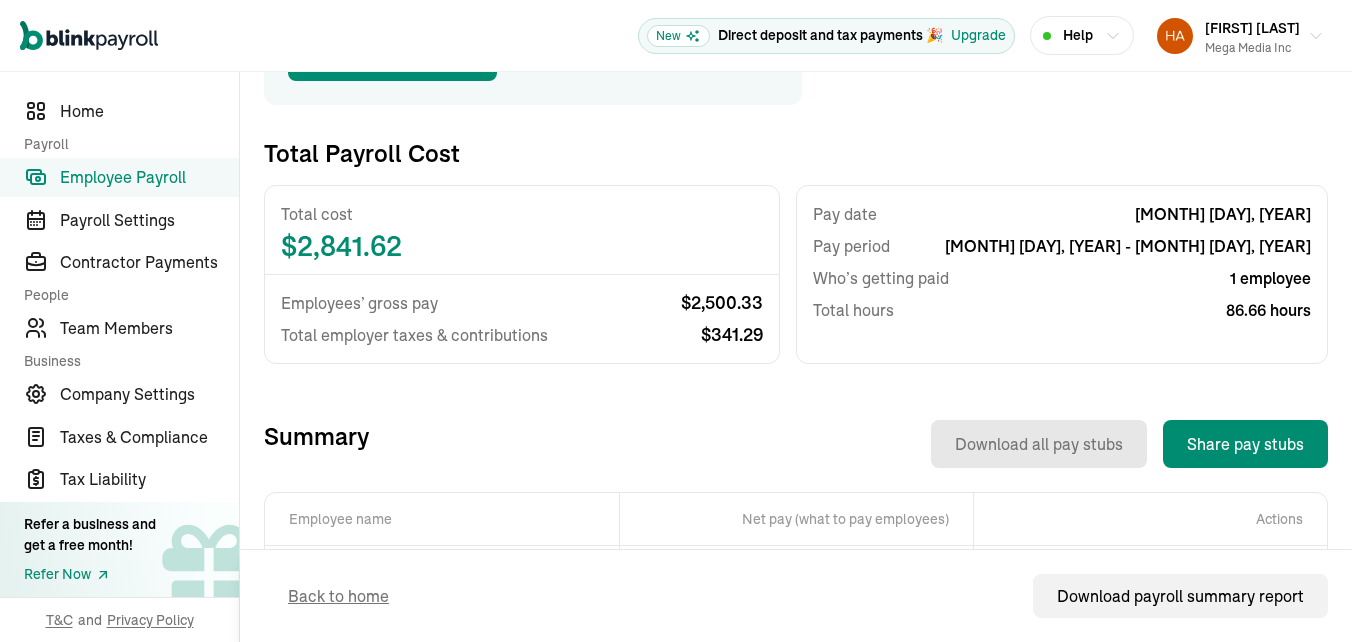 click on "View" at bounding box center [1225, 578] 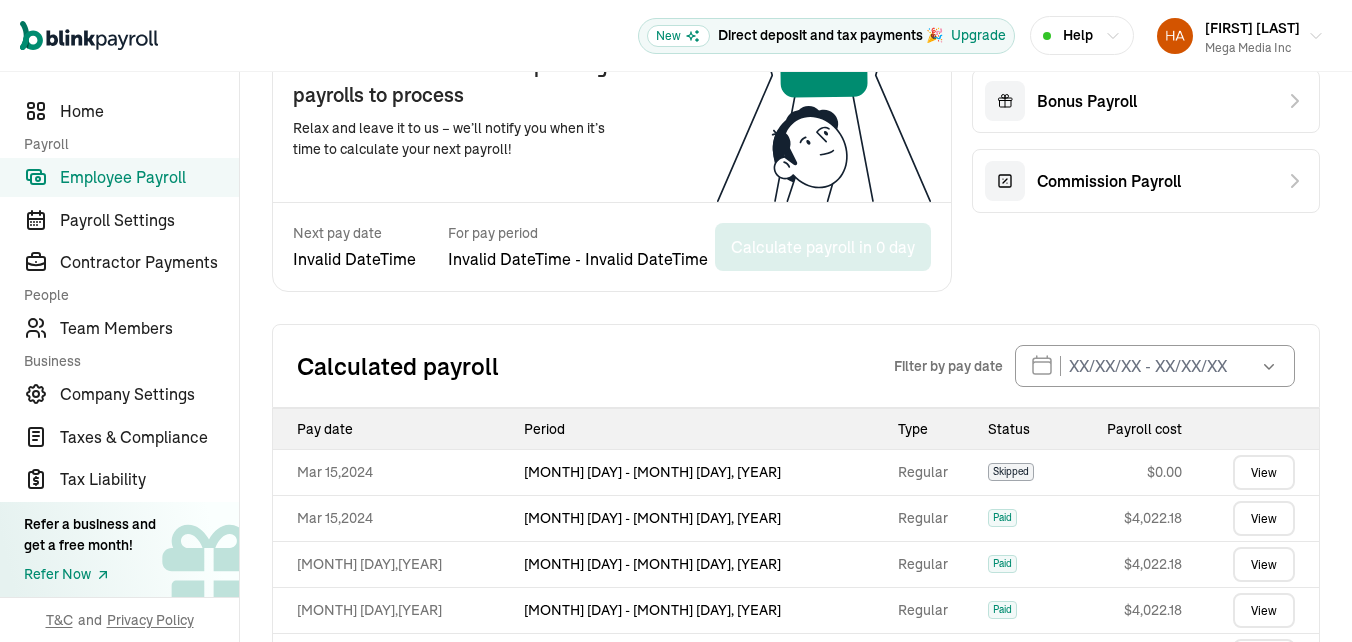 scroll, scrollTop: 973, scrollLeft: 0, axis: vertical 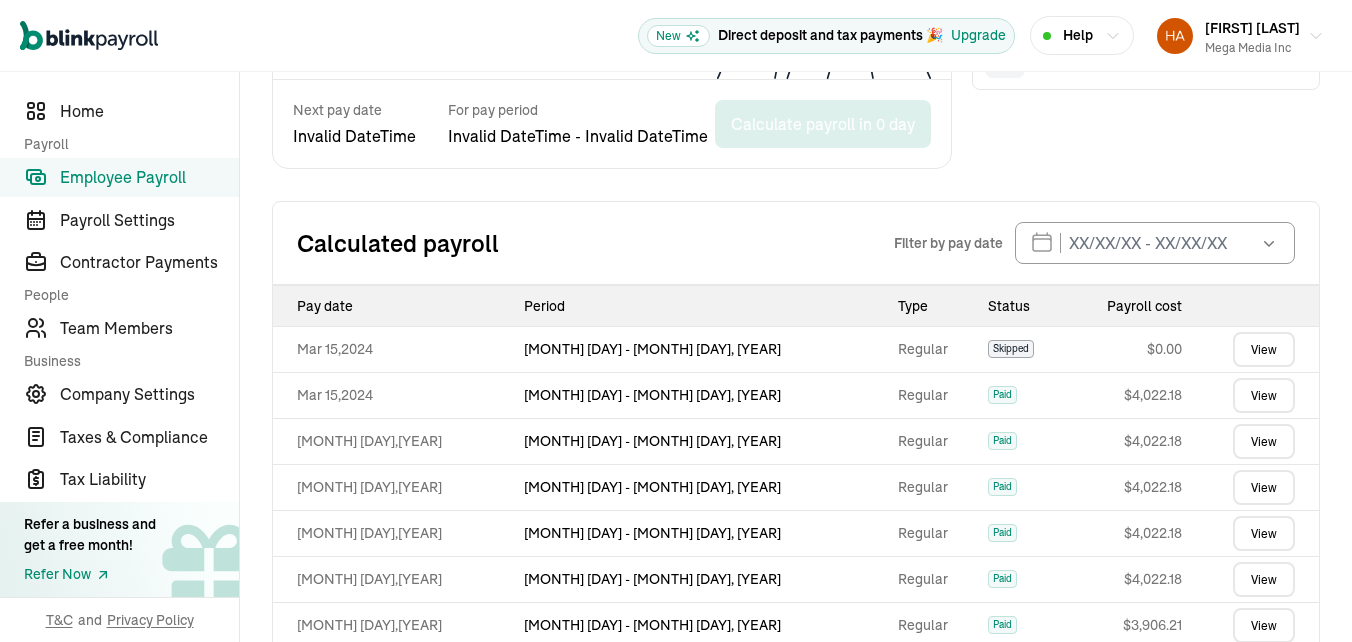 click on "View more" at bounding box center (796, 812) 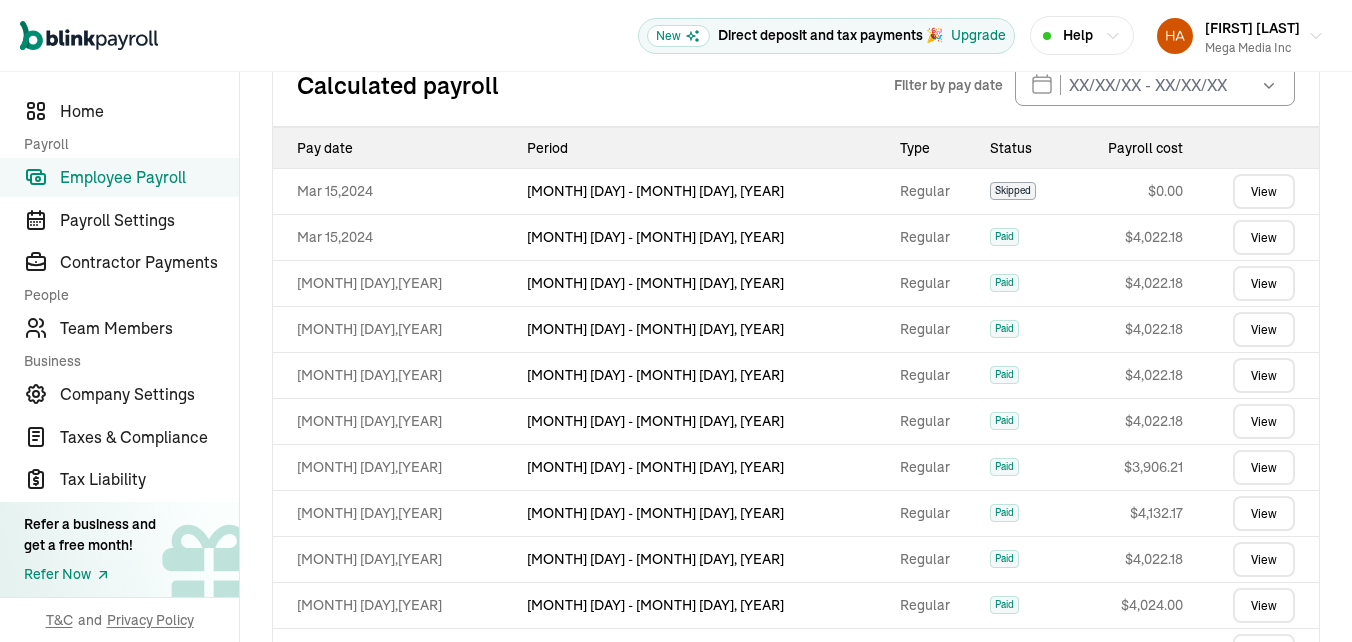 scroll, scrollTop: 1273, scrollLeft: 0, axis: vertical 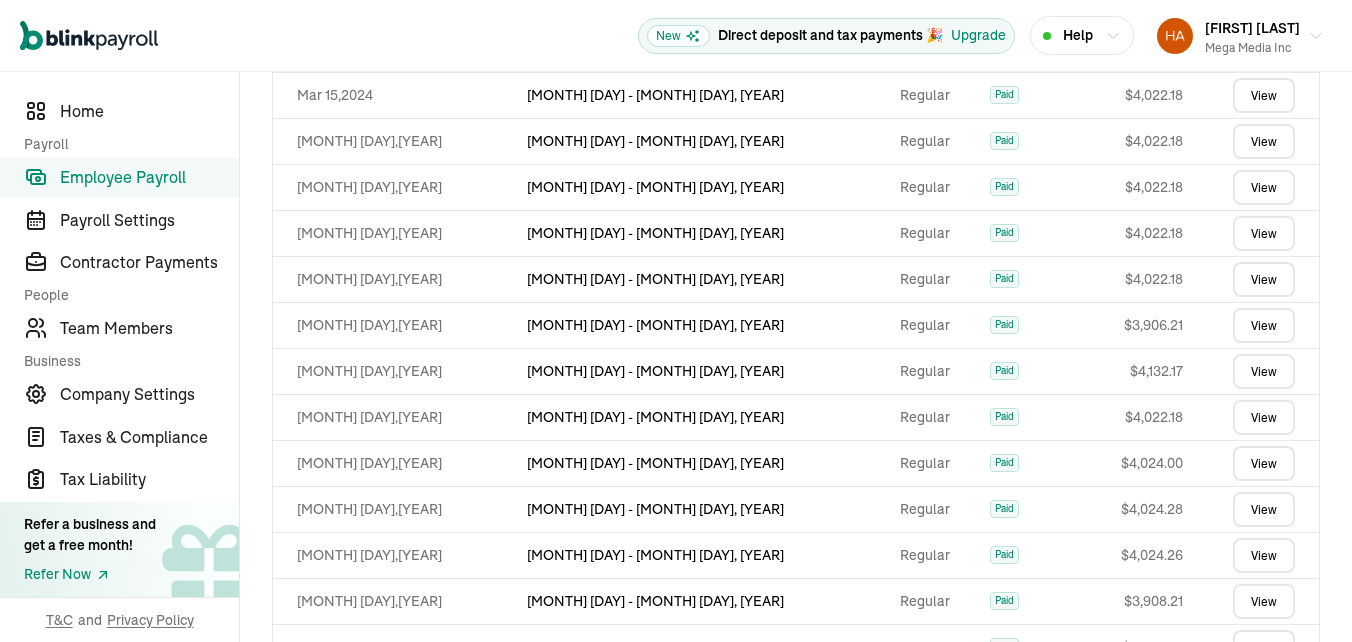click on "$ 2,691.60" at bounding box center [1128, 923] 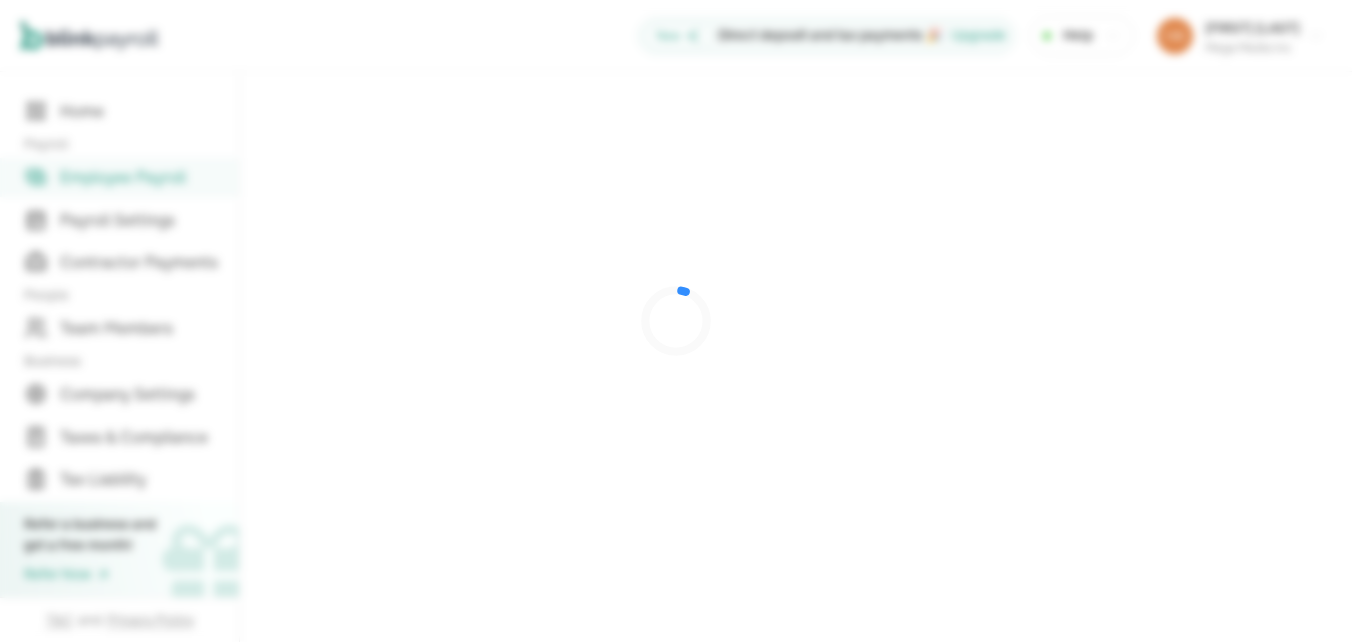 scroll, scrollTop: 0, scrollLeft: 0, axis: both 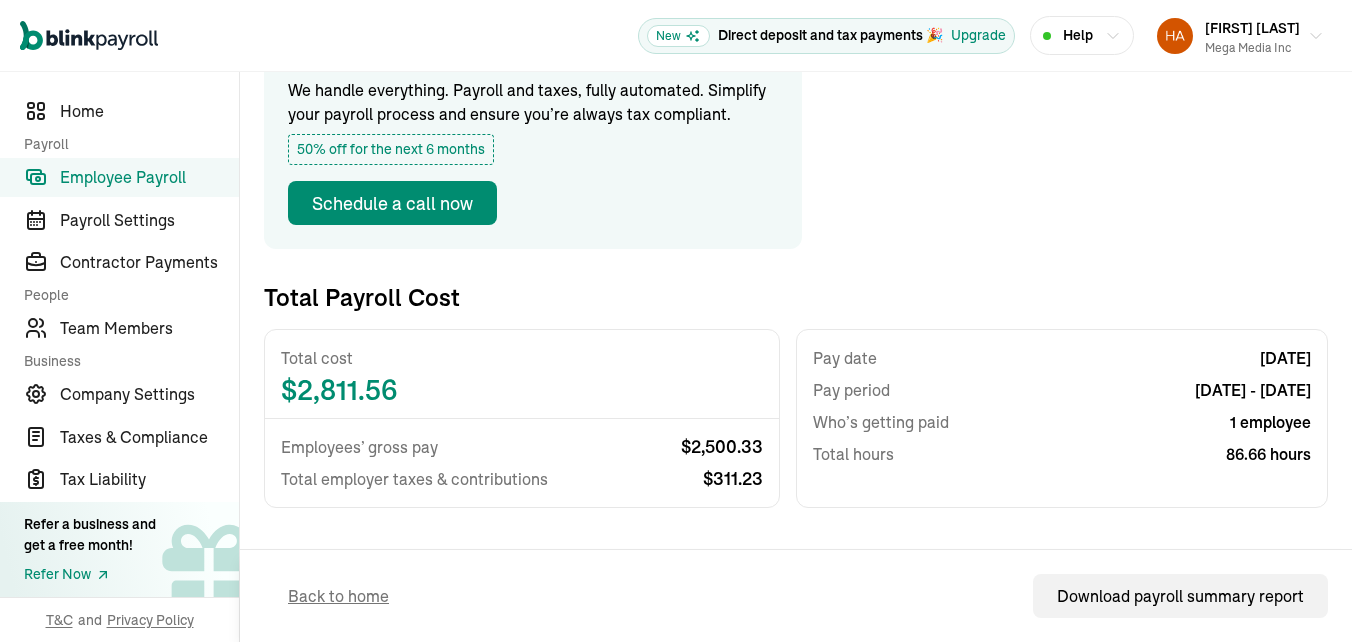 click on "Employee Payroll" at bounding box center [149, 177] 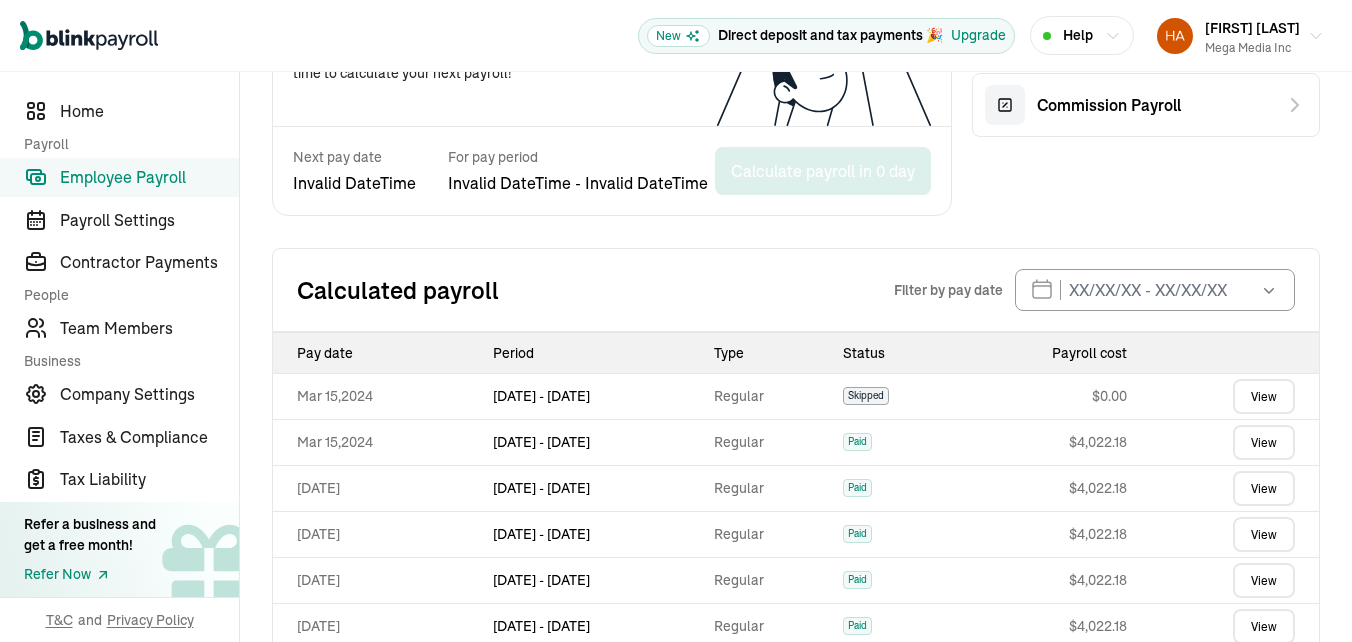 scroll, scrollTop: 973, scrollLeft: 0, axis: vertical 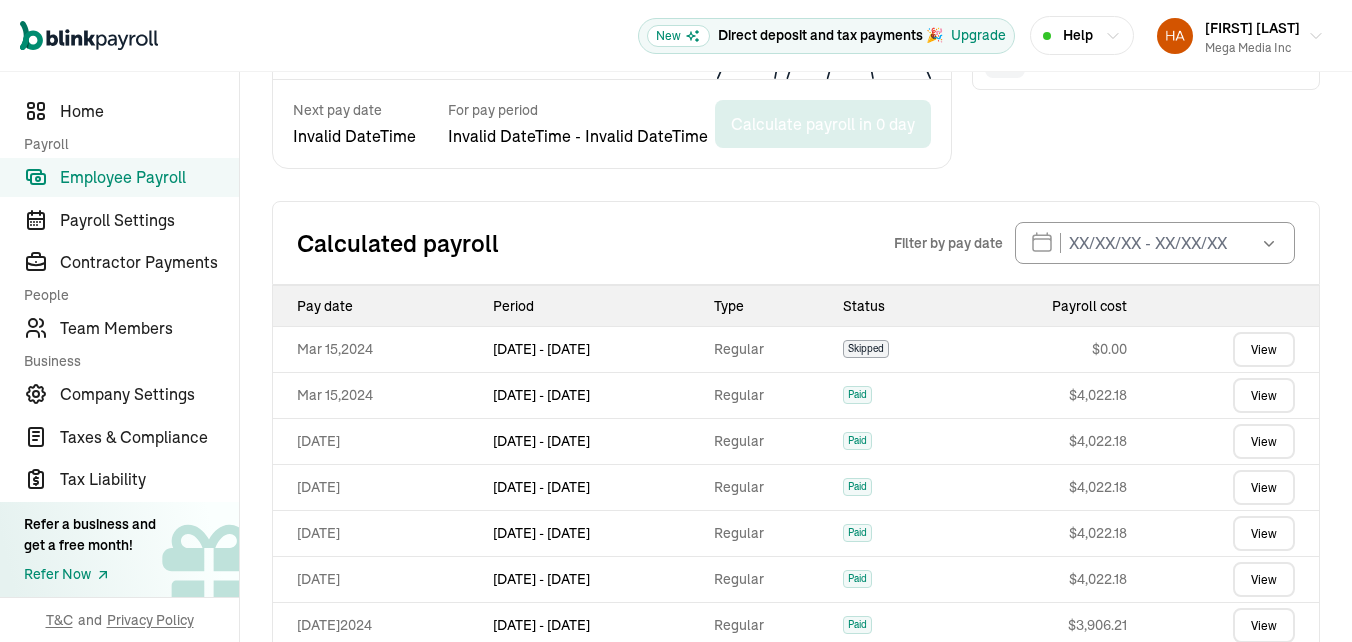 click on "View more" at bounding box center (796, 812) 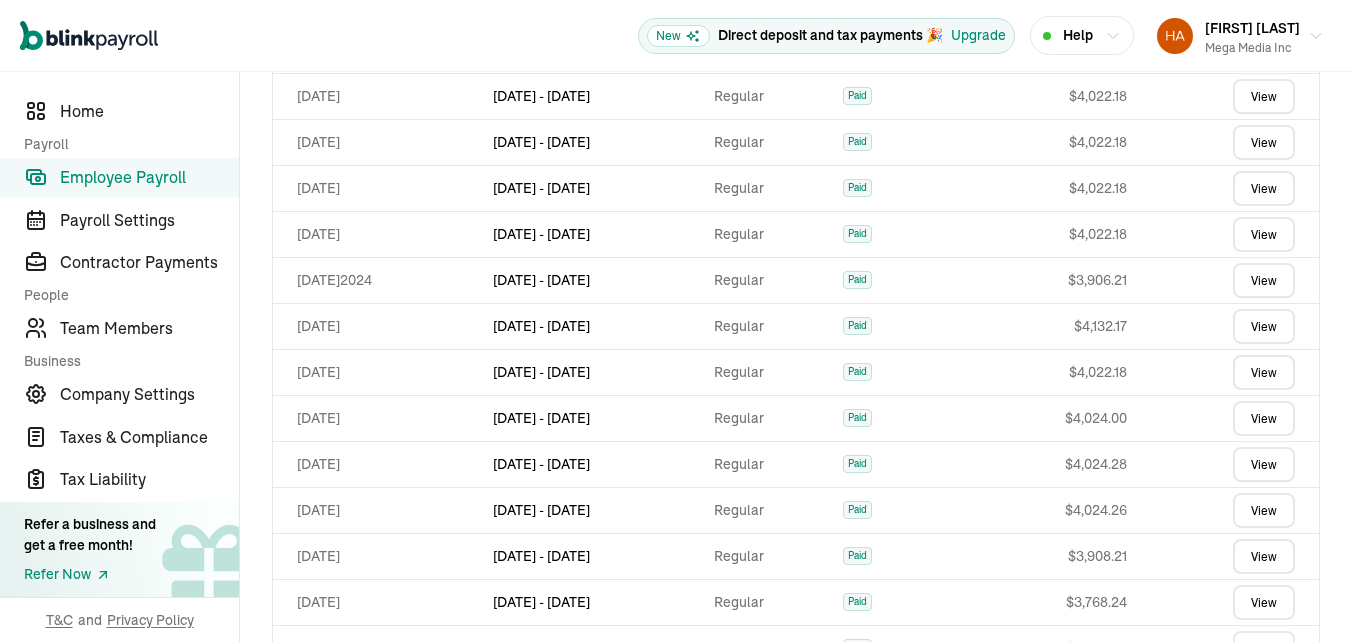 scroll, scrollTop: 1343, scrollLeft: 0, axis: vertical 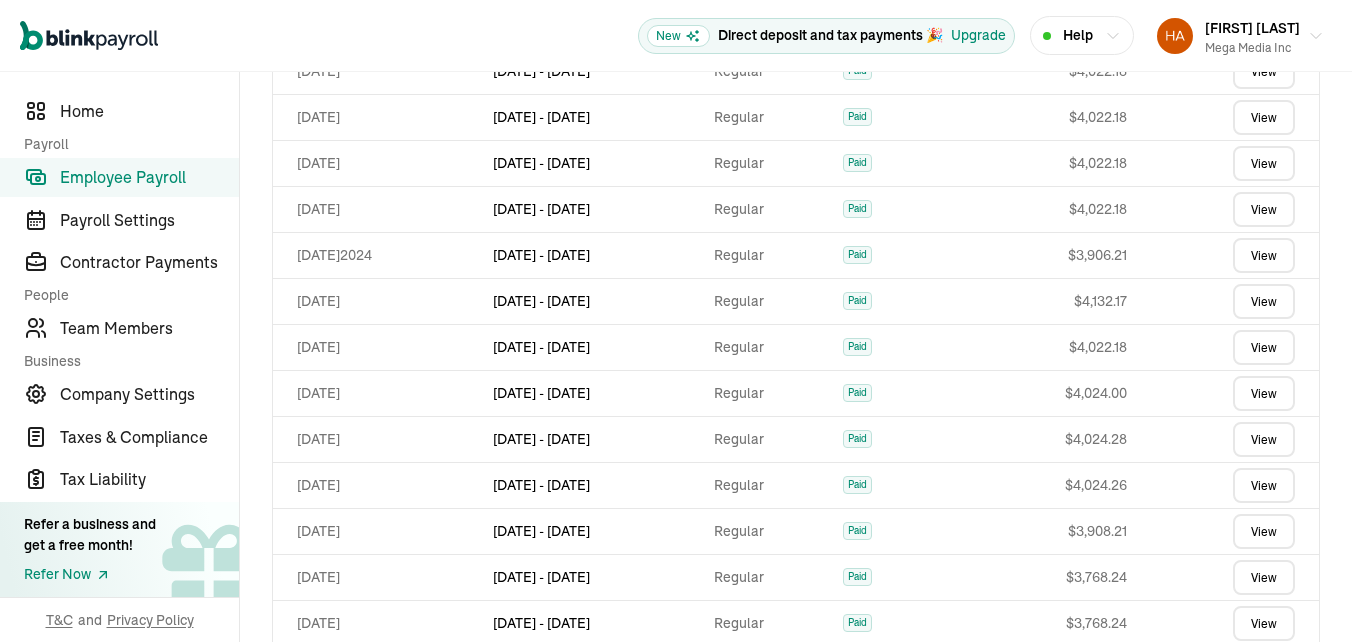 click on "View" at bounding box center (1264, 853) 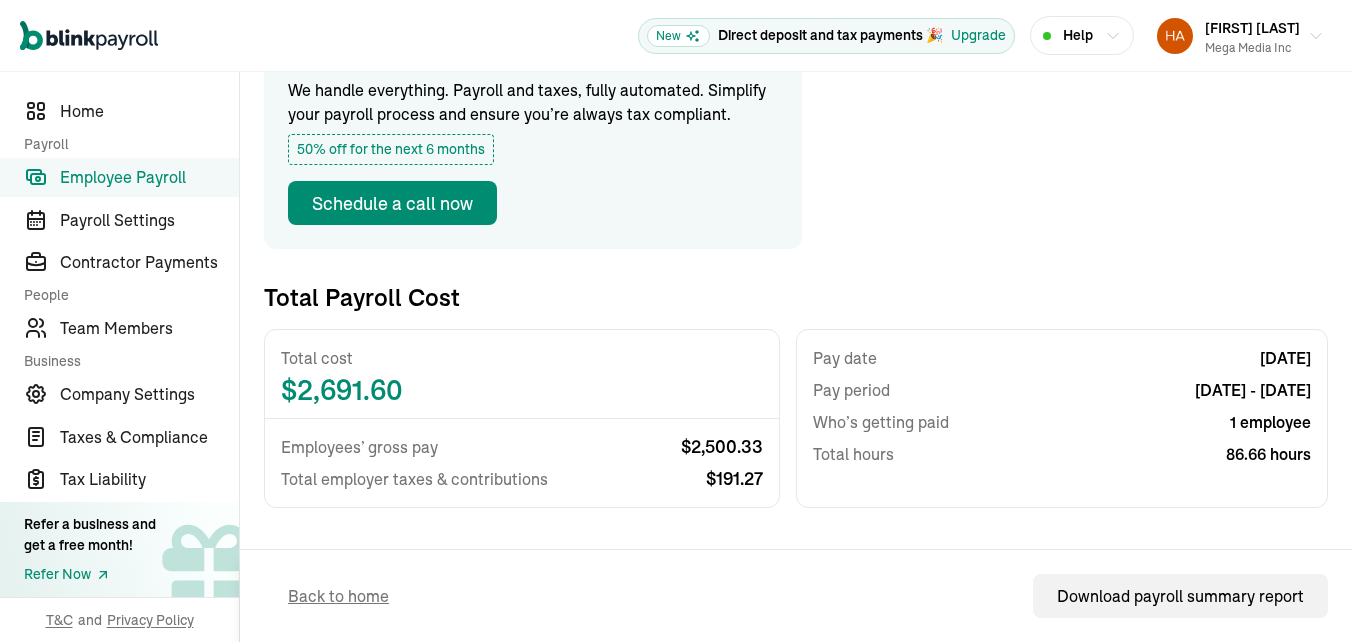scroll, scrollTop: 300, scrollLeft: 0, axis: vertical 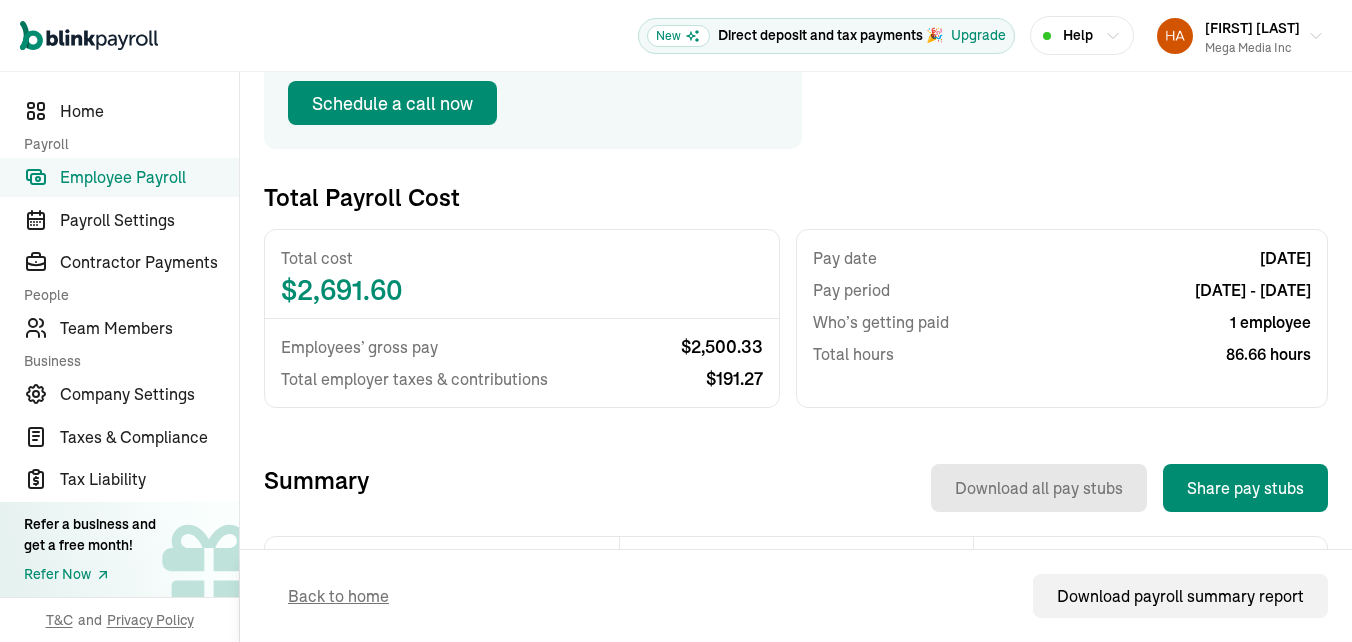 click on "View" at bounding box center [1225, 622] 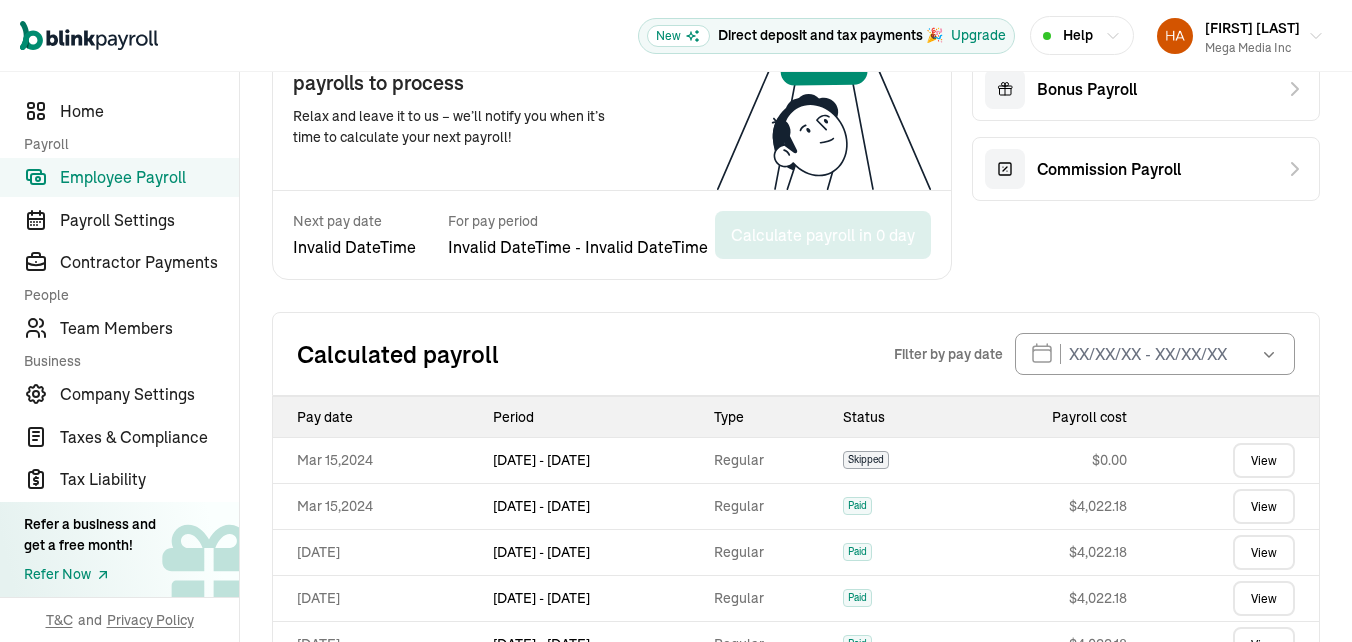 scroll, scrollTop: 973, scrollLeft: 0, axis: vertical 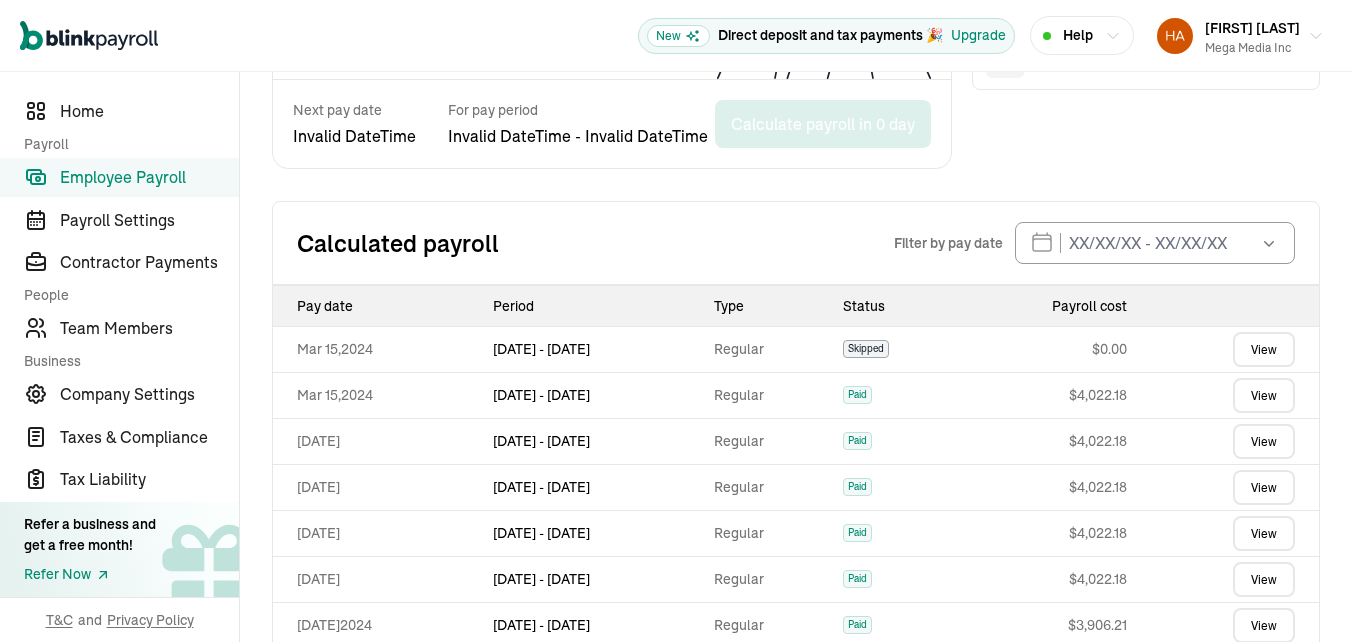 click on "View more" at bounding box center [796, 812] 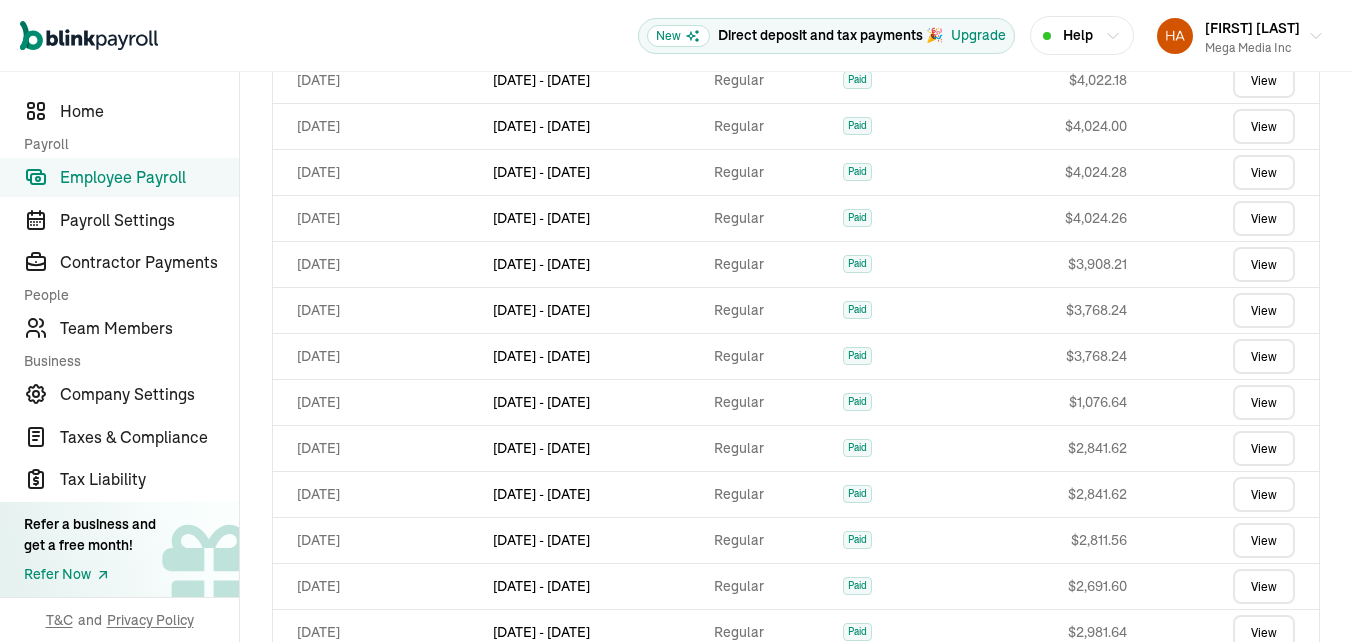 scroll, scrollTop: 1563, scrollLeft: 0, axis: vertical 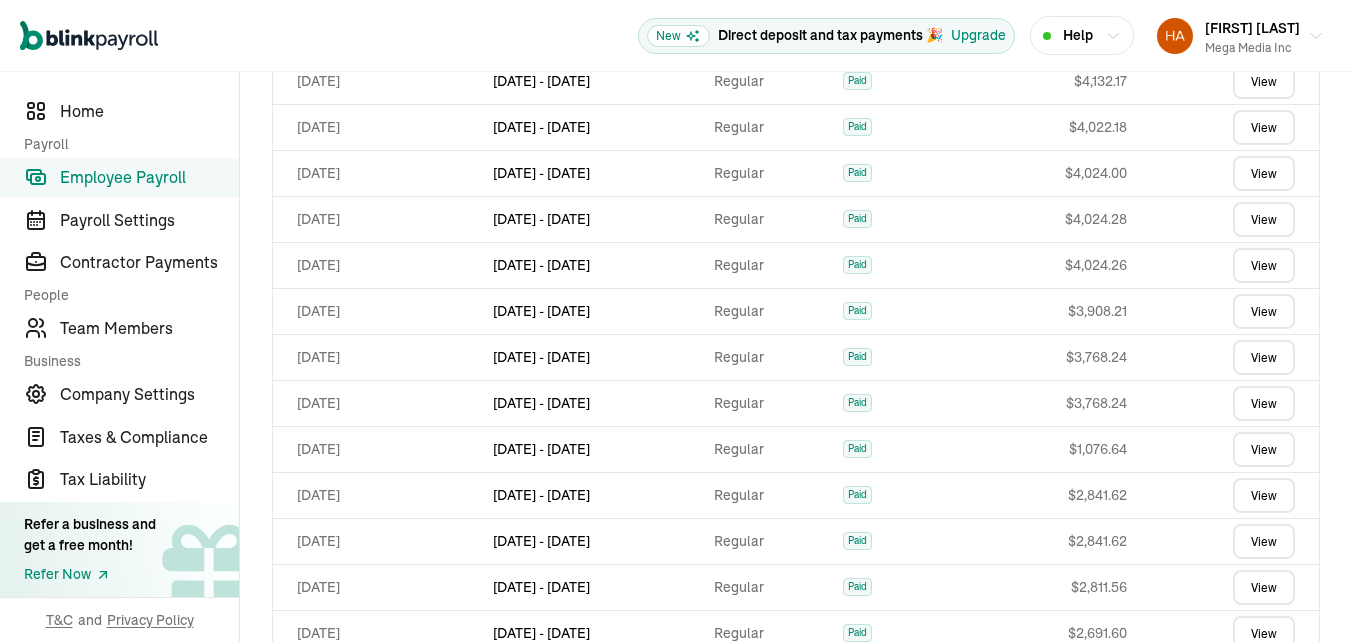 click on "View" at bounding box center [1264, 679] 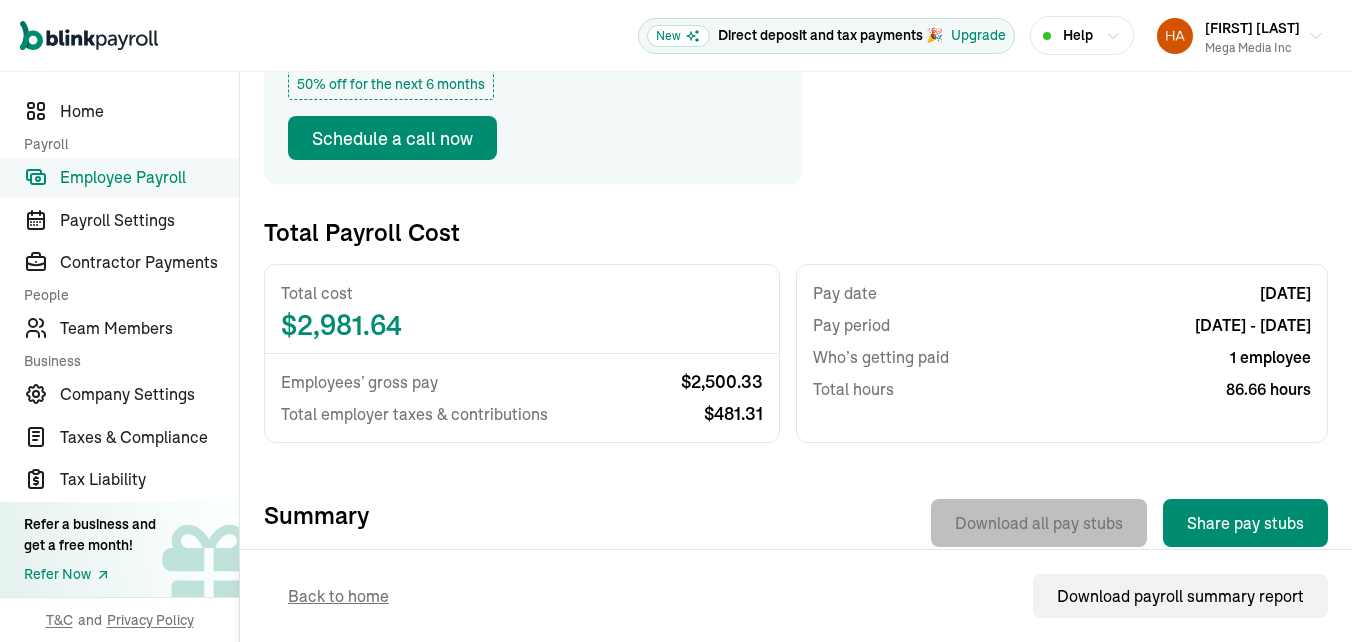 scroll, scrollTop: 300, scrollLeft: 0, axis: vertical 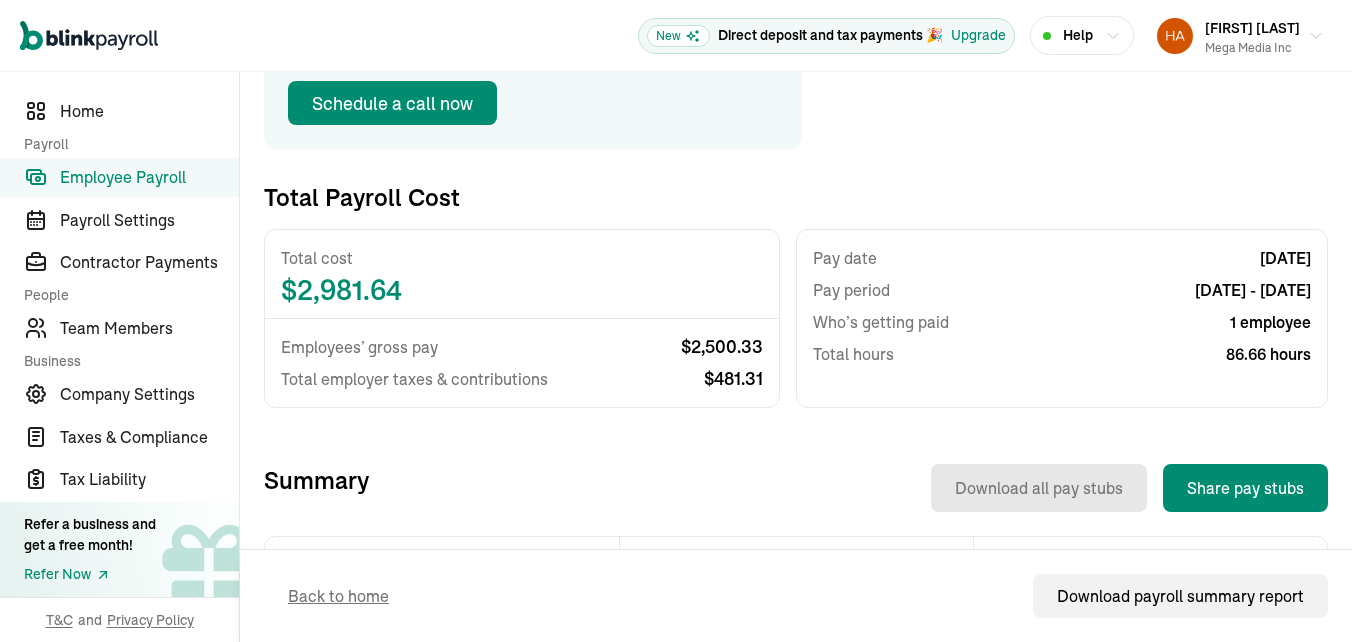 click on "View" at bounding box center [1225, 622] 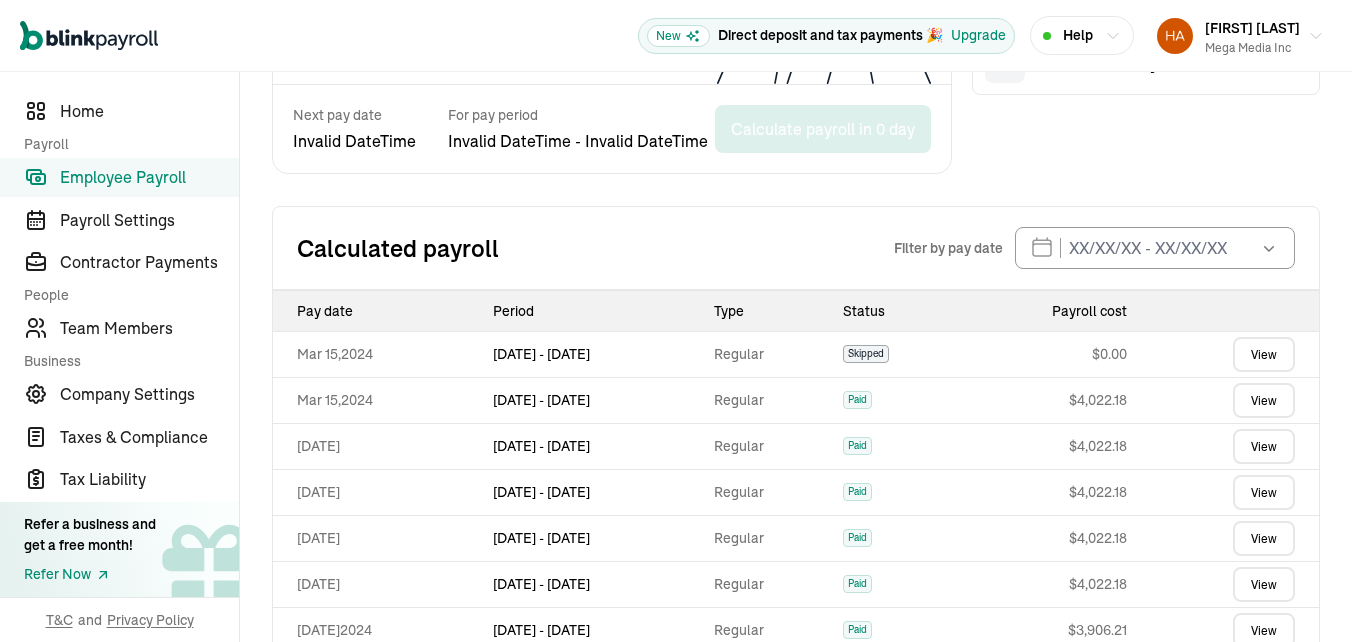 scroll, scrollTop: 973, scrollLeft: 0, axis: vertical 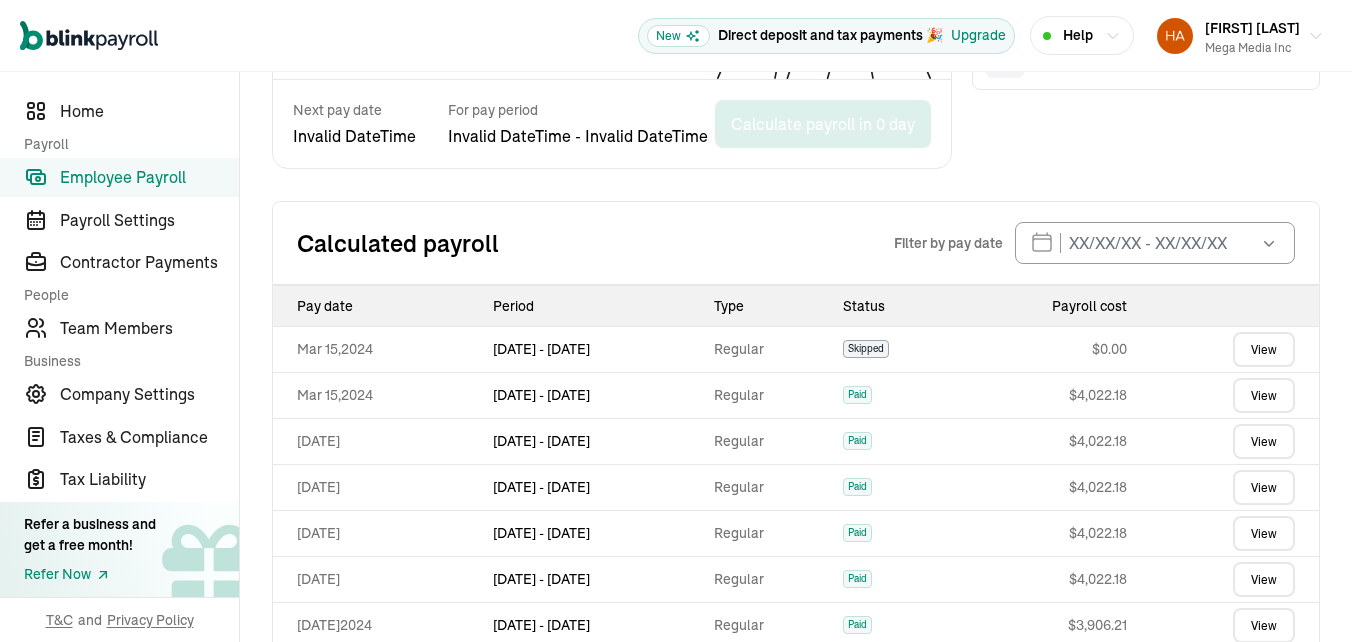click on "View more" at bounding box center [796, 812] 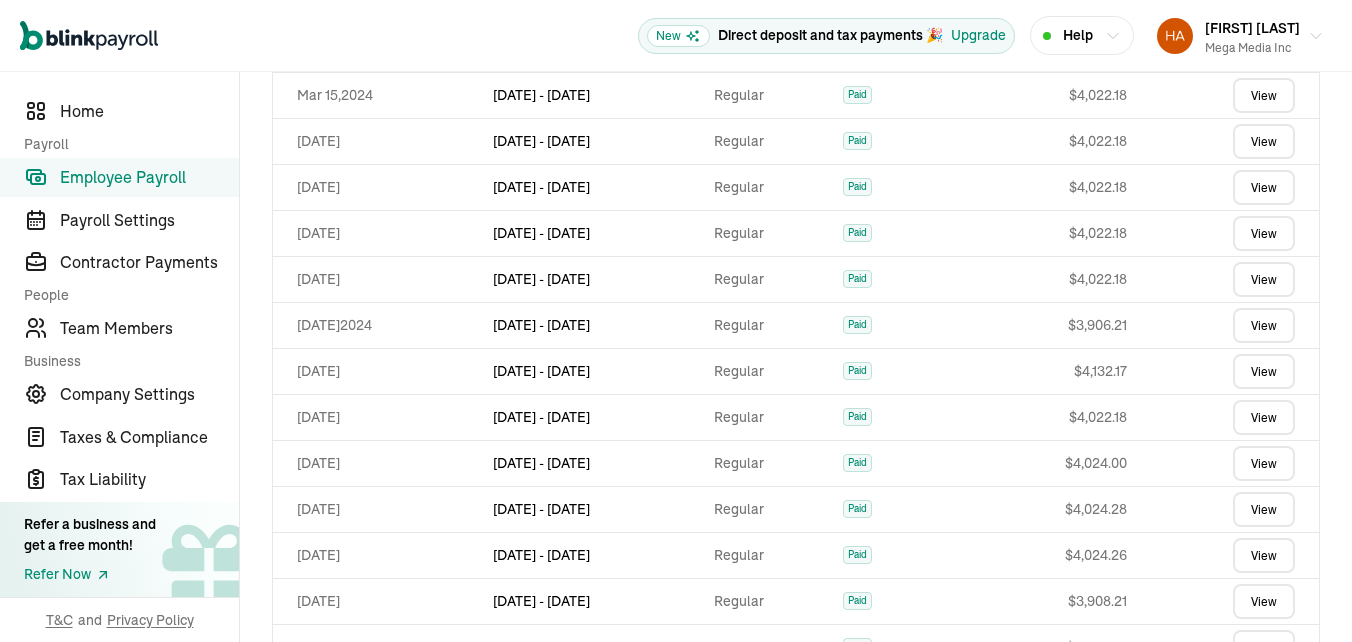 scroll, scrollTop: 1343, scrollLeft: 0, axis: vertical 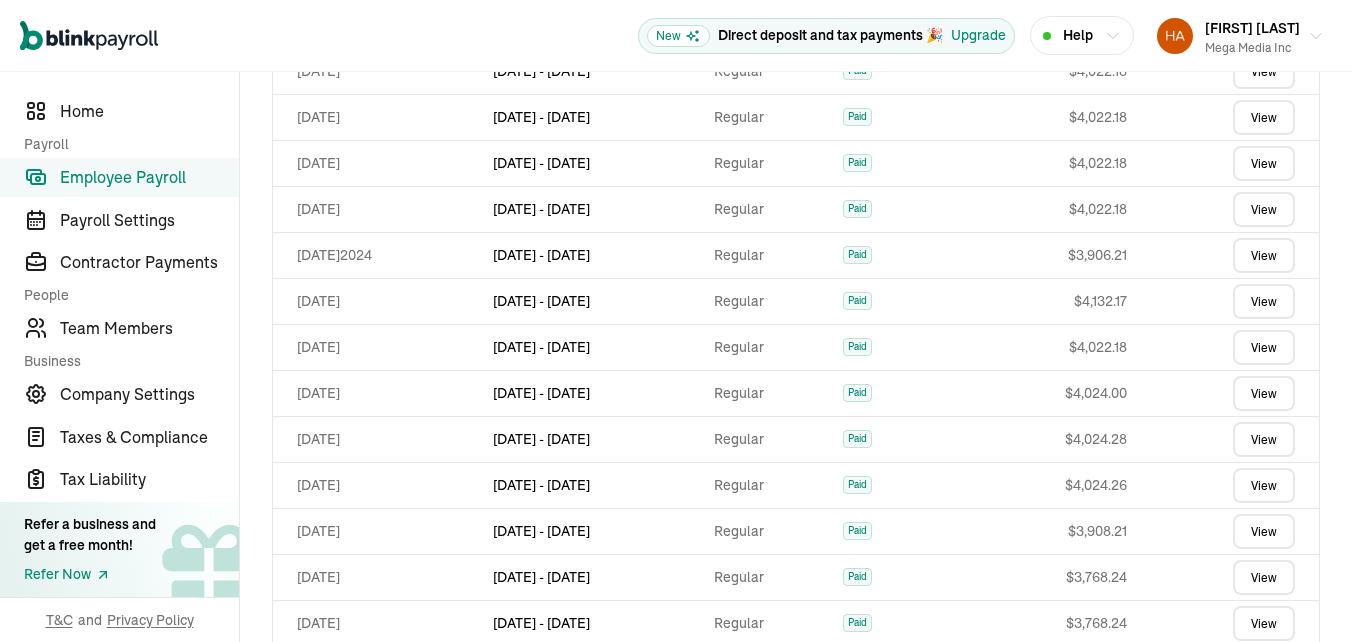 click on "View" at bounding box center [1264, 945] 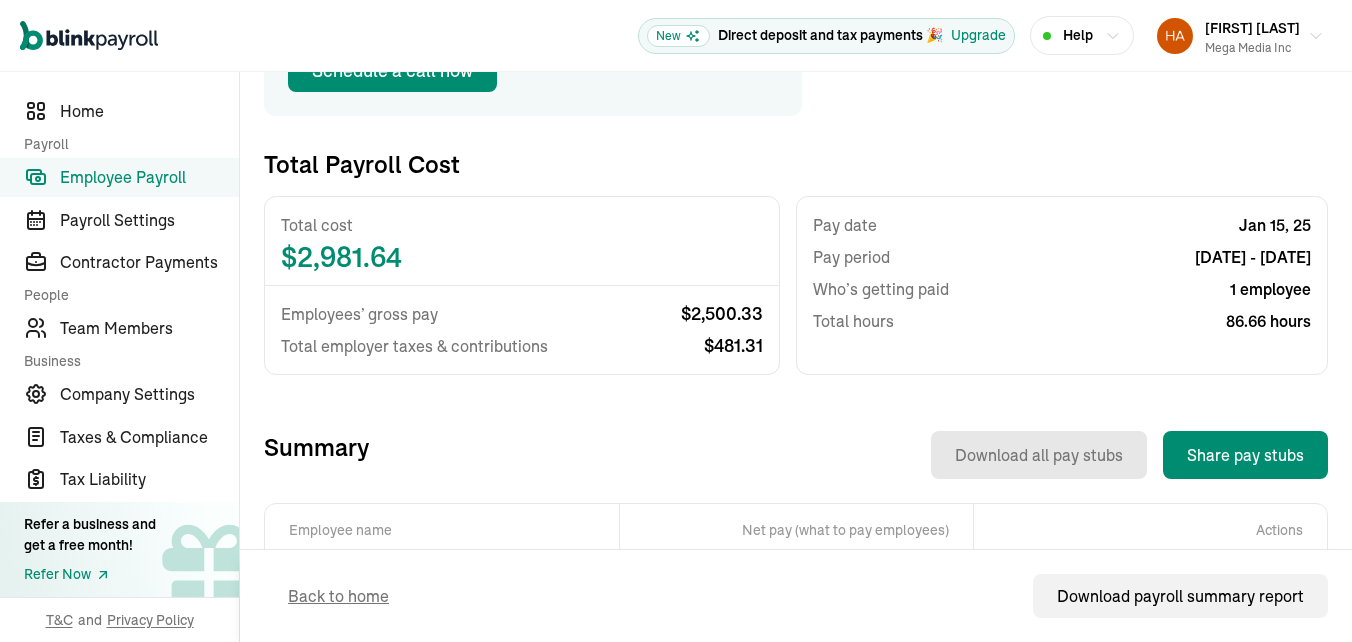 scroll, scrollTop: 344, scrollLeft: 0, axis: vertical 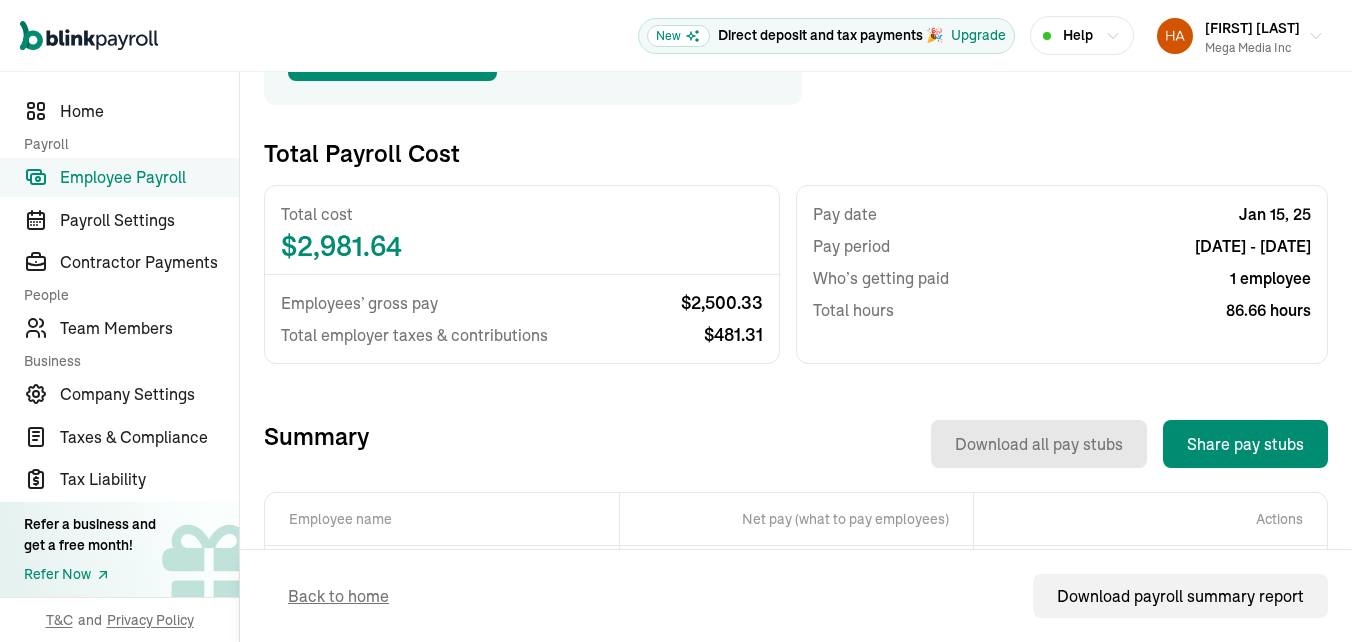 click on "View" at bounding box center (1225, 578) 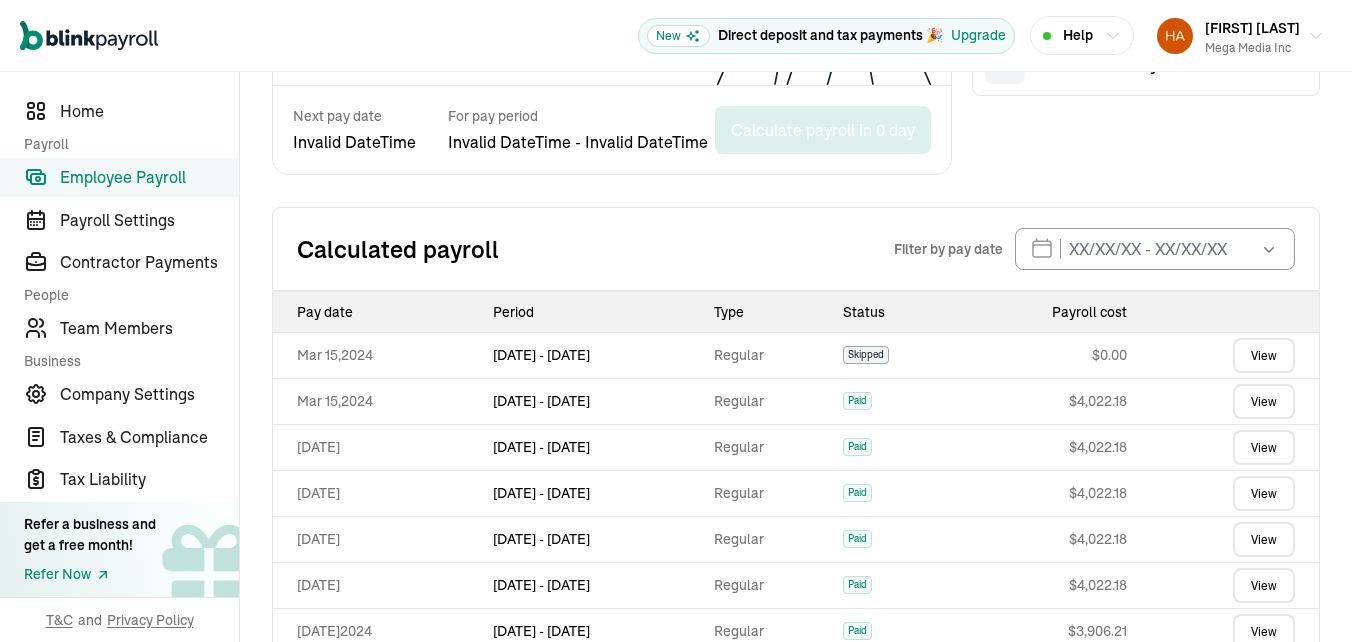 scroll, scrollTop: 973, scrollLeft: 0, axis: vertical 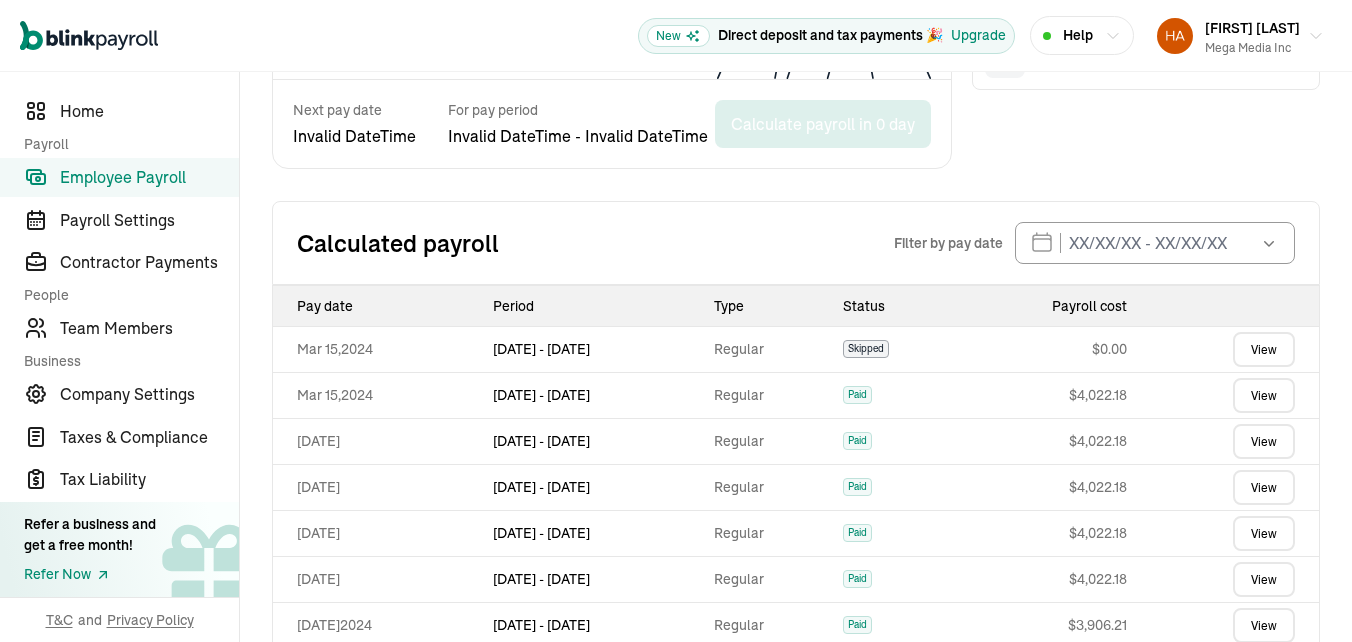 click on "View more" at bounding box center (796, 812) 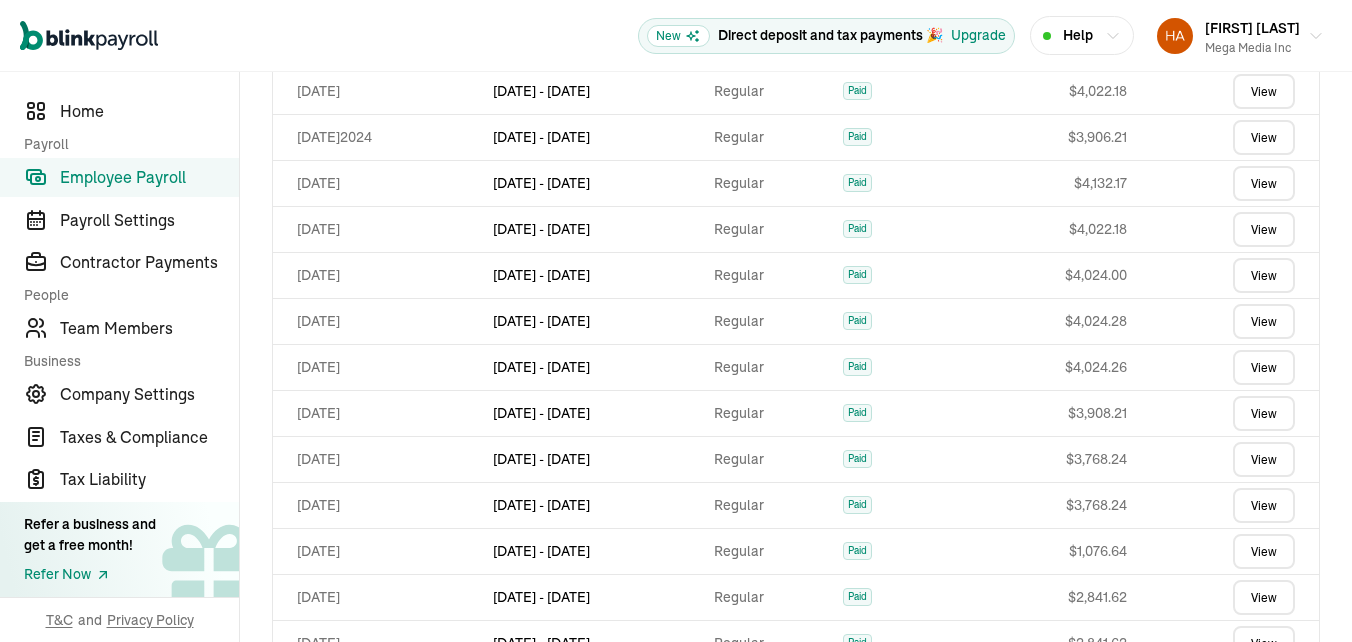 scroll, scrollTop: 1543, scrollLeft: 0, axis: vertical 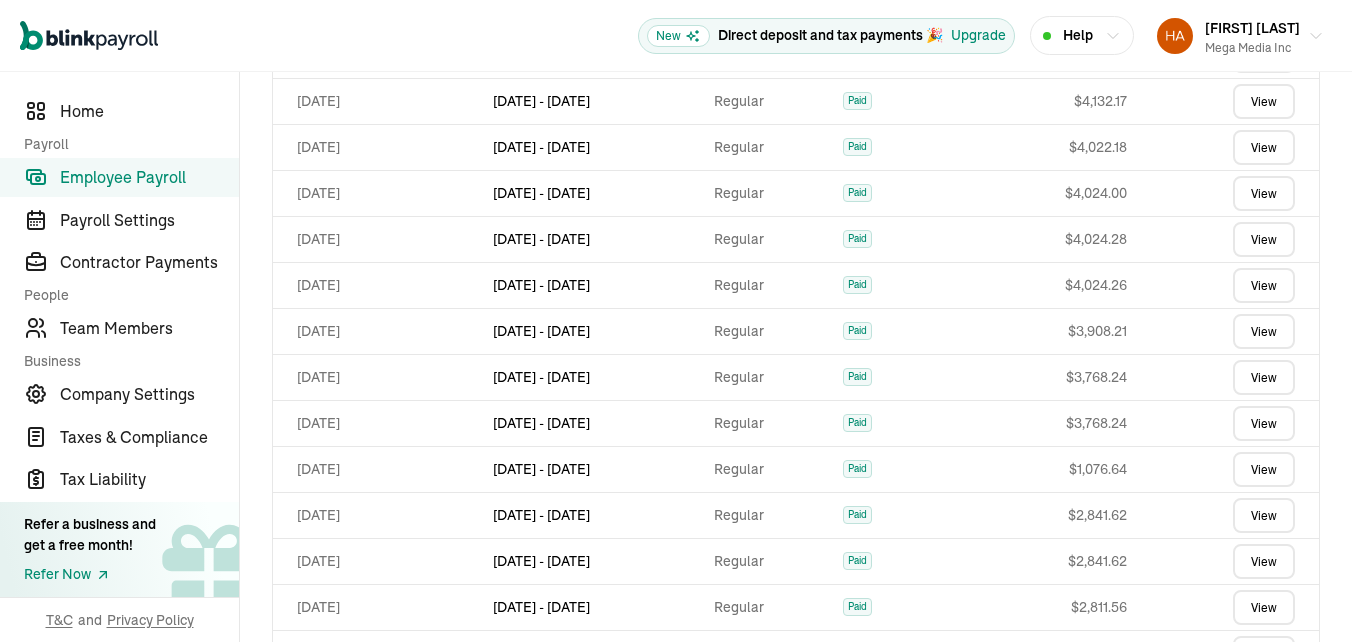 click on "View" at bounding box center (1264, 791) 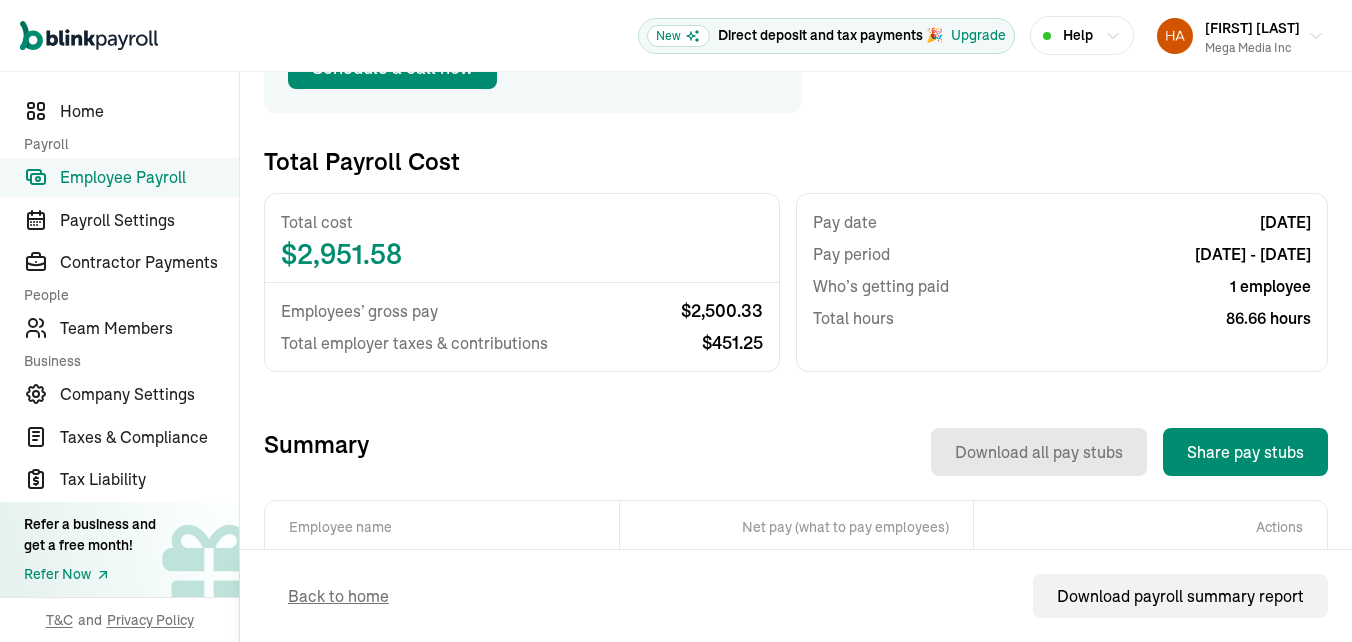 scroll, scrollTop: 344, scrollLeft: 0, axis: vertical 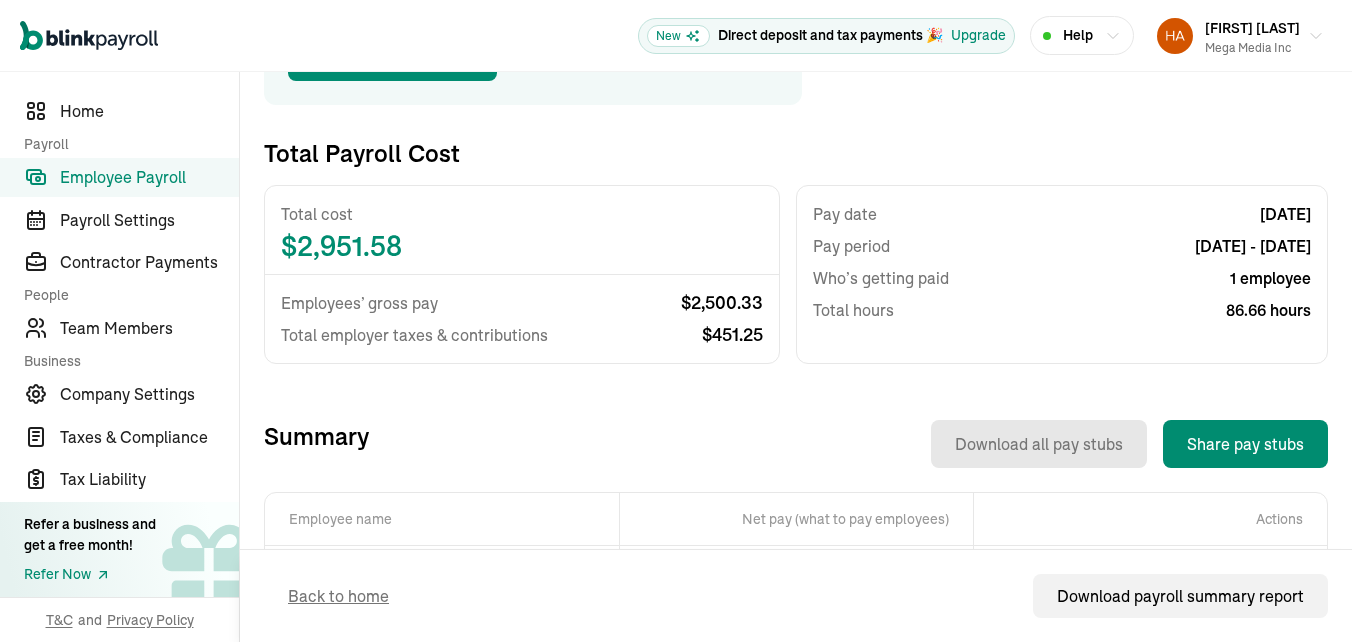 click on "View" at bounding box center [1225, 578] 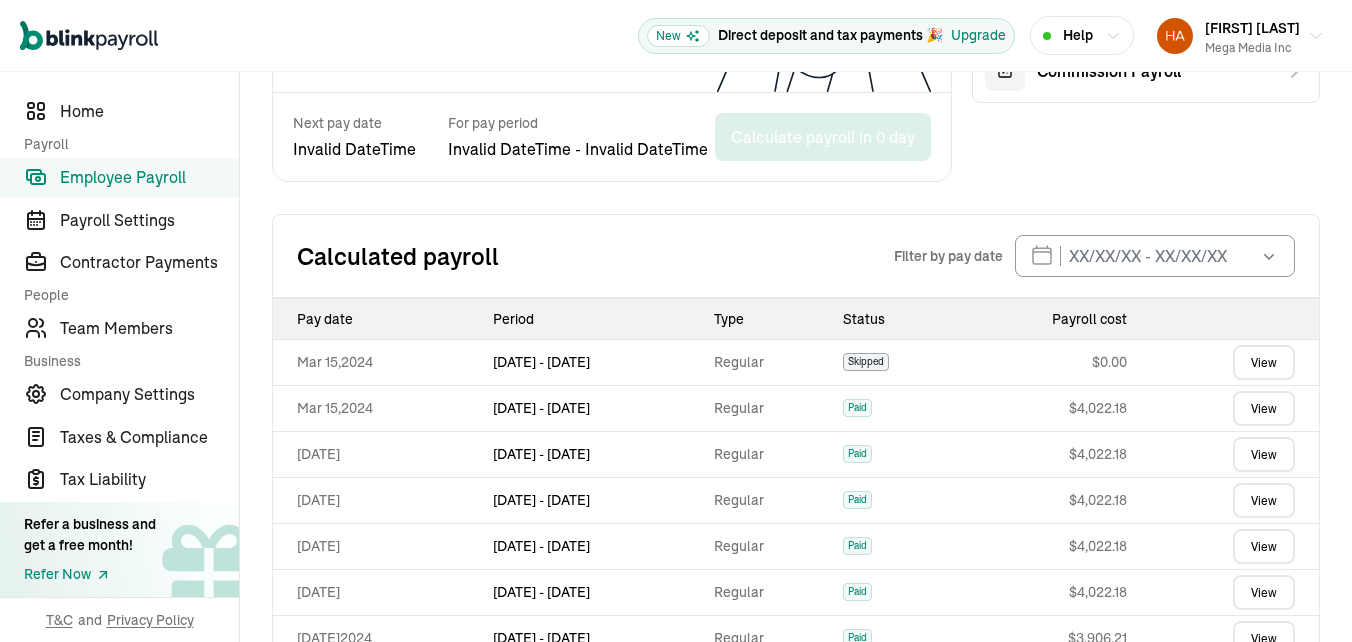 scroll, scrollTop: 973, scrollLeft: 0, axis: vertical 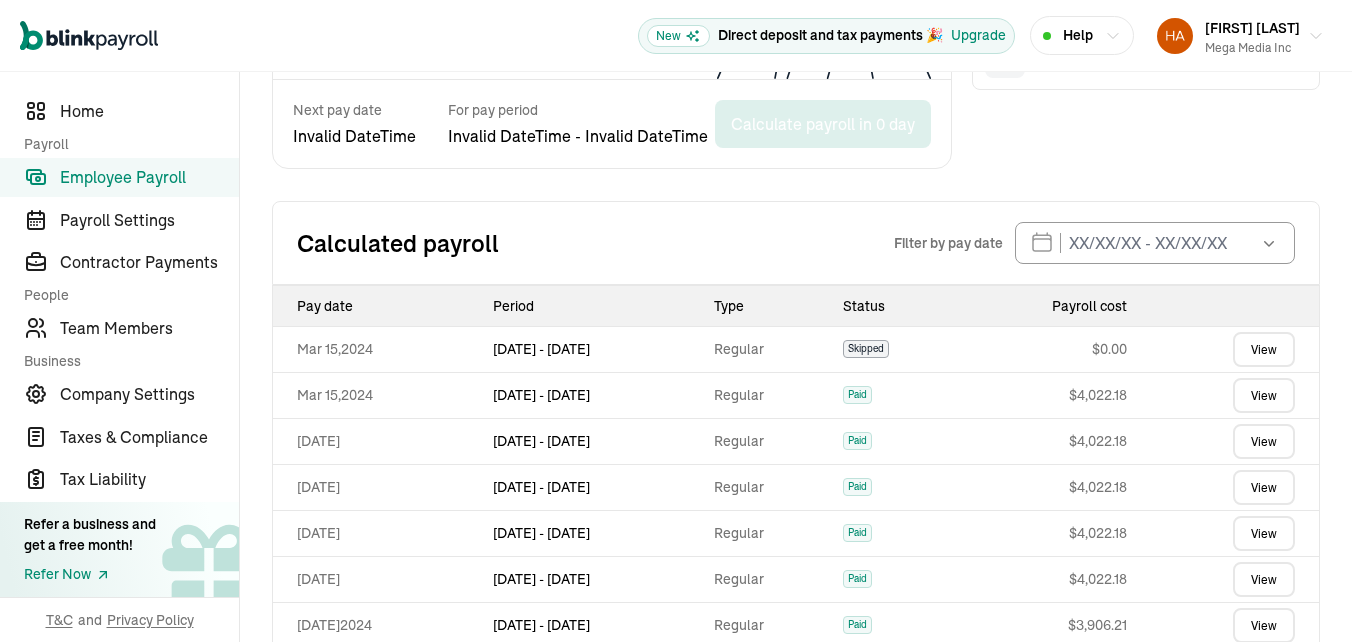 click on "View more" at bounding box center [796, 812] 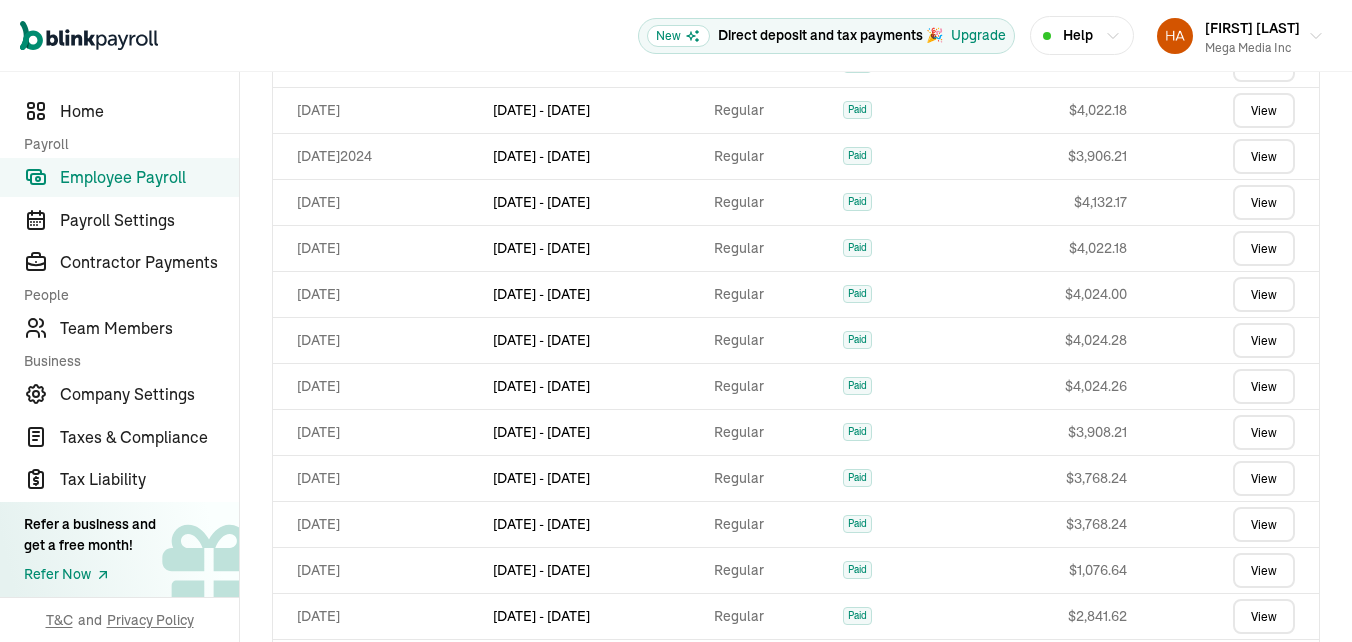 scroll, scrollTop: 1443, scrollLeft: 0, axis: vertical 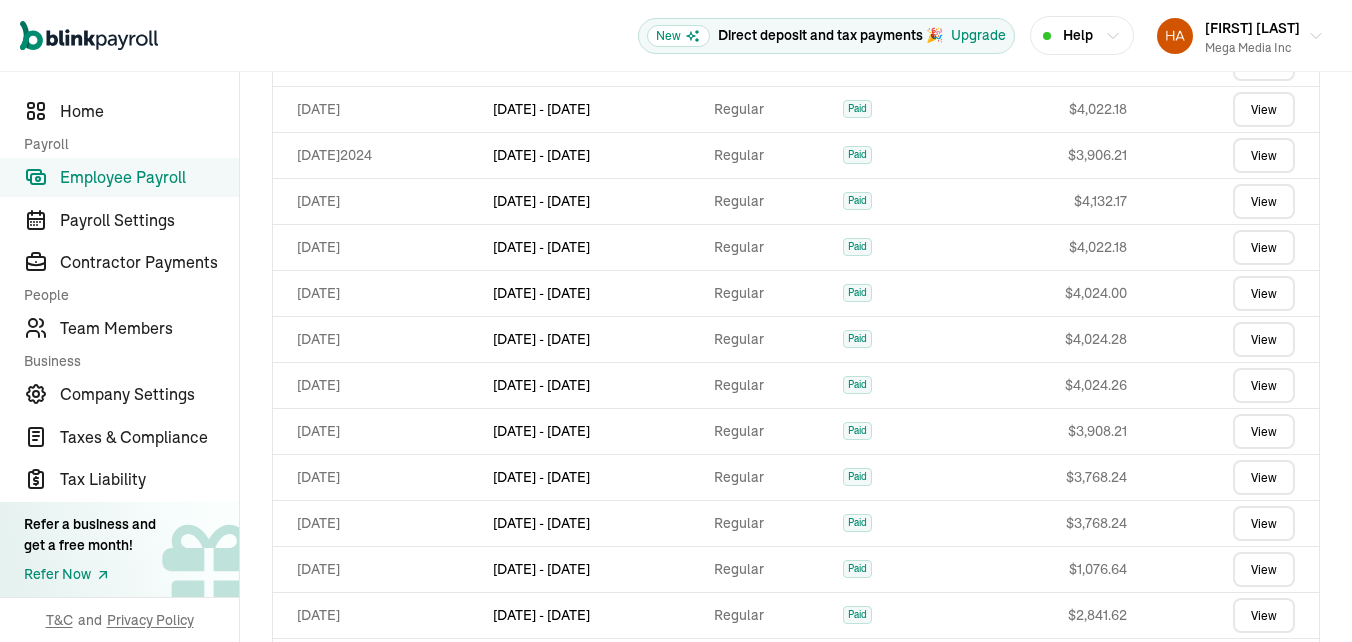 click on "View" at bounding box center (1264, 937) 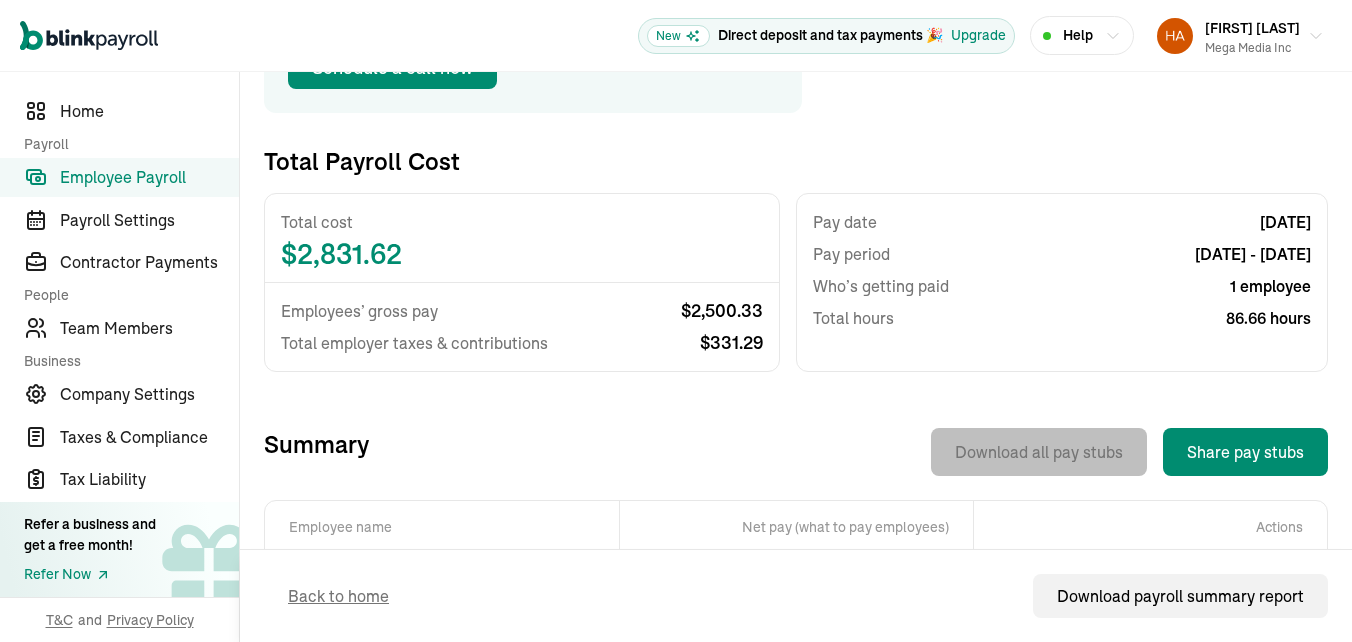 scroll, scrollTop: 344, scrollLeft: 0, axis: vertical 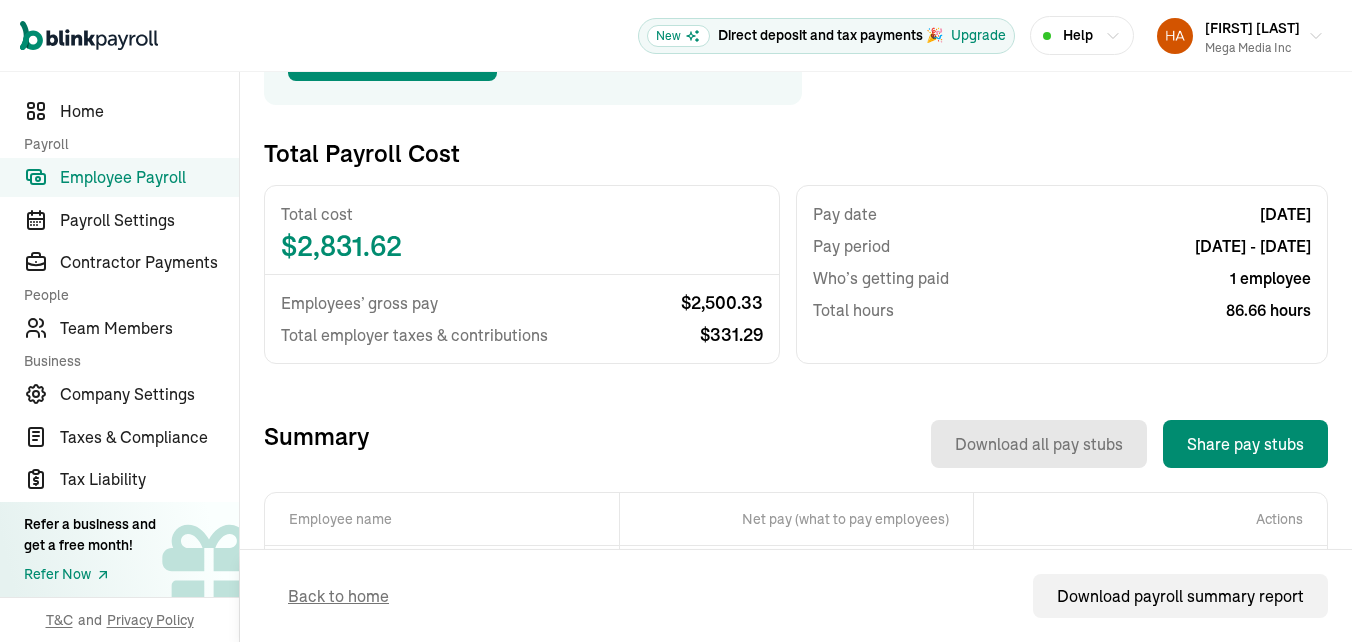click on "View" at bounding box center [1225, 578] 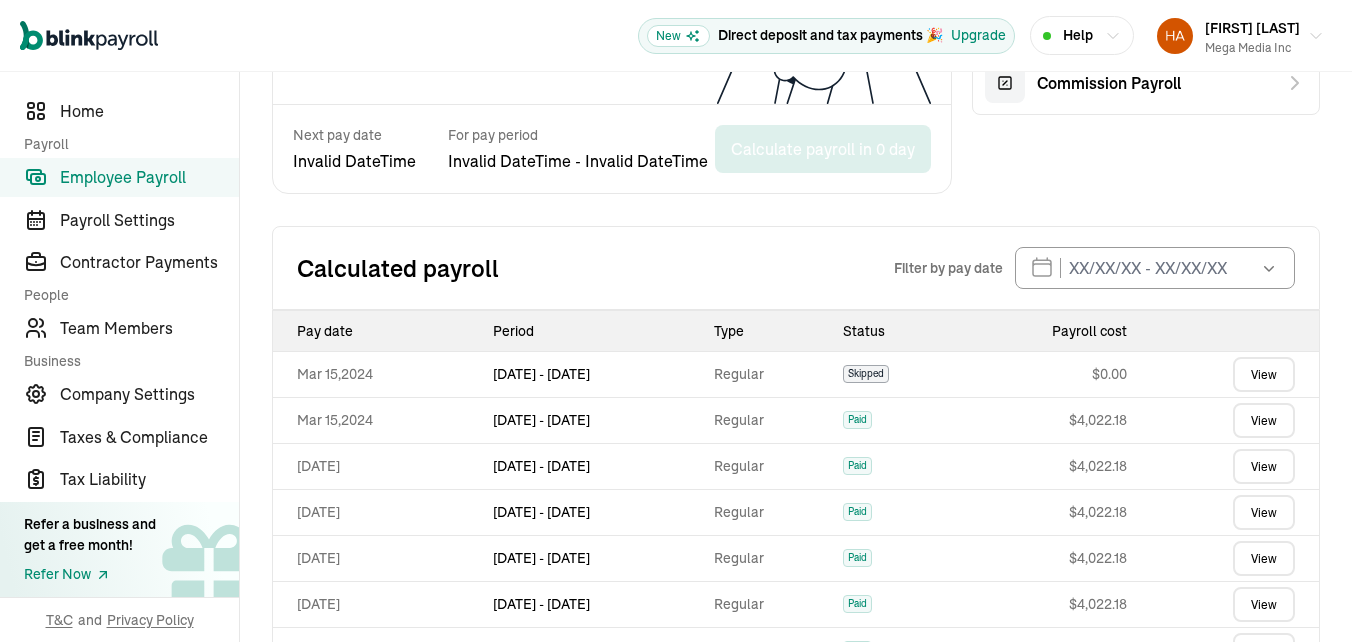 scroll, scrollTop: 973, scrollLeft: 0, axis: vertical 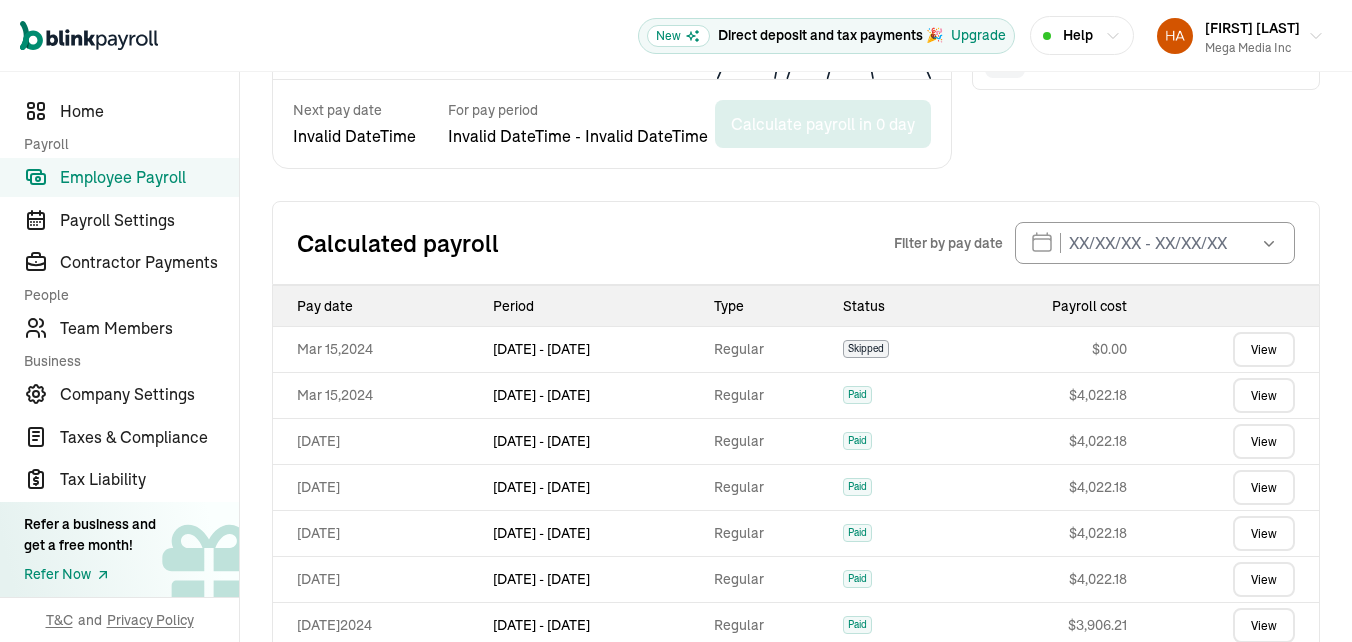 click on "View more" at bounding box center (796, 812) 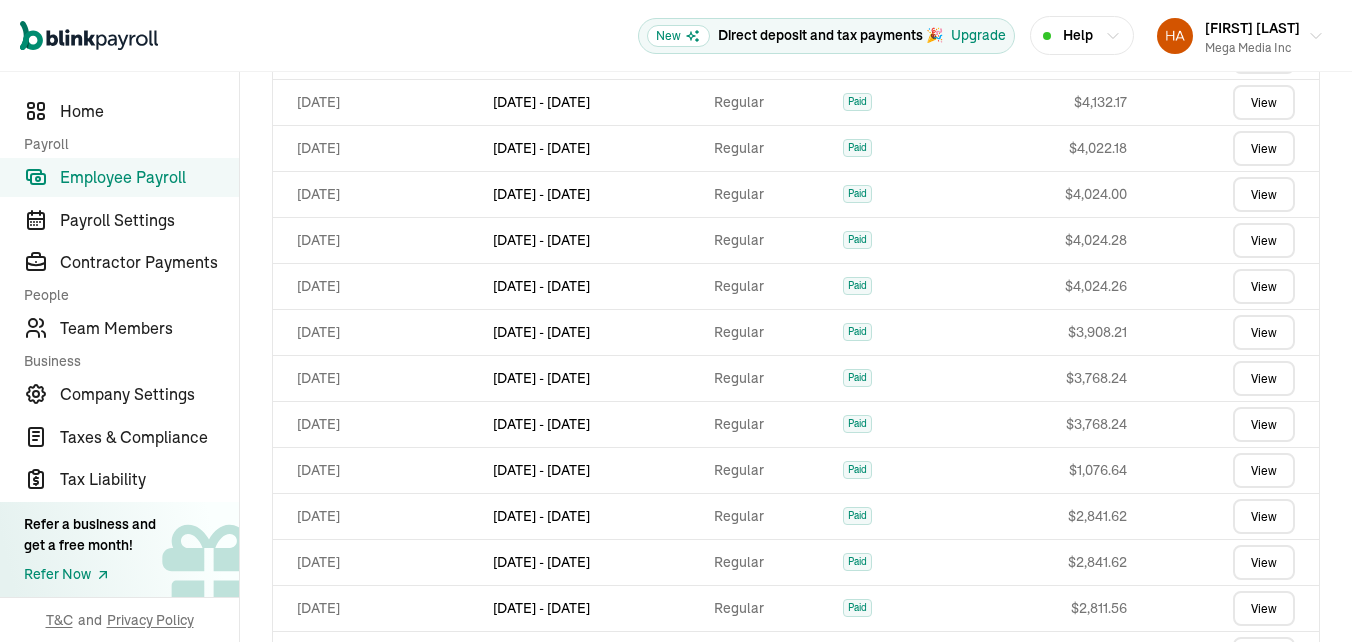 scroll, scrollTop: 1543, scrollLeft: 0, axis: vertical 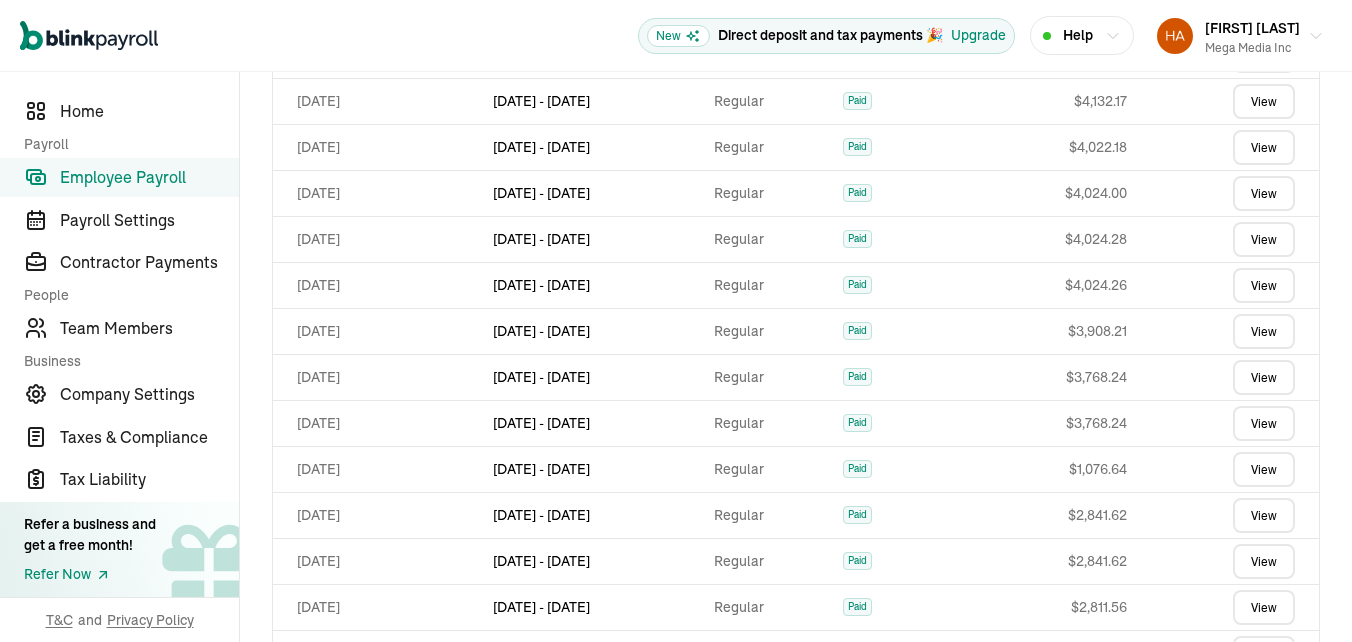 click on "View" at bounding box center [1264, 883] 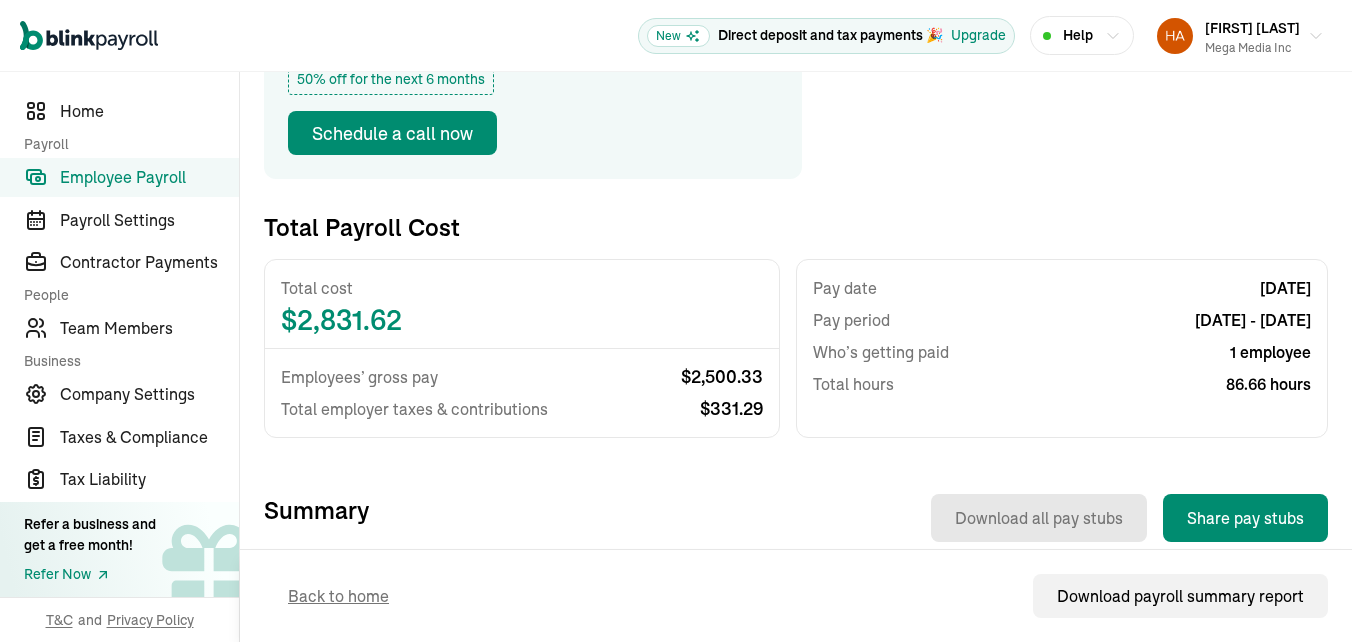 scroll, scrollTop: 344, scrollLeft: 0, axis: vertical 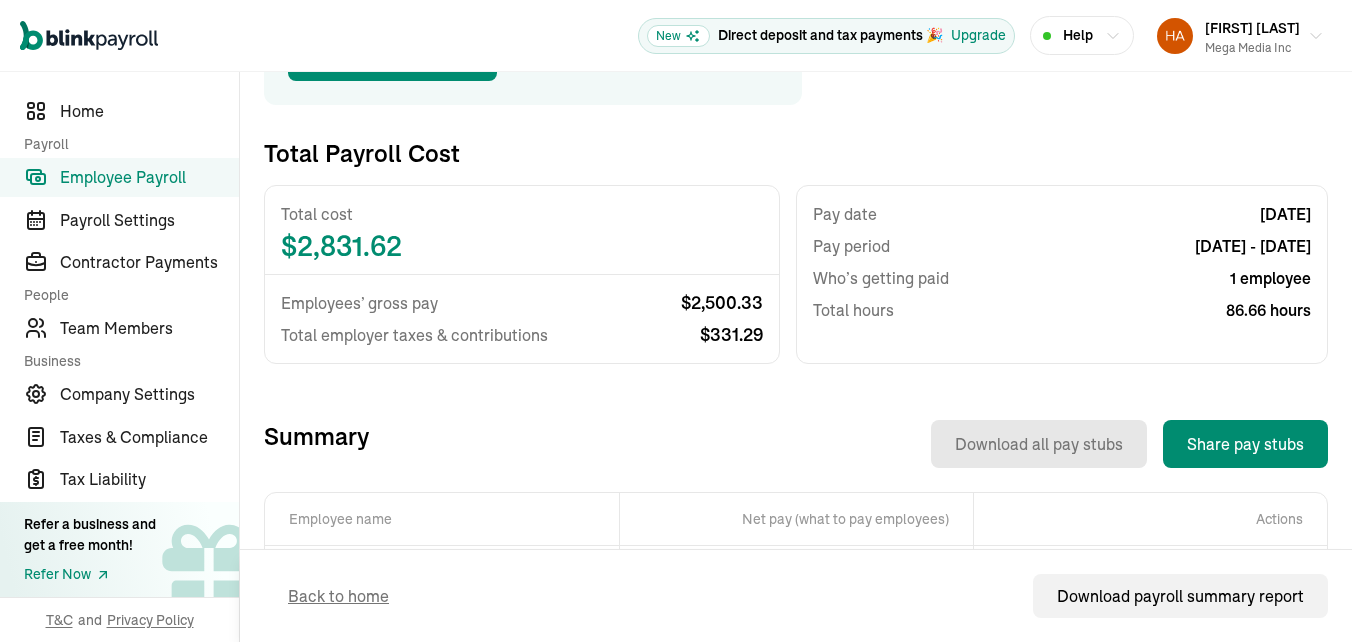 click on "View" at bounding box center (1225, 578) 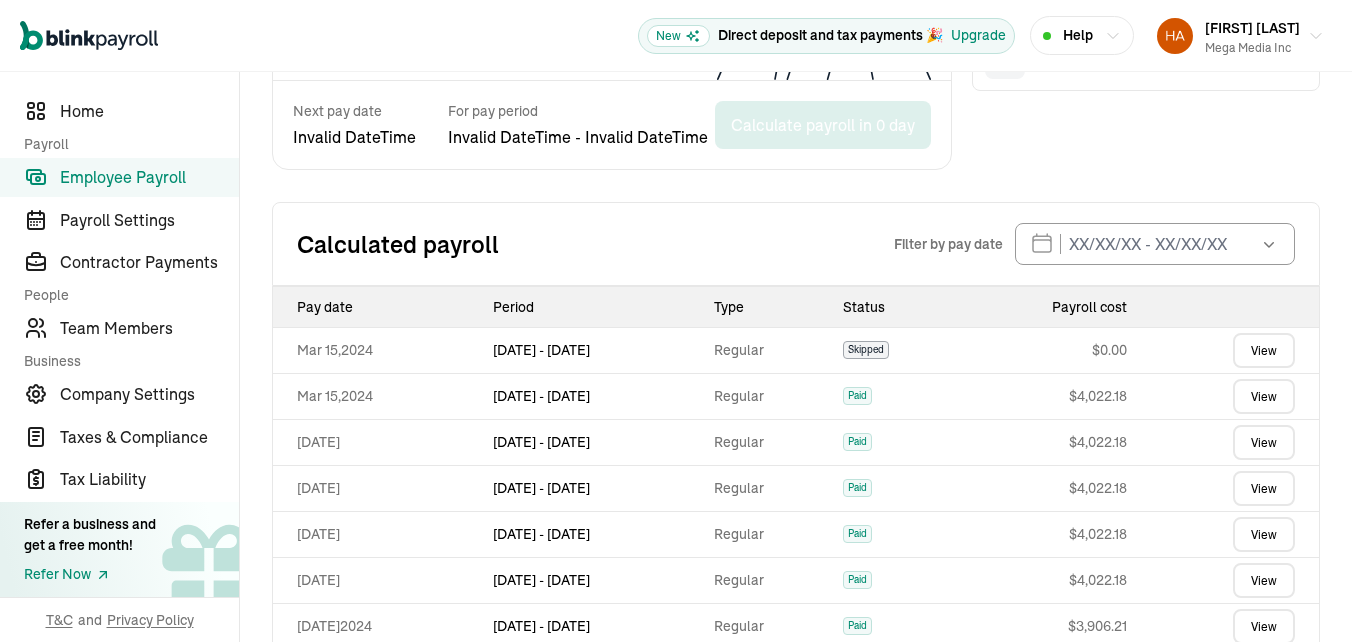 scroll, scrollTop: 973, scrollLeft: 0, axis: vertical 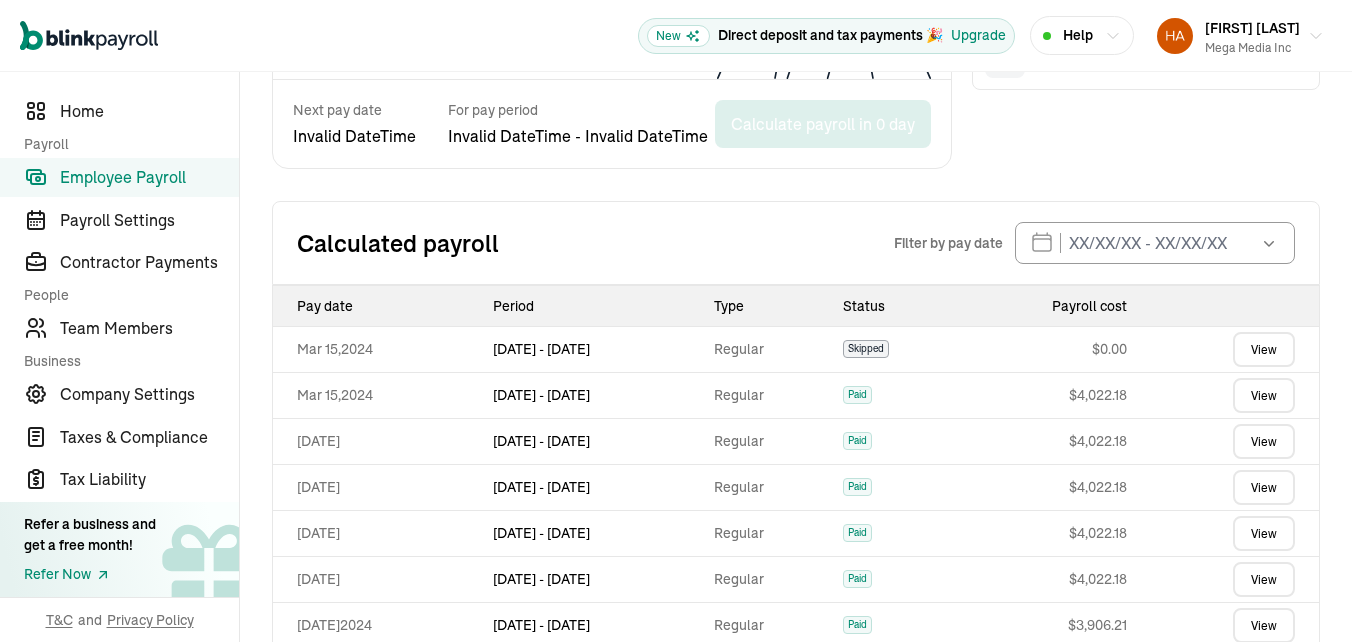 click on "View more" at bounding box center [796, 812] 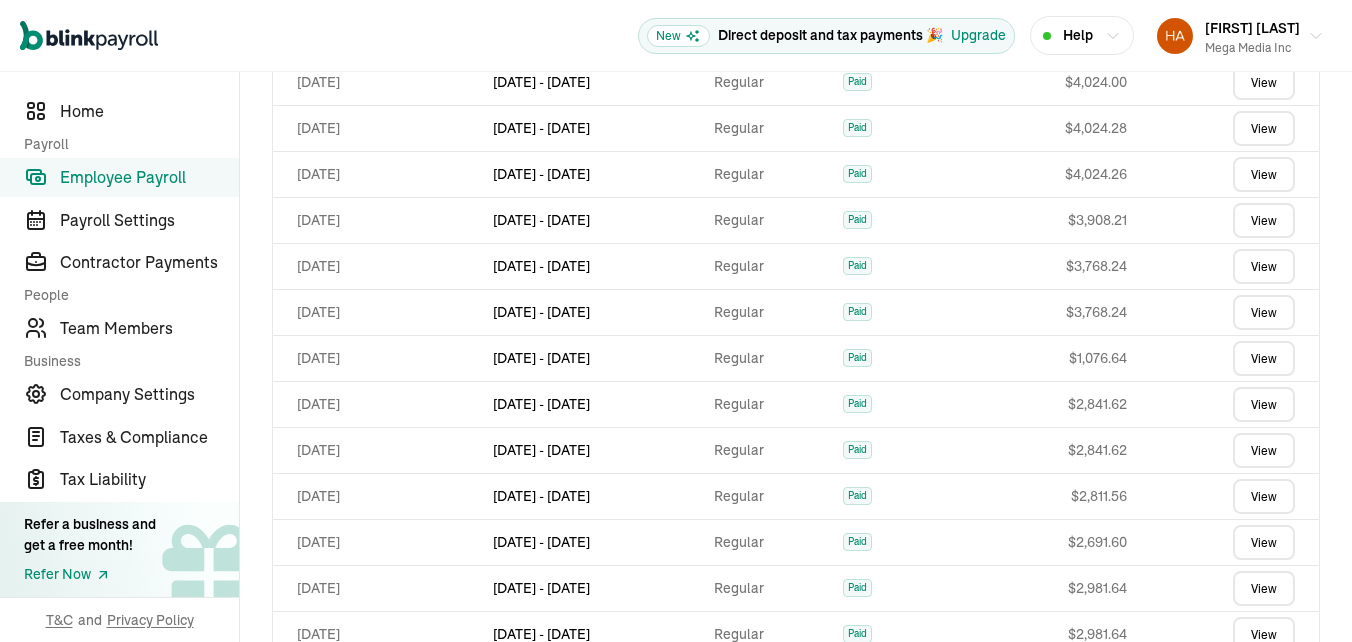 scroll, scrollTop: 1663, scrollLeft: 0, axis: vertical 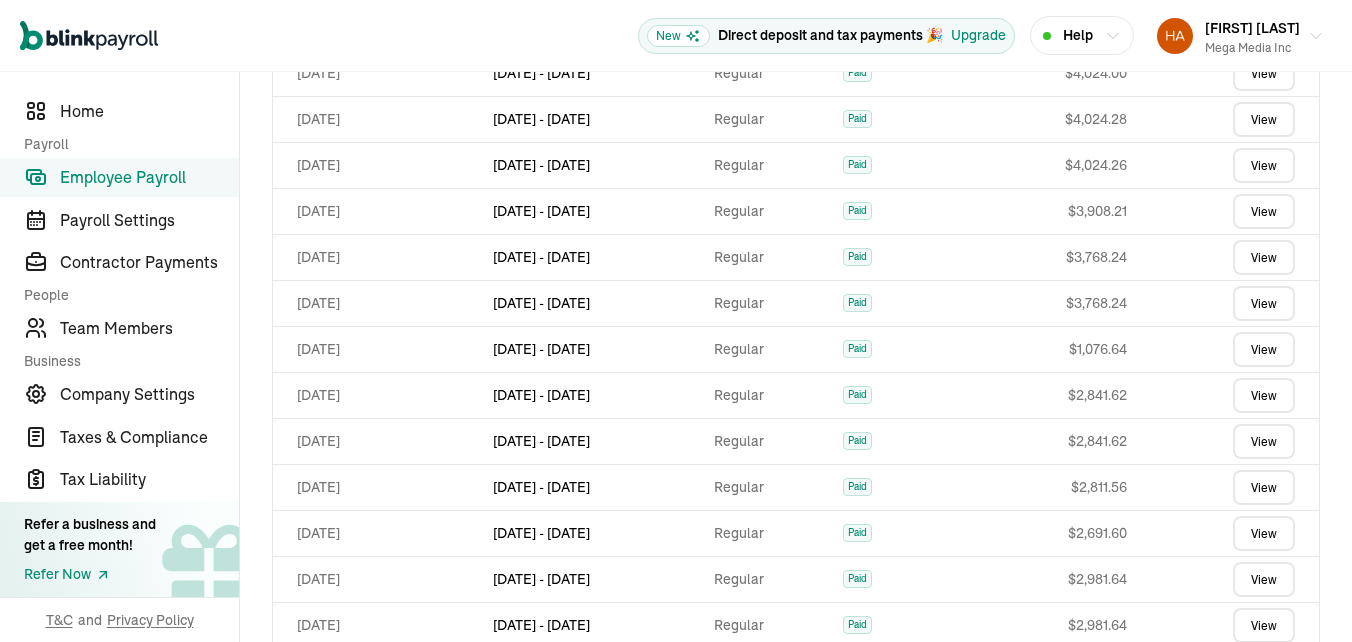 click on "View" at bounding box center (1264, 809) 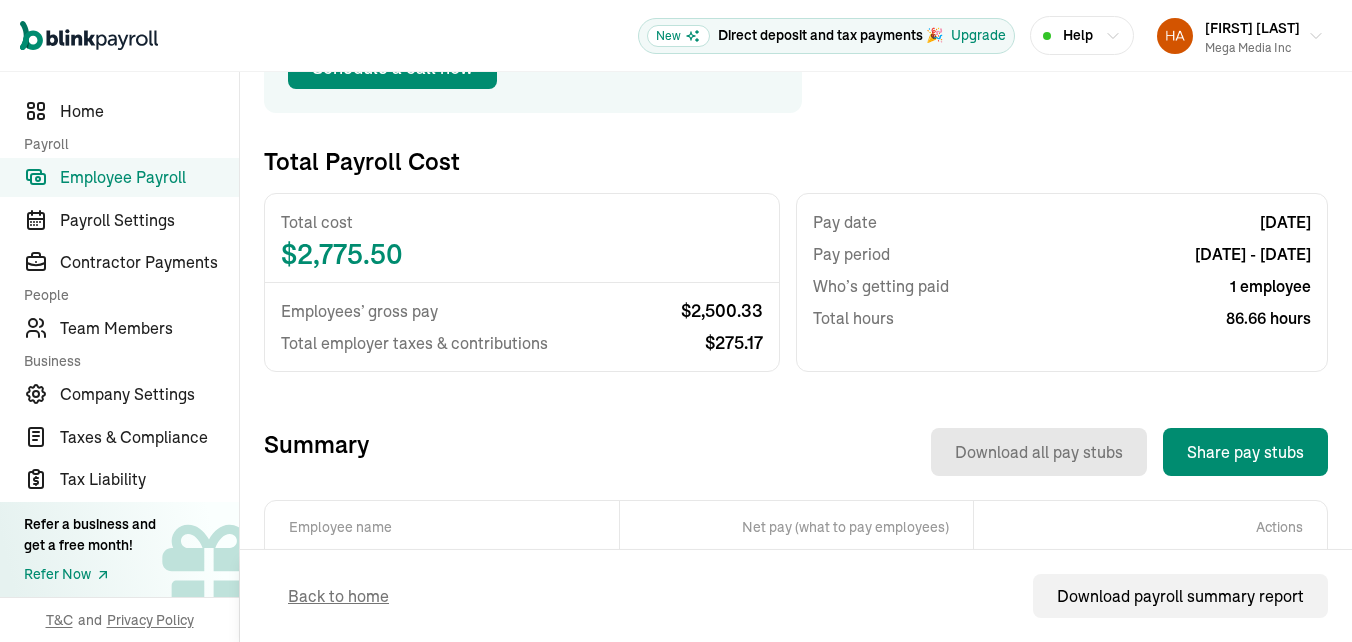 scroll, scrollTop: 344, scrollLeft: 0, axis: vertical 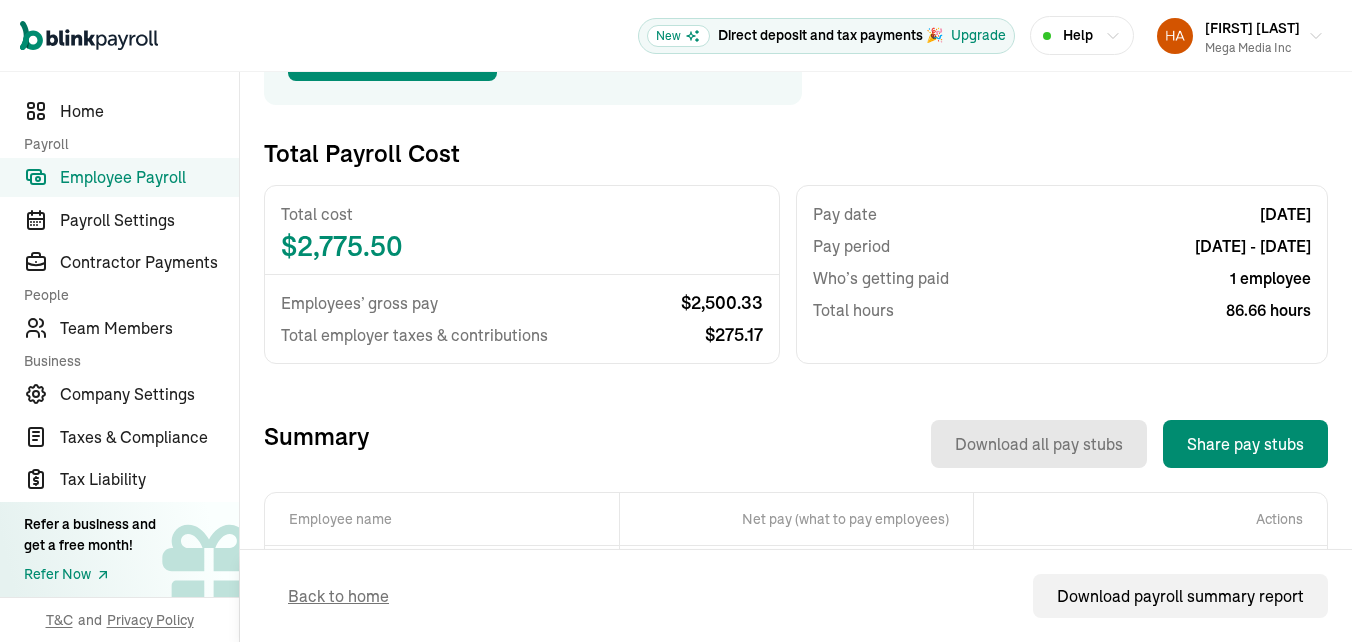 click on "View" at bounding box center [1225, 578] 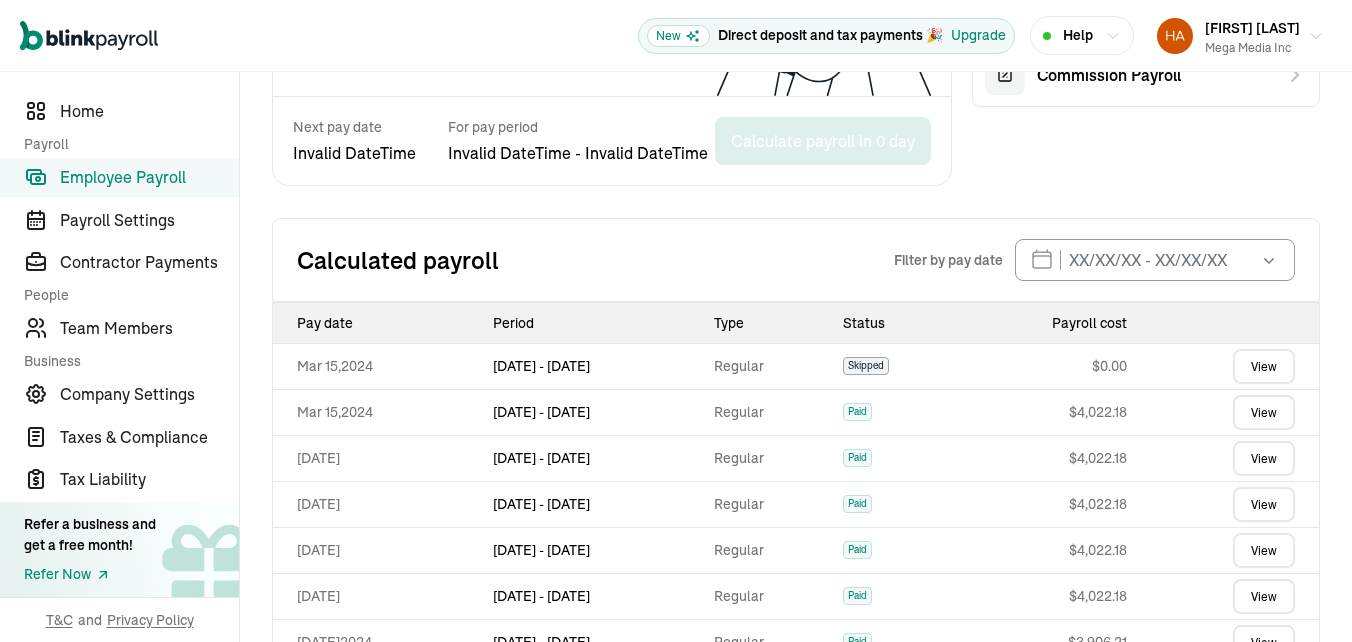 scroll, scrollTop: 973, scrollLeft: 0, axis: vertical 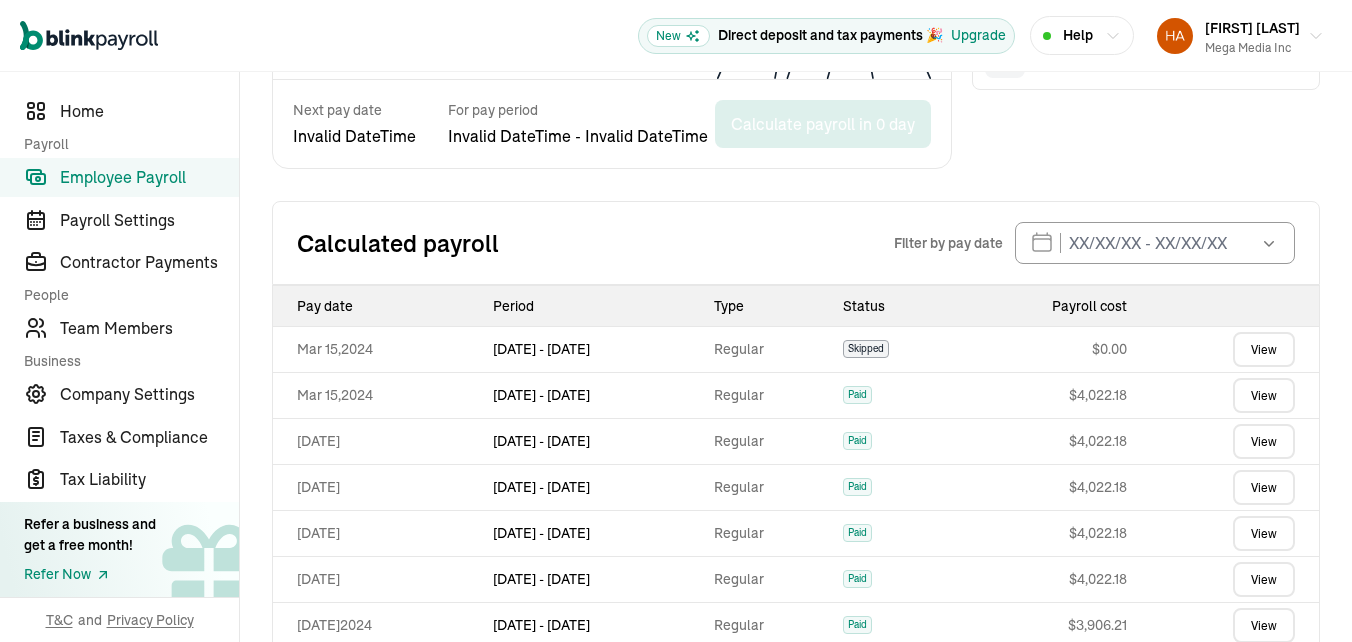 click on "View more" at bounding box center (796, 812) 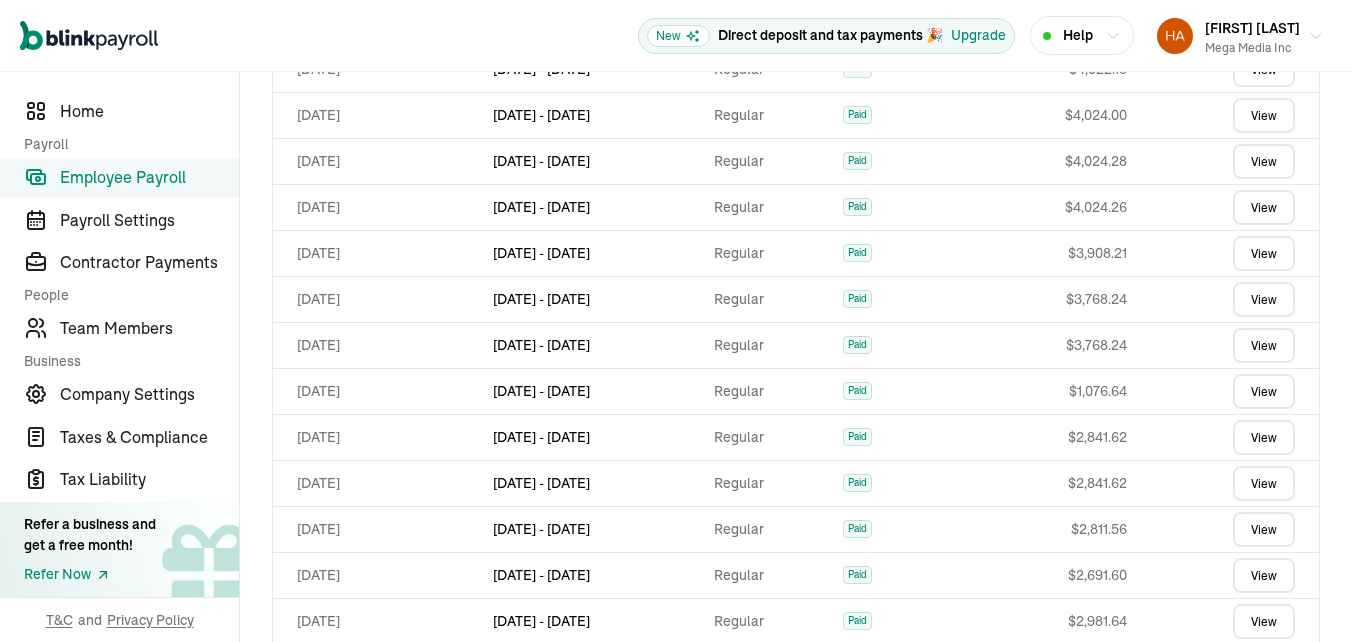 scroll, scrollTop: 1643, scrollLeft: 0, axis: vertical 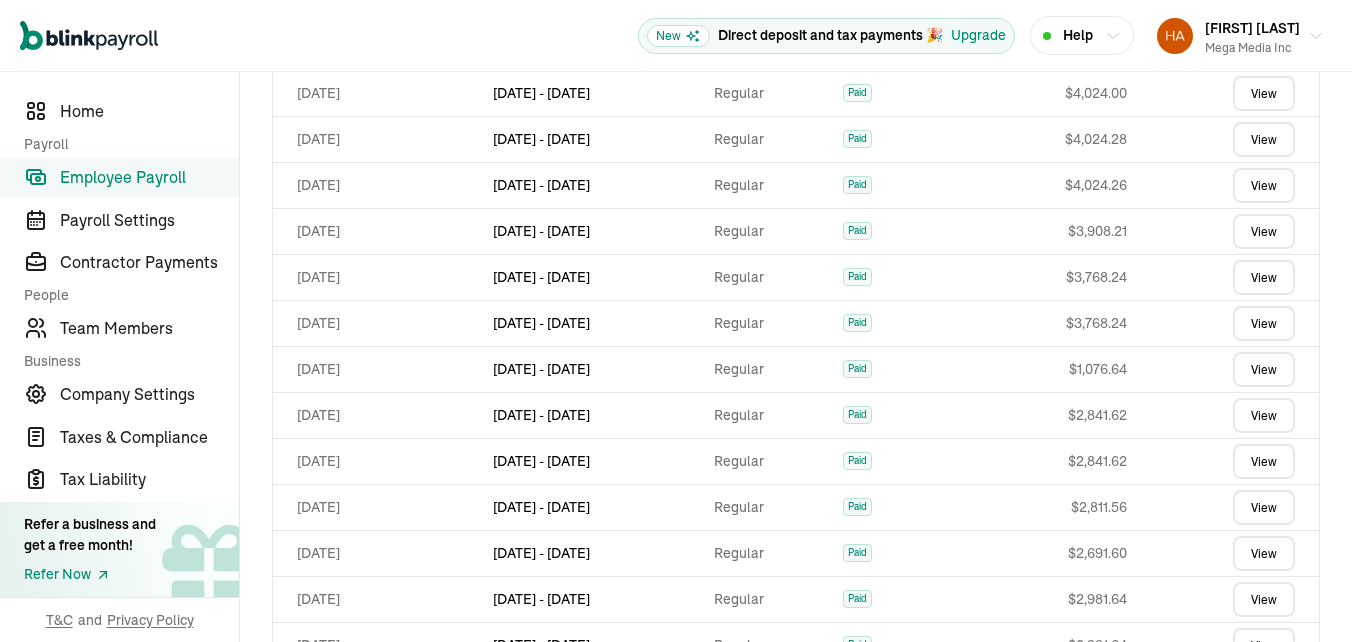 click on "View" at bounding box center (1264, 875) 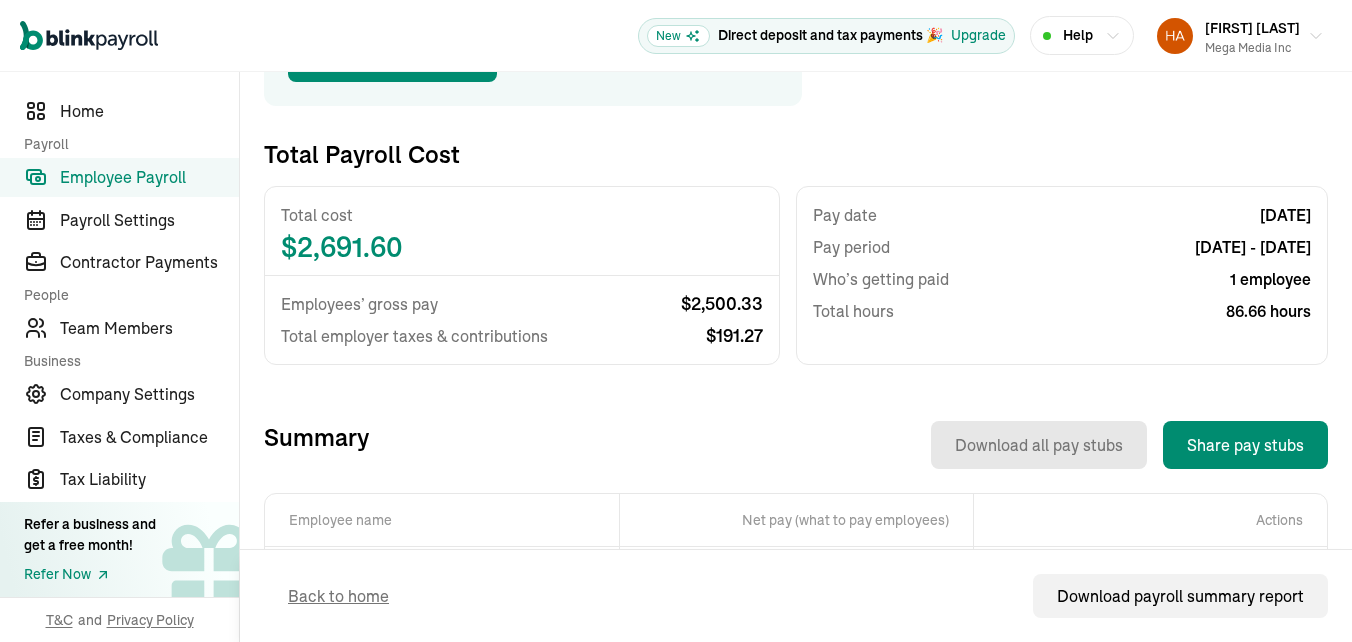 scroll, scrollTop: 344, scrollLeft: 0, axis: vertical 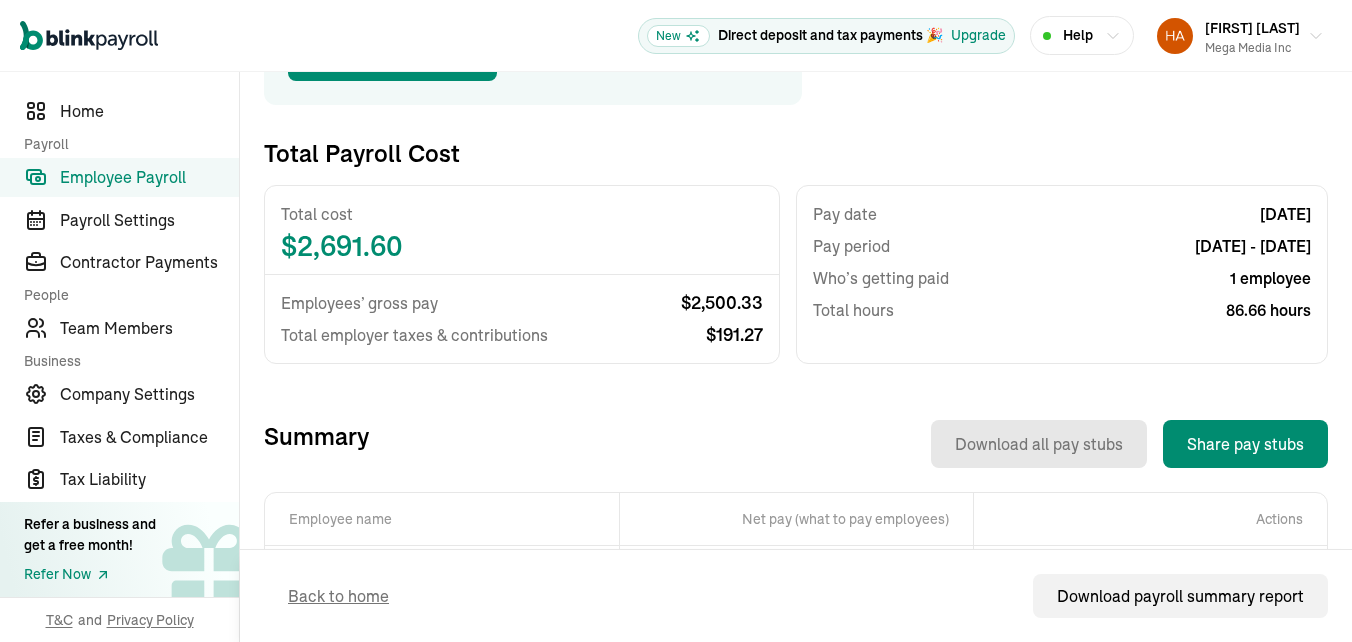 click on "View" at bounding box center [1225, 578] 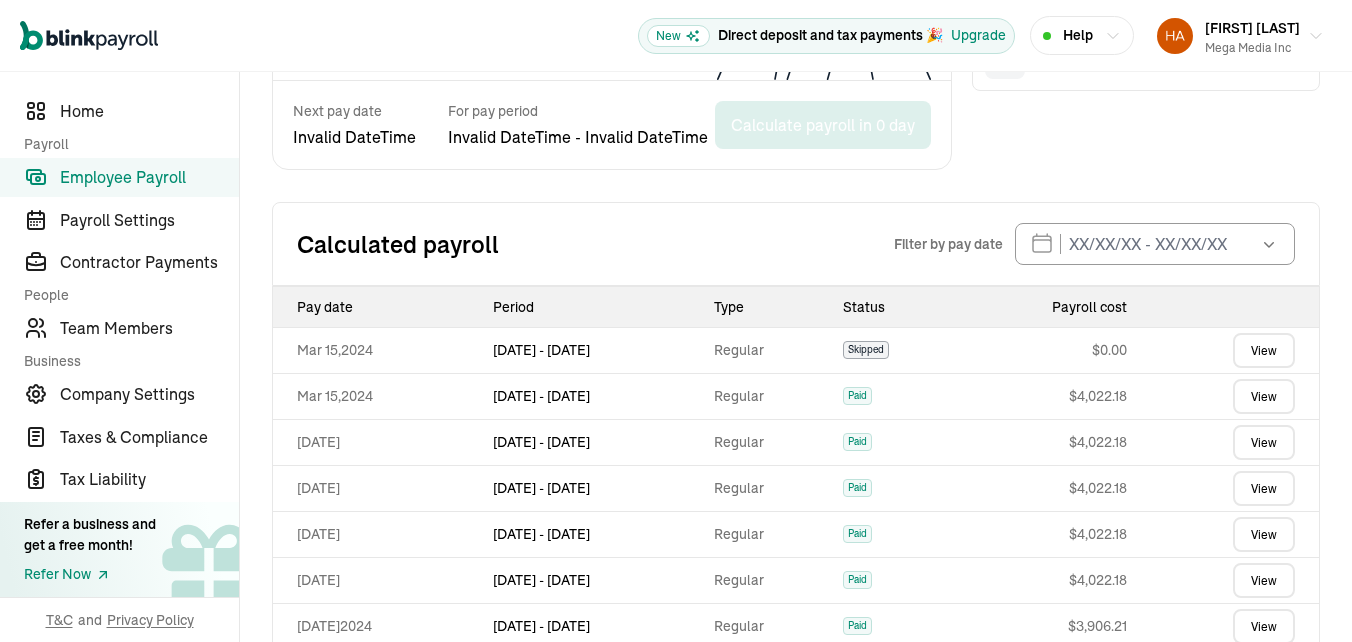 scroll, scrollTop: 973, scrollLeft: 0, axis: vertical 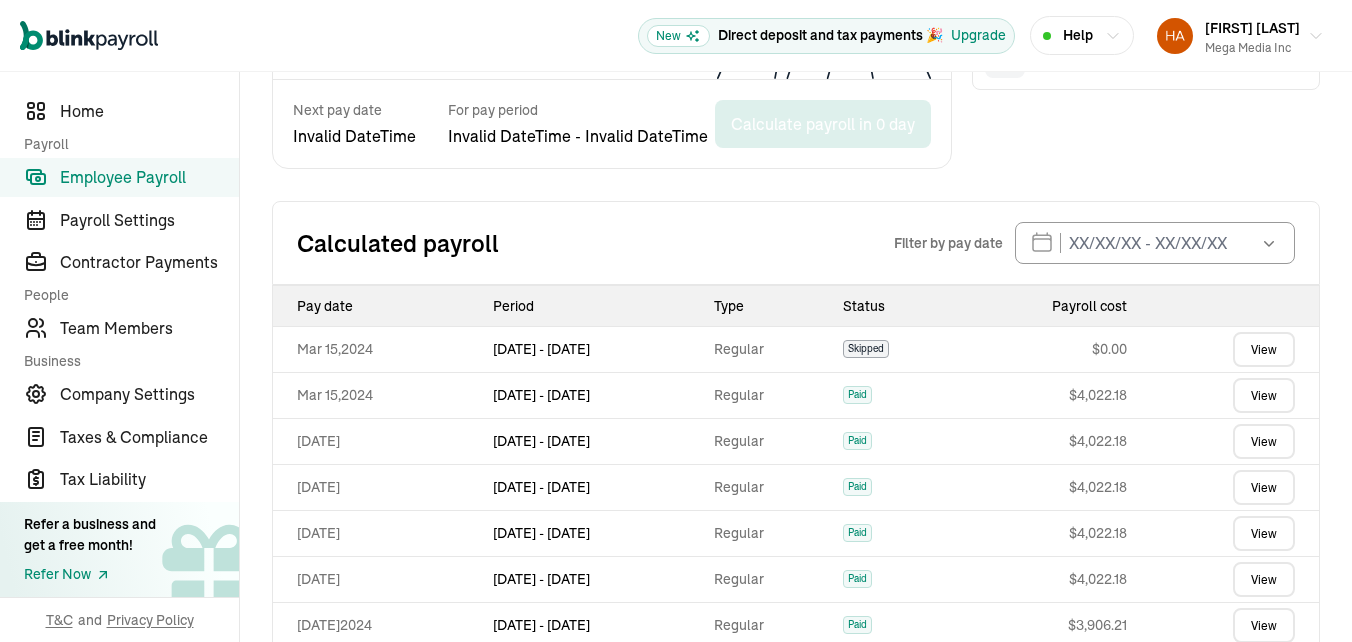 click on "View more" at bounding box center [796, 812] 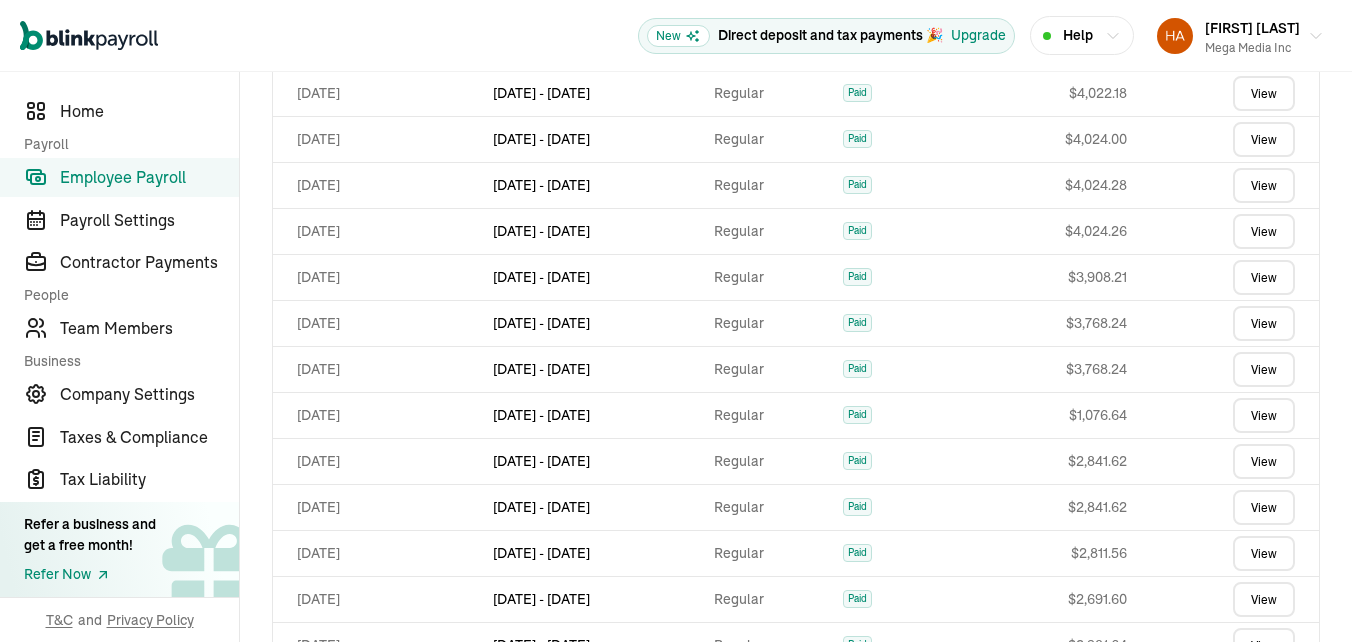 scroll, scrollTop: 1643, scrollLeft: 0, axis: vertical 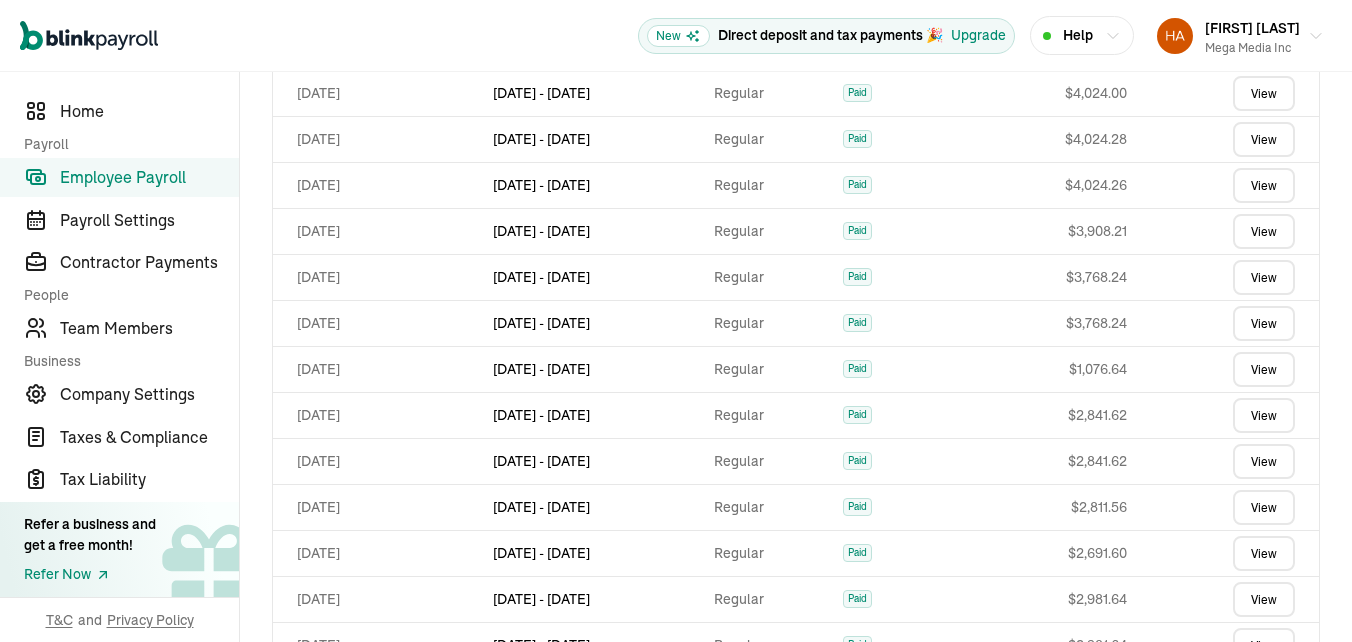 click on "View" at bounding box center (1264, 921) 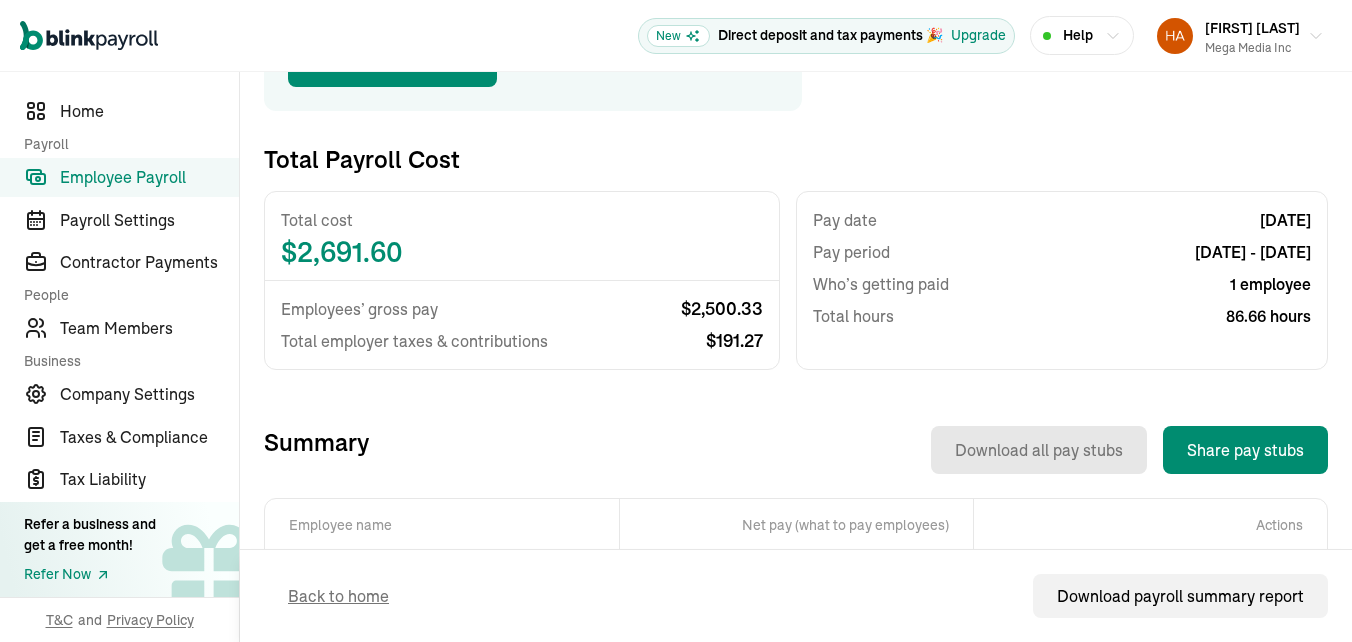 scroll, scrollTop: 344, scrollLeft: 0, axis: vertical 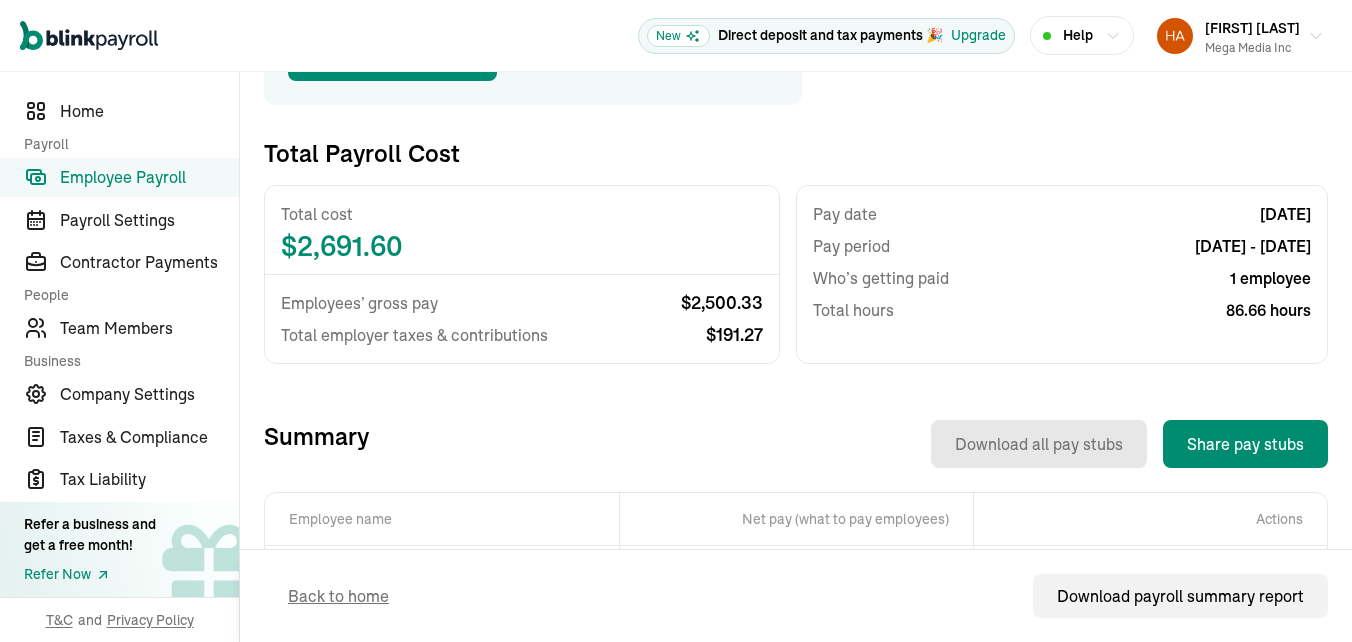click on "View" at bounding box center (1225, 578) 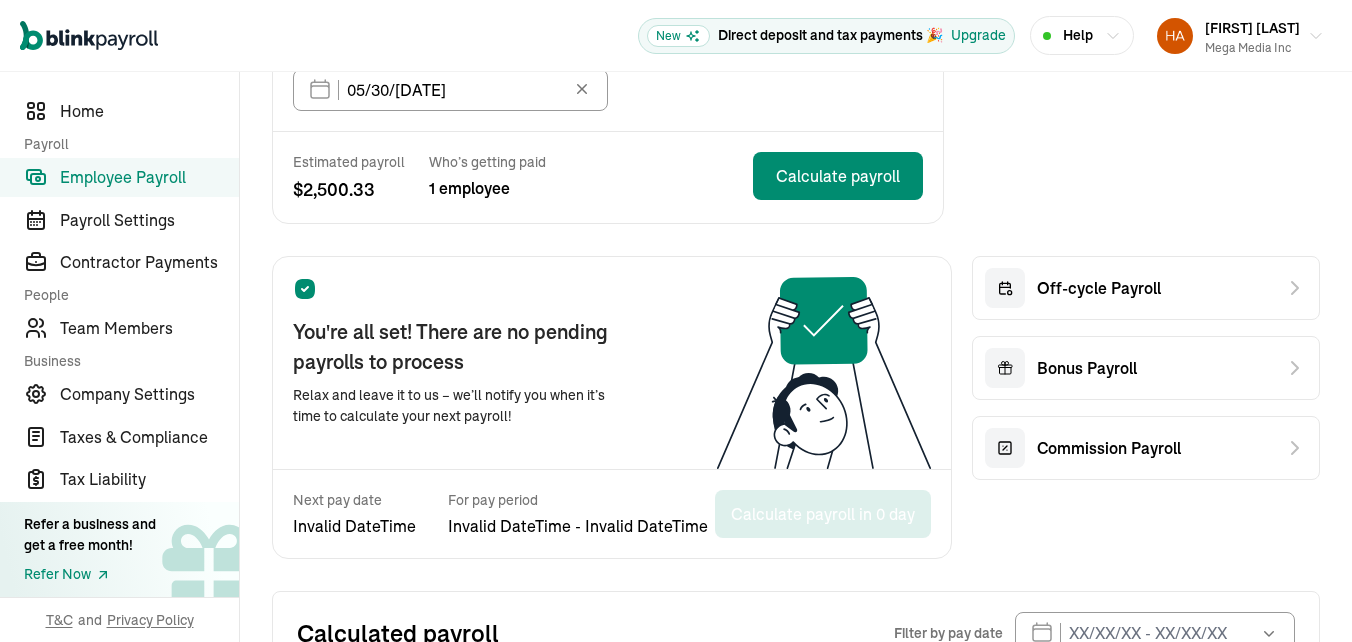 scroll, scrollTop: 973, scrollLeft: 0, axis: vertical 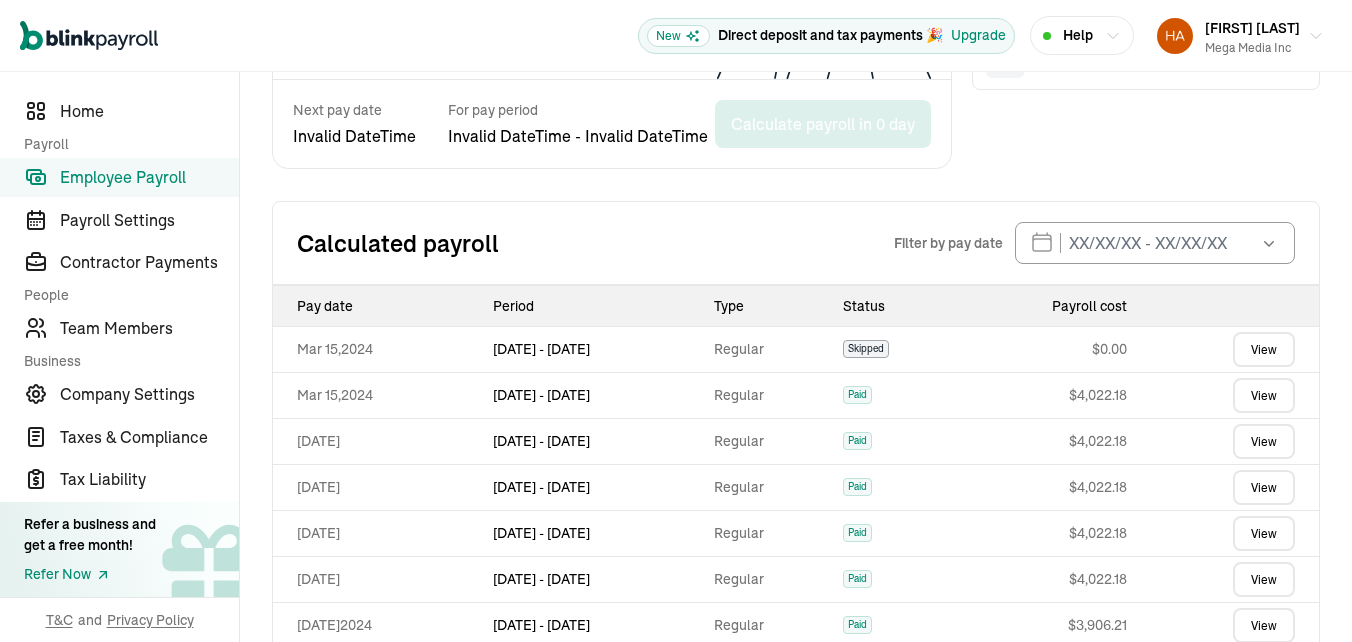 click on "View more" at bounding box center [796, 812] 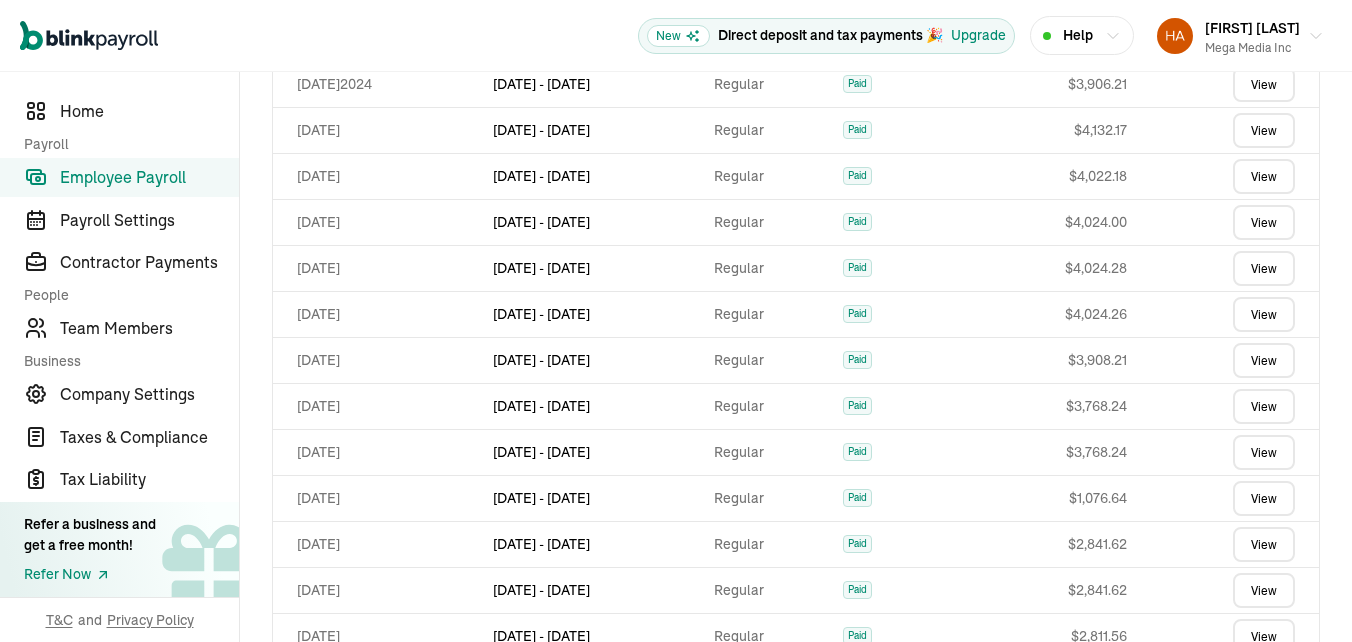 scroll, scrollTop: 1643, scrollLeft: 0, axis: vertical 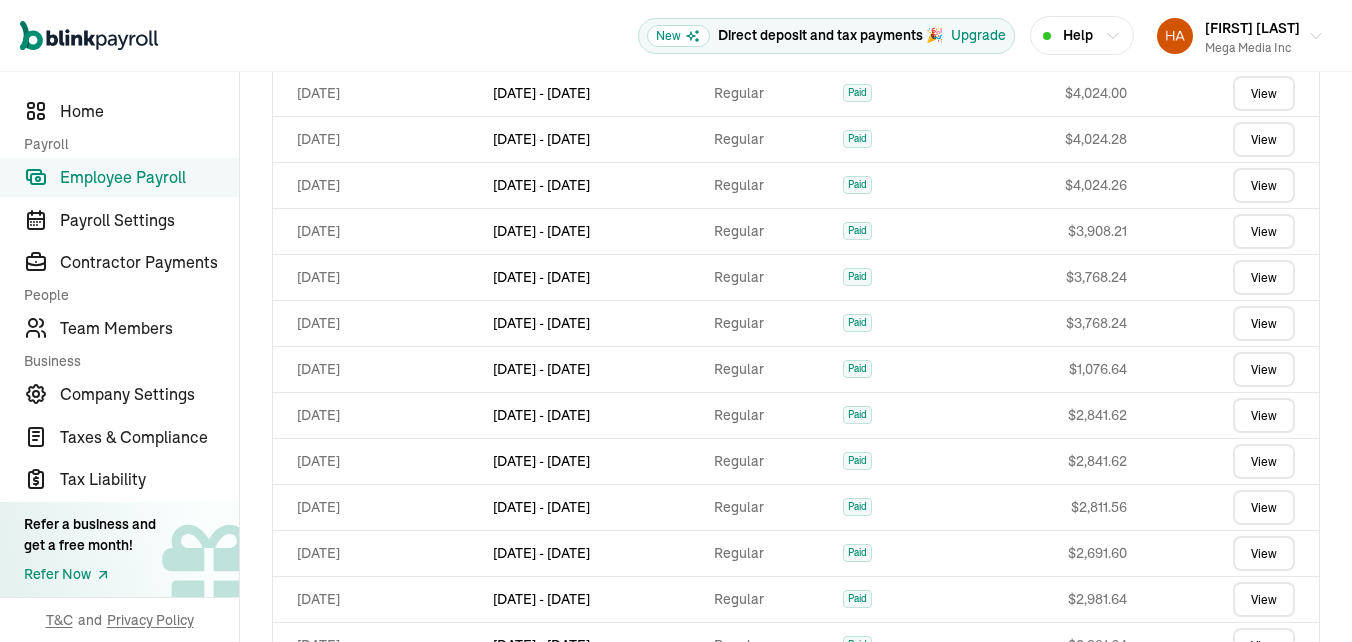 click on "View" at bounding box center [1227, 967] 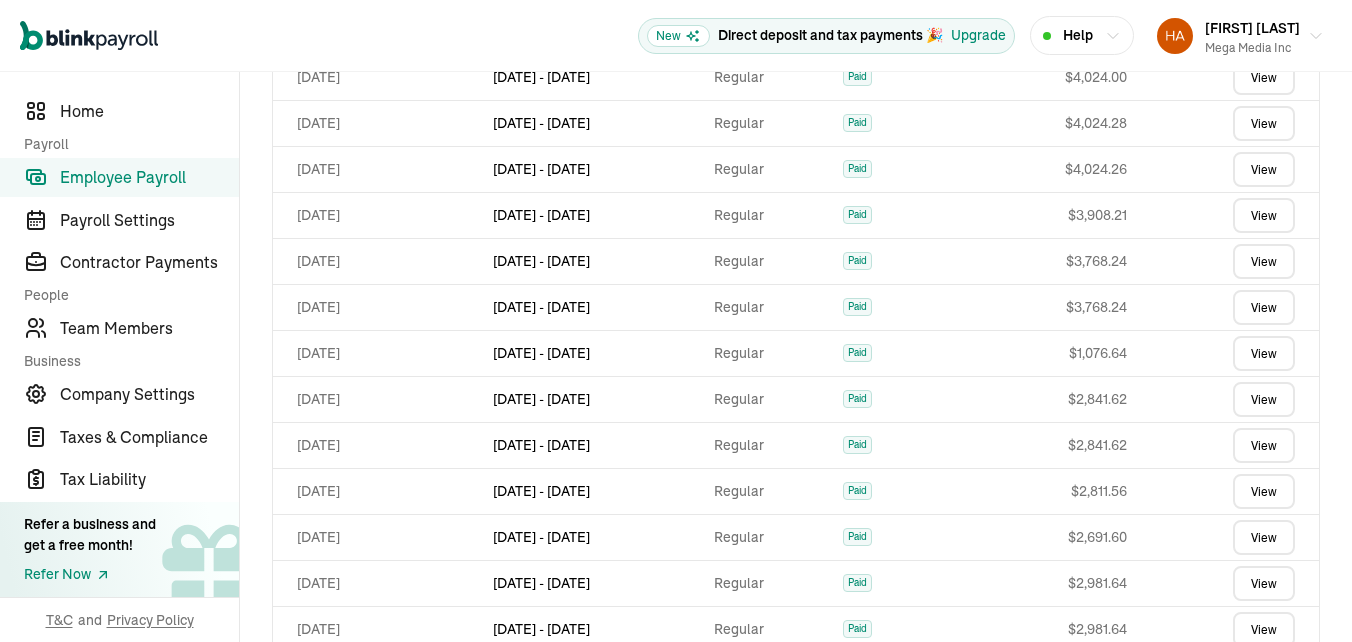 scroll, scrollTop: 1663, scrollLeft: 0, axis: vertical 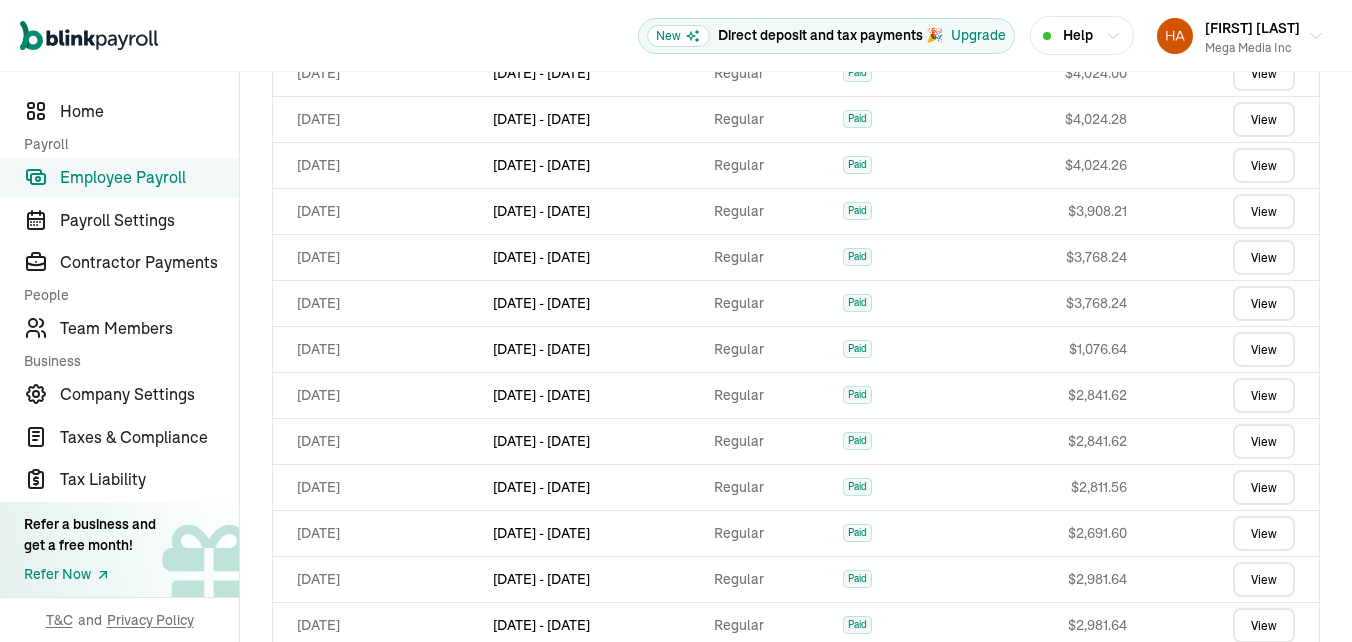 click on "$ 2,691.60" at bounding box center [1046, 947] 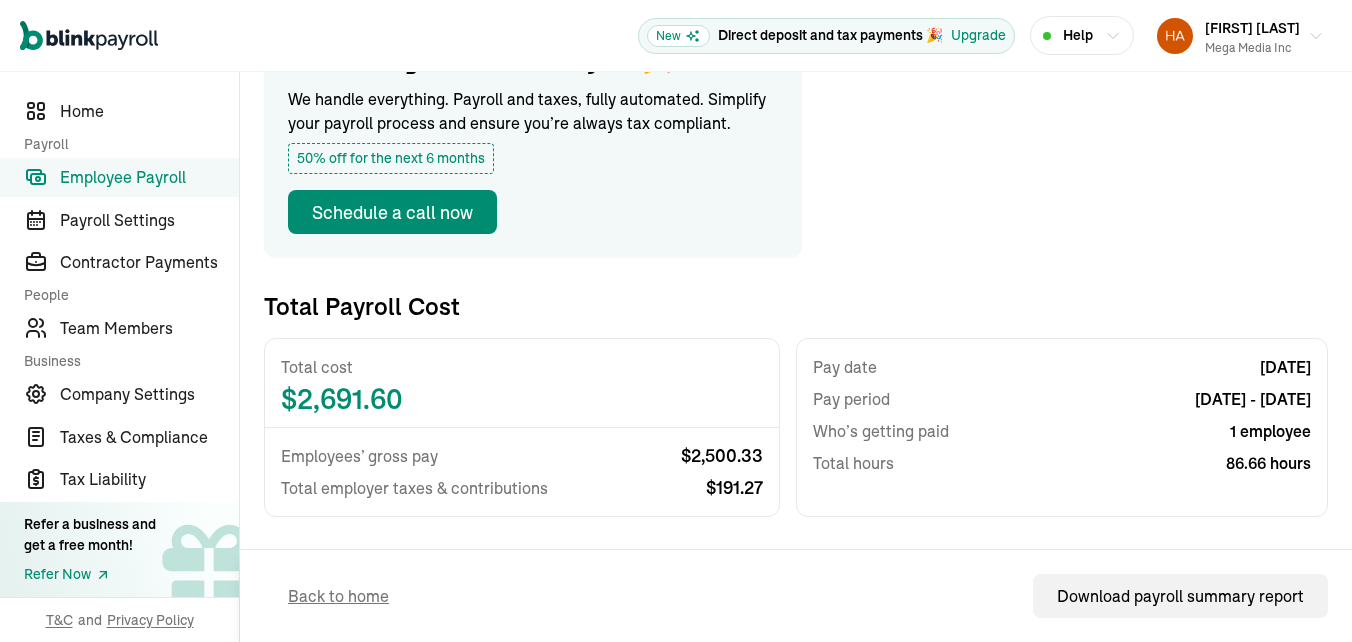 scroll, scrollTop: 200, scrollLeft: 0, axis: vertical 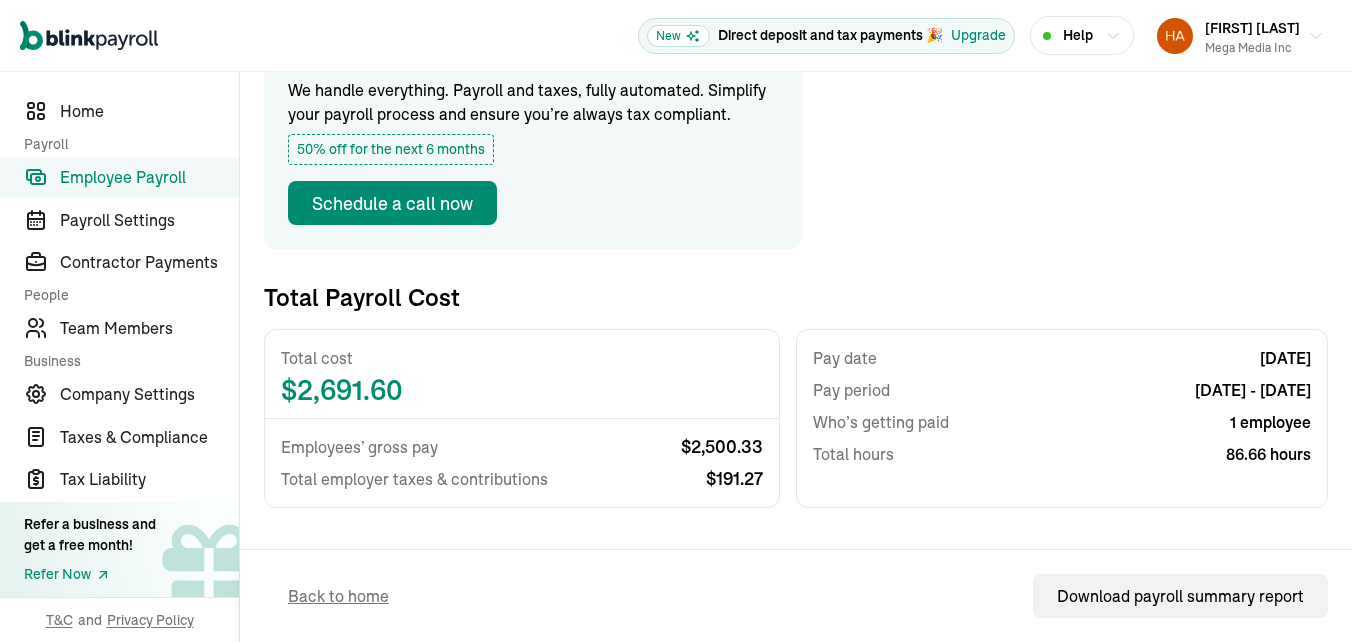 click on "Employee Payroll" at bounding box center [149, 177] 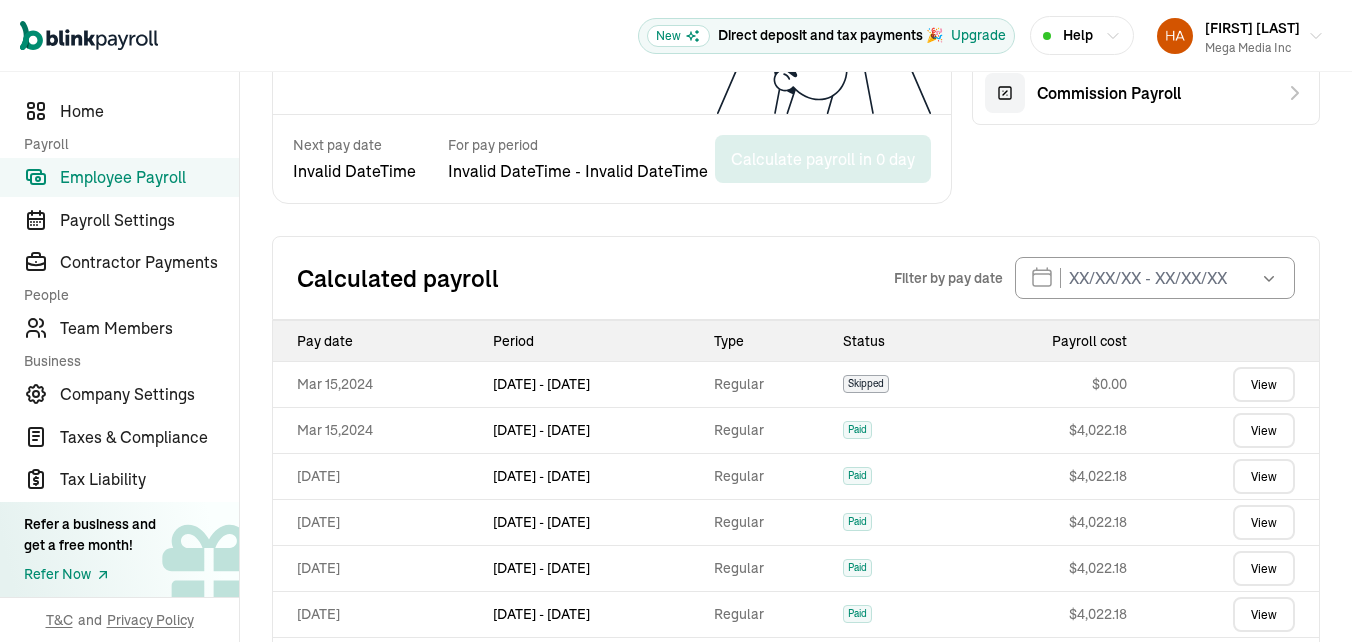 scroll, scrollTop: 973, scrollLeft: 0, axis: vertical 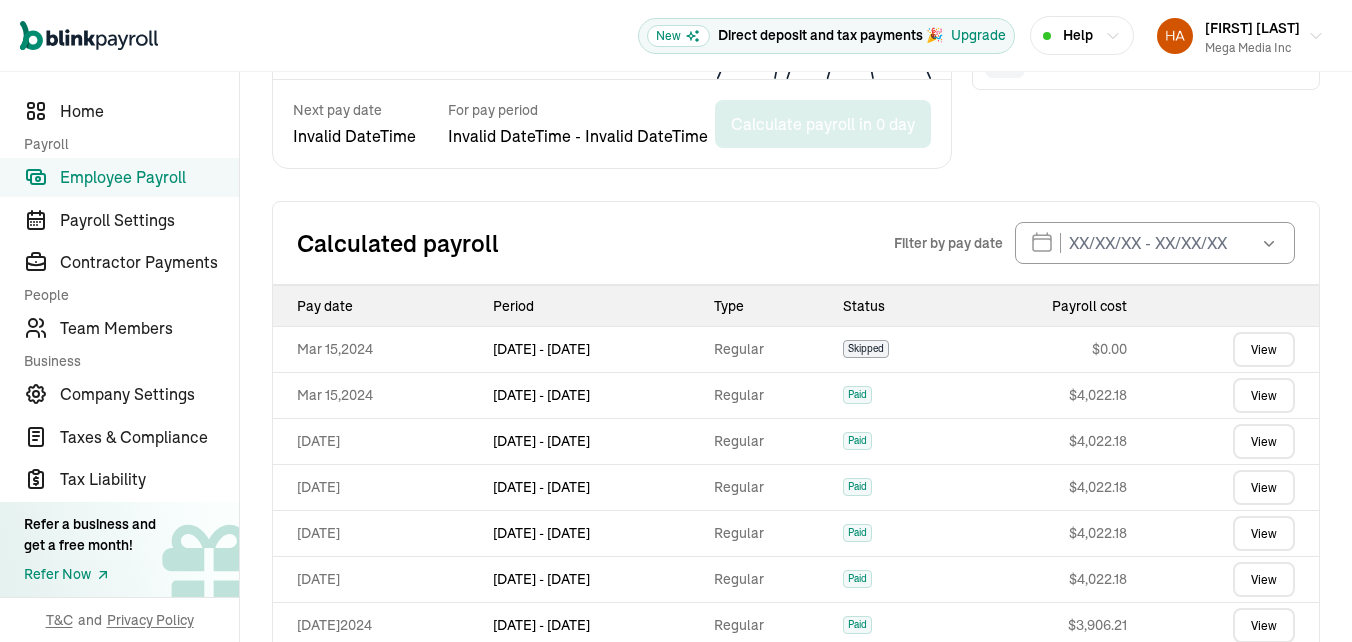 click on "View more" at bounding box center [796, 812] 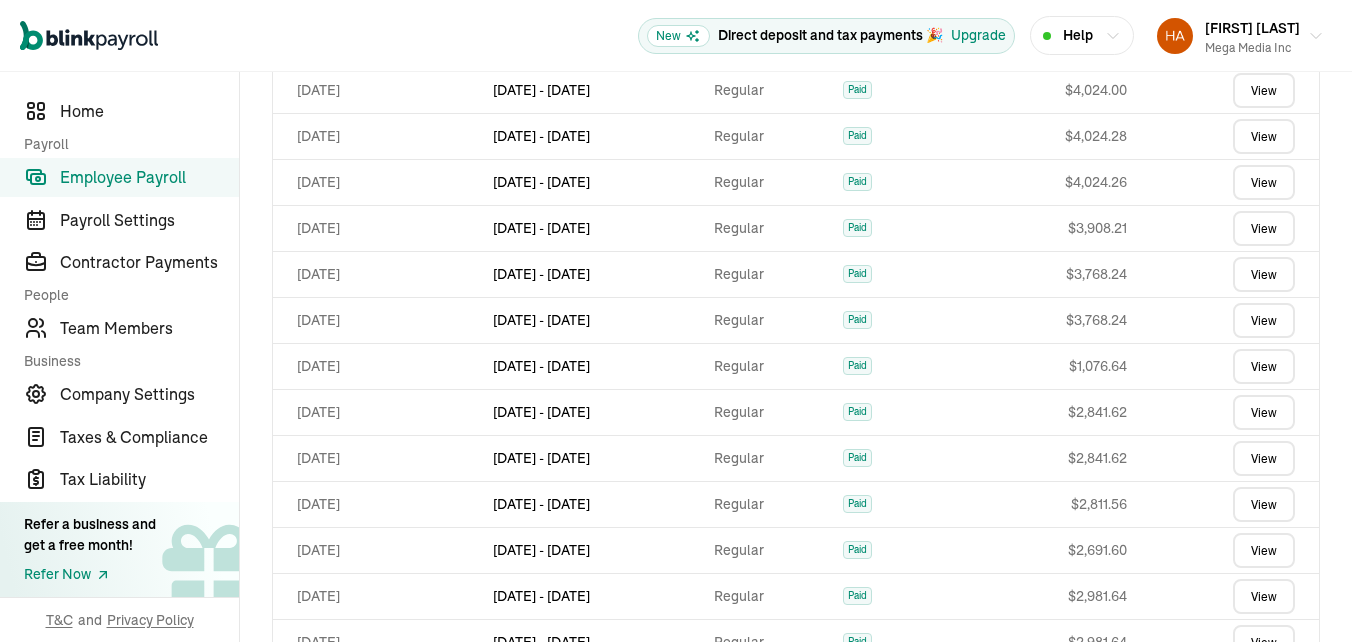 scroll, scrollTop: 1663, scrollLeft: 0, axis: vertical 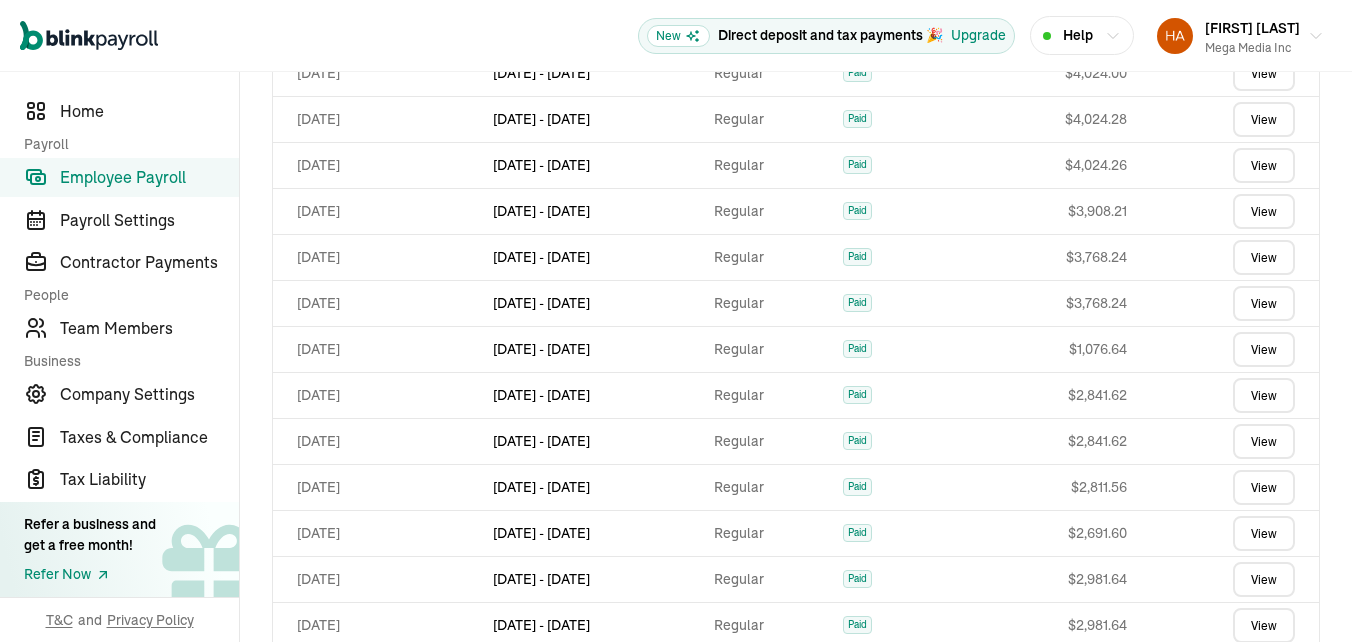 drag, startPoint x: 1252, startPoint y: 563, endPoint x: 1024, endPoint y: 630, distance: 237.64049 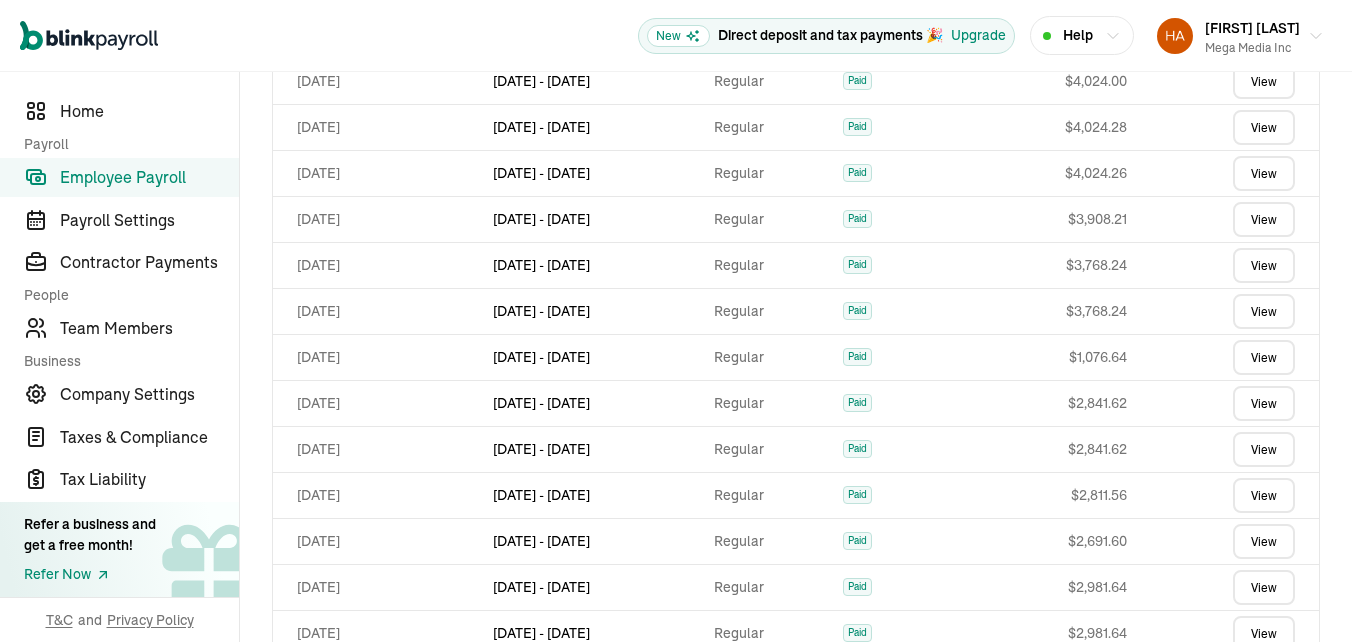 scroll, scrollTop: 1663, scrollLeft: 0, axis: vertical 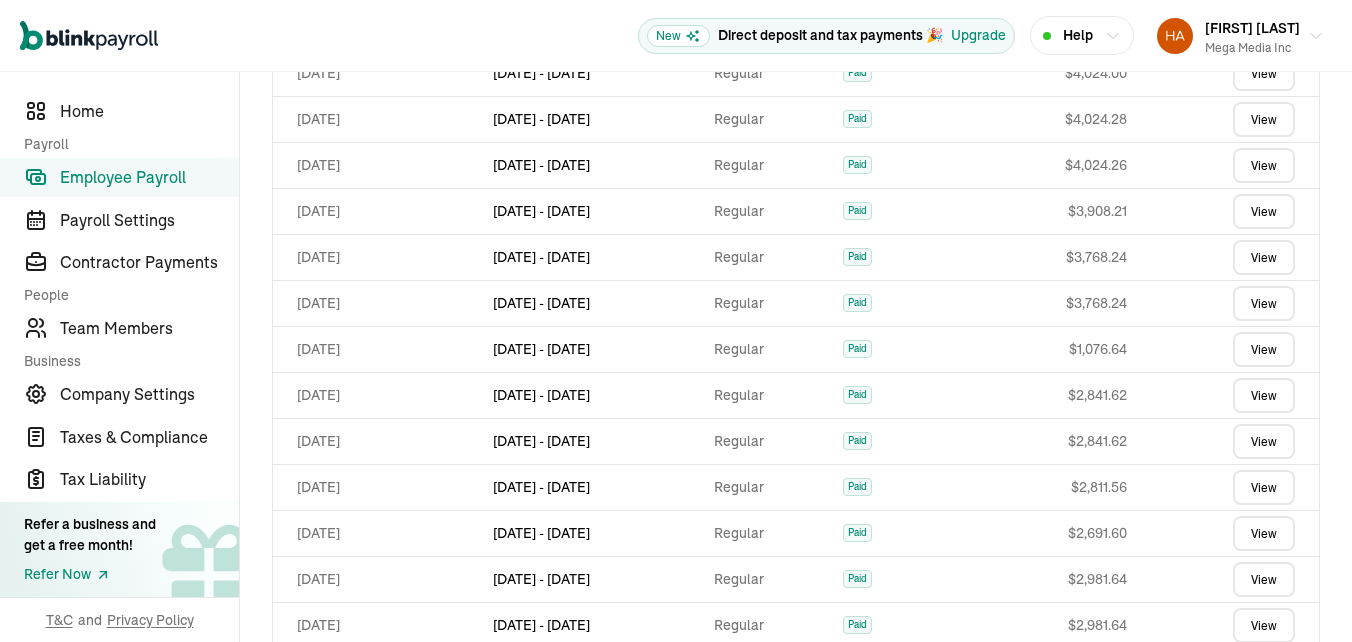 click on "View" at bounding box center [1264, 947] 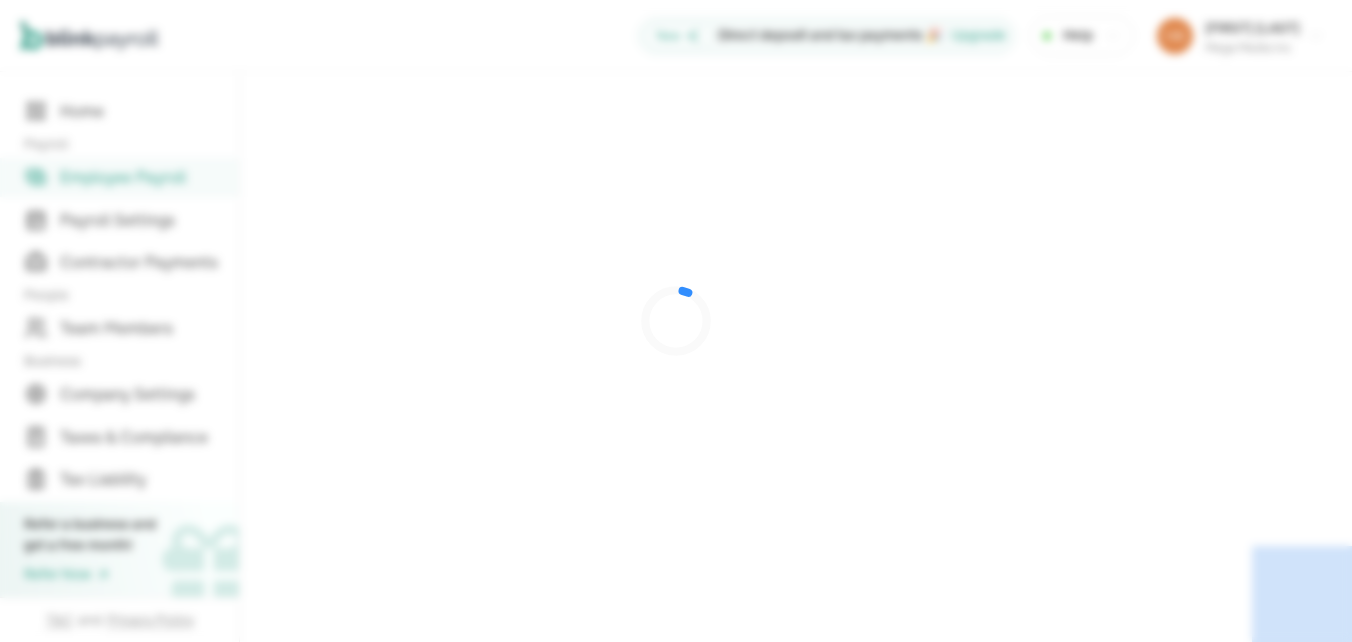 scroll, scrollTop: 0, scrollLeft: 0, axis: both 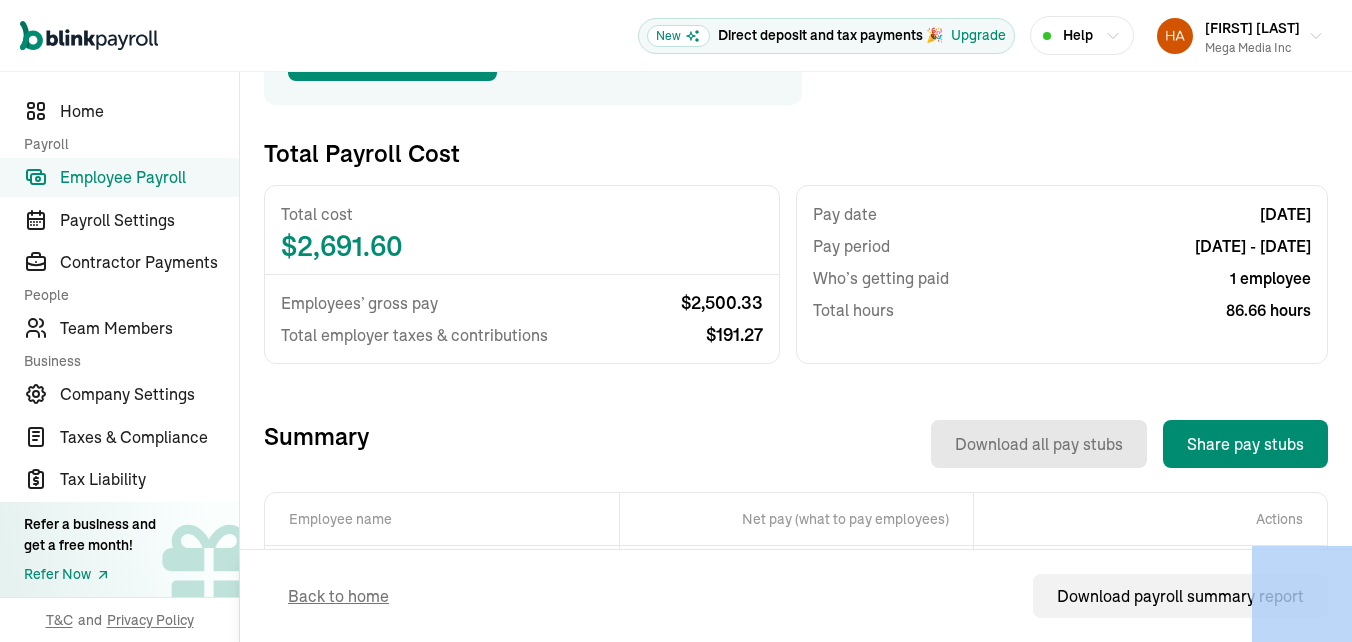 click on "View" at bounding box center (1225, 578) 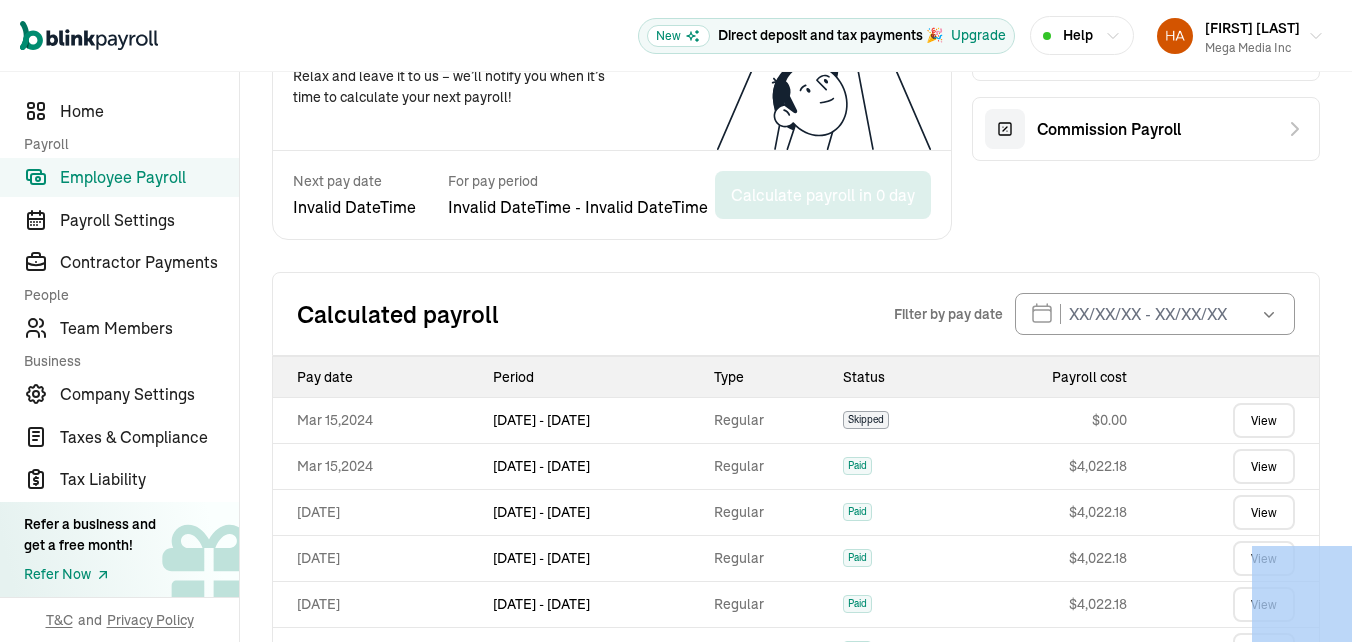 scroll, scrollTop: 973, scrollLeft: 0, axis: vertical 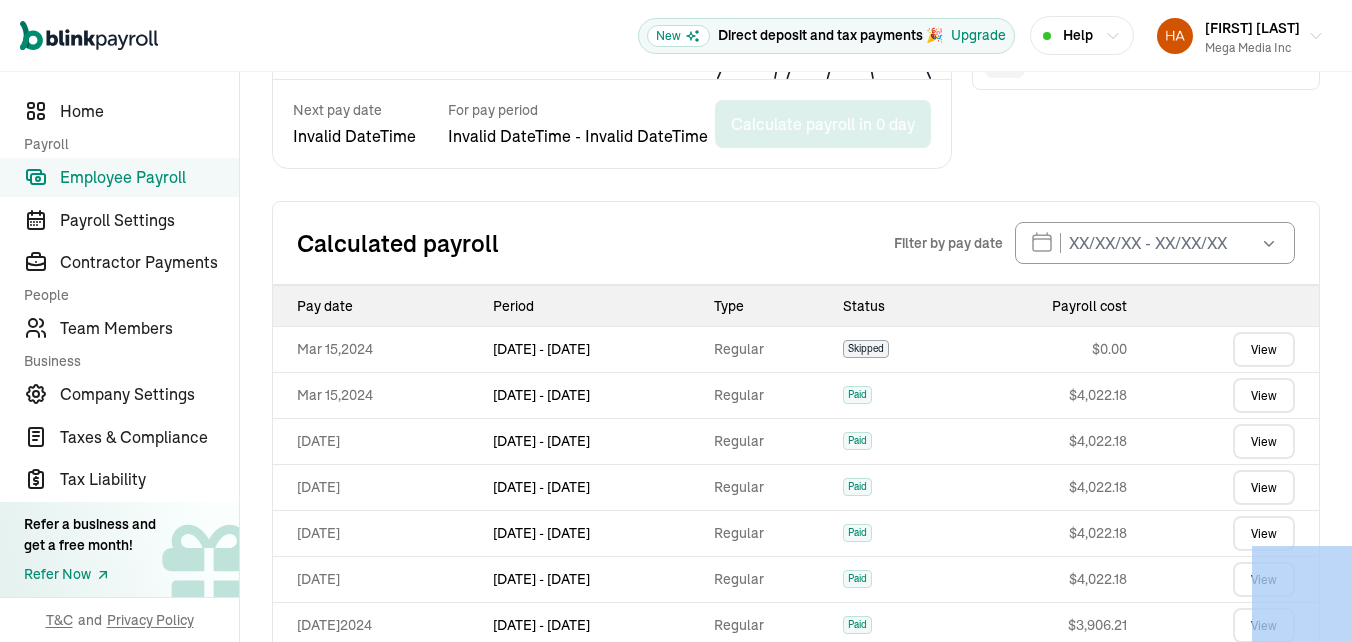 click on "View more" at bounding box center (796, 812) 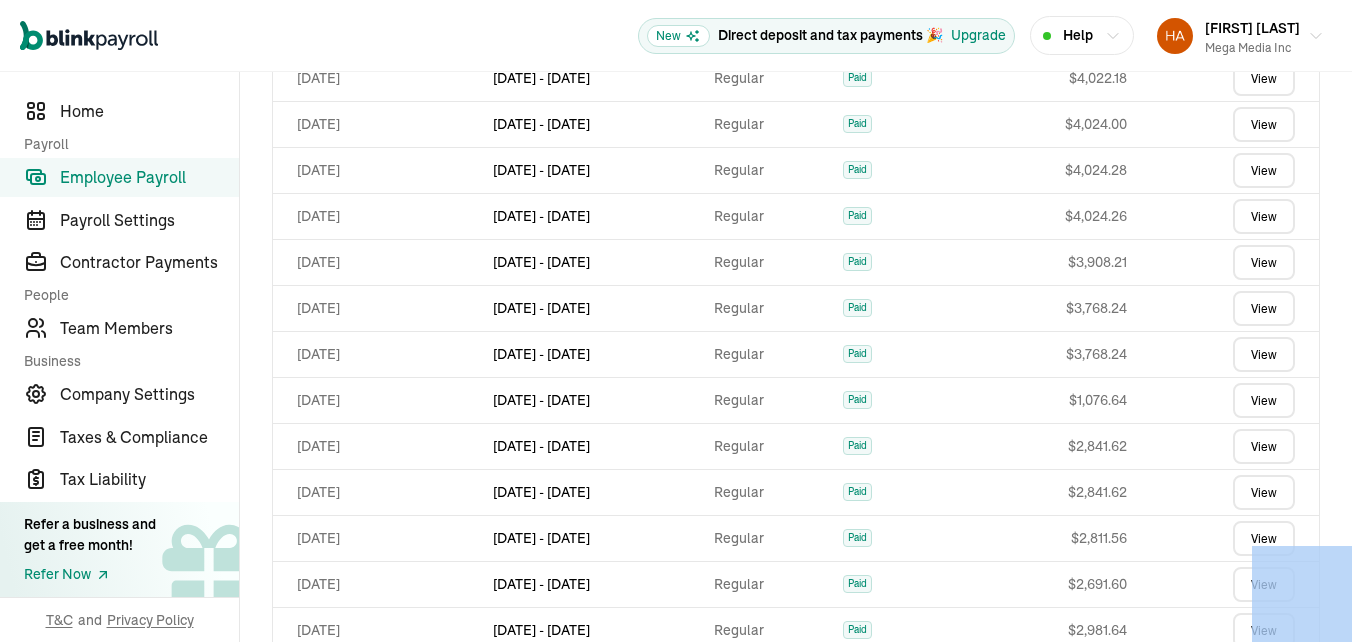 scroll, scrollTop: 1663, scrollLeft: 0, axis: vertical 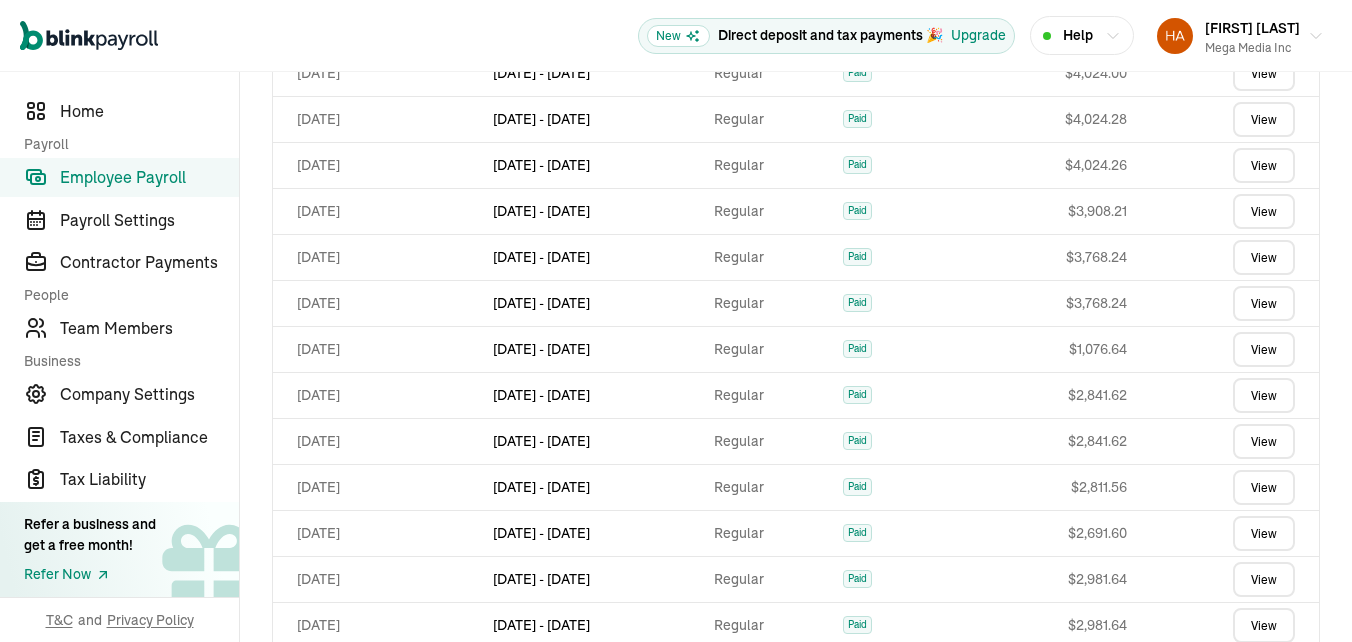 click on "View" at bounding box center [1227, 993] 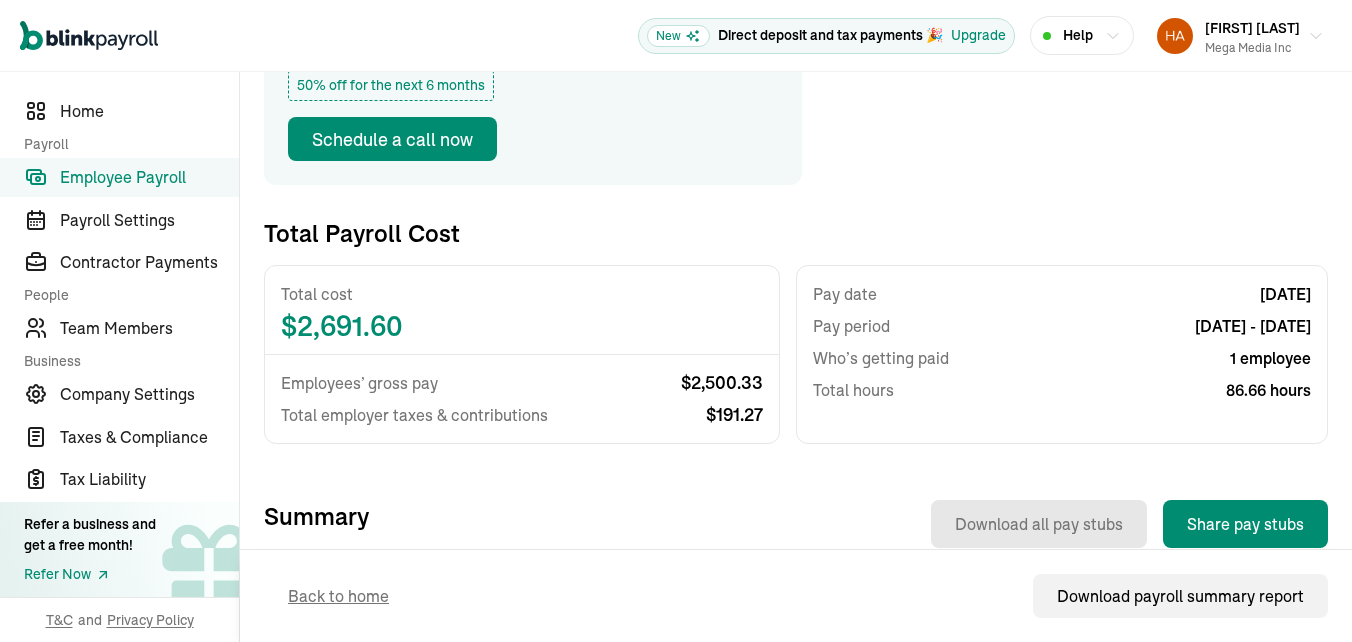 scroll, scrollTop: 344, scrollLeft: 0, axis: vertical 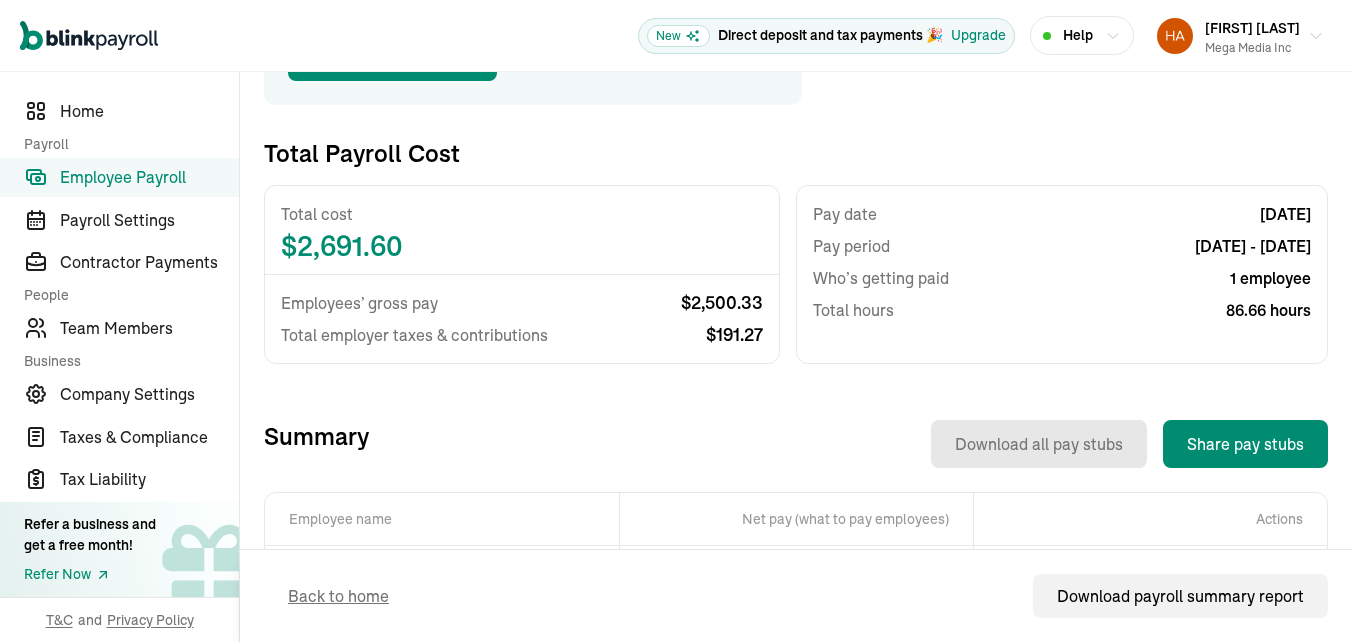 click on "View" at bounding box center (1225, 578) 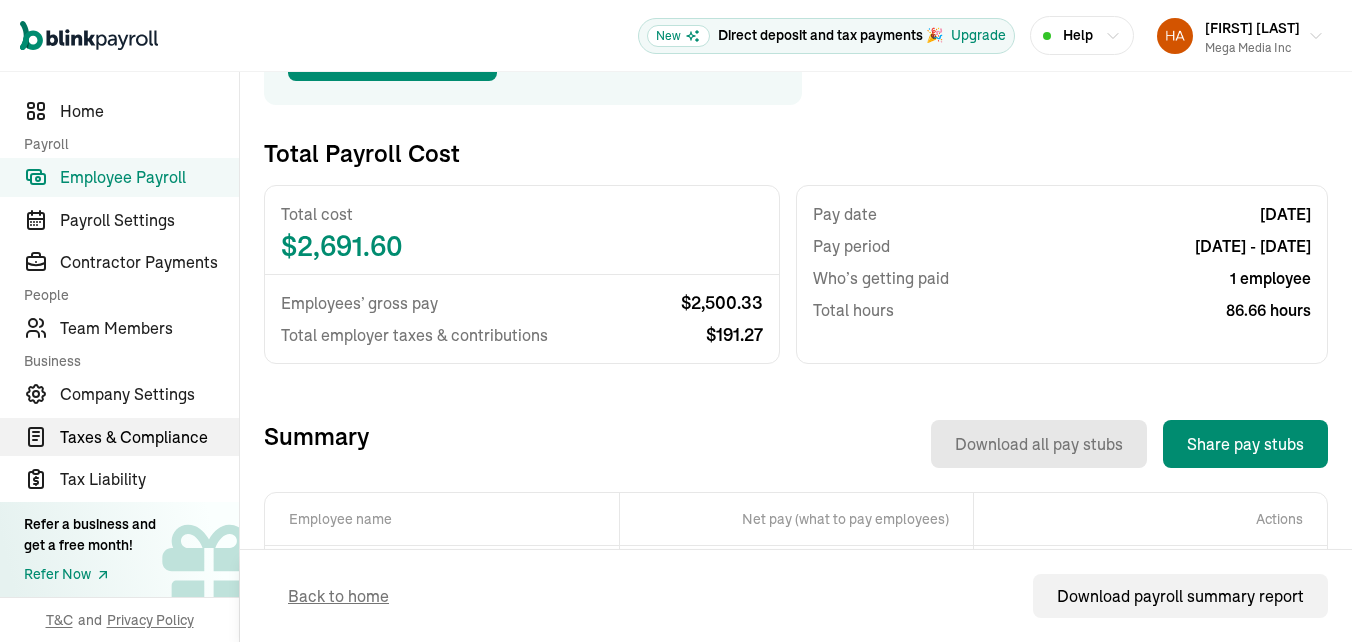 click on "Taxes & Compliance" at bounding box center [149, 437] 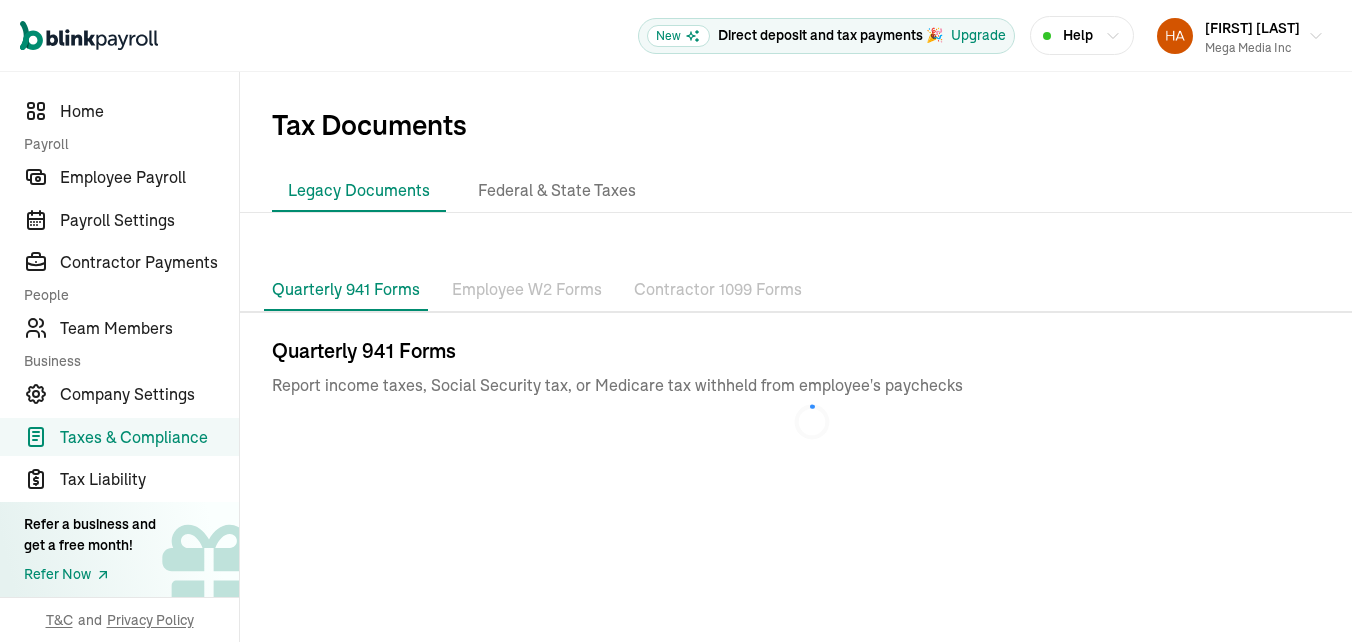 scroll, scrollTop: 0, scrollLeft: 0, axis: both 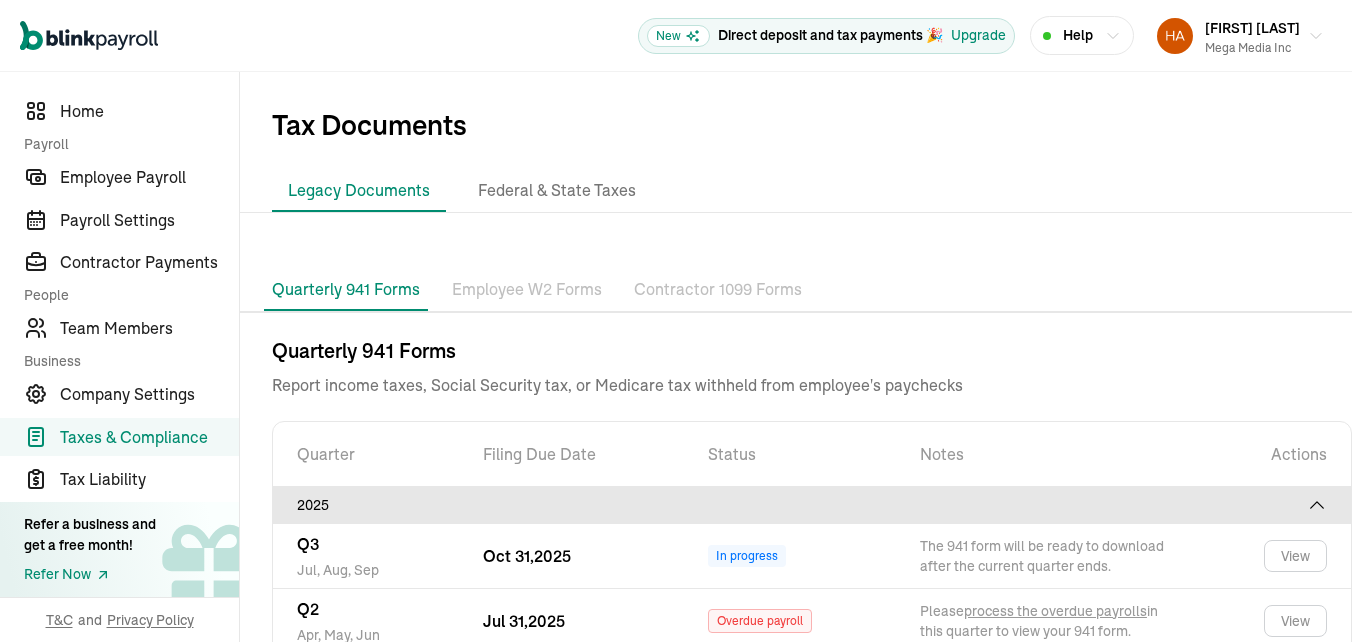 click on "2024" at bounding box center [812, 737] 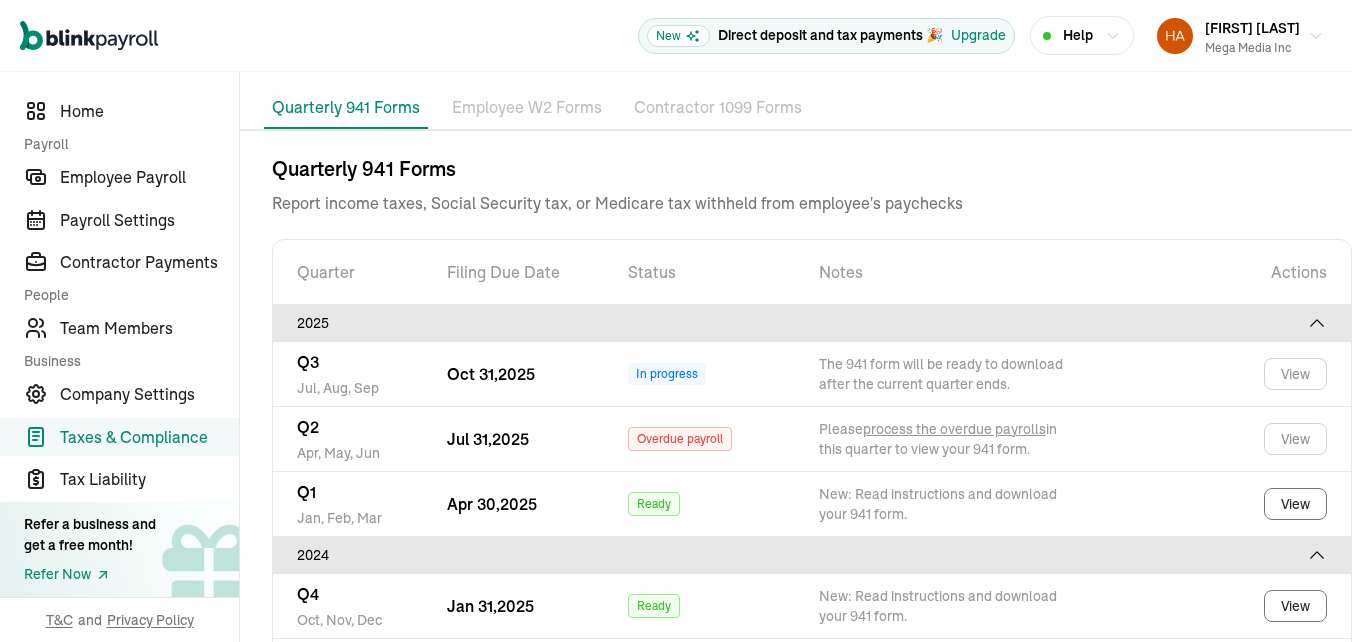 scroll, scrollTop: 191, scrollLeft: 0, axis: vertical 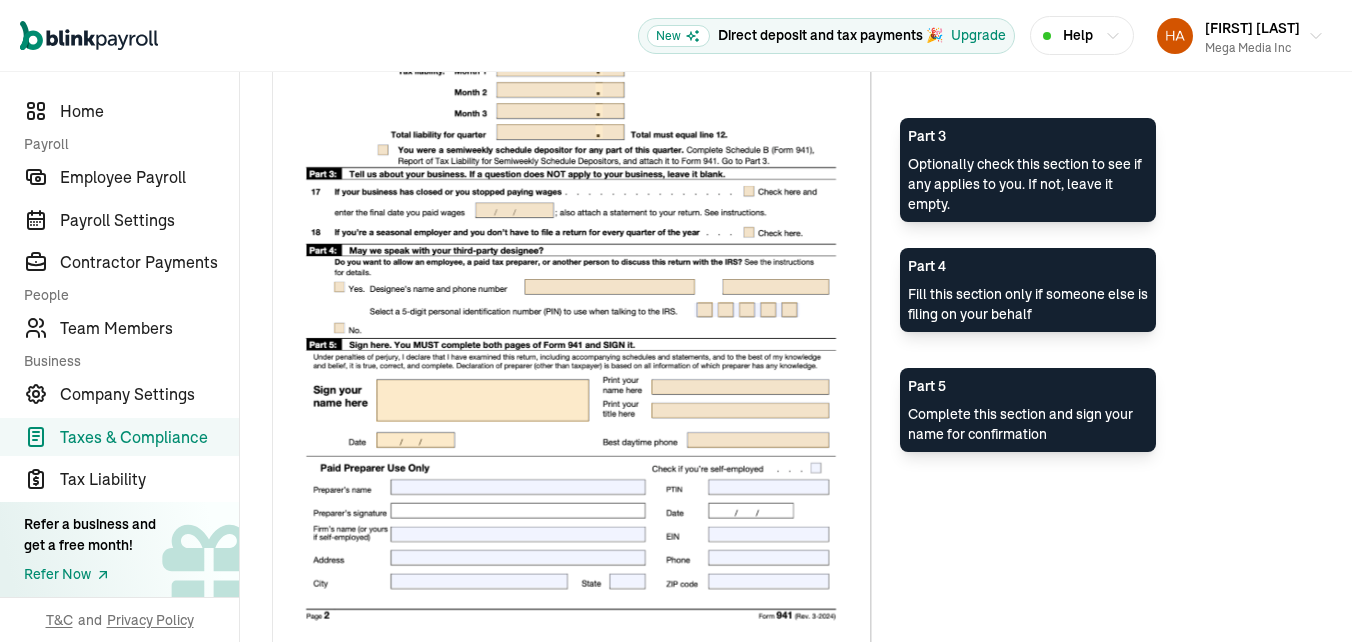 click on "I’ve read the above instructions thoroughly and I understand my part in adding the missing information before filing my 941 form for this quarter" at bounding box center [280, 717] 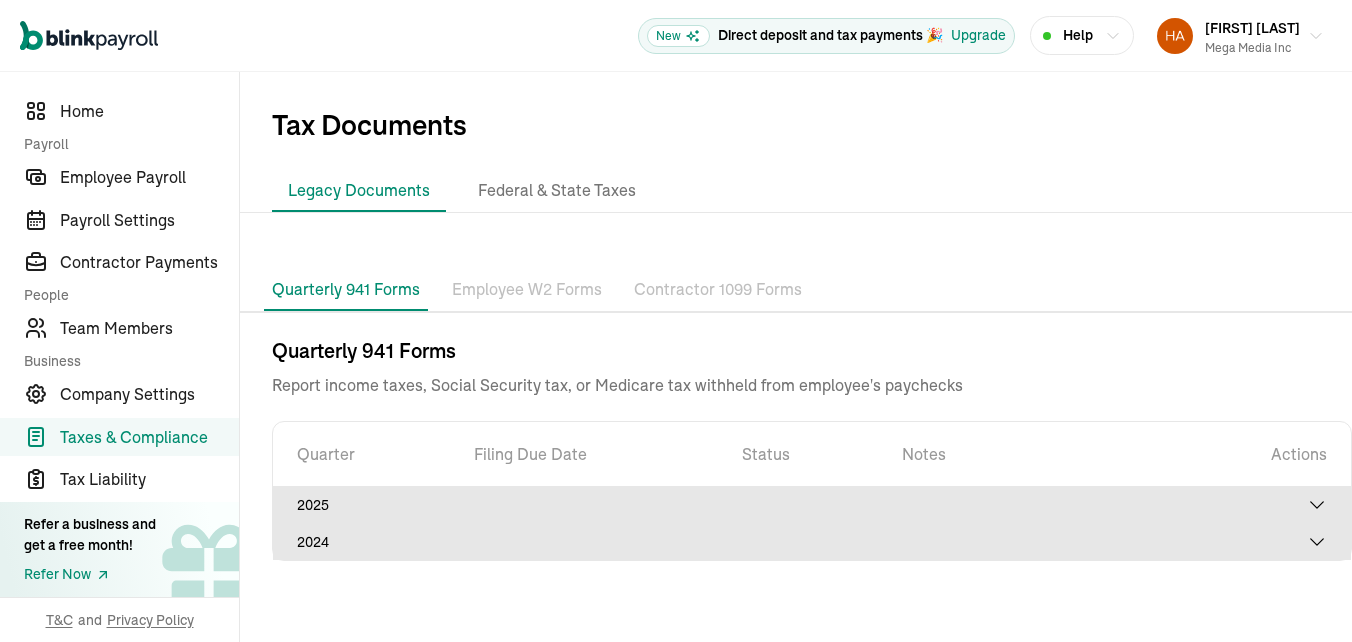 scroll, scrollTop: 0, scrollLeft: 0, axis: both 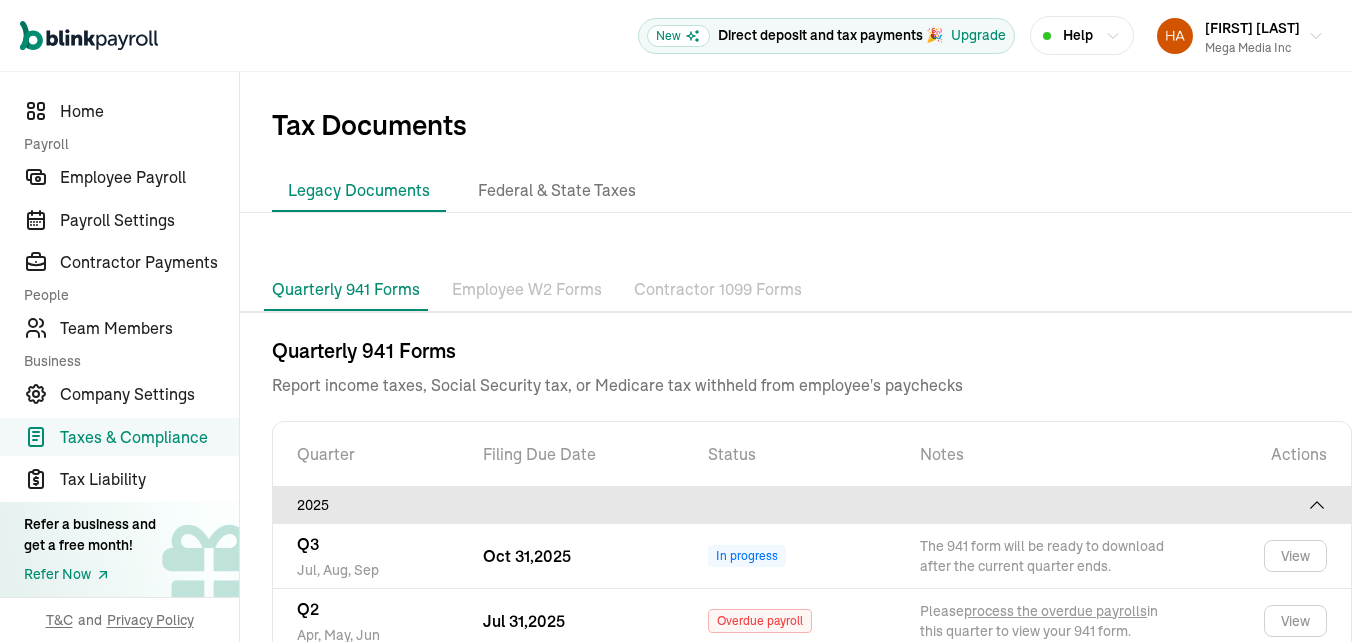 click on "2024" at bounding box center [812, 736] 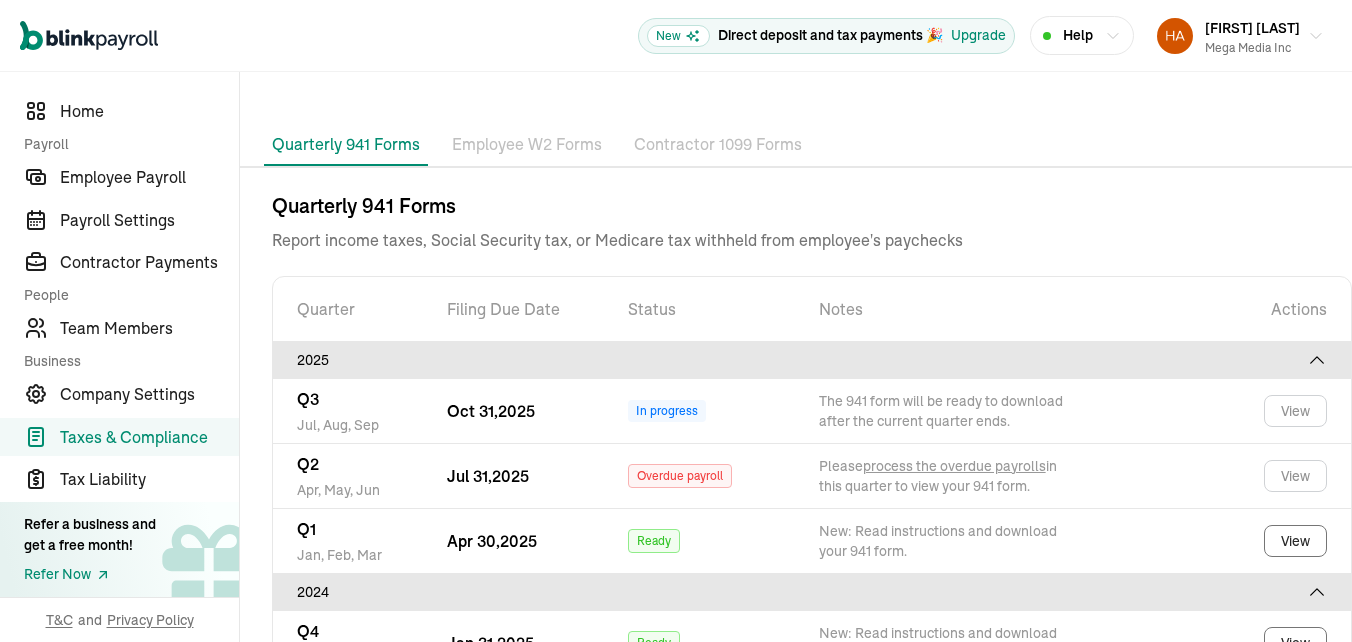 scroll, scrollTop: 191, scrollLeft: 0, axis: vertical 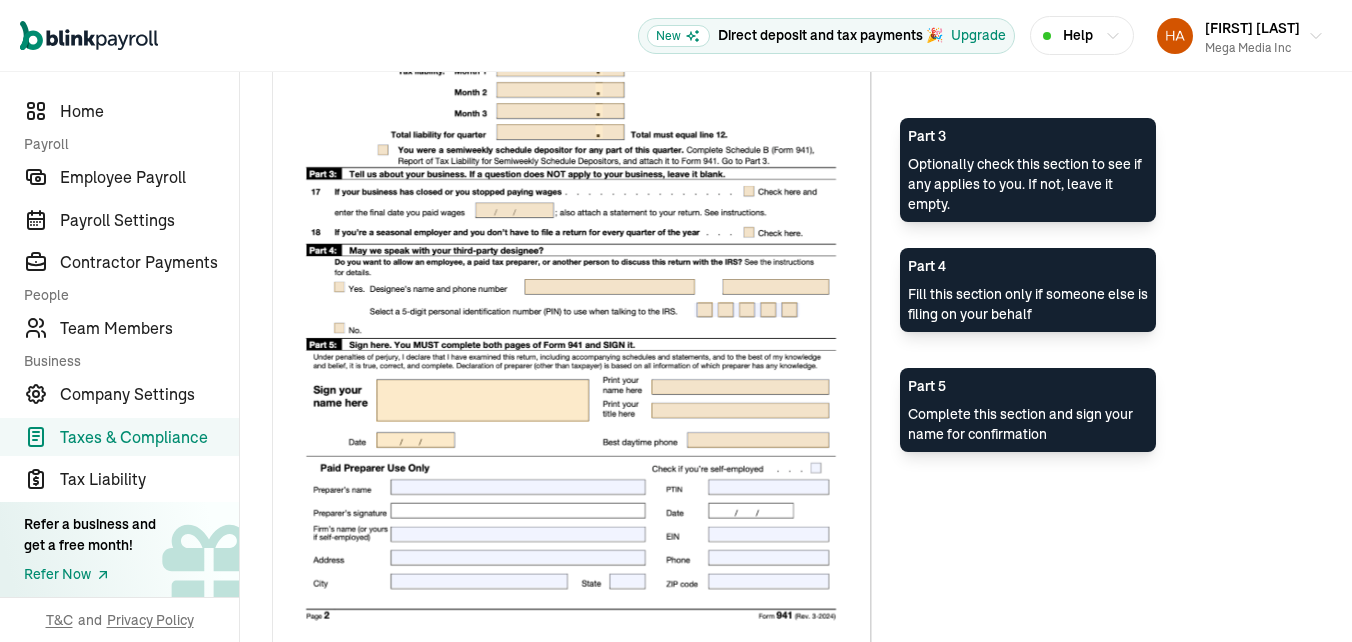 click on "I’ve read the above instructions thoroughly and I understand my part in adding the missing information before filing my 941 form for this quarter" at bounding box center [280, 717] 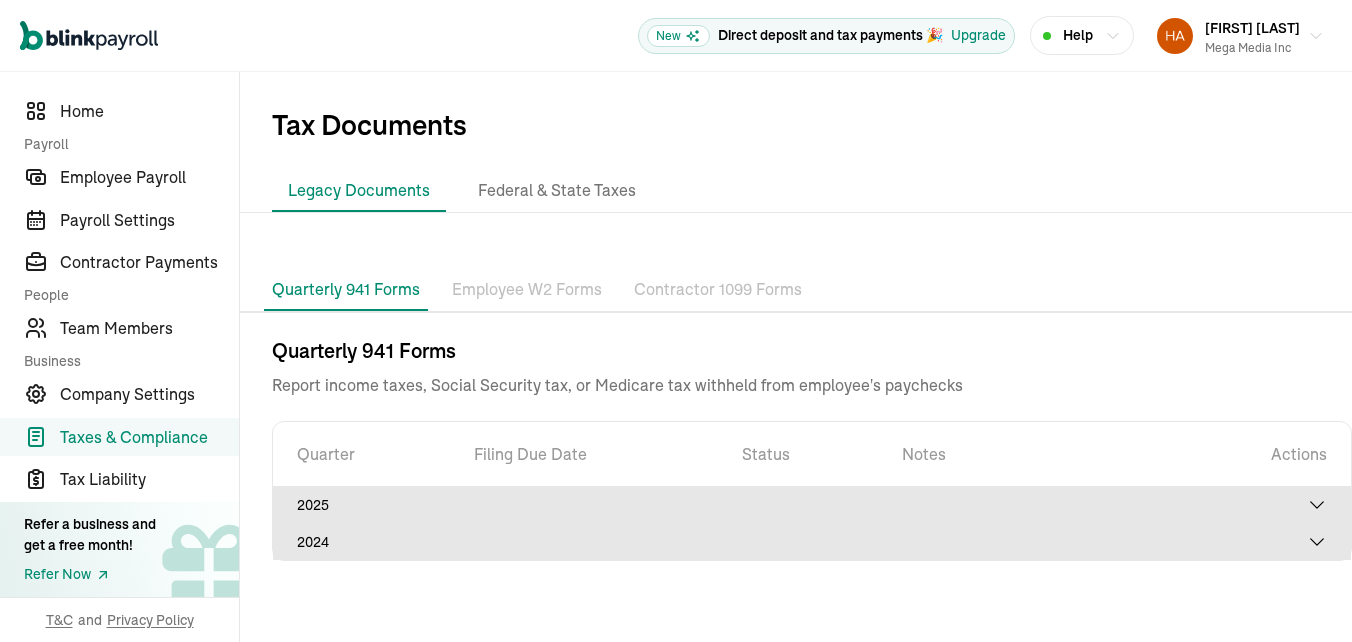 scroll, scrollTop: 0, scrollLeft: 0, axis: both 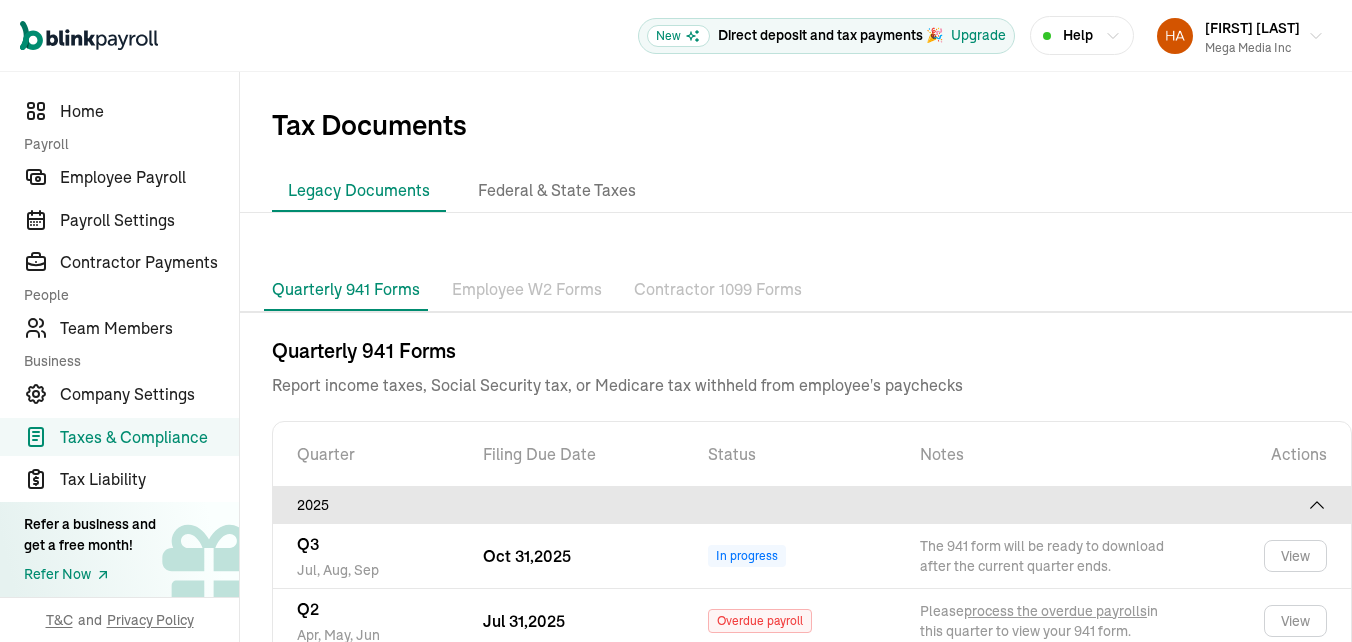 click on "2024" at bounding box center (812, 737) 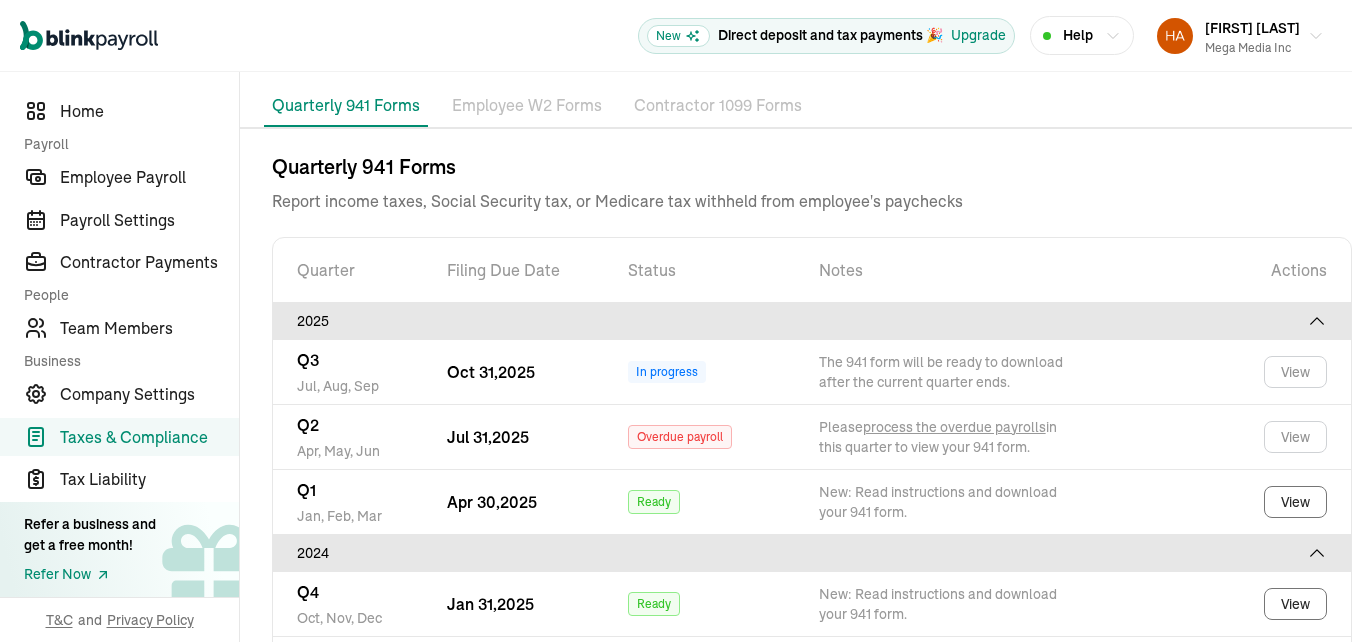 scroll, scrollTop: 191, scrollLeft: 0, axis: vertical 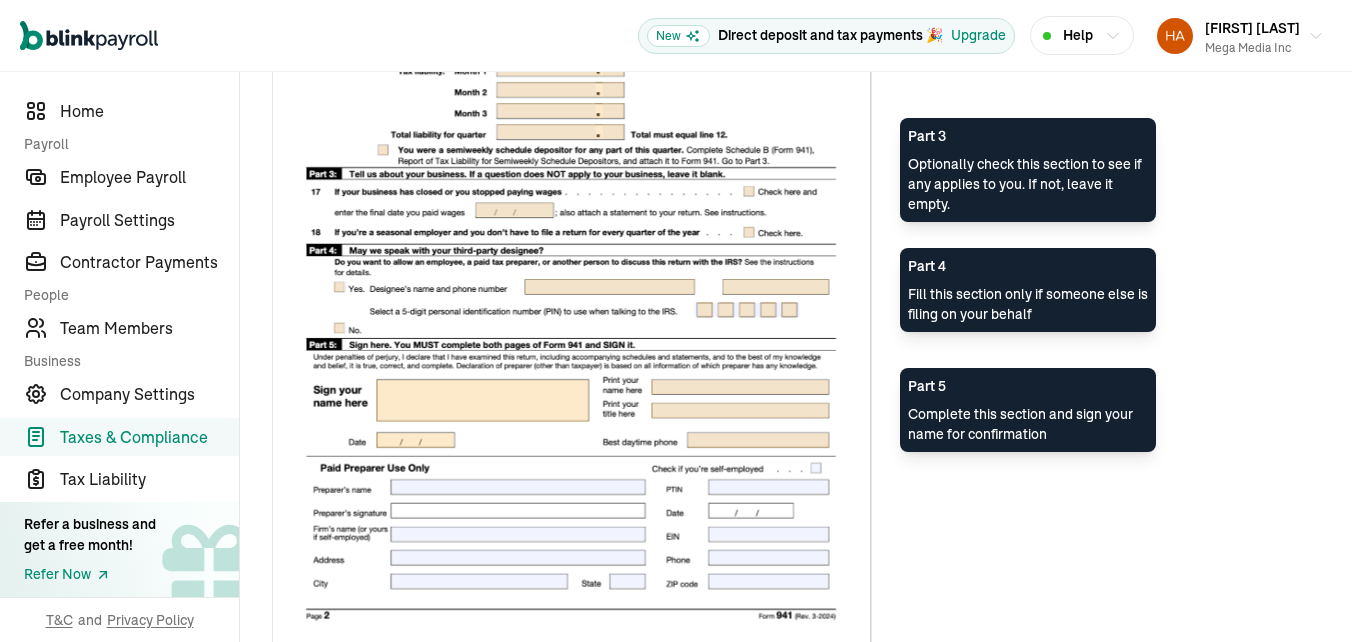 click on "I’ve read the above instructions thoroughly and I understand my part in adding the missing information before filing my 941 form for this quarter" at bounding box center (280, 717) 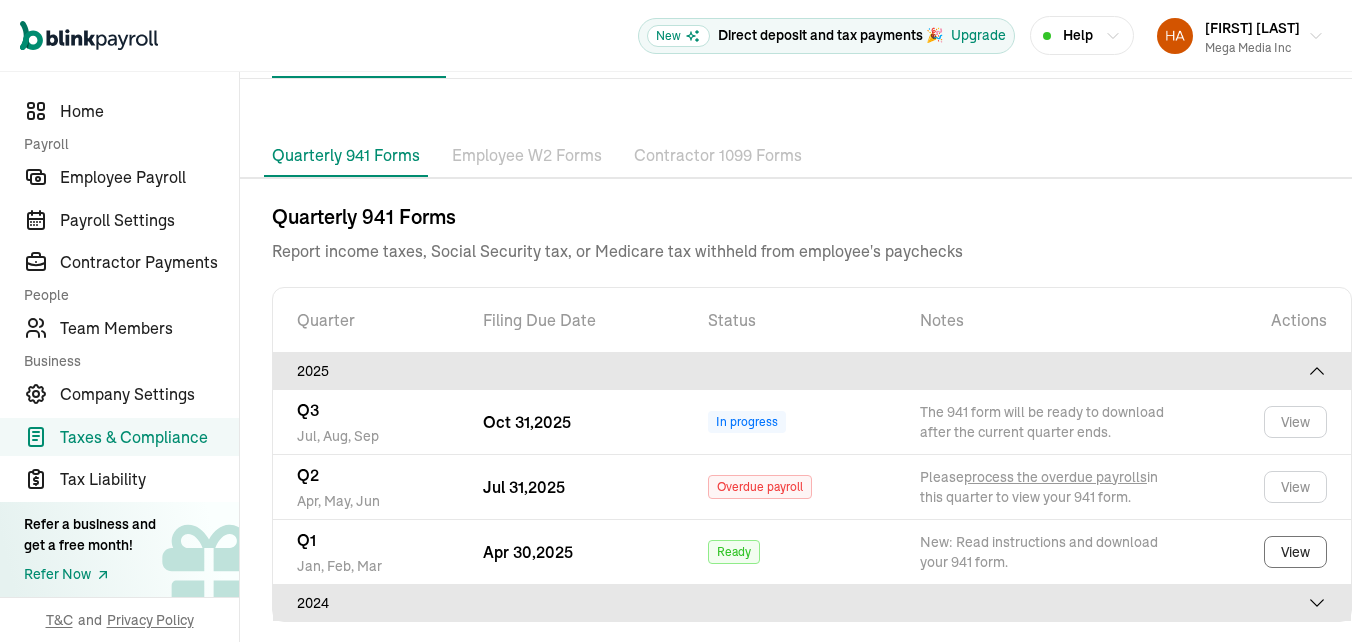 scroll, scrollTop: 0, scrollLeft: 0, axis: both 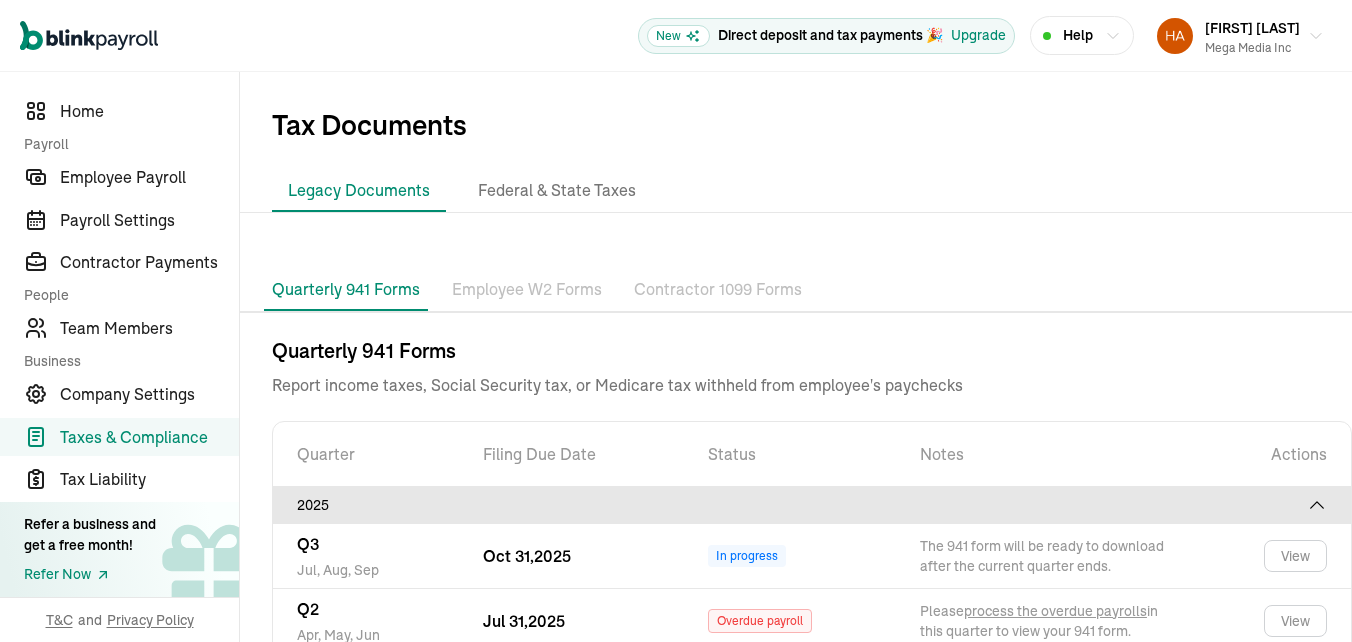 click on "2024" at bounding box center (812, 737) 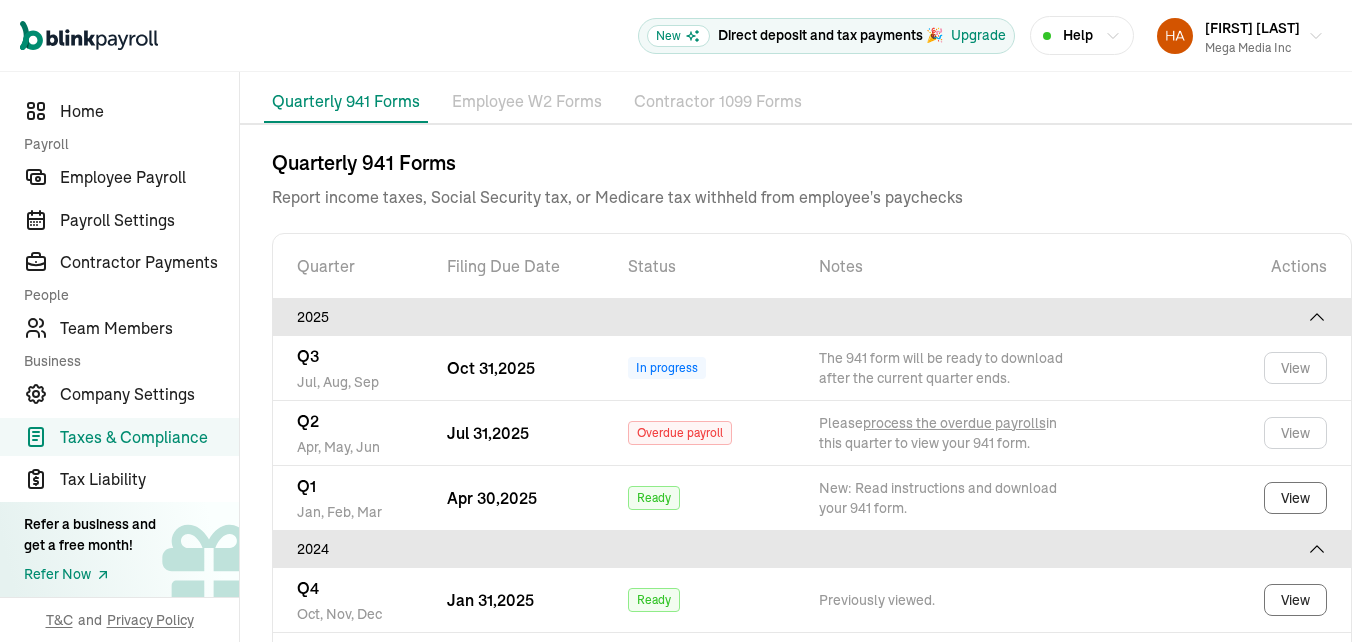 scroll, scrollTop: 191, scrollLeft: 0, axis: vertical 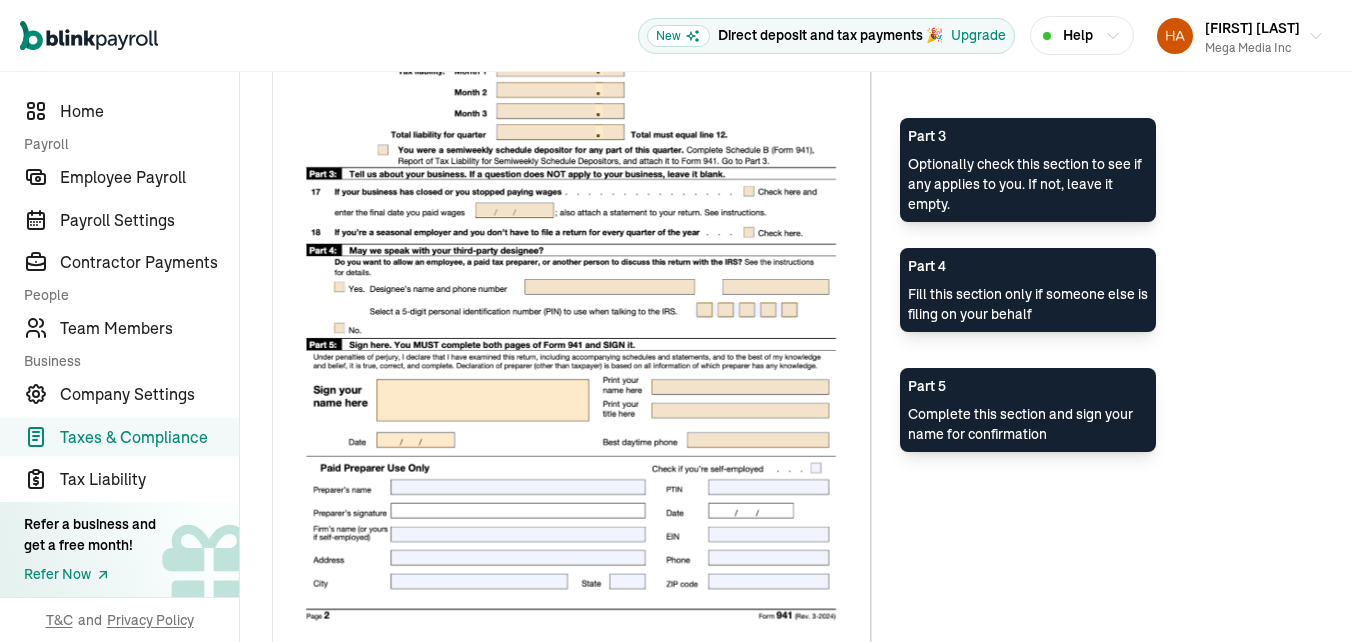 click on "I’ve read the above instructions thoroughly and I understand my part in adding the missing information before filing my 941 form for this quarter" at bounding box center (280, 717) 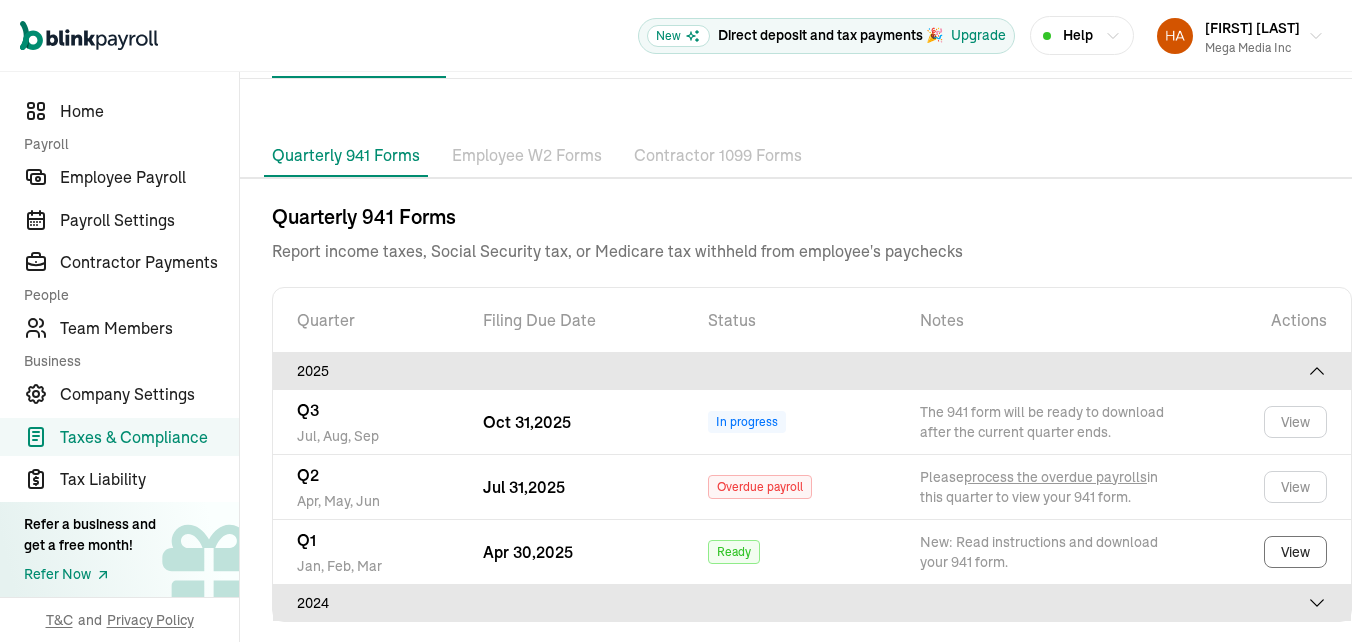 scroll, scrollTop: 0, scrollLeft: 0, axis: both 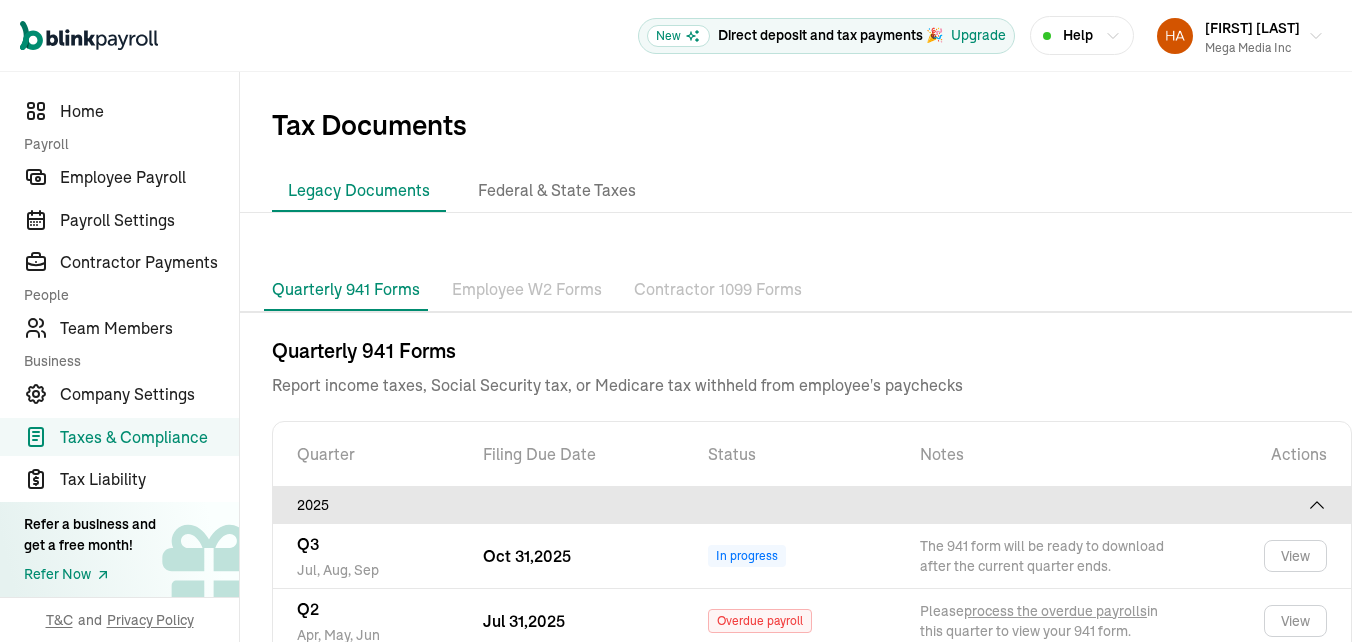 click on "2024" at bounding box center [812, 737] 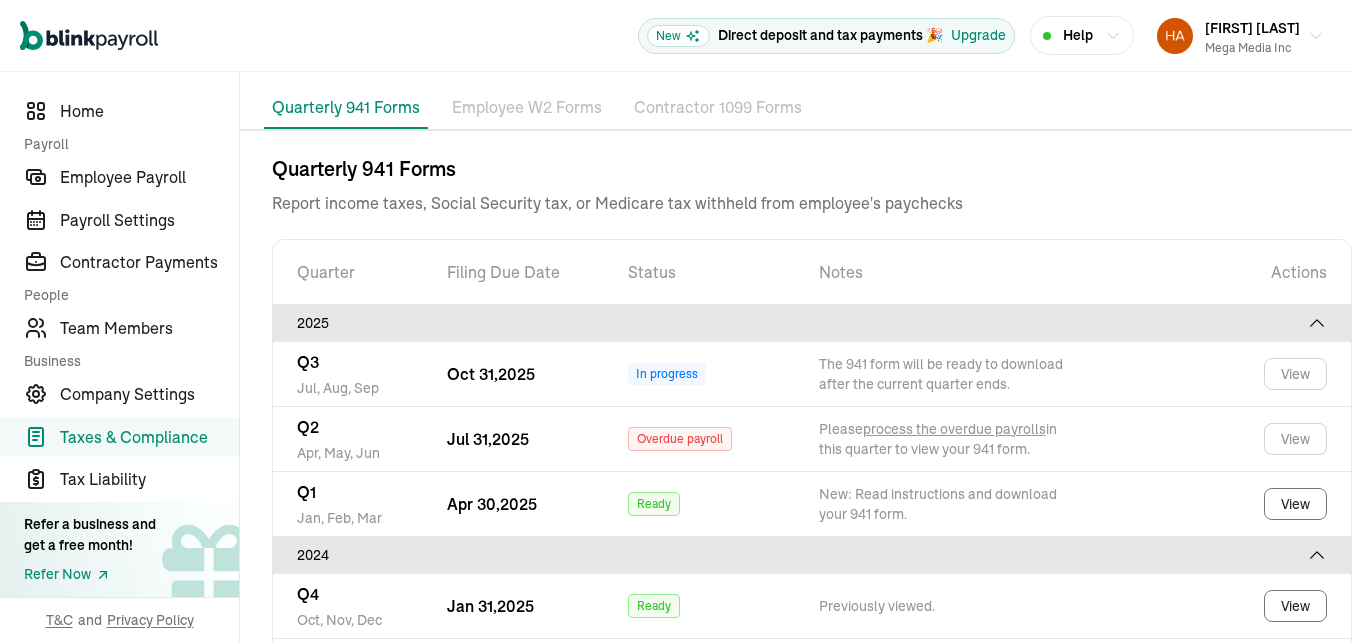 scroll, scrollTop: 191, scrollLeft: 0, axis: vertical 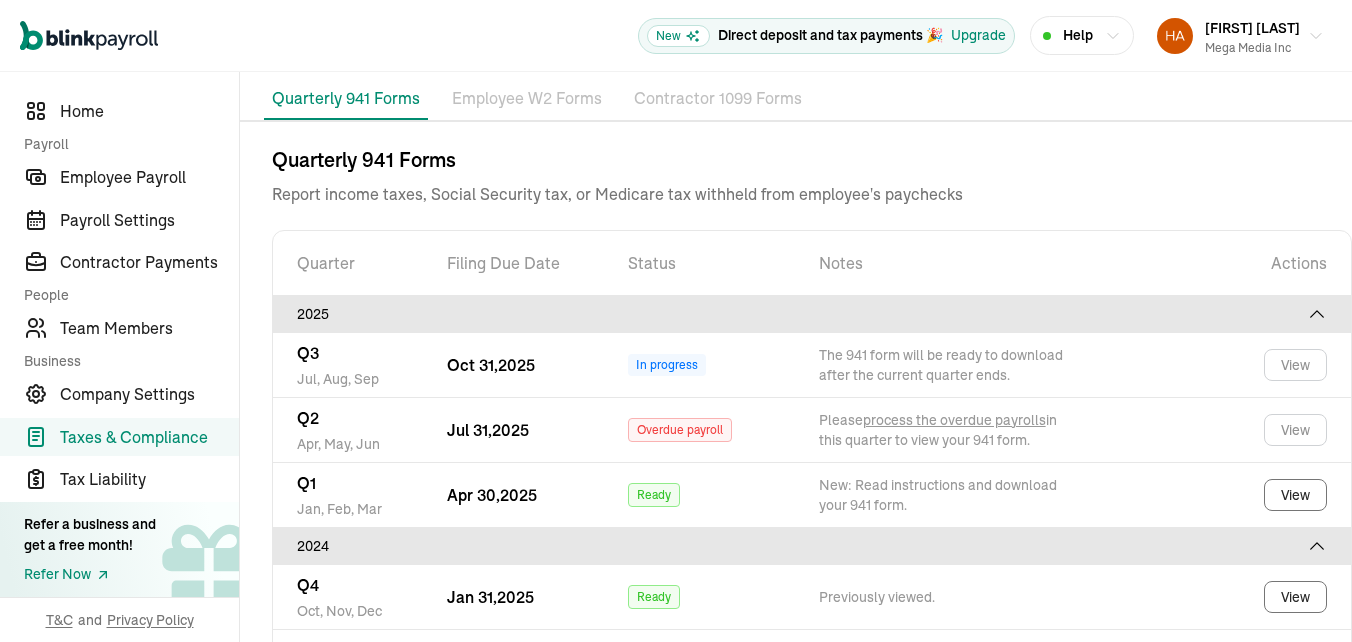 click on "Taxes & Compliance" at bounding box center [149, 437] 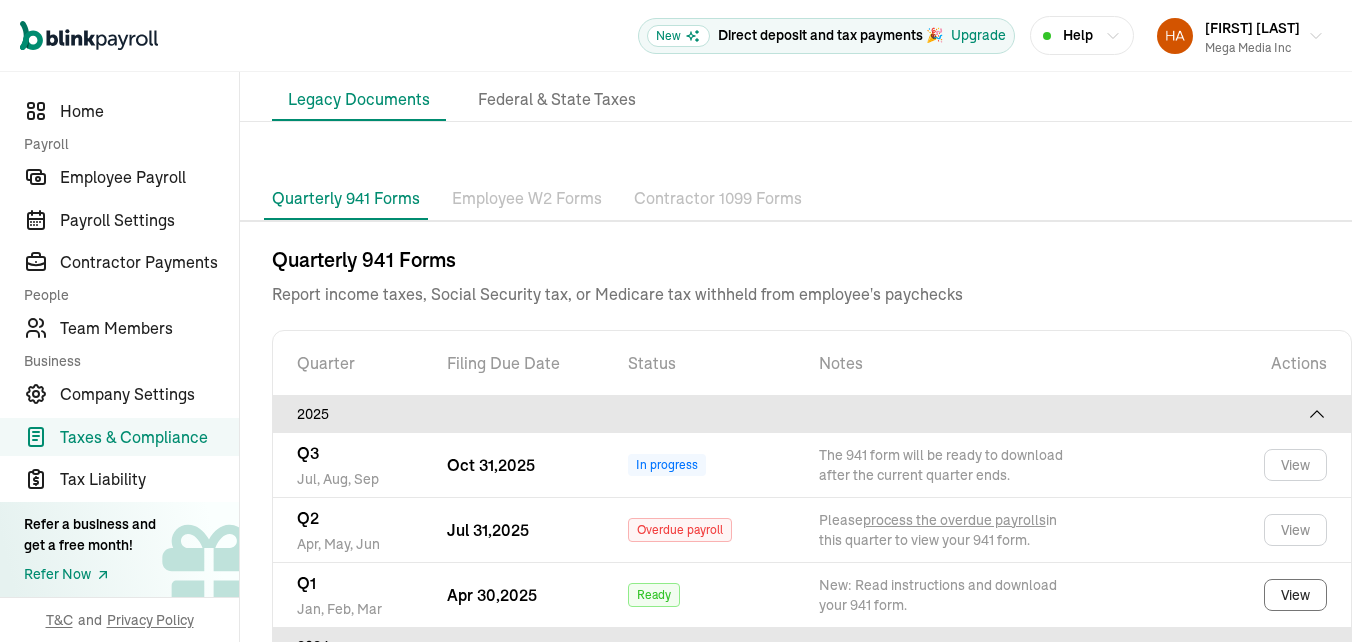 scroll, scrollTop: 0, scrollLeft: 0, axis: both 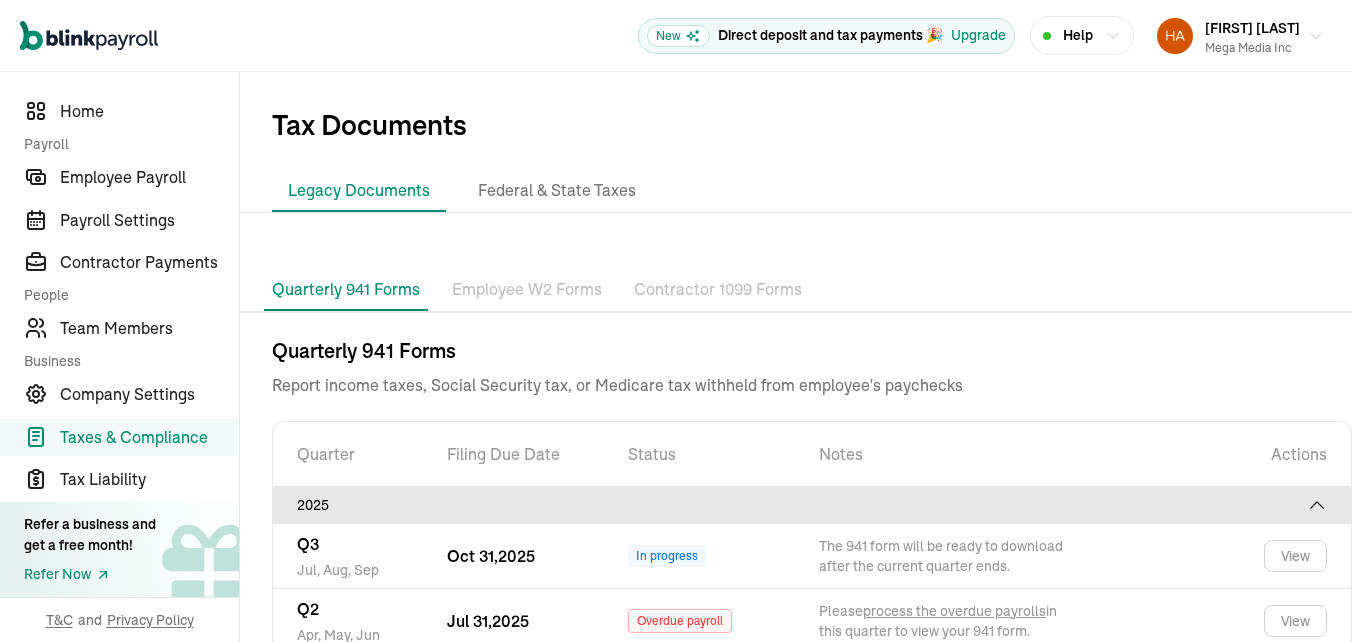 click on "Employee W2 Forms" at bounding box center (527, 290) 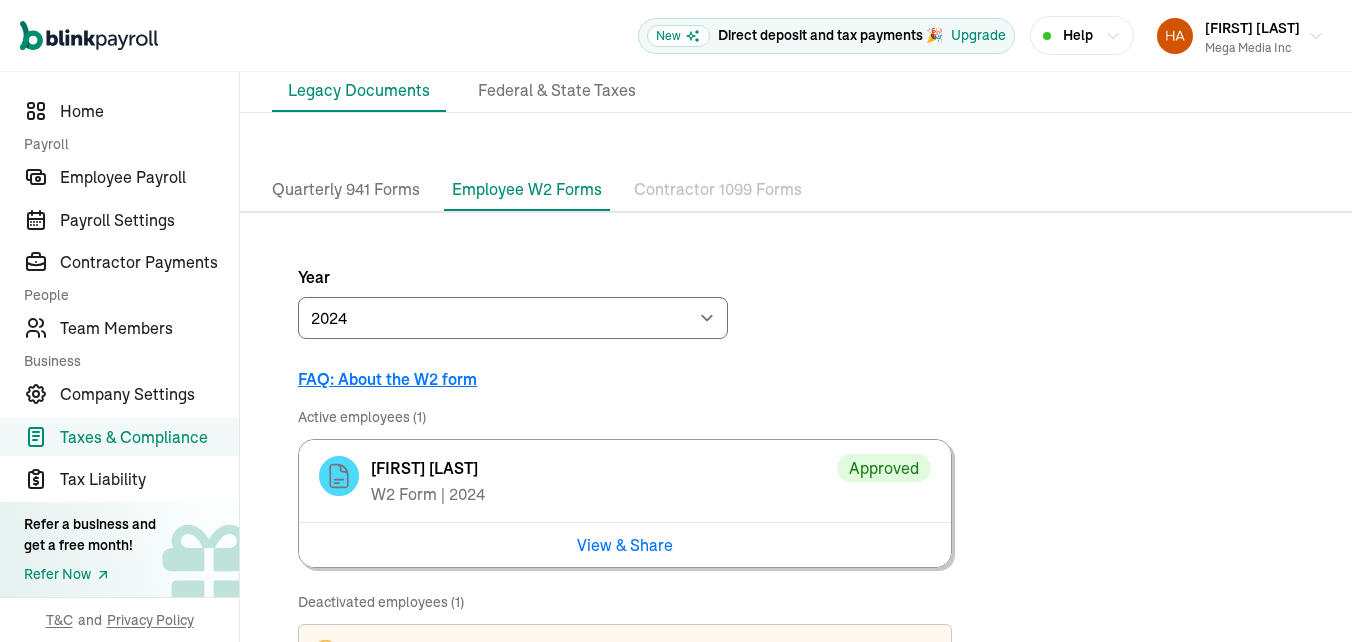 scroll, scrollTop: 185, scrollLeft: 0, axis: vertical 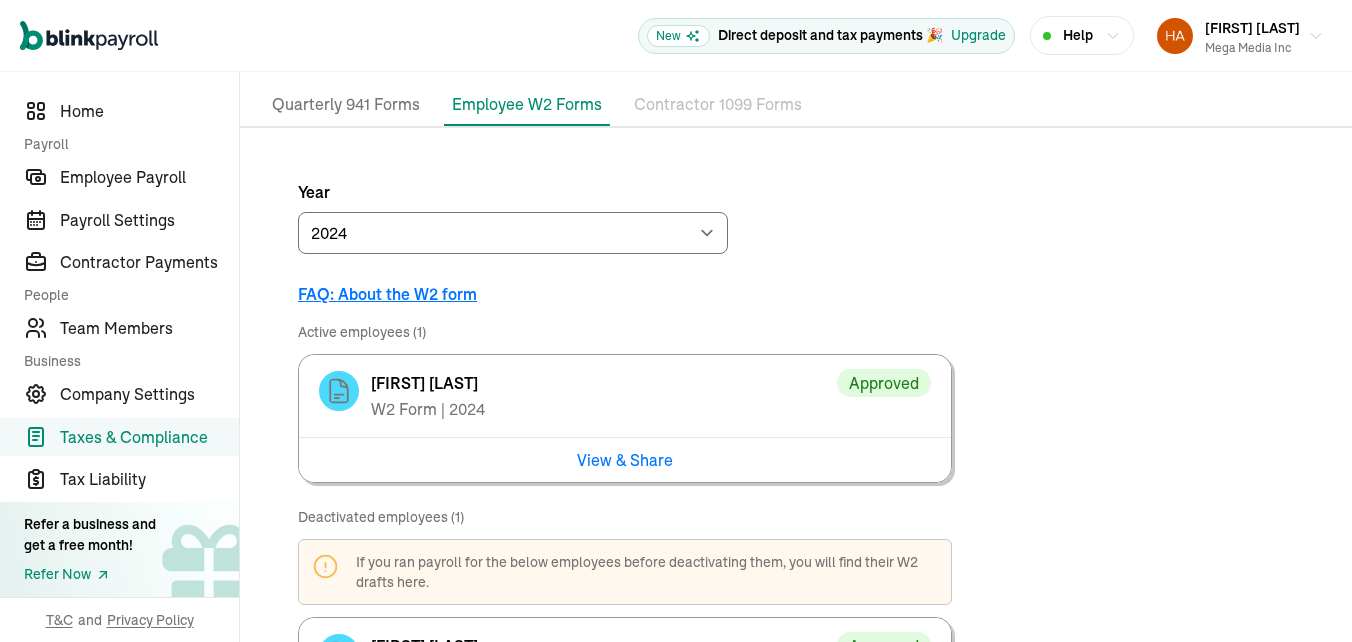 click on "View & Share" at bounding box center [625, 459] 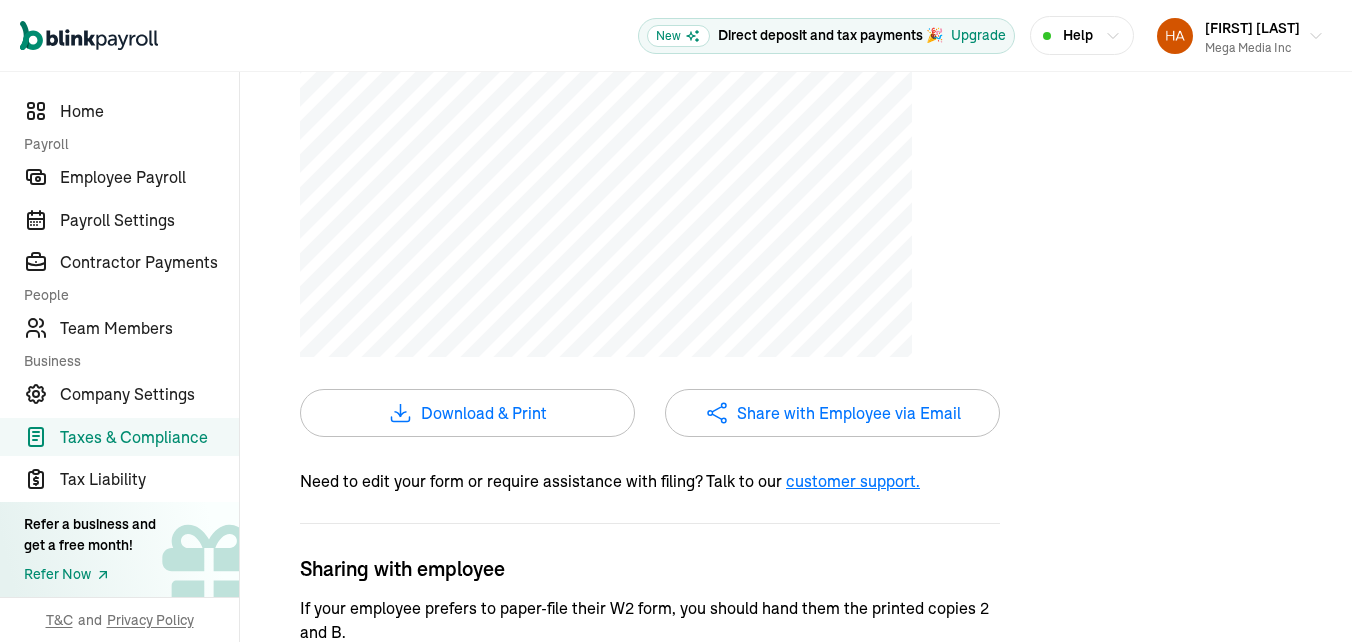 scroll, scrollTop: 400, scrollLeft: 0, axis: vertical 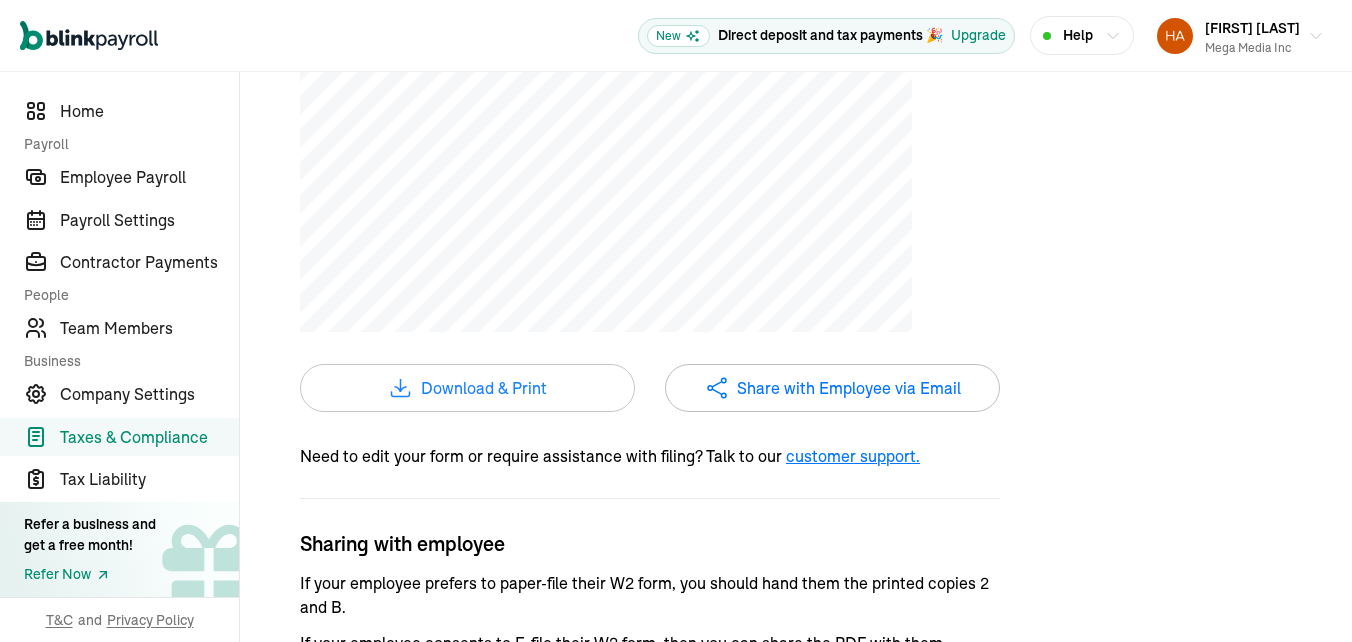 click on "Download & Print" at bounding box center [484, 388] 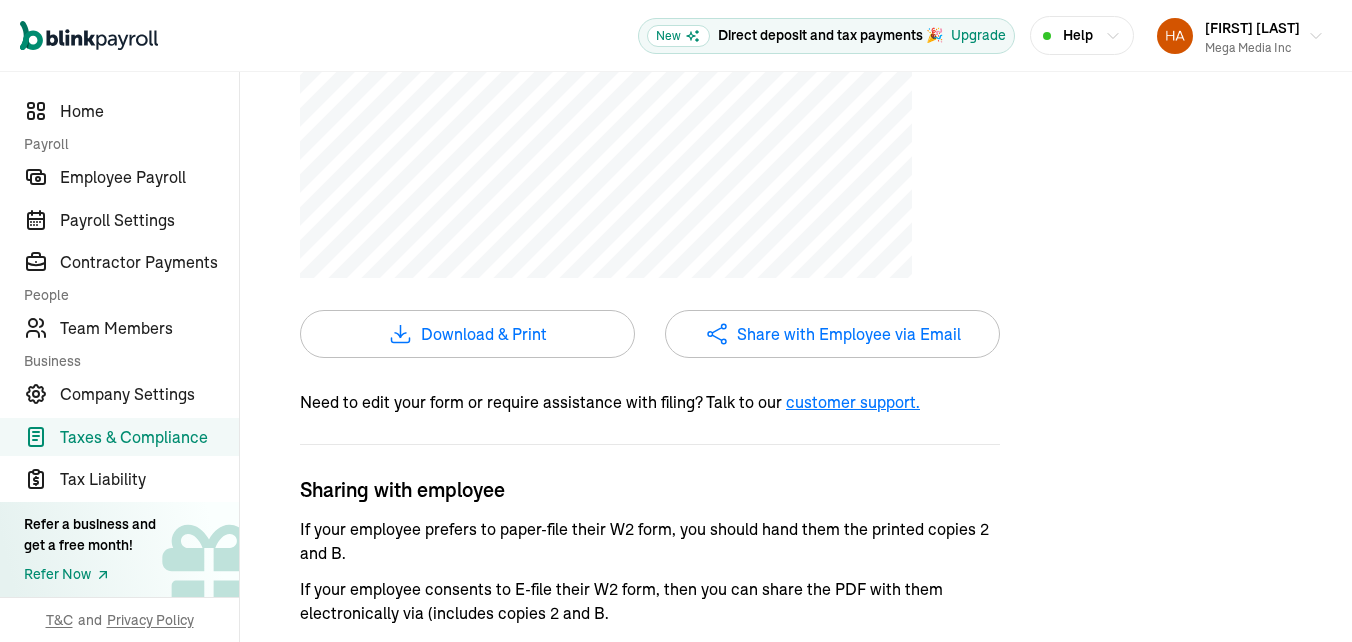 scroll, scrollTop: 429, scrollLeft: 0, axis: vertical 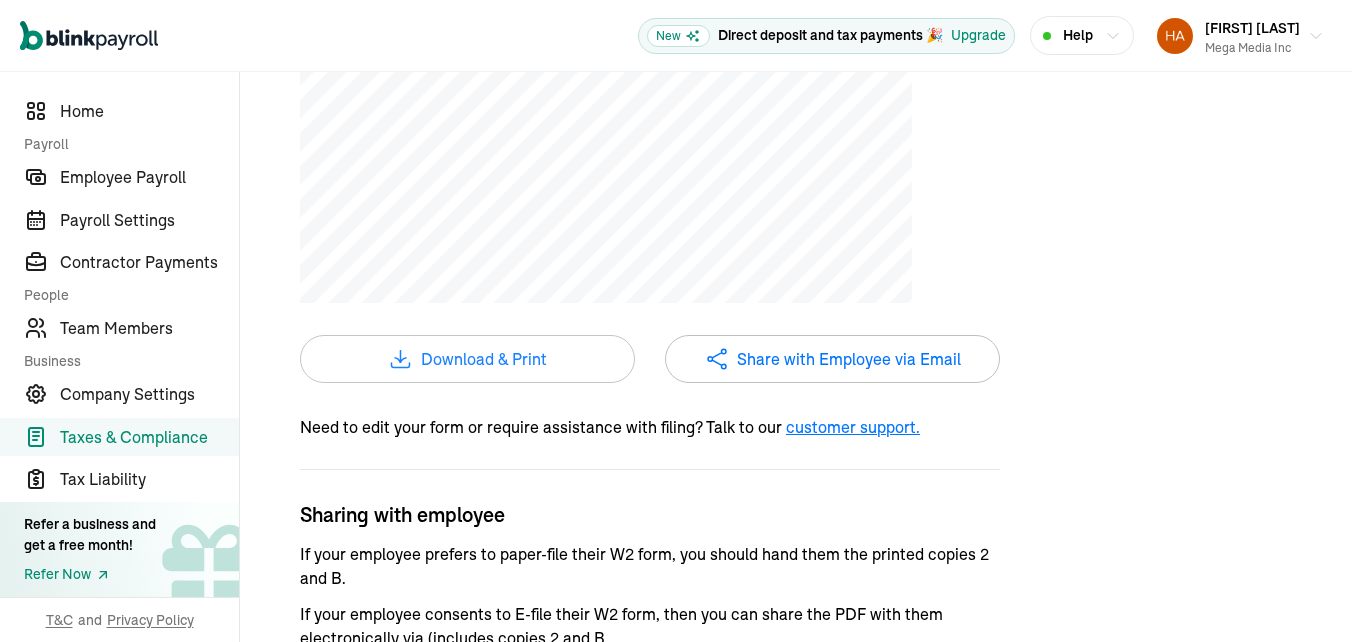 click on "Download & Print" at bounding box center (484, 359) 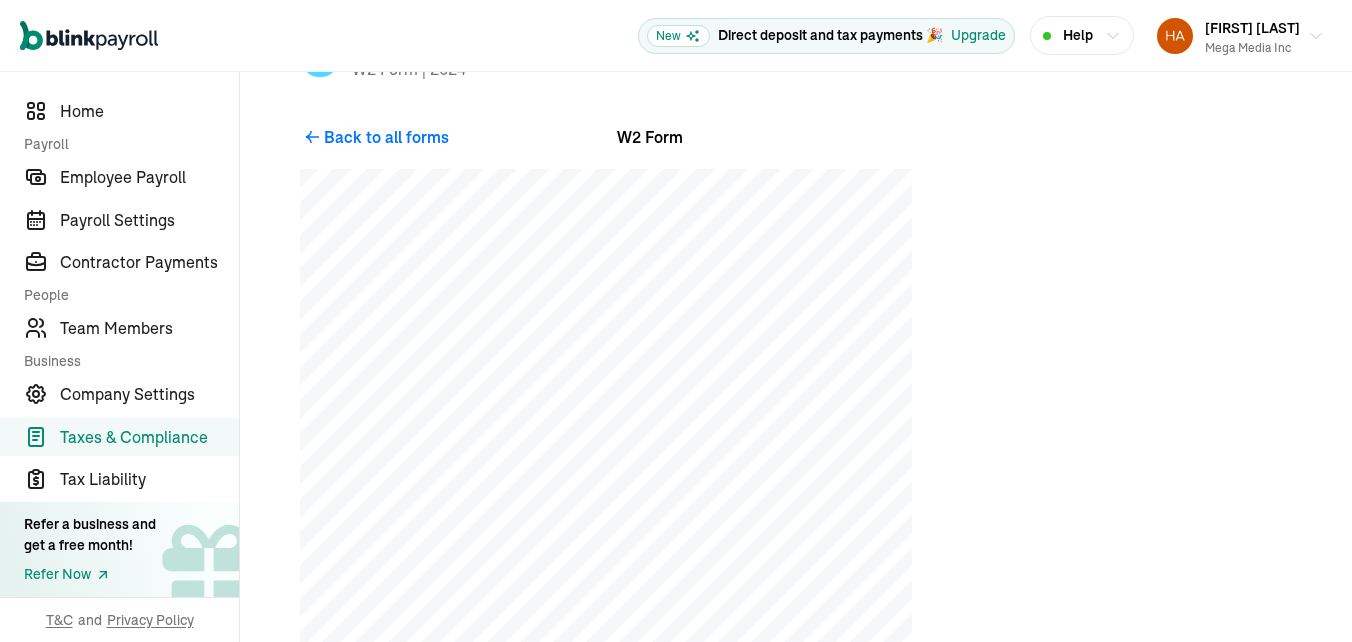scroll, scrollTop: 0, scrollLeft: 0, axis: both 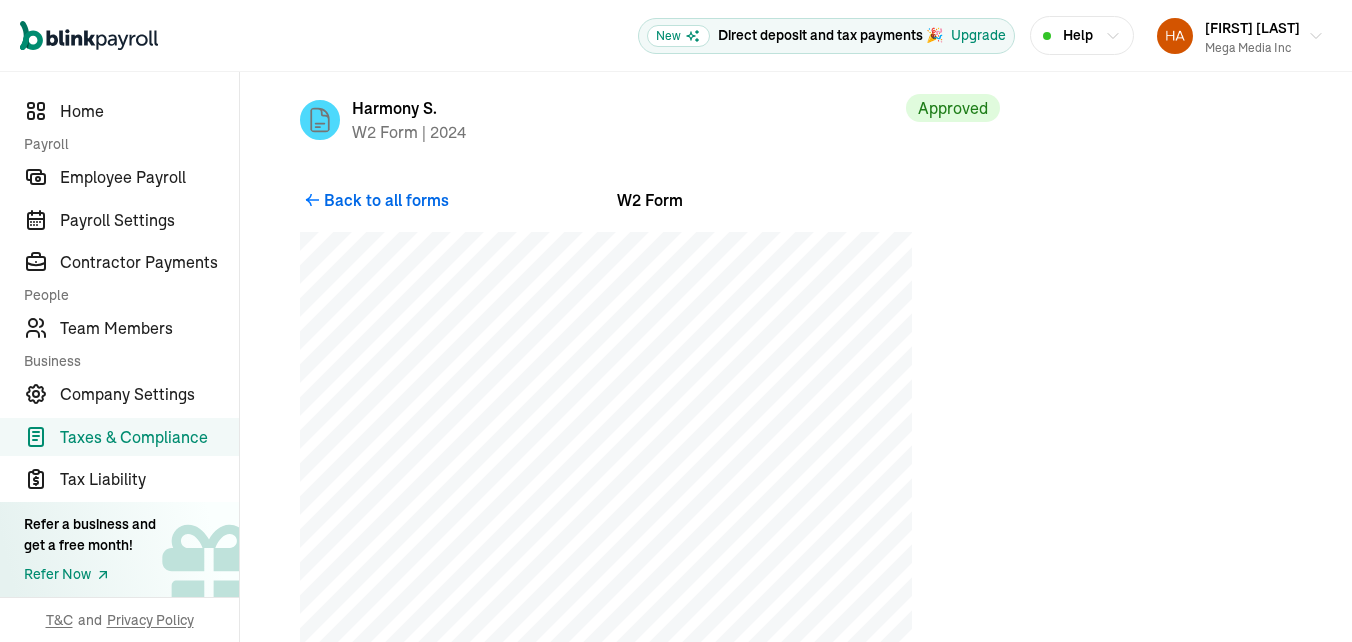 click on "Back to all forms" at bounding box center (386, 200) 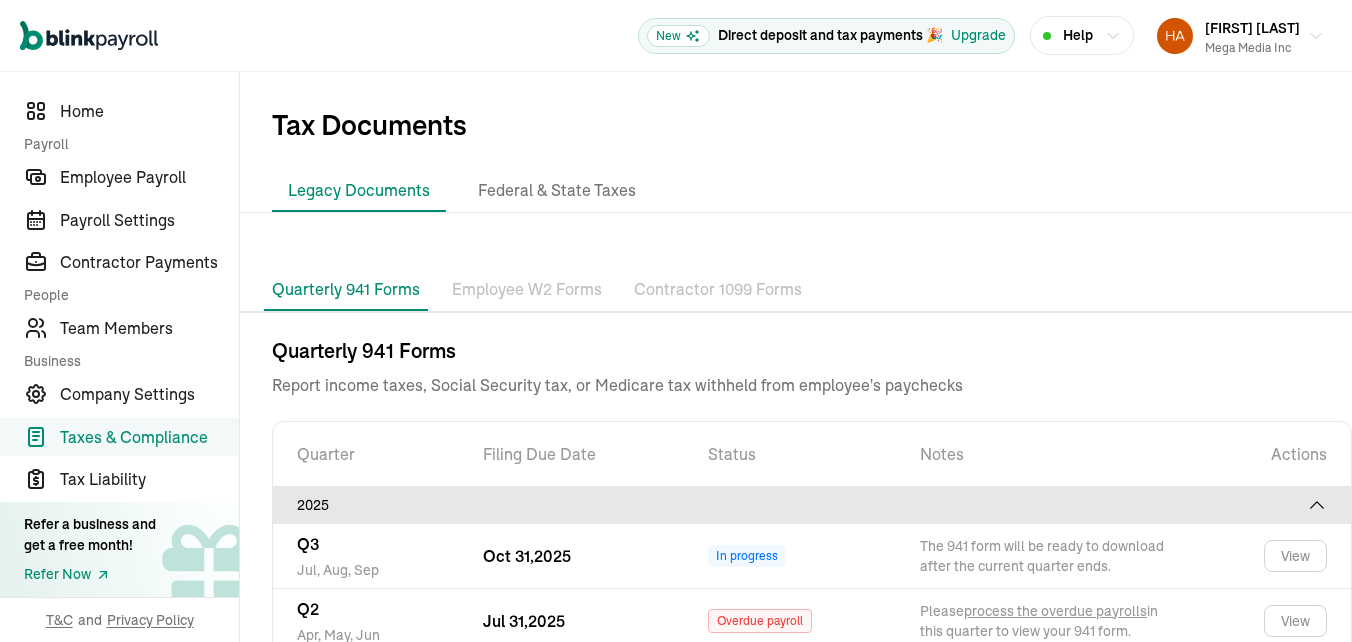 click on "Employee W2 Forms" at bounding box center [527, 290] 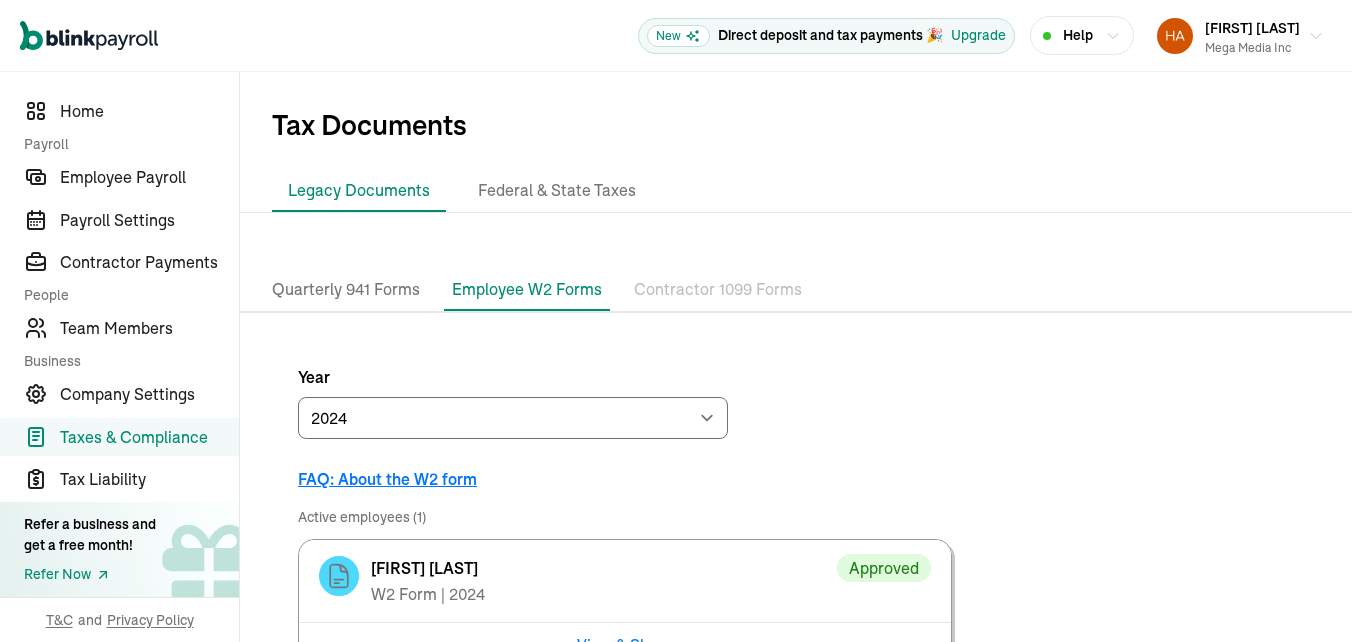 scroll, scrollTop: 185, scrollLeft: 0, axis: vertical 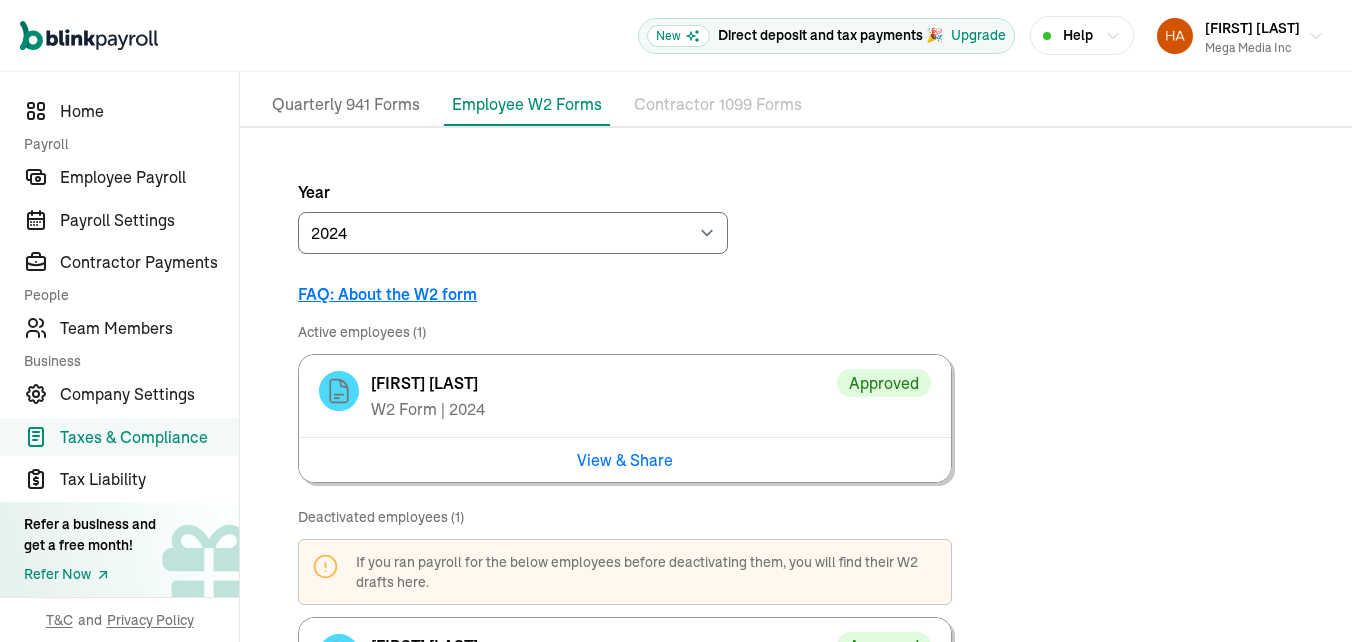click on "View & Share" at bounding box center (625, 722) 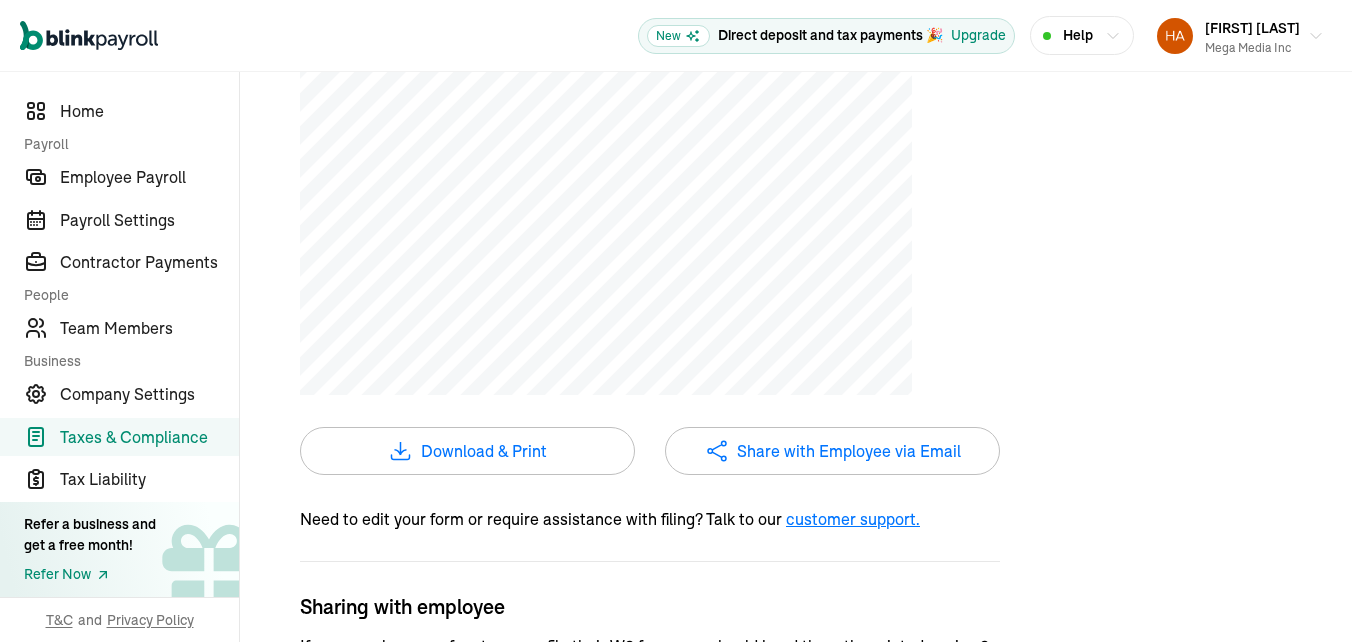 scroll, scrollTop: 400, scrollLeft: 0, axis: vertical 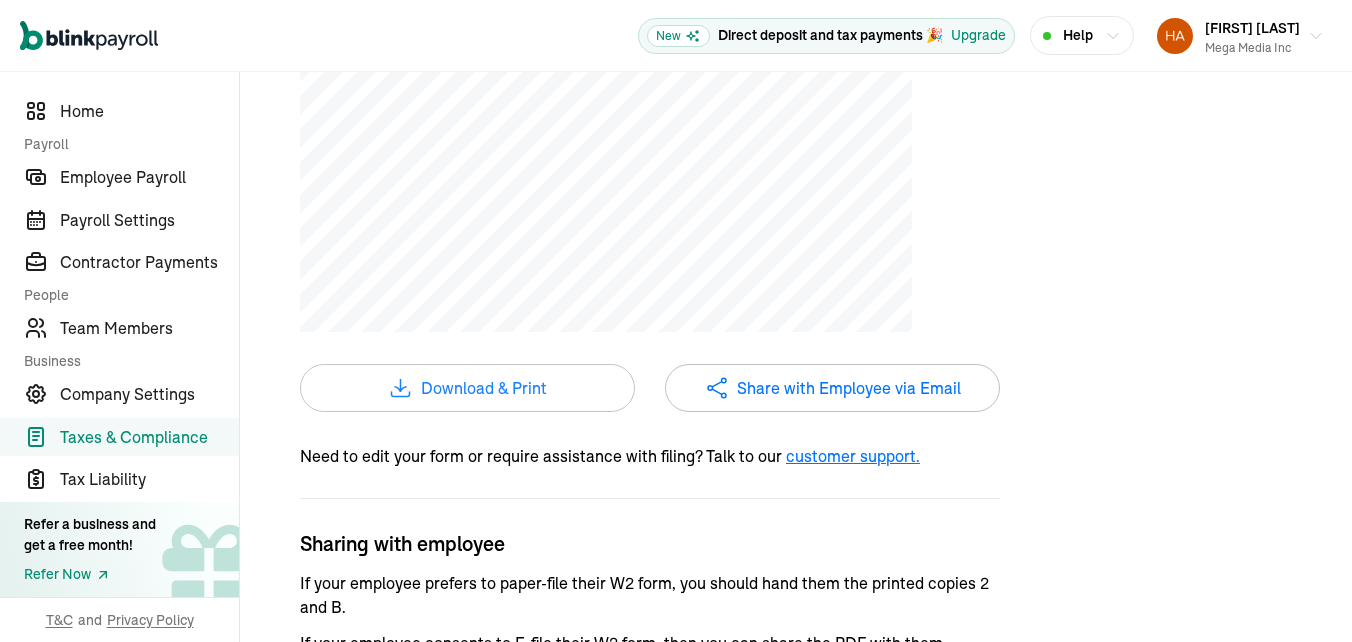 click on "Download & Print" at bounding box center [484, 388] 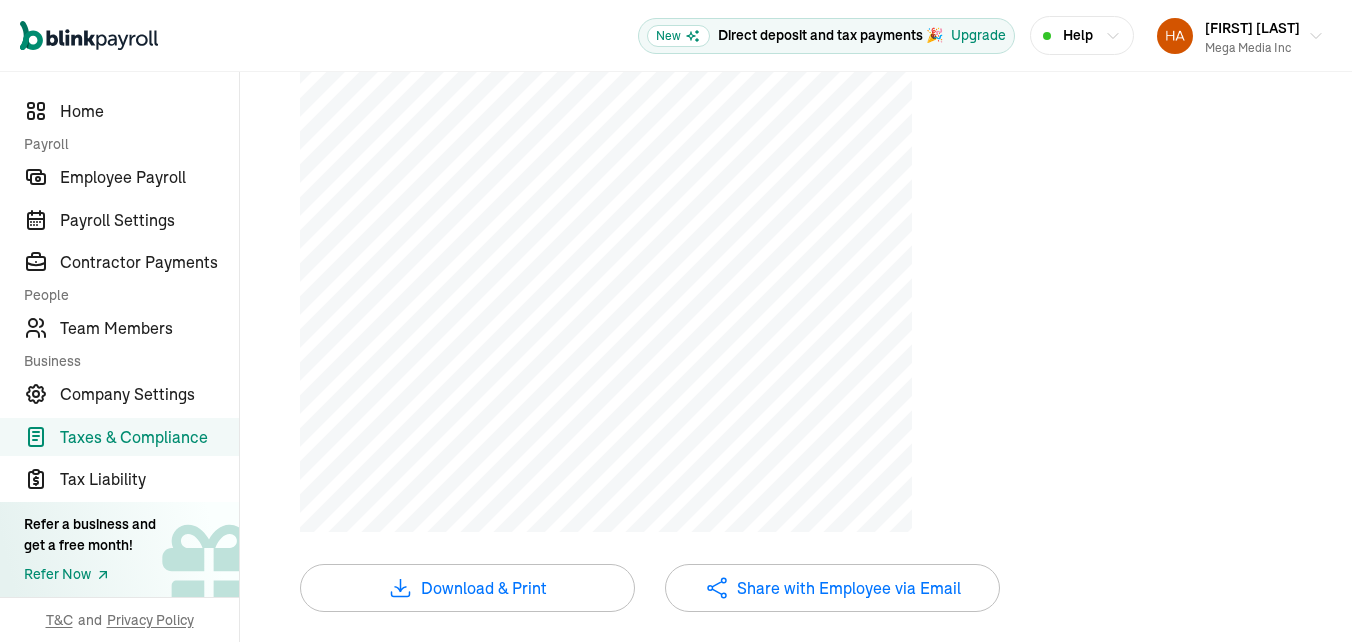 scroll, scrollTop: 0, scrollLeft: 0, axis: both 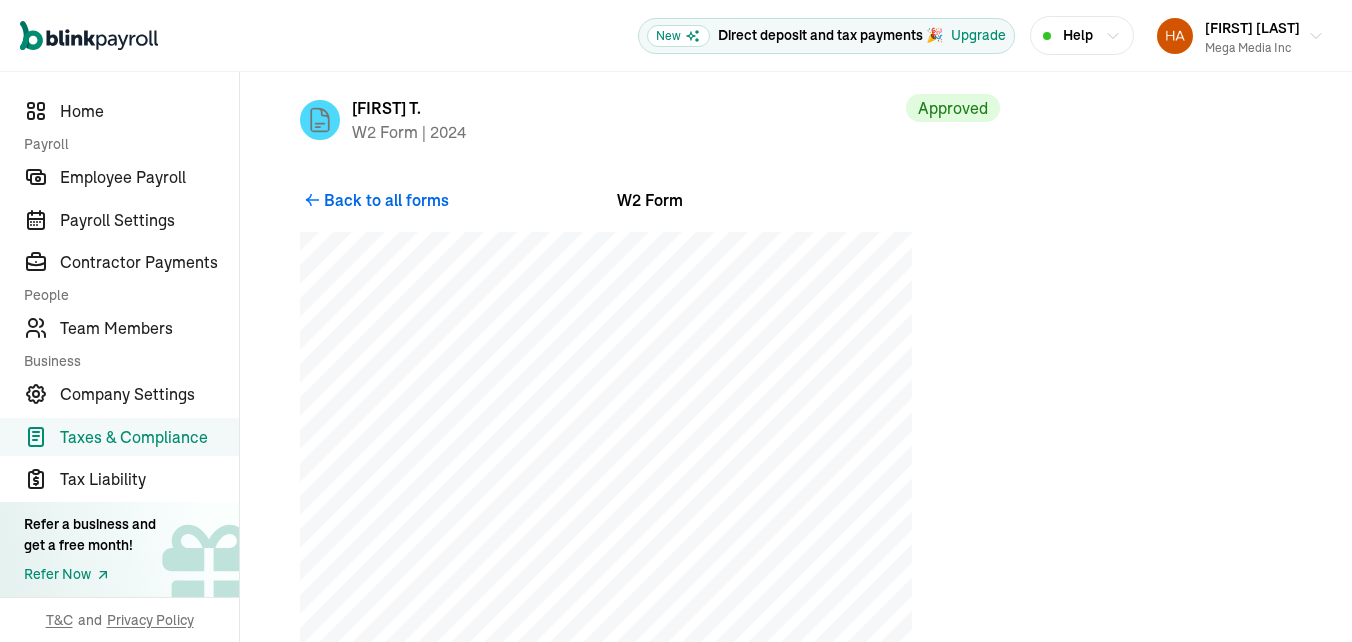 click on "Back to all forms" at bounding box center (386, 200) 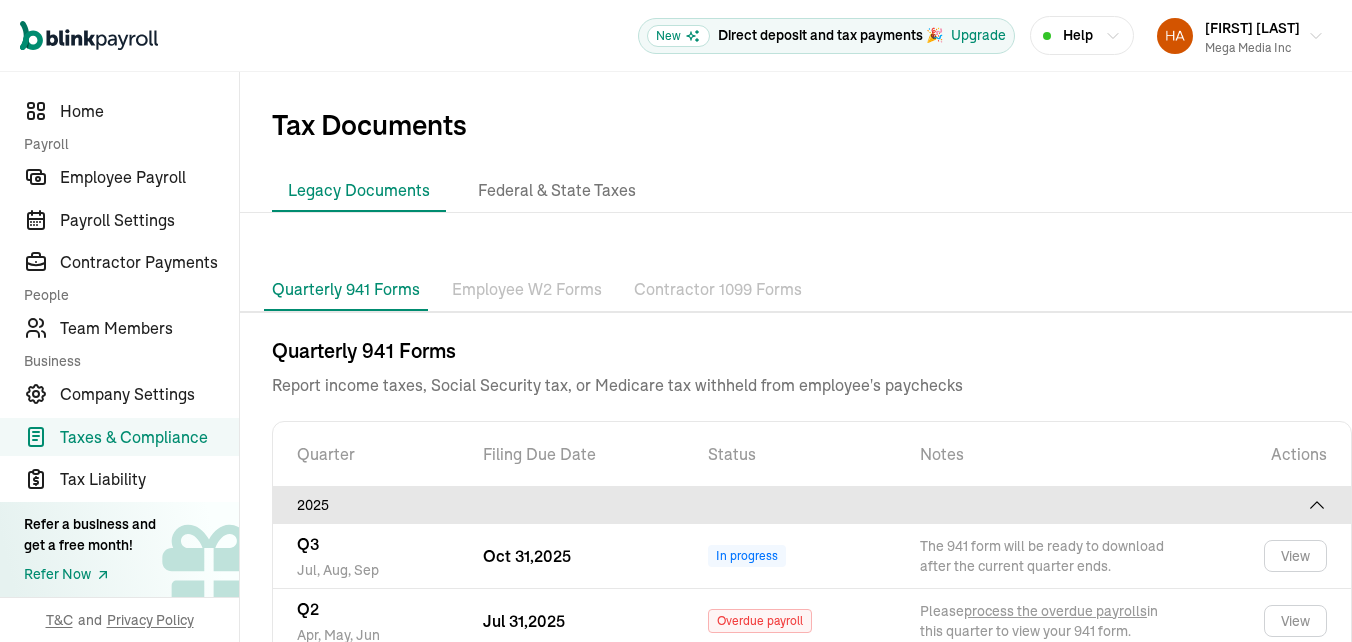 click on "Employee W2 Forms" at bounding box center [527, 290] 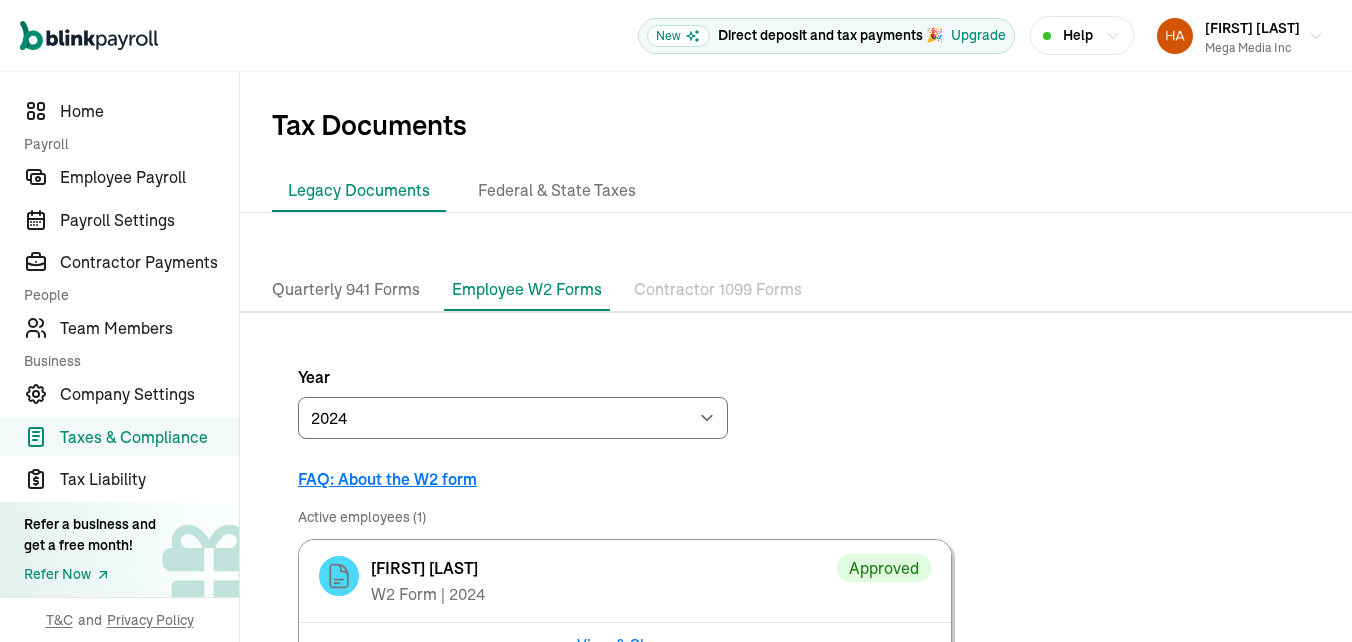 scroll, scrollTop: 185, scrollLeft: 0, axis: vertical 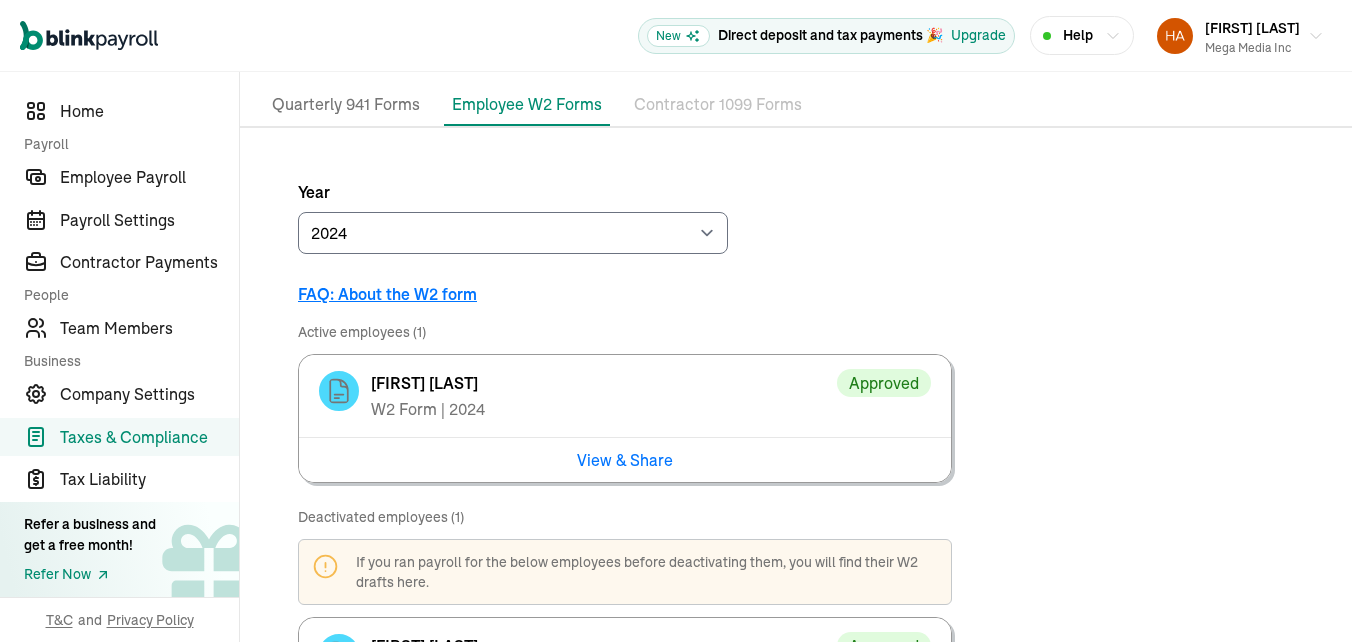 click on "View & Share" at bounding box center [625, 459] 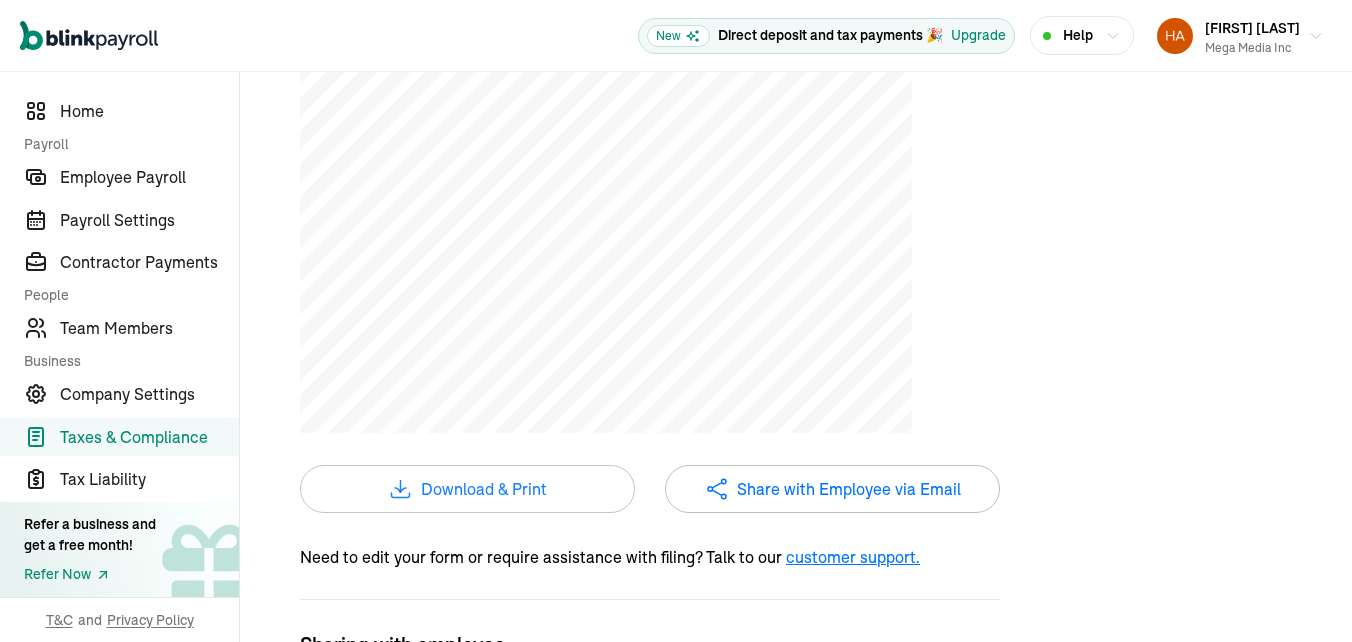 scroll, scrollTop: 301, scrollLeft: 0, axis: vertical 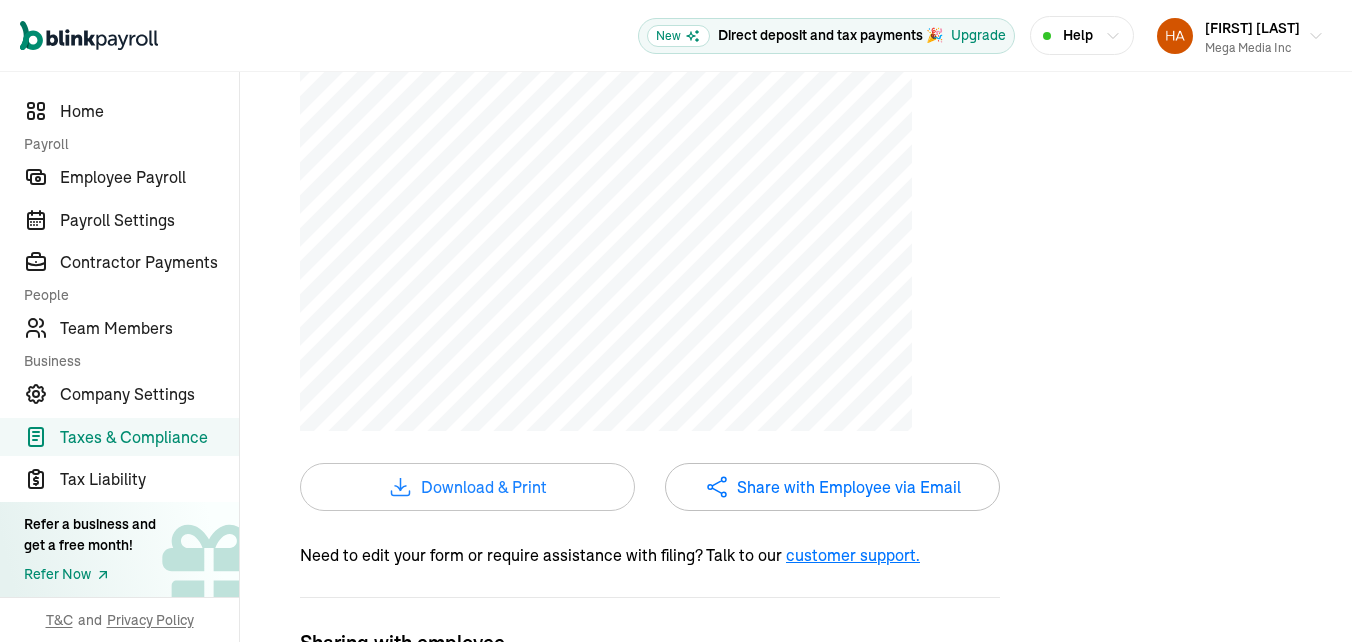click on "Download & Print" at bounding box center (484, 487) 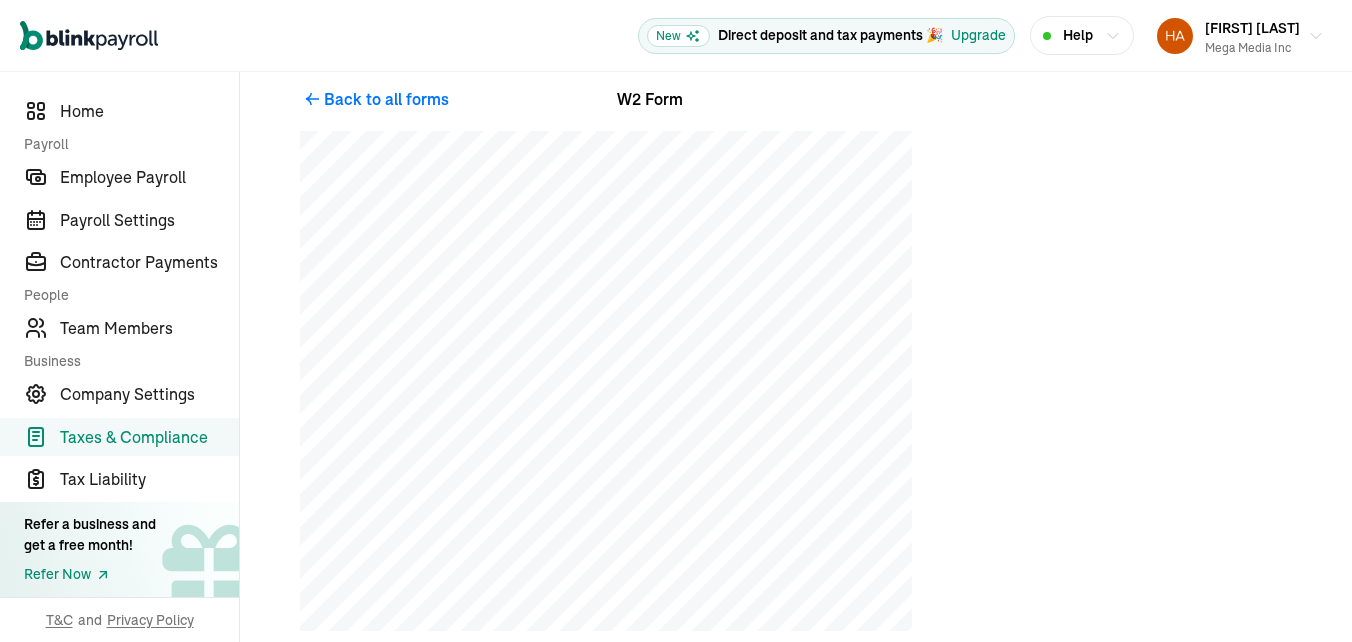 scroll, scrollTop: 1, scrollLeft: 0, axis: vertical 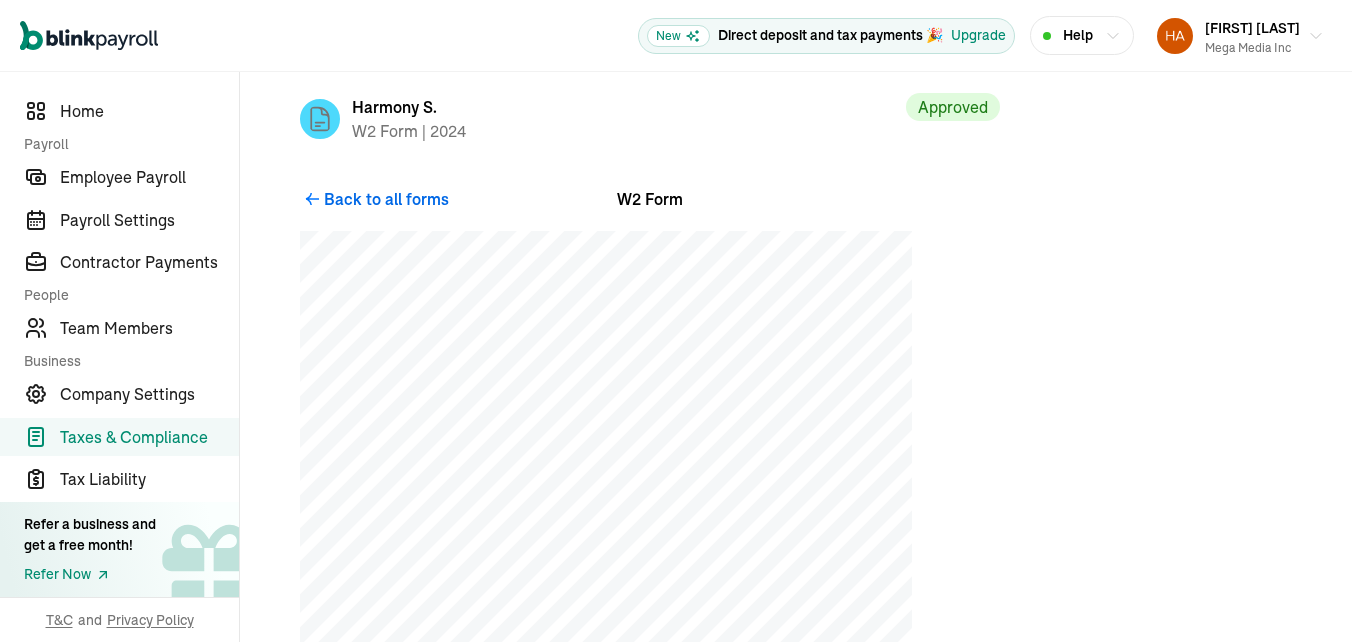 click on "Back to all forms" at bounding box center (386, 199) 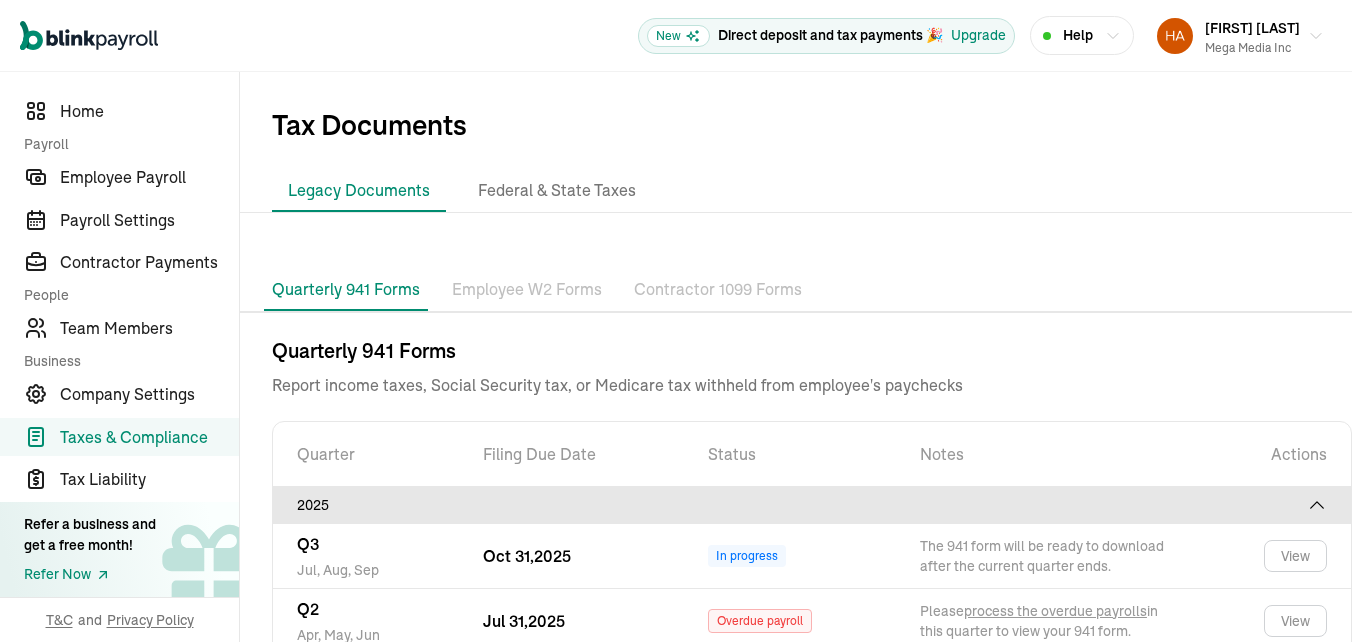 click on "Employee W2 Forms" at bounding box center [527, 290] 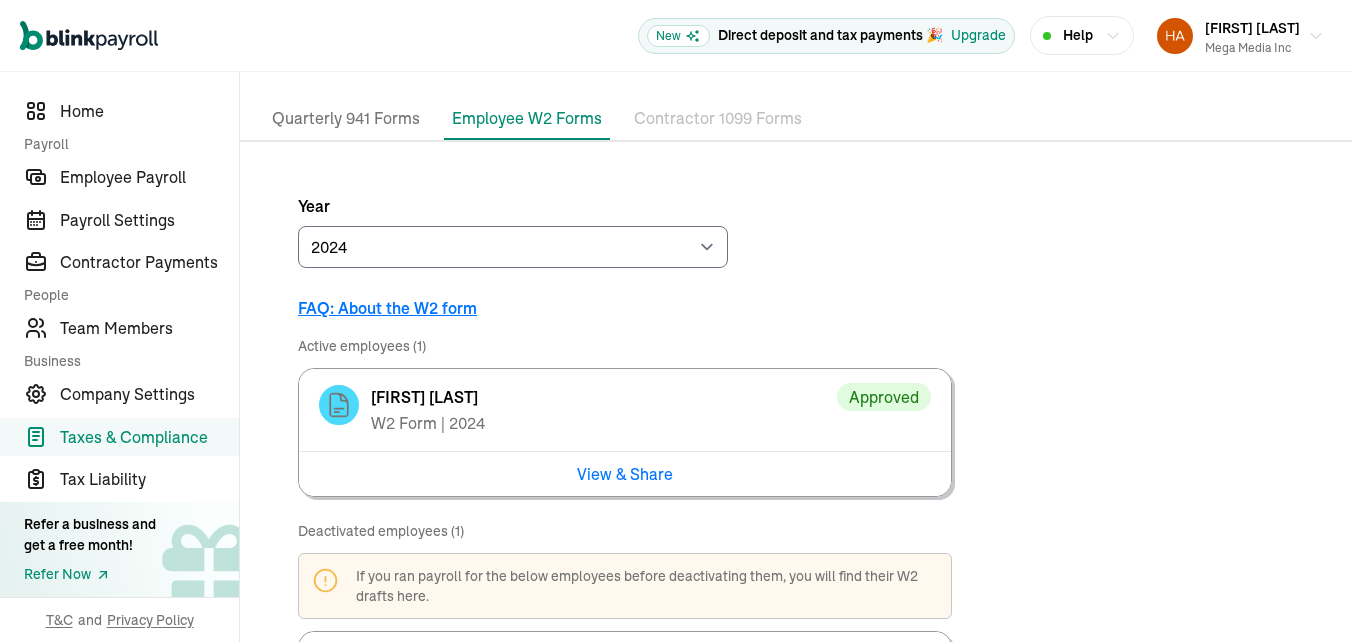 scroll, scrollTop: 185, scrollLeft: 0, axis: vertical 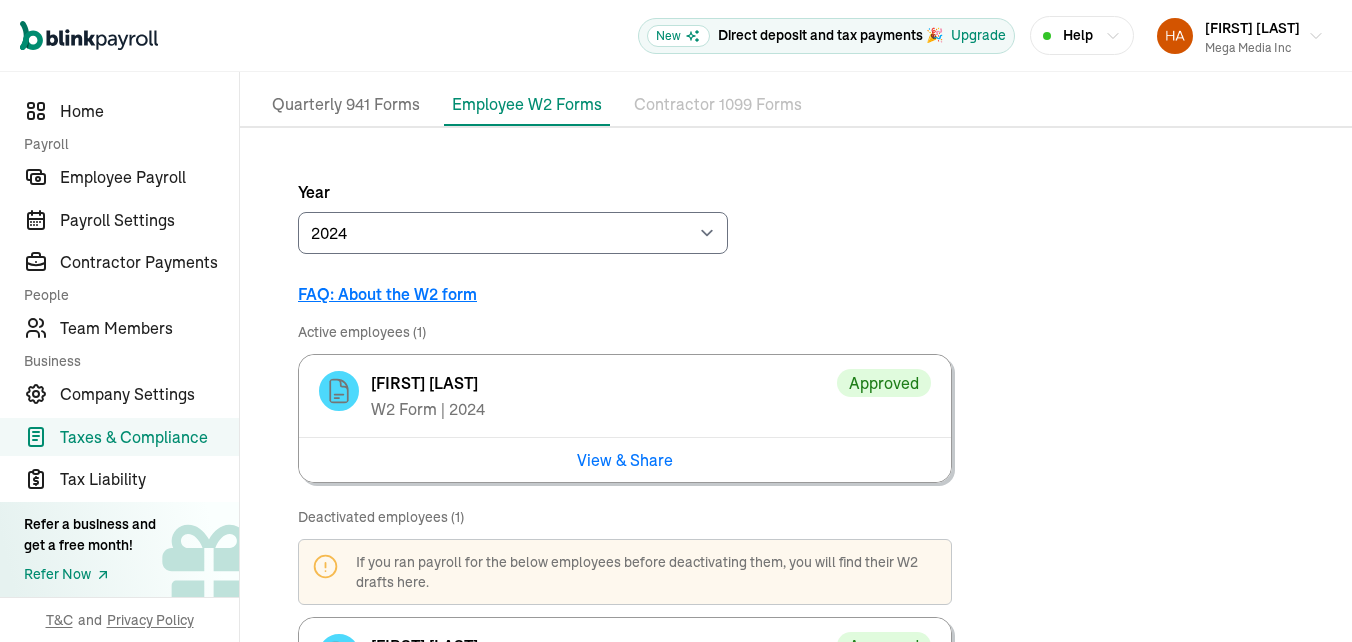 click on "View & Share" at bounding box center [625, 722] 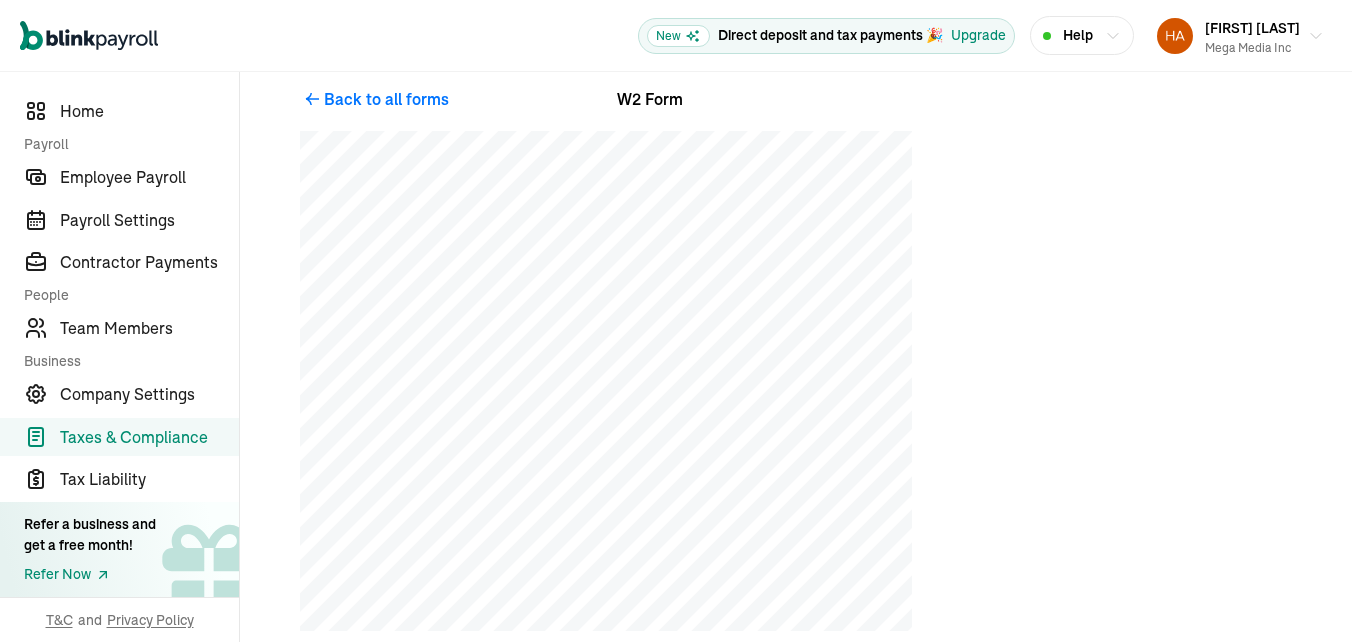 scroll, scrollTop: 201, scrollLeft: 0, axis: vertical 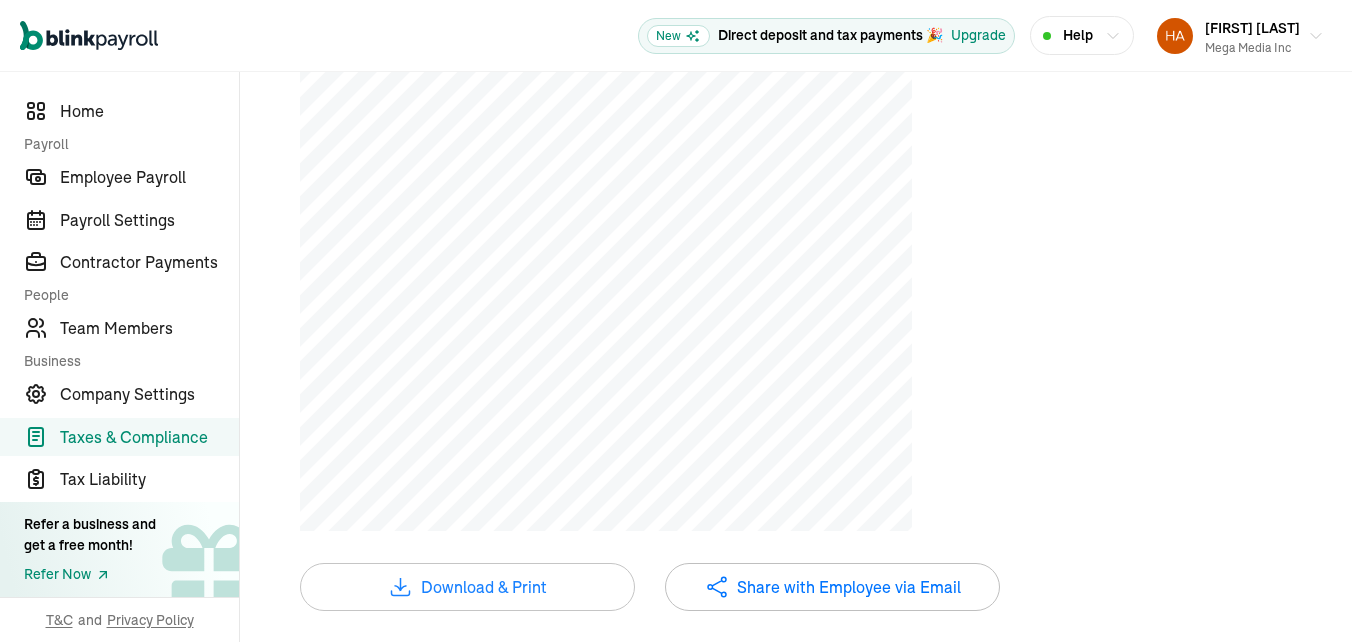 click on "Download & Print" at bounding box center [484, 587] 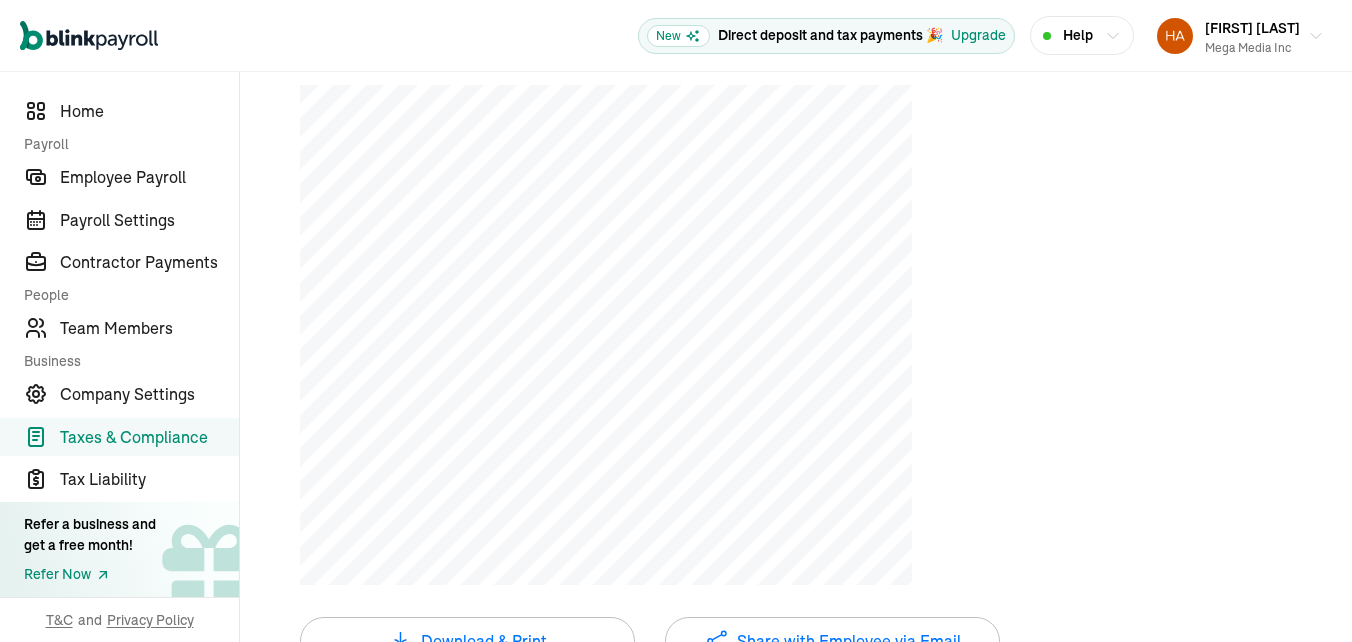 scroll, scrollTop: 101, scrollLeft: 0, axis: vertical 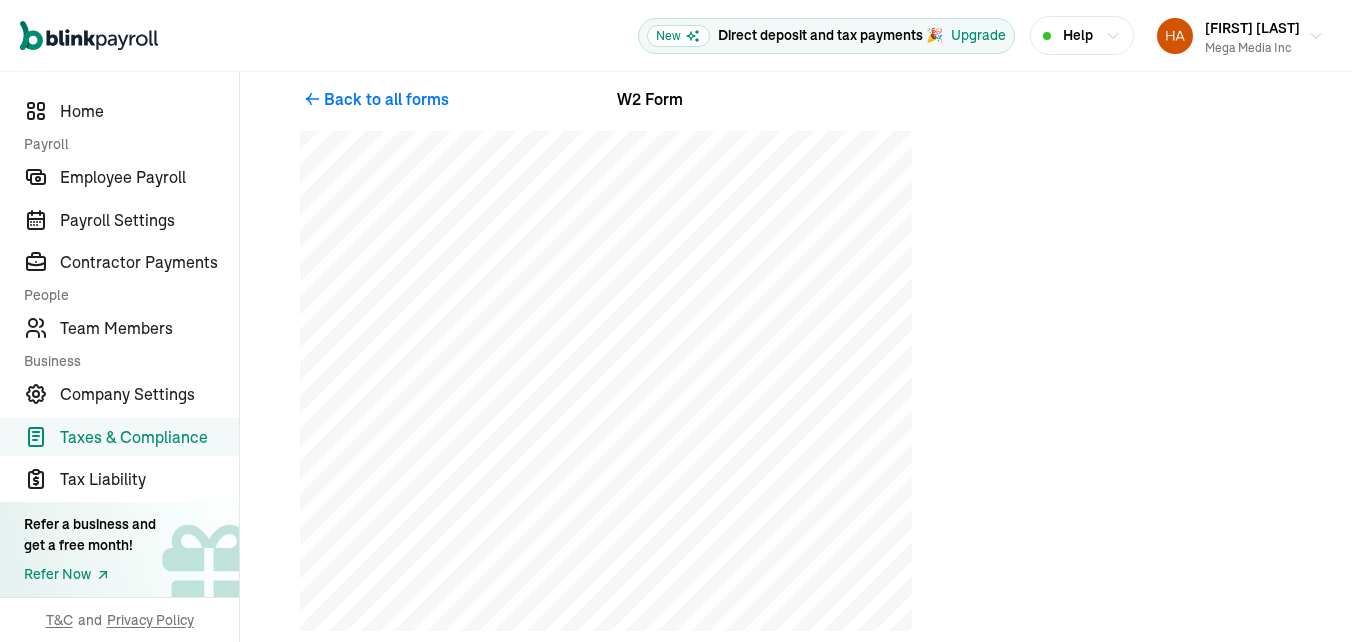 click on "Taxes & Compliance" at bounding box center (149, 437) 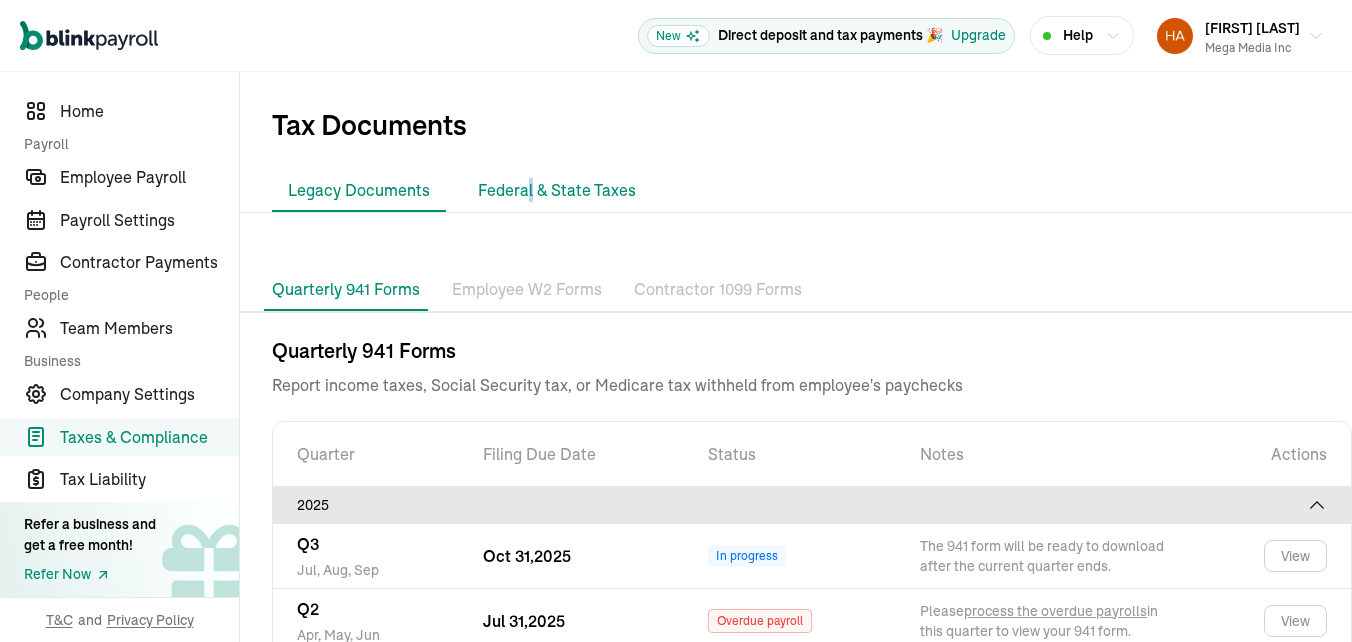 click on "Federal & State Taxes" at bounding box center [557, 191] 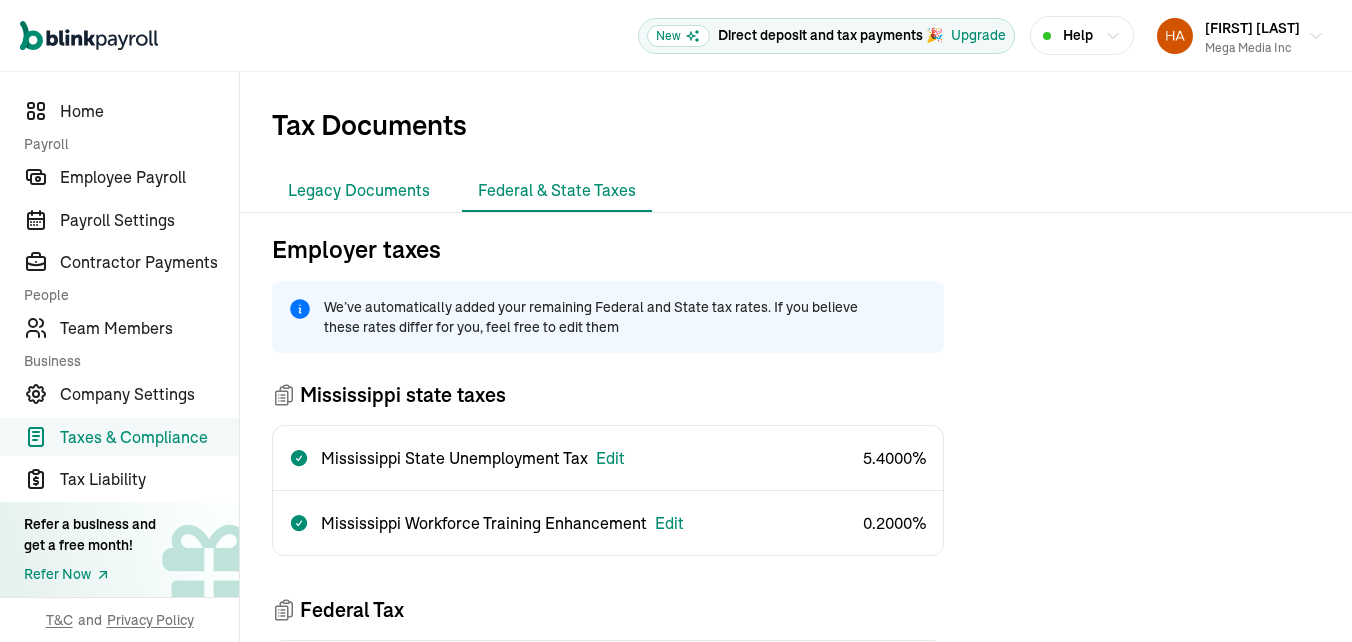 click on "Legacy Documents" at bounding box center (359, 191) 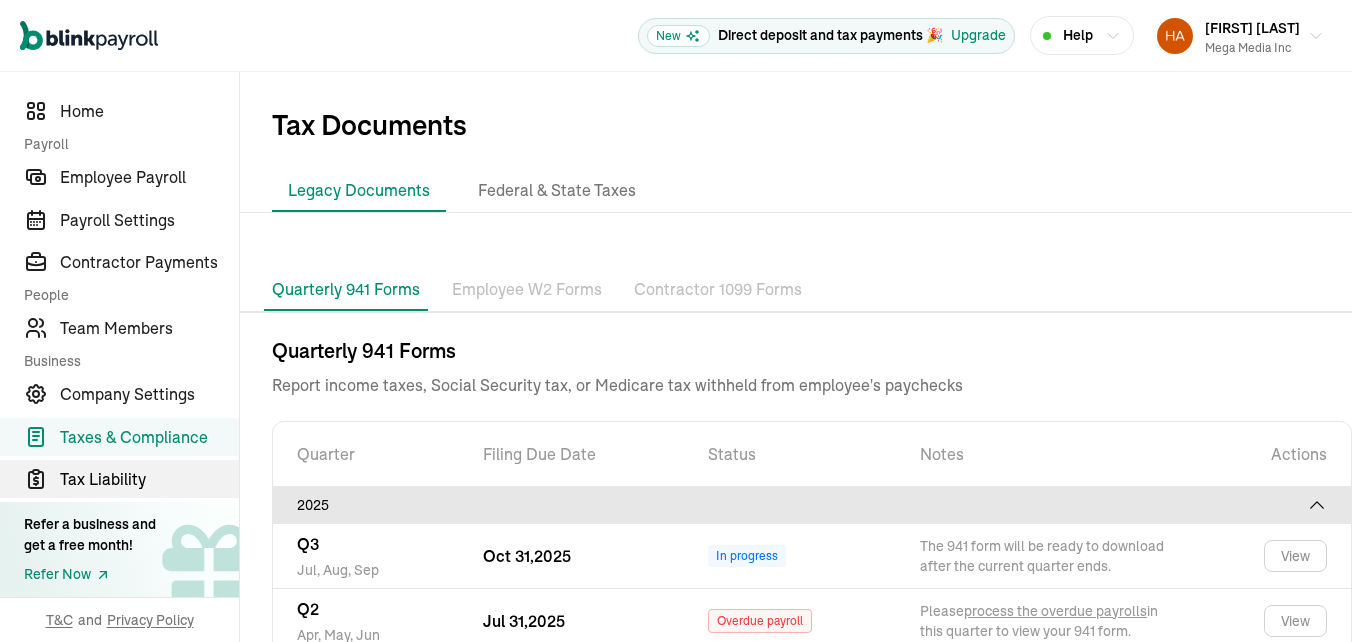 click on "Tax Liability" at bounding box center (149, 479) 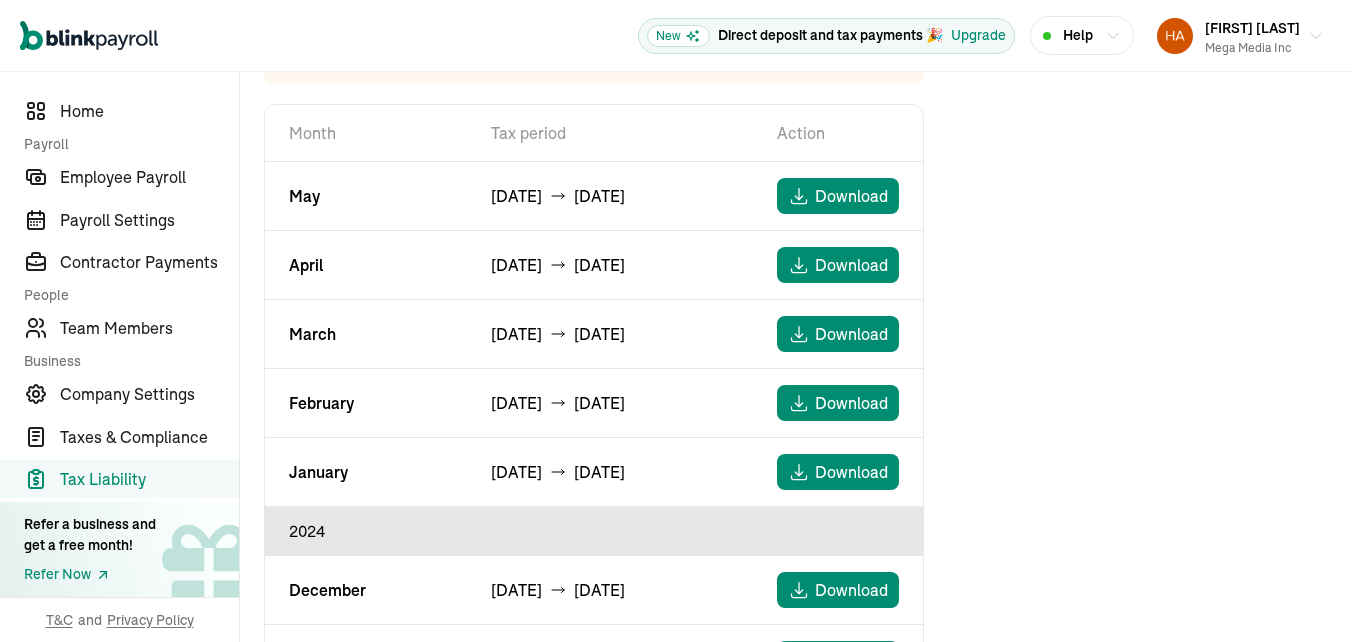 scroll, scrollTop: 200, scrollLeft: 0, axis: vertical 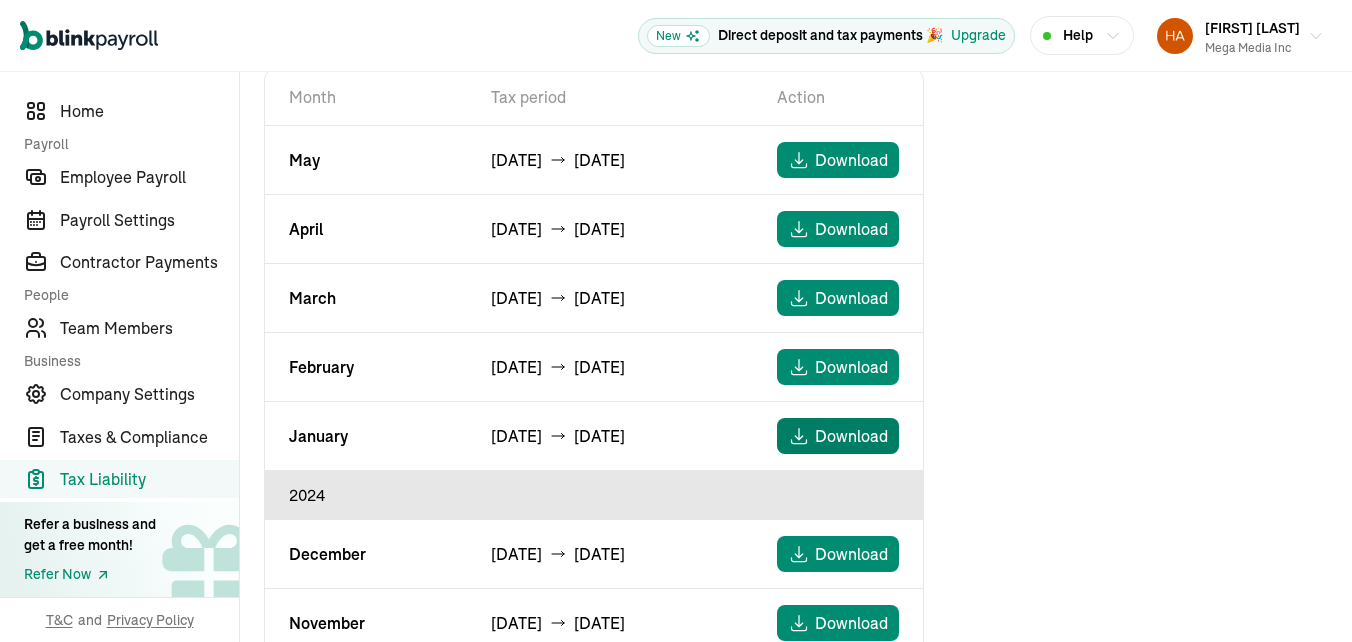 click on "Download" at bounding box center [851, 436] 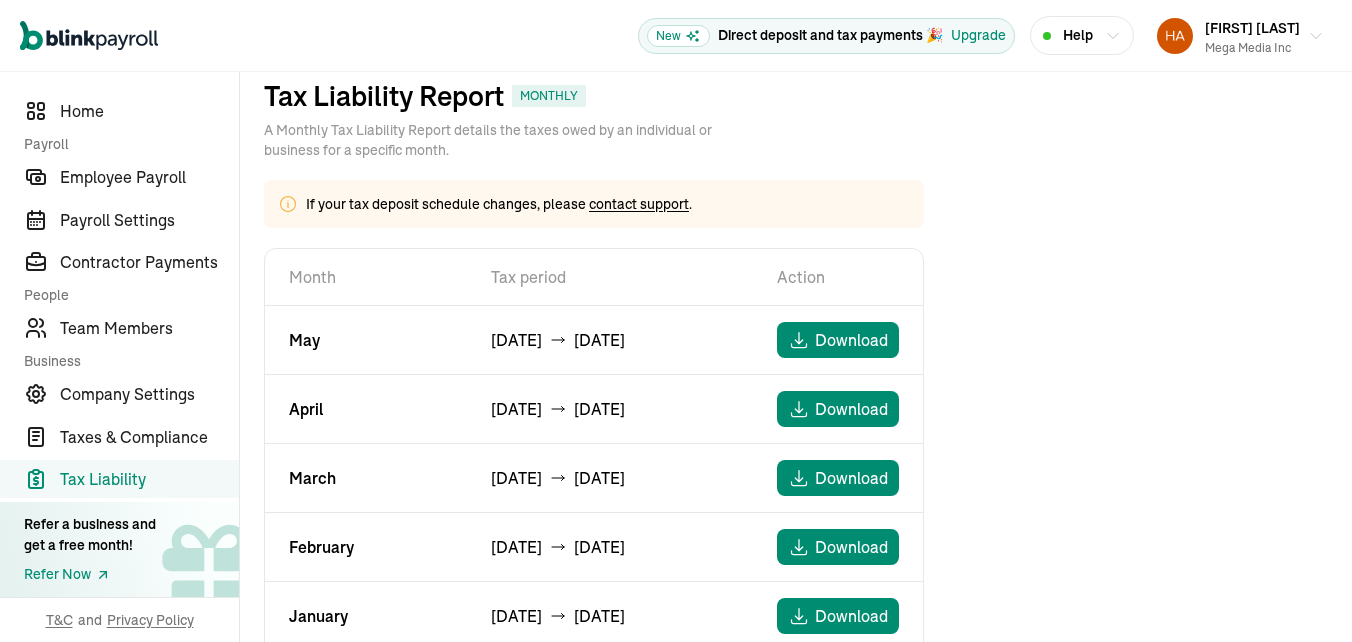 scroll, scrollTop: 0, scrollLeft: 0, axis: both 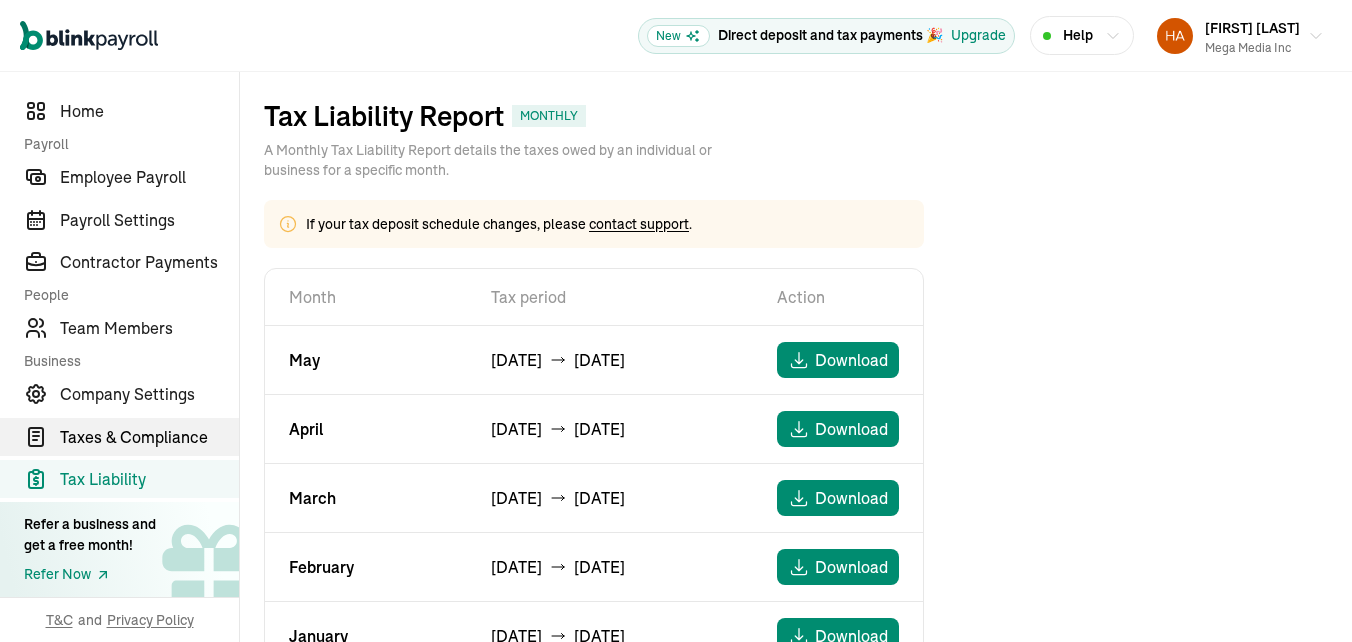 click on "Taxes & Compliance" at bounding box center (149, 437) 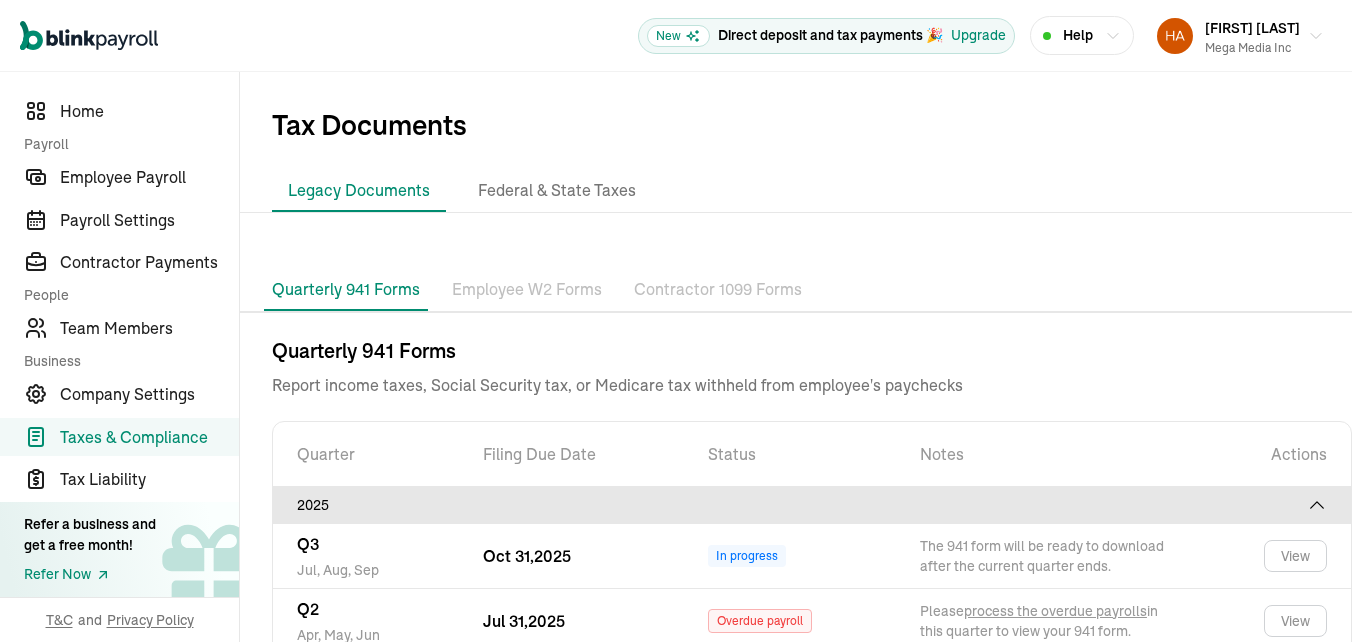click on "Ready" at bounding box center [734, 686] 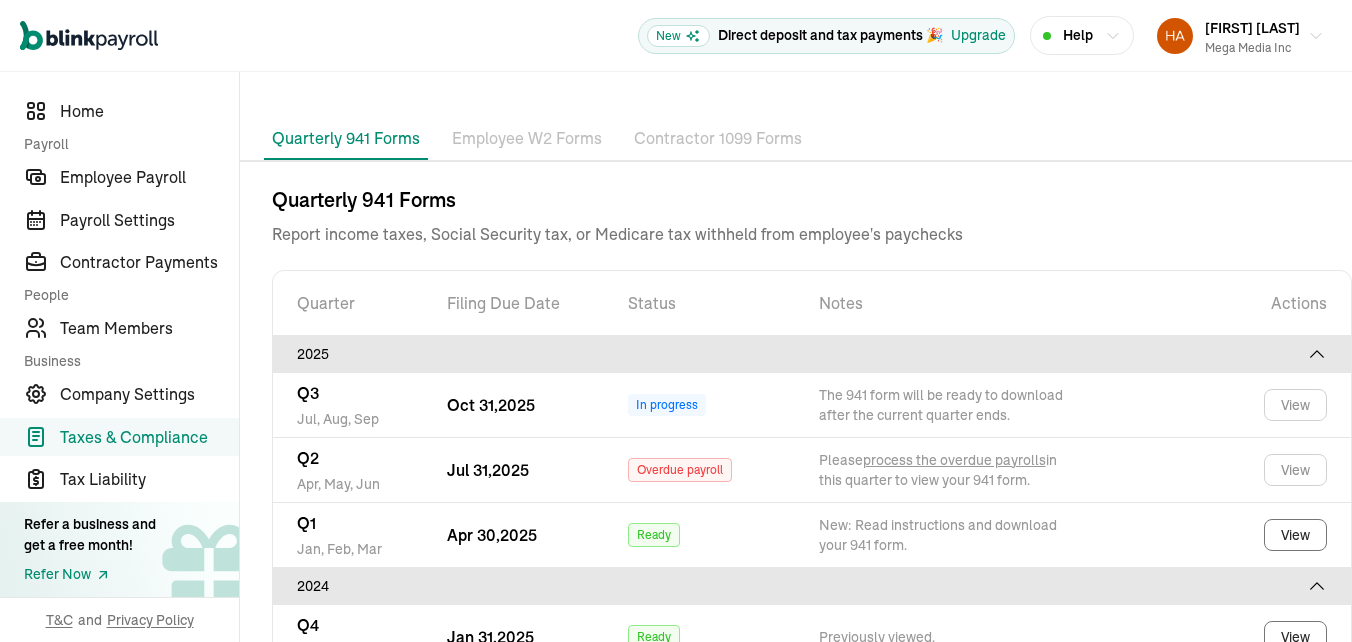 scroll, scrollTop: 191, scrollLeft: 0, axis: vertical 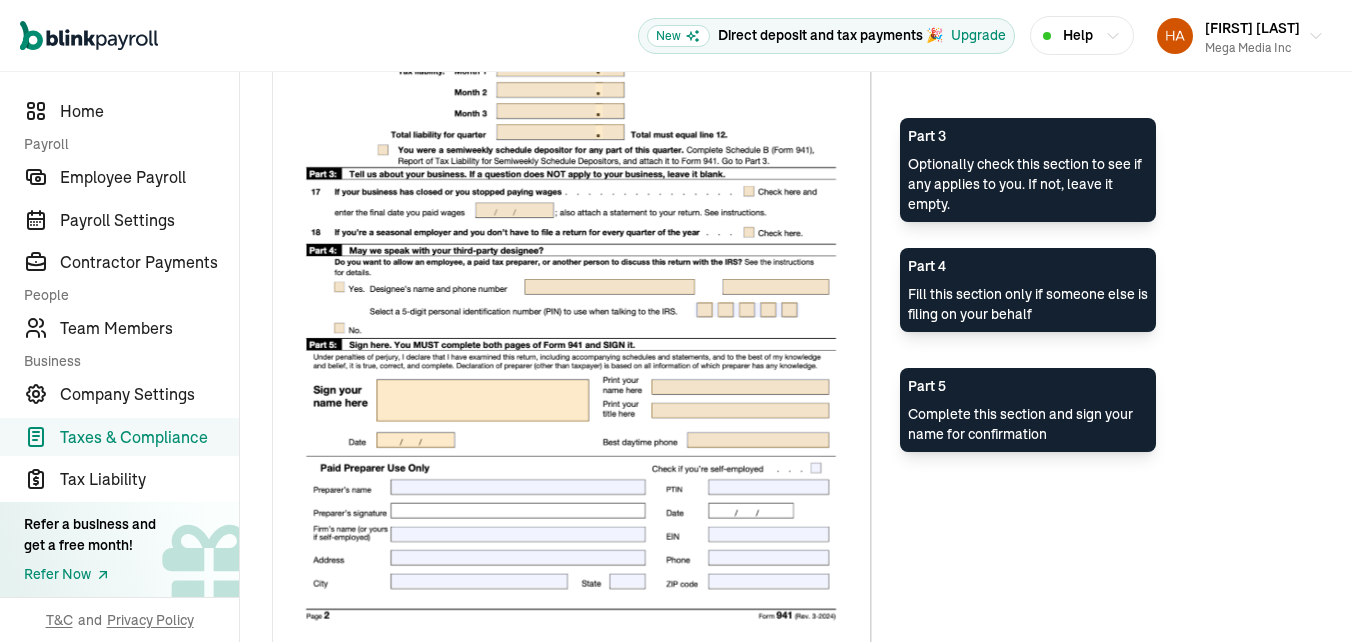 click on "I’ve read the above instructions thoroughly and I understand my part in adding the missing information before filing my 941 form for this quarter" at bounding box center (280, 717) 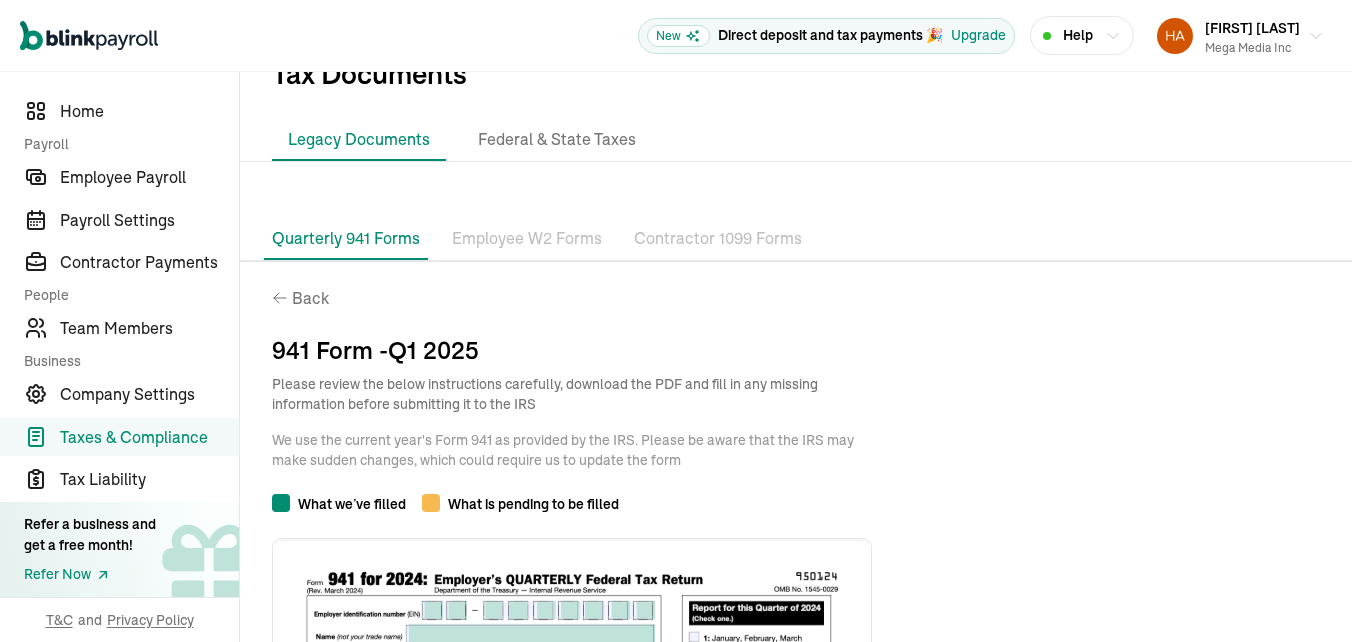 scroll, scrollTop: 0, scrollLeft: 0, axis: both 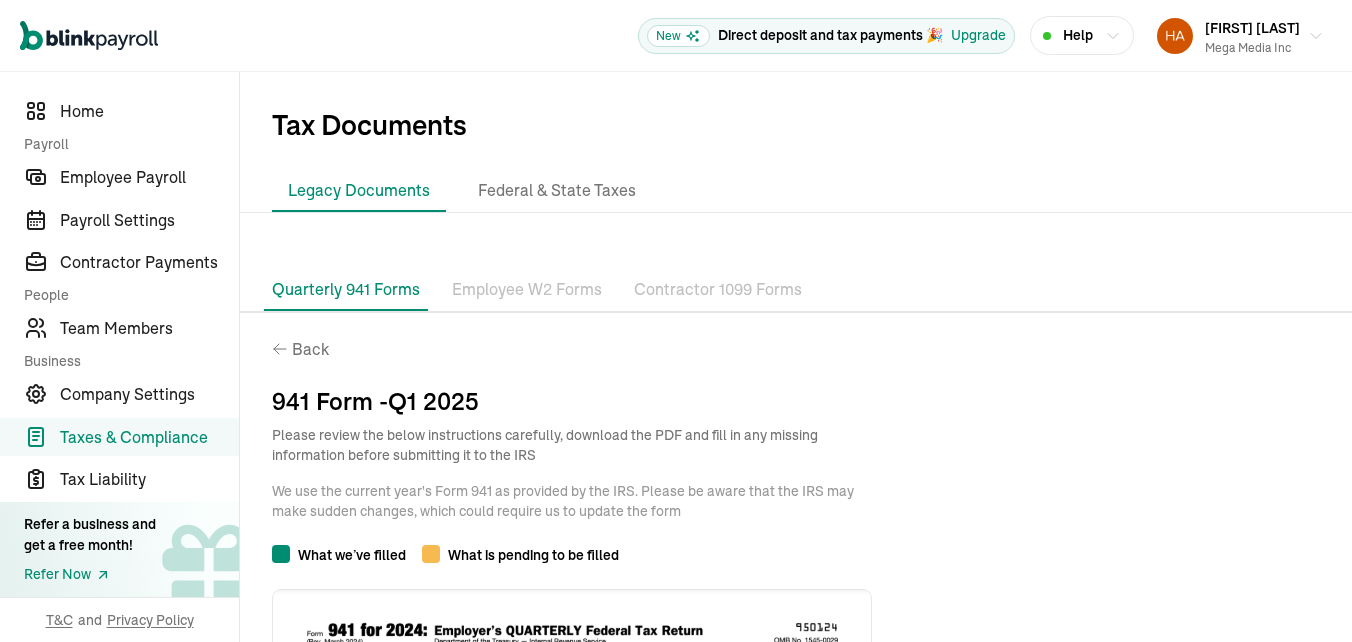 click on "Quarterly 941 Forms" at bounding box center (346, 289) 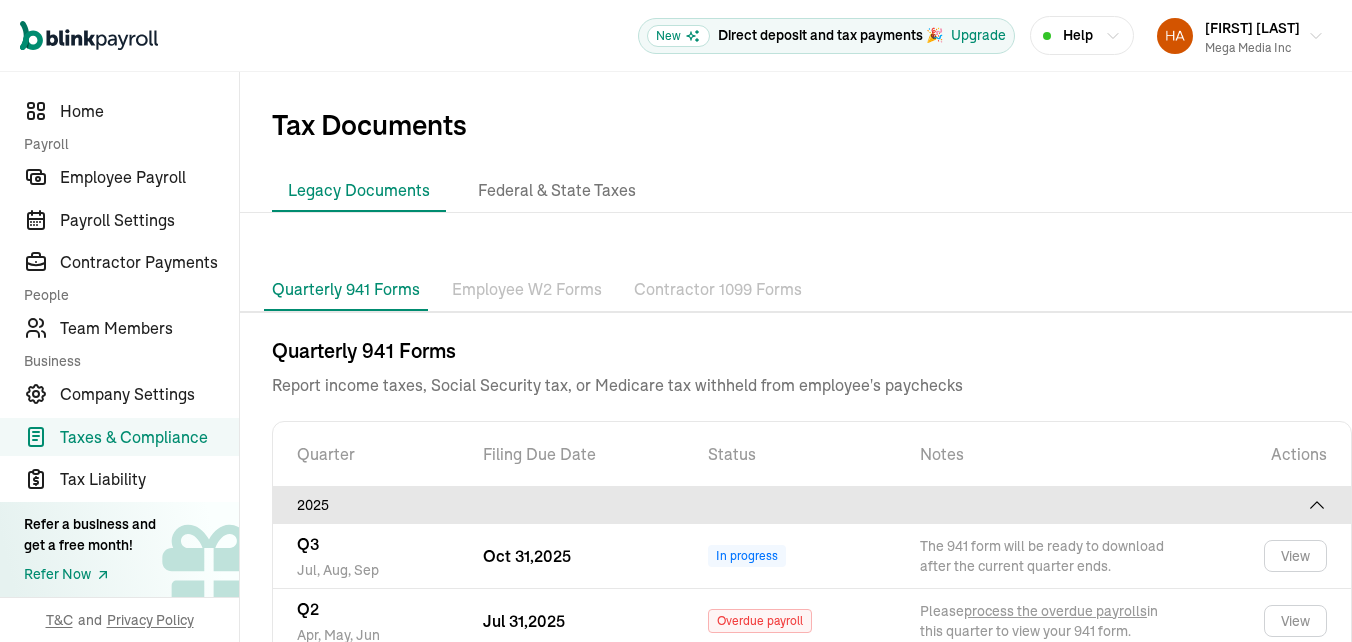 click on "Previously viewed." at bounding box center (1046, 685) 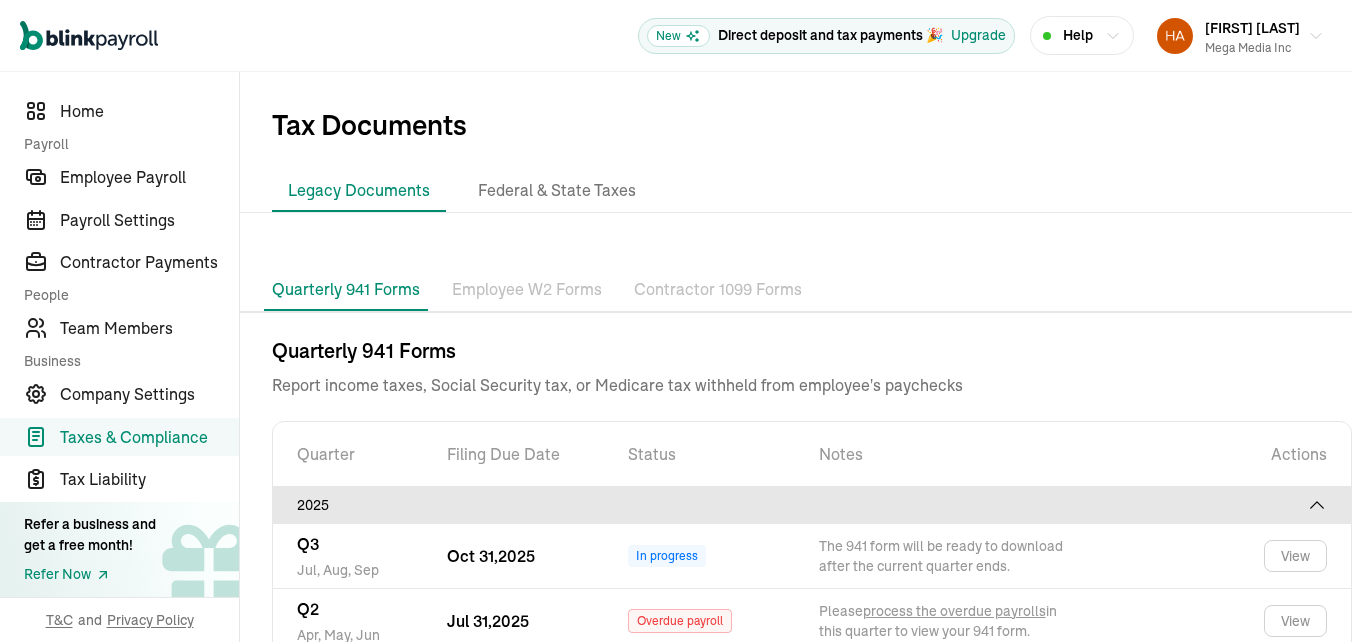 click on "process the overdue payrolls" at bounding box center (954, 611) 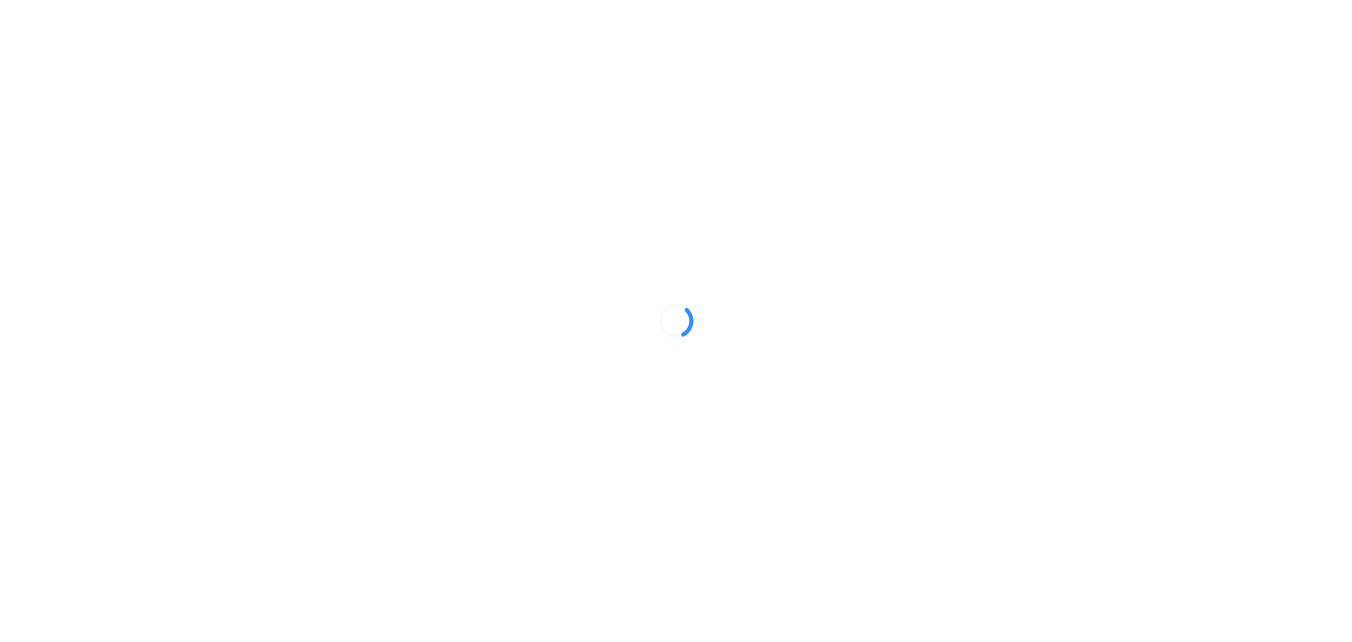 scroll, scrollTop: 0, scrollLeft: 0, axis: both 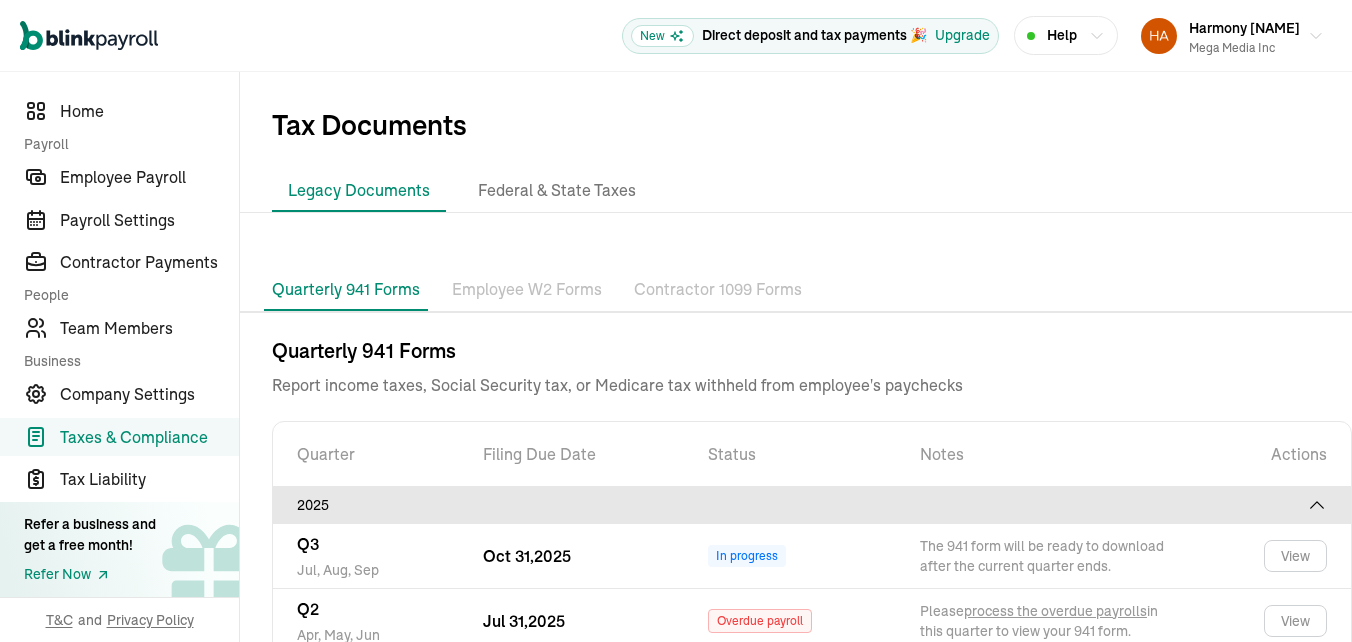 click on "process the overdue payrolls" at bounding box center [1055, 611] 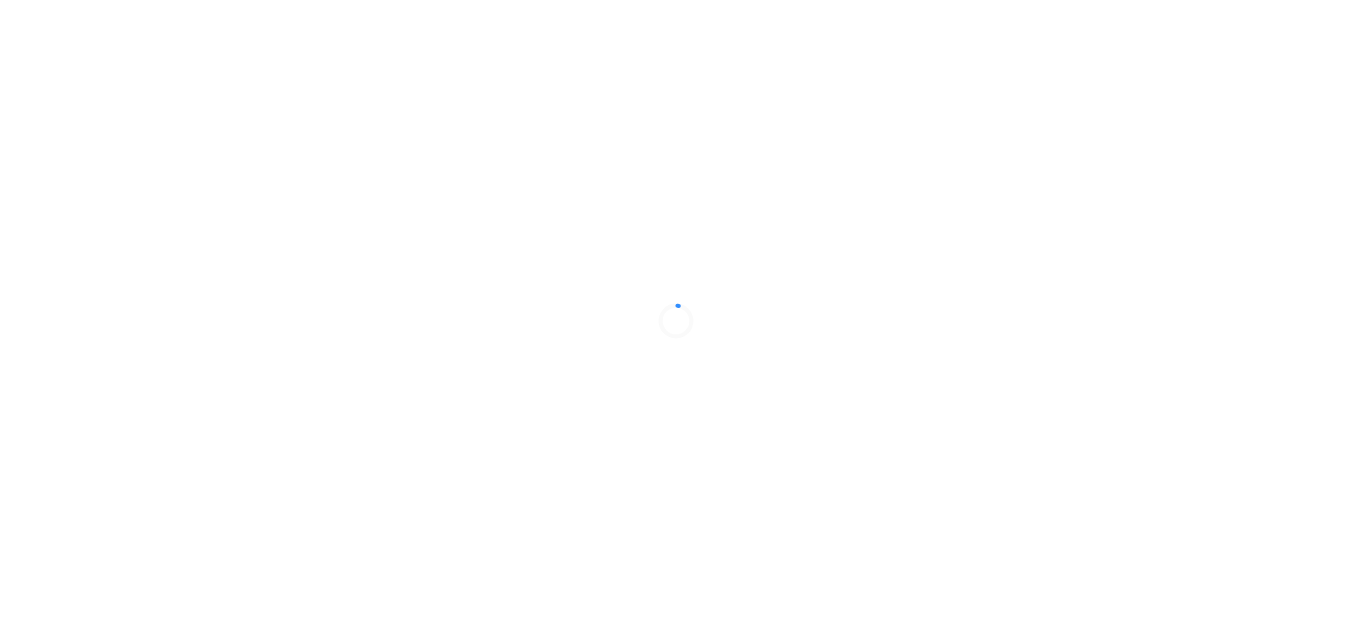 scroll, scrollTop: 0, scrollLeft: 0, axis: both 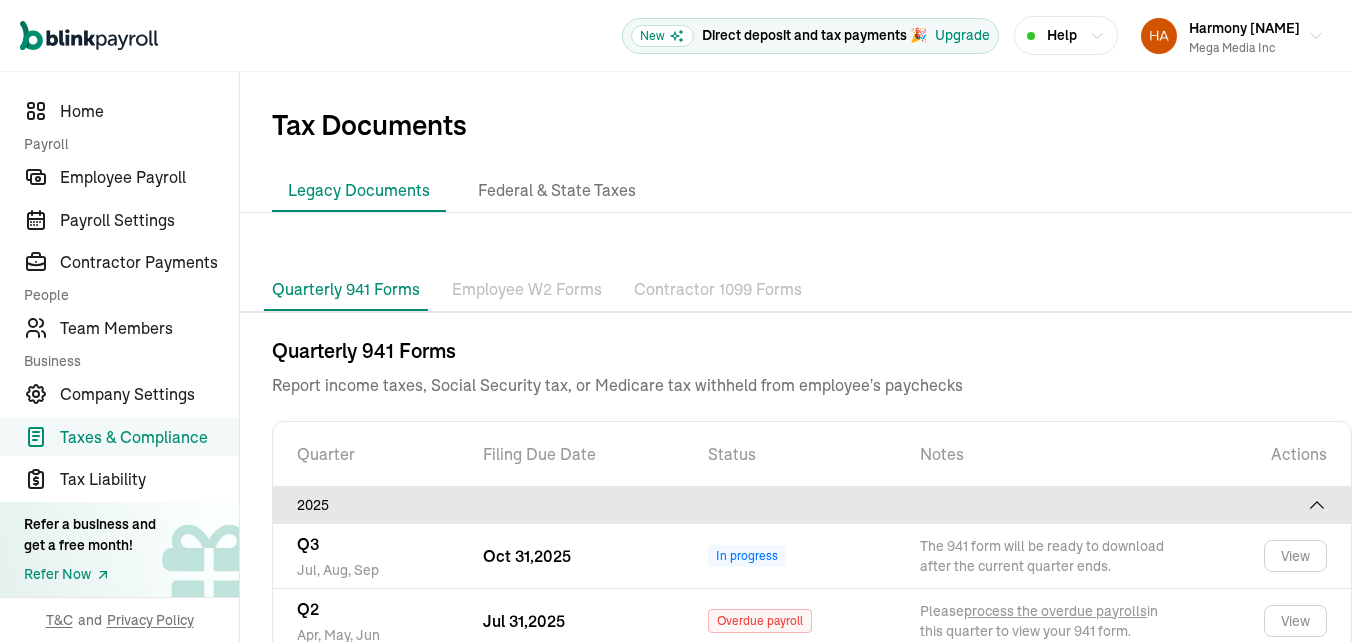 click on "process the overdue payrolls" at bounding box center (1055, 611) 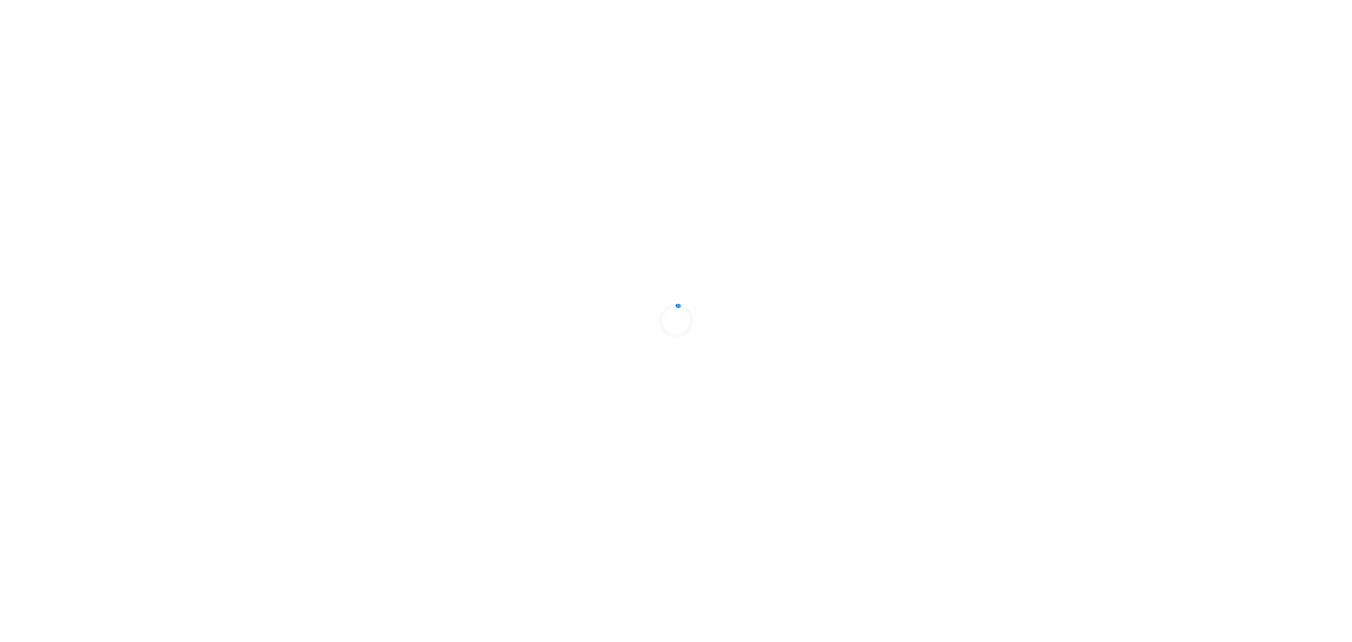 scroll, scrollTop: 0, scrollLeft: 0, axis: both 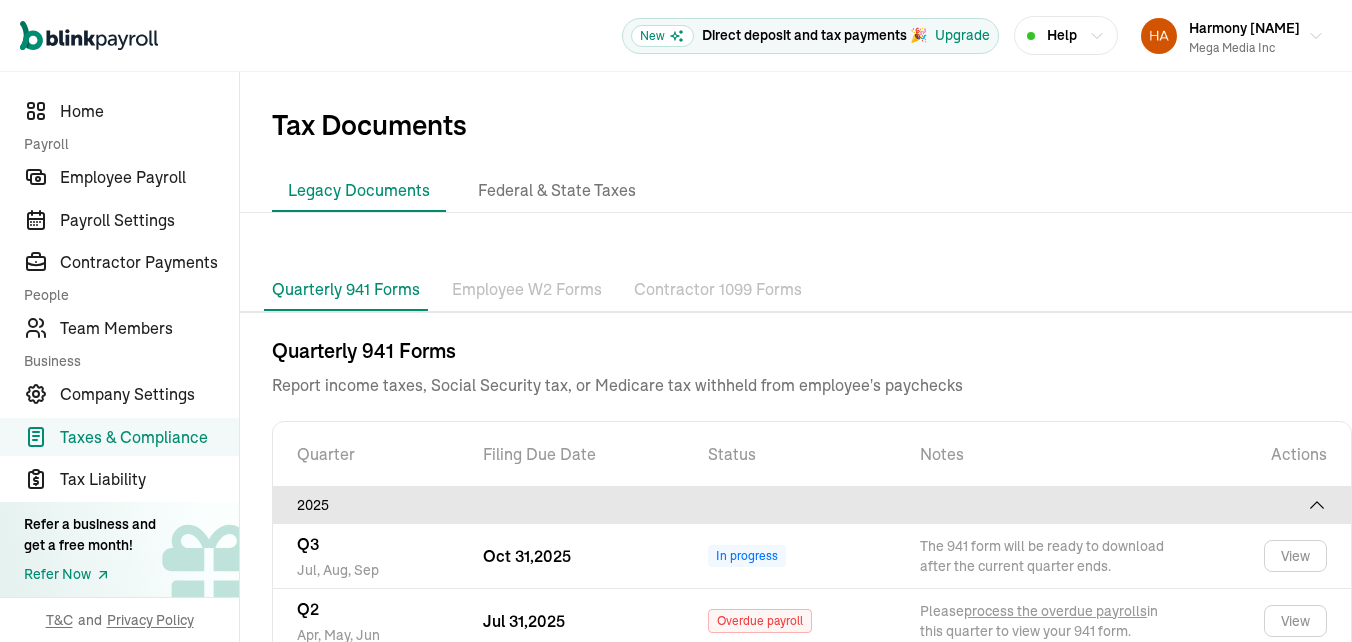 click on "process the overdue payrolls" at bounding box center (1055, 611) 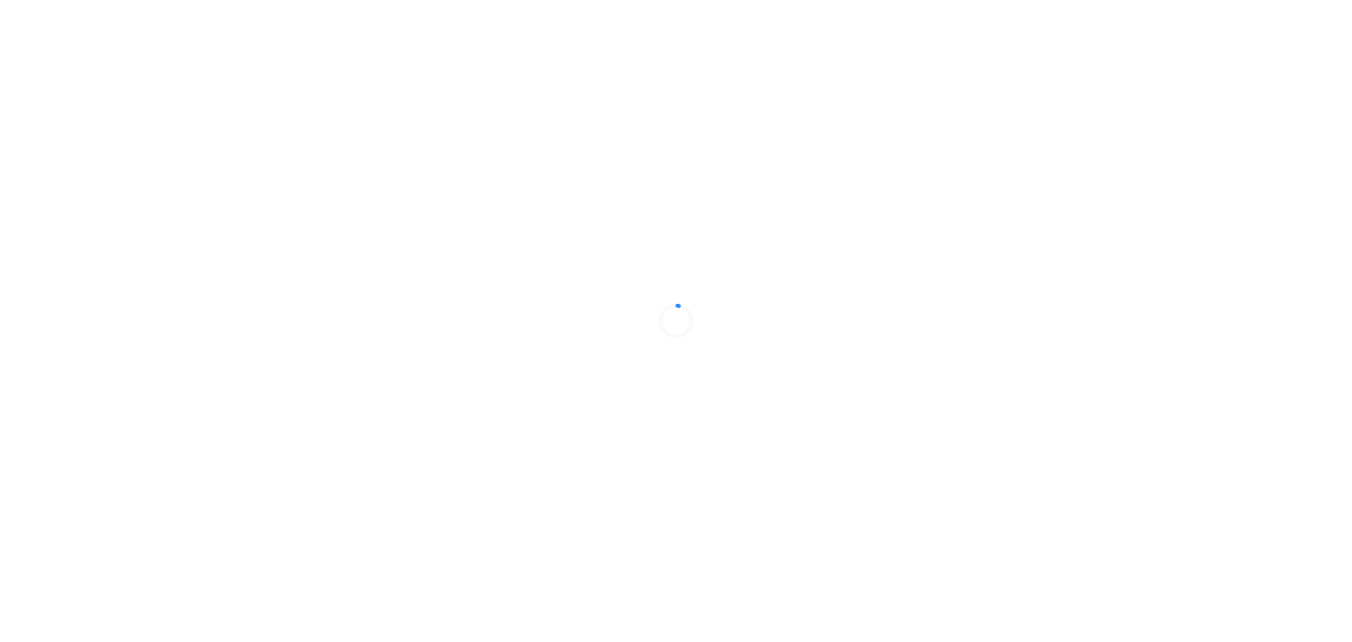 scroll, scrollTop: 0, scrollLeft: 0, axis: both 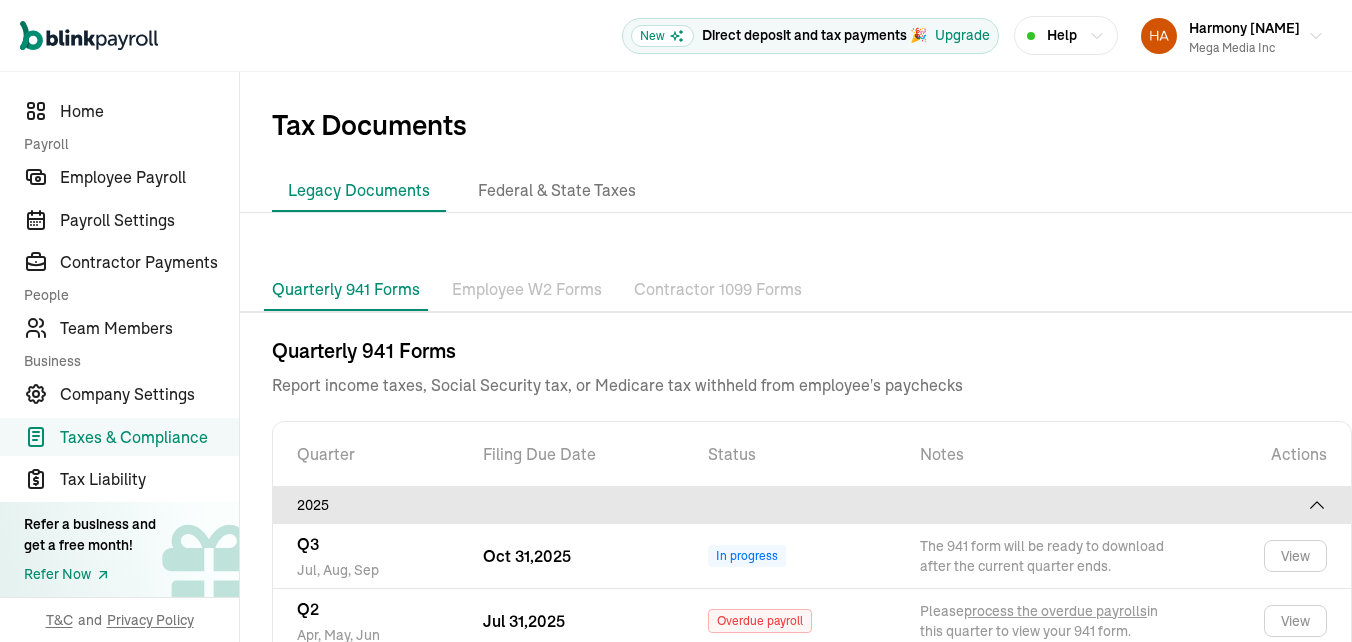 click on "process the overdue payrolls" at bounding box center (1055, 611) 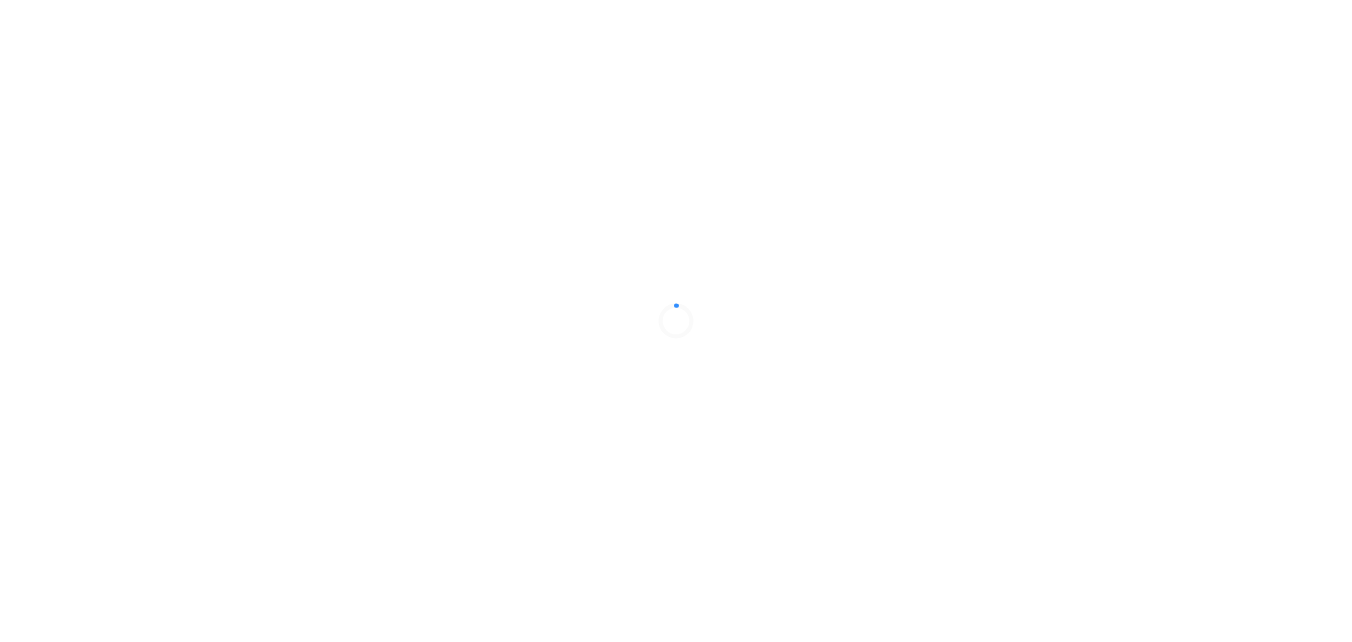 scroll, scrollTop: 0, scrollLeft: 0, axis: both 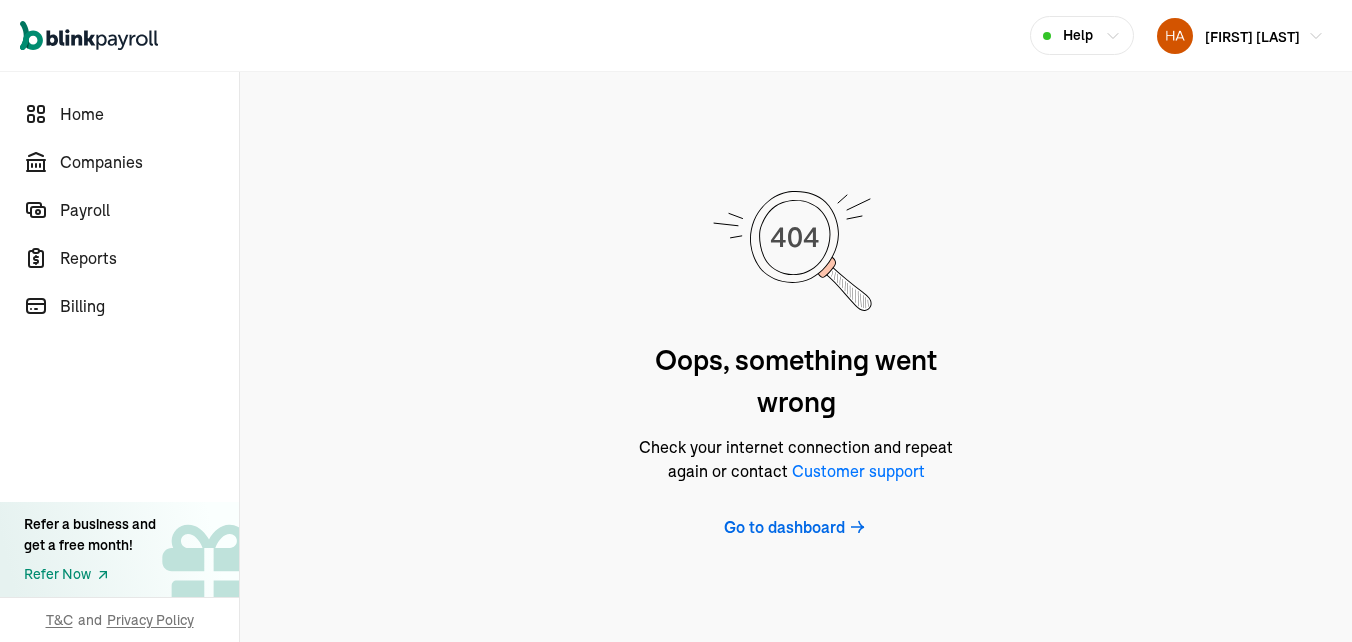 click on "Go to dashboard" at bounding box center (784, 527) 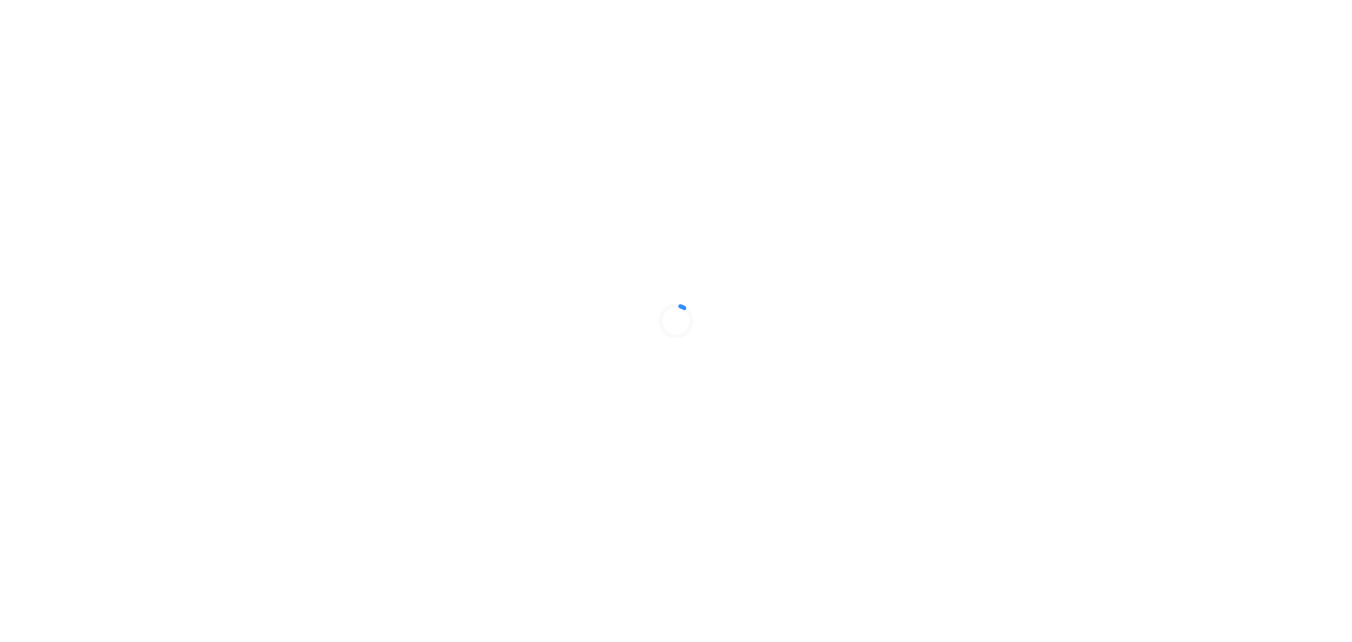 scroll, scrollTop: 0, scrollLeft: 0, axis: both 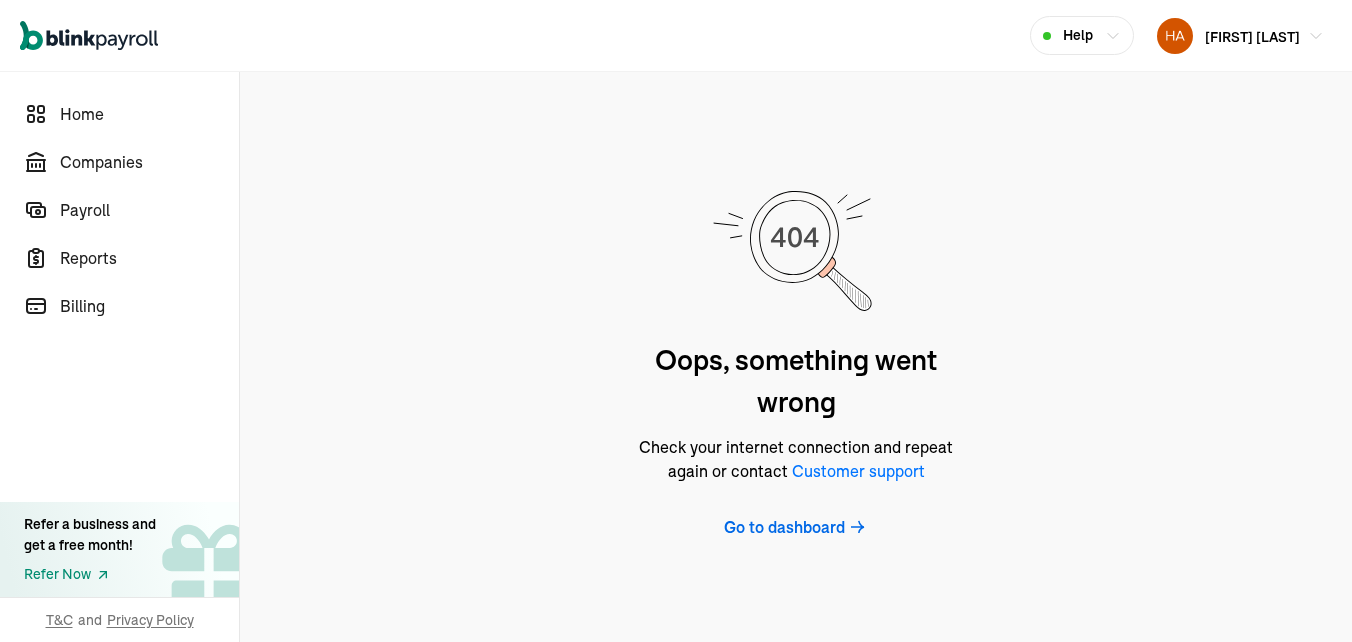 click on "Go to dashboard" at bounding box center (784, 527) 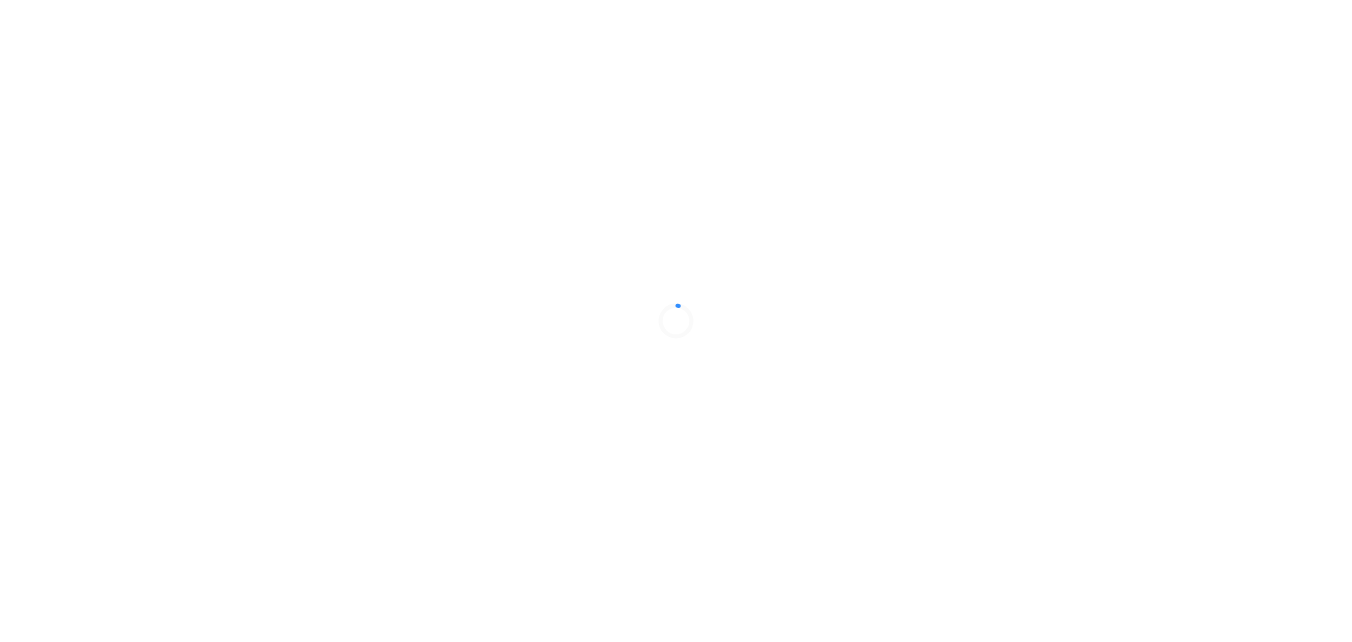 scroll, scrollTop: 0, scrollLeft: 0, axis: both 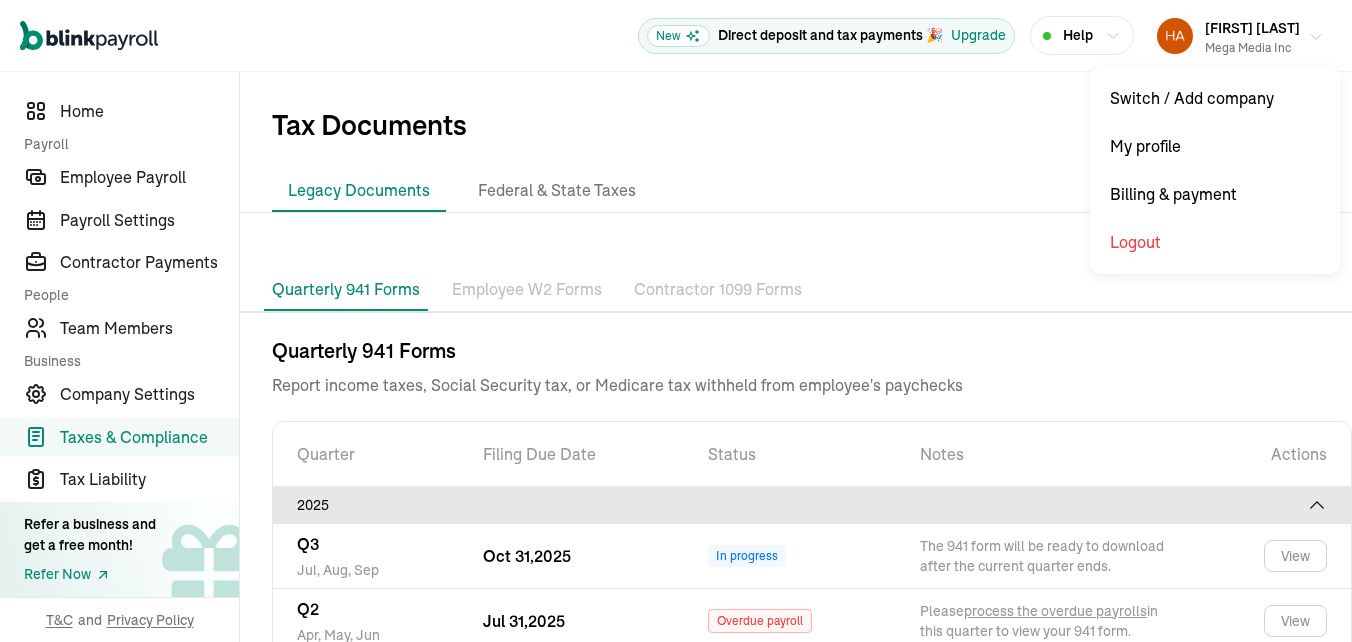 click at bounding box center (1175, 36) 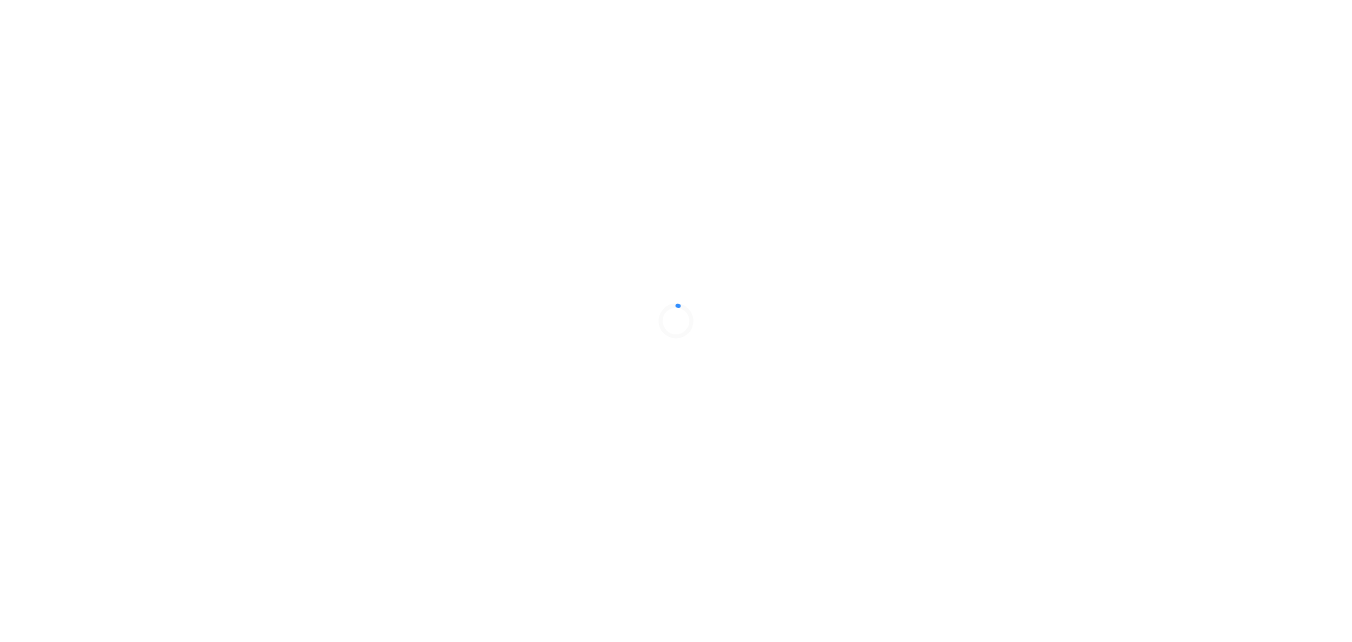 scroll, scrollTop: 0, scrollLeft: 0, axis: both 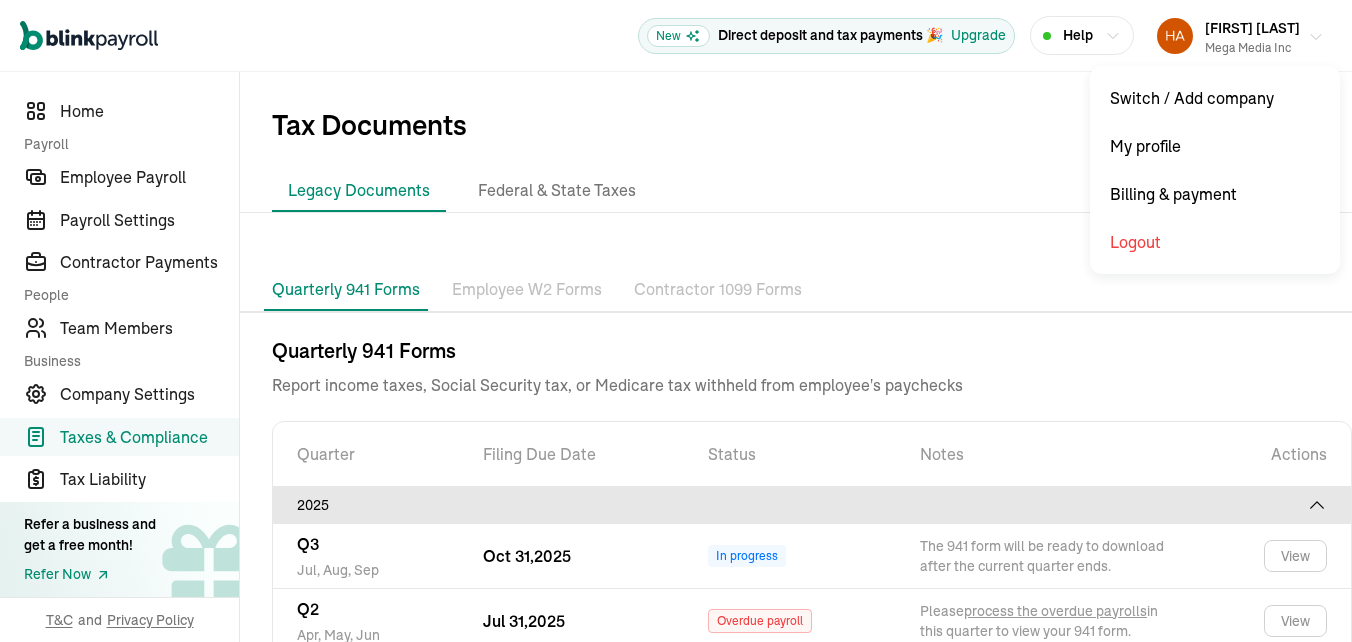 click at bounding box center (1175, 36) 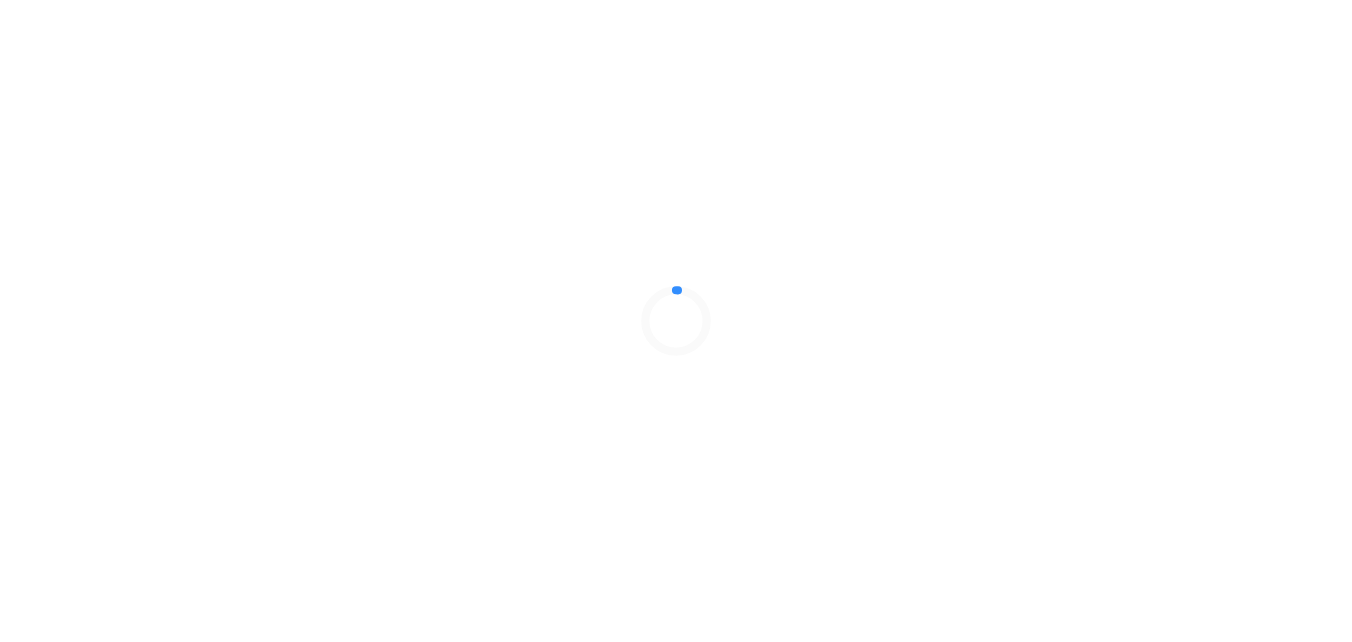 scroll, scrollTop: 0, scrollLeft: 0, axis: both 